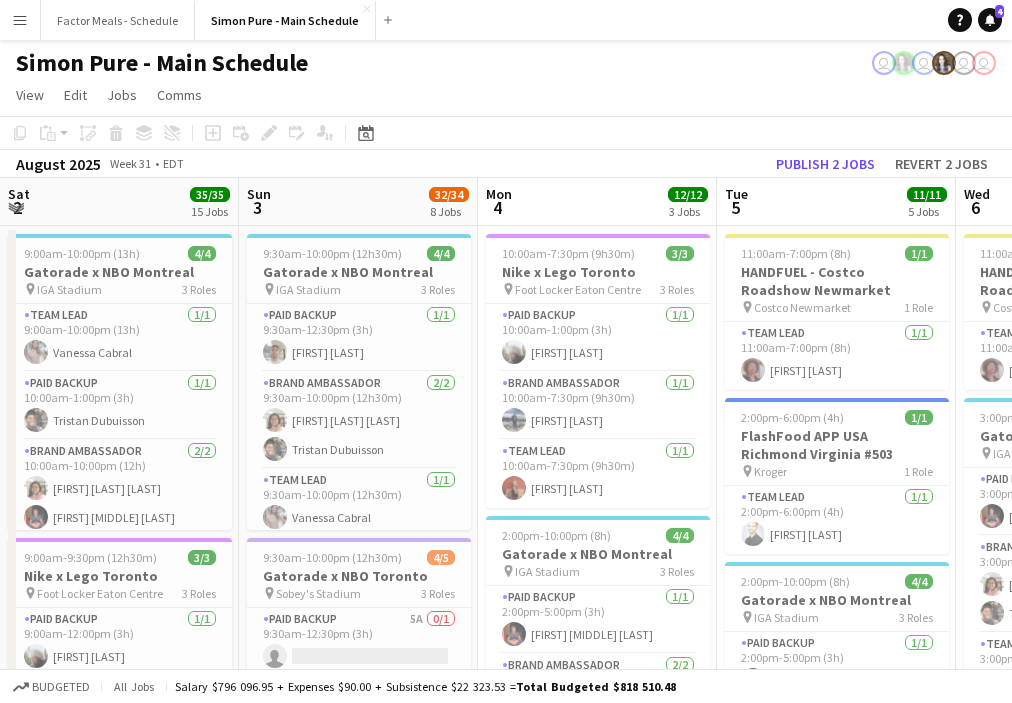 scroll, scrollTop: 0, scrollLeft: 0, axis: both 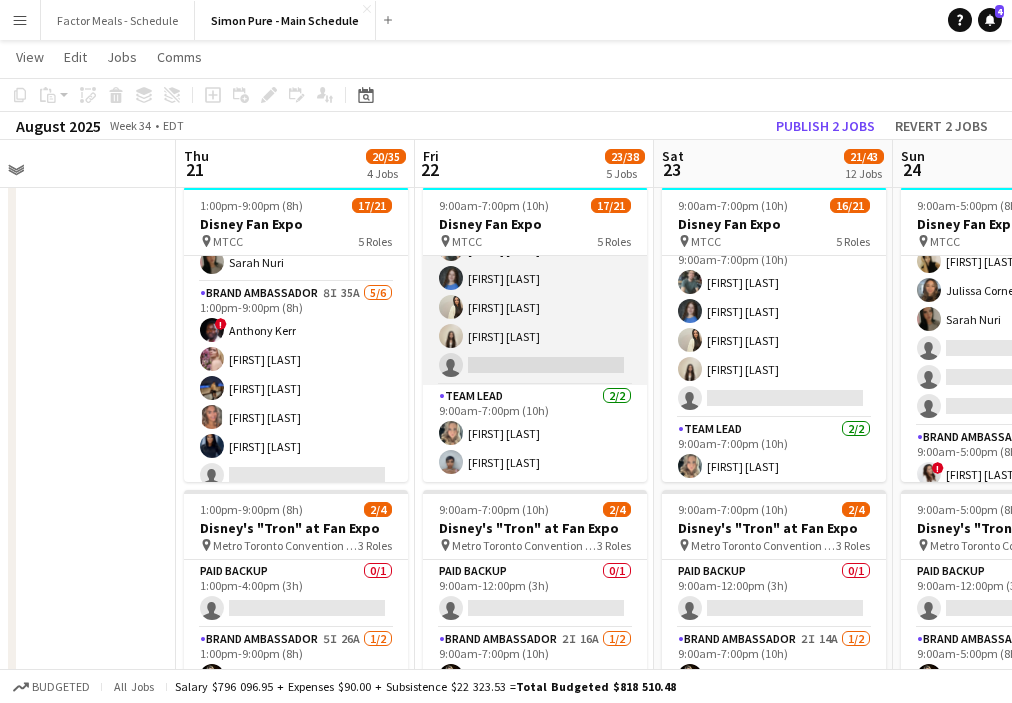 click on "Brand Ambassador    2I   24A   4/5   9:00am-7:00pm (10h)
Dylan Watts Annika Dringenberg Fara Nouri Geanie Luu
single-neutral-actions" at bounding box center [535, 293] 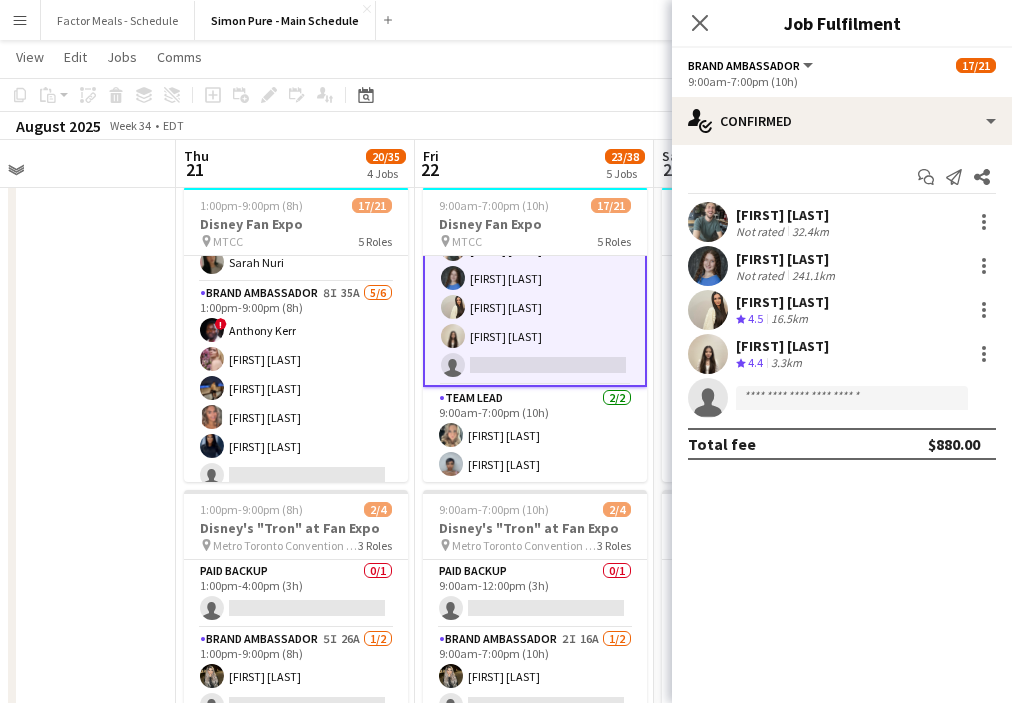 click on "Brand Ambassador    2I   24A   4/5   9:00am-7:00pm (10h)
Dylan Watts Annika Dringenberg Fara Nouri Geanie Luu
single-neutral-actions" at bounding box center [535, 293] 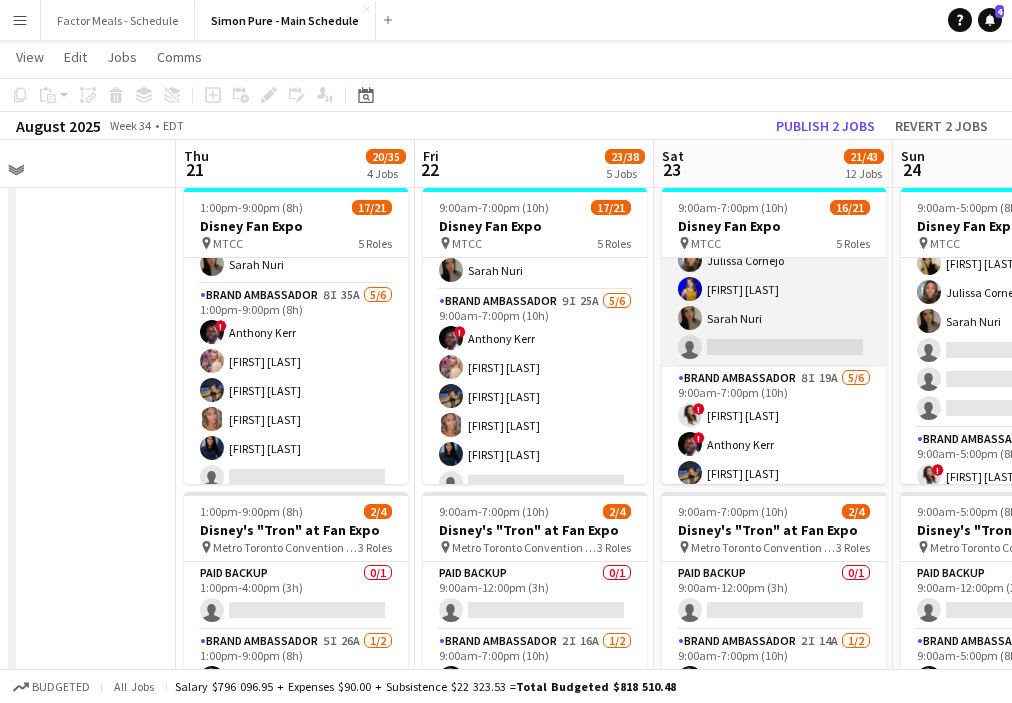 click on "Brand Ambassador    4I   19A   5/6   9:00am-7:00pm (10h)
DANA CARRABON ameerah nuri Julissa Cornejo Nikki Haggart Sarah Nuri
single-neutral-actions" at bounding box center (774, 260) 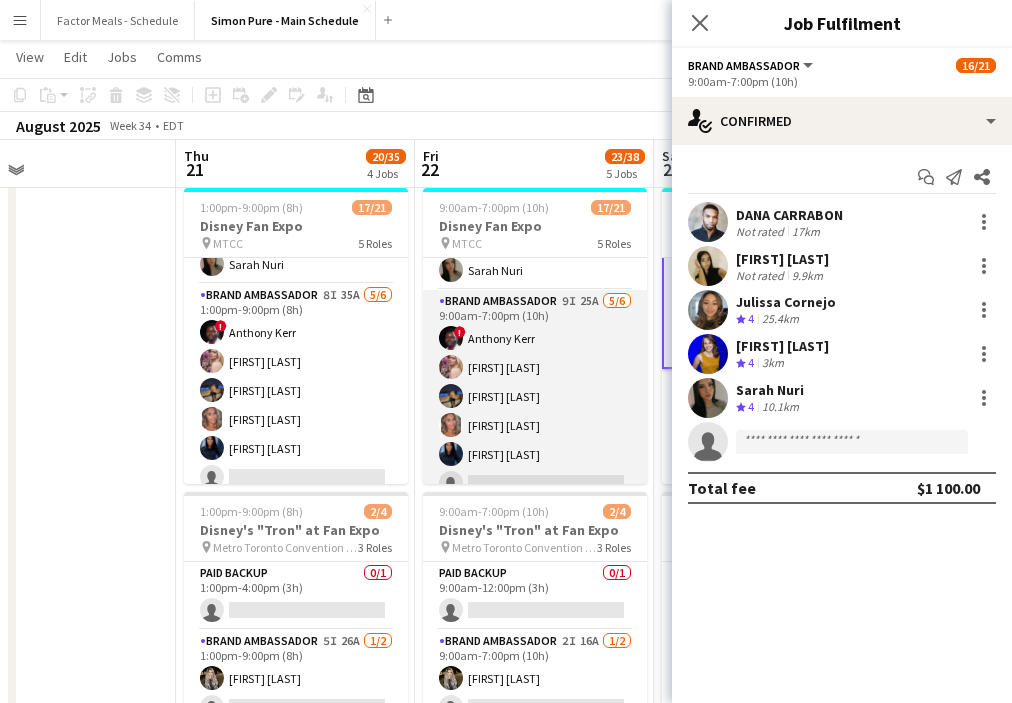 click on "Brand Ambassador    9I   25A   5/6   9:00am-7:00pm (10h)
! Anthony Kerr Cristiana Bodnariuc Ritish Nagpal Danielle Hreljac Diana Randeniya
single-neutral-actions" at bounding box center (535, 396) 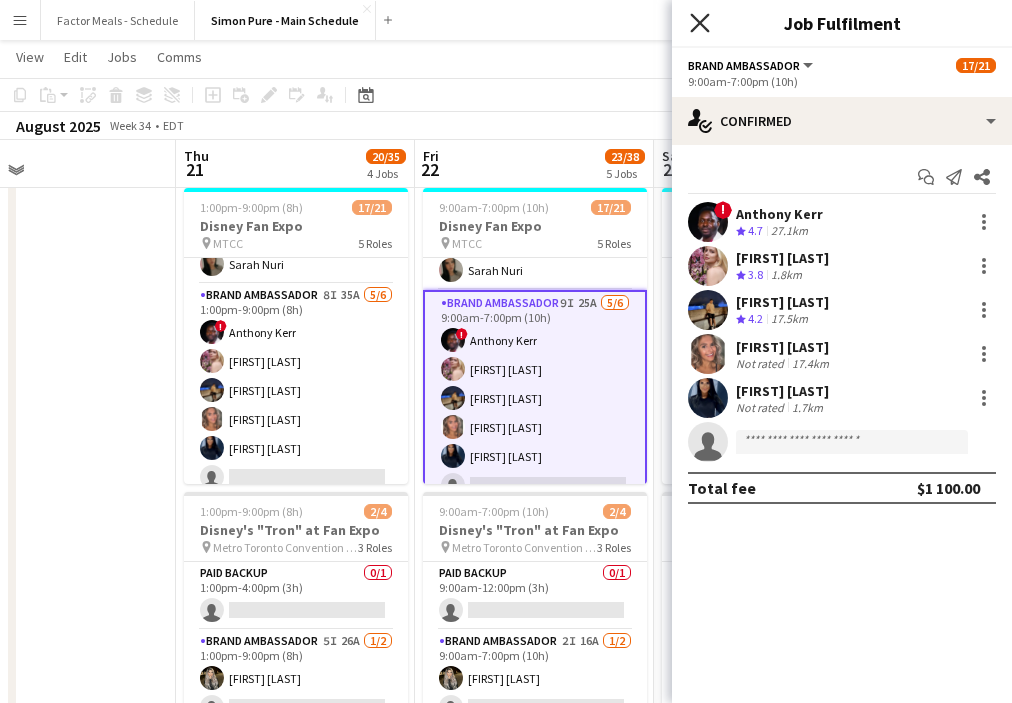 click on "Close pop-in" 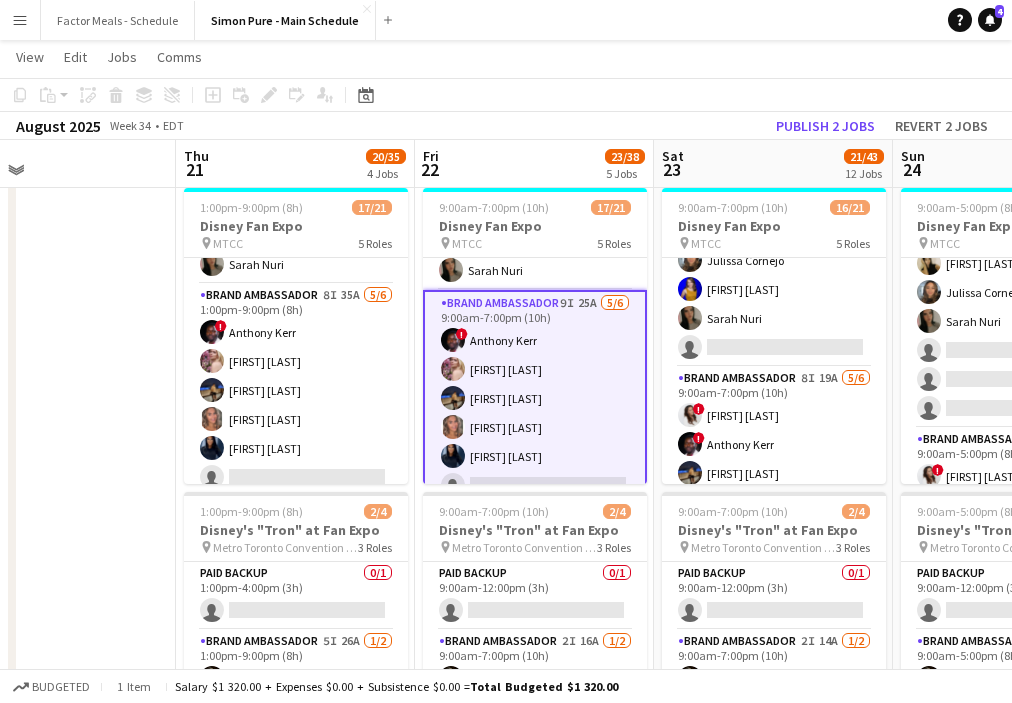 click on "August 2025   Week 34
•   EDT   Publish 2 jobs   Revert 2 jobs" 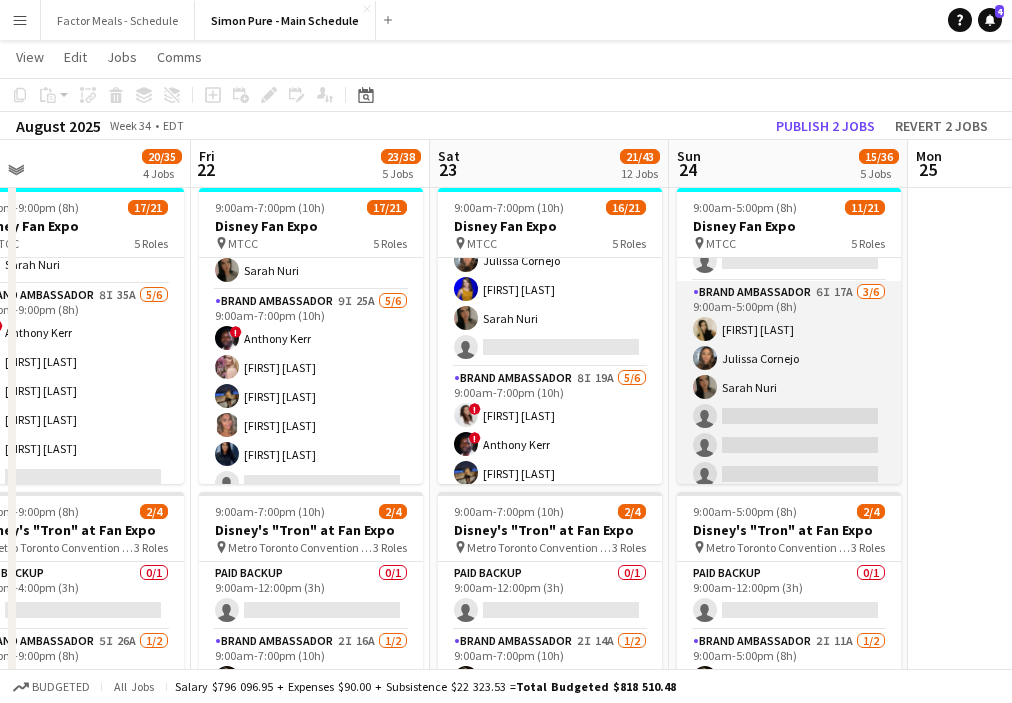 click on "Brand Ambassador    6I   17A   3/6   9:00am-5:00pm (8h)
ameerah nuri Julissa Cornejo Sarah Nuri
single-neutral-actions
single-neutral-actions
single-neutral-actions" at bounding box center (789, 387) 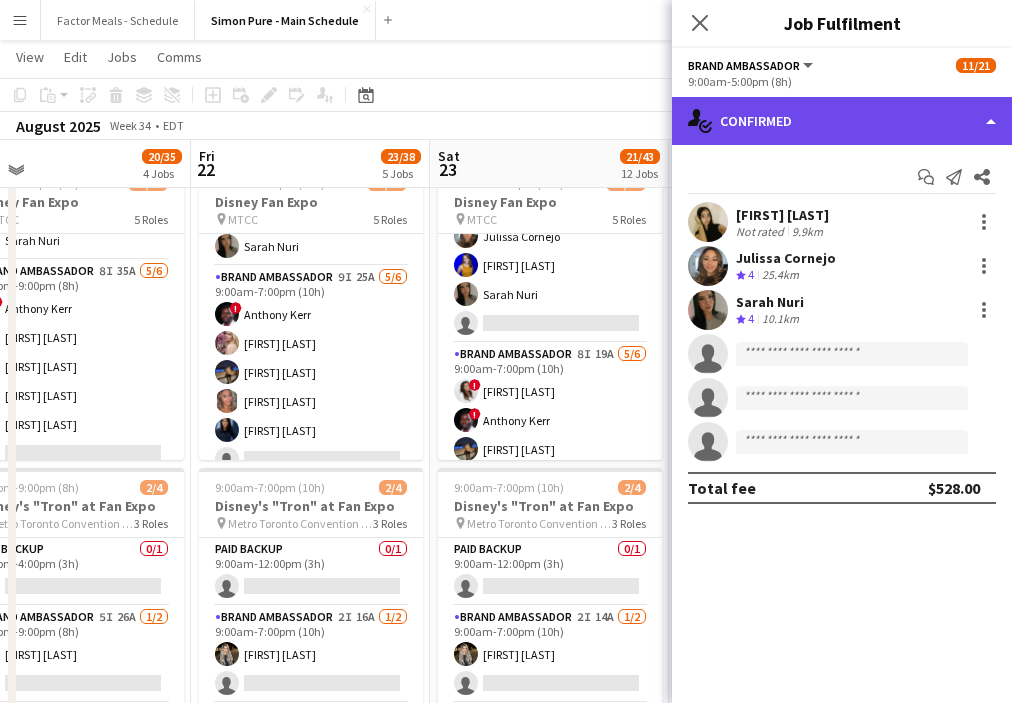 click on "single-neutral-actions-check-2
Confirmed" 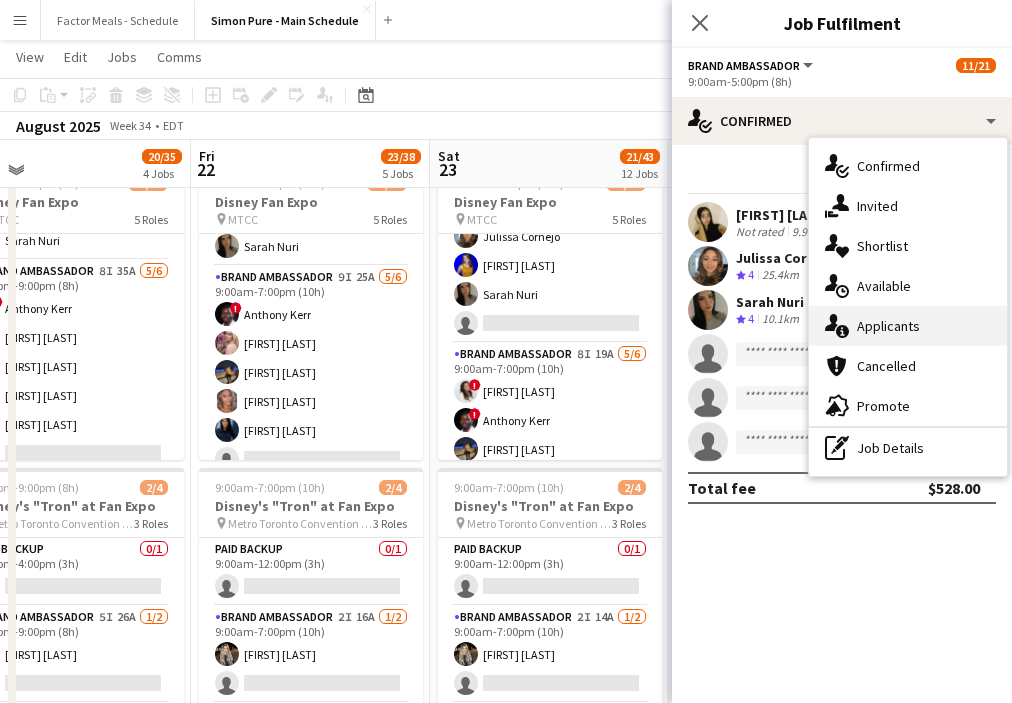 click on "single-neutral-actions-information
Applicants" at bounding box center (908, 326) 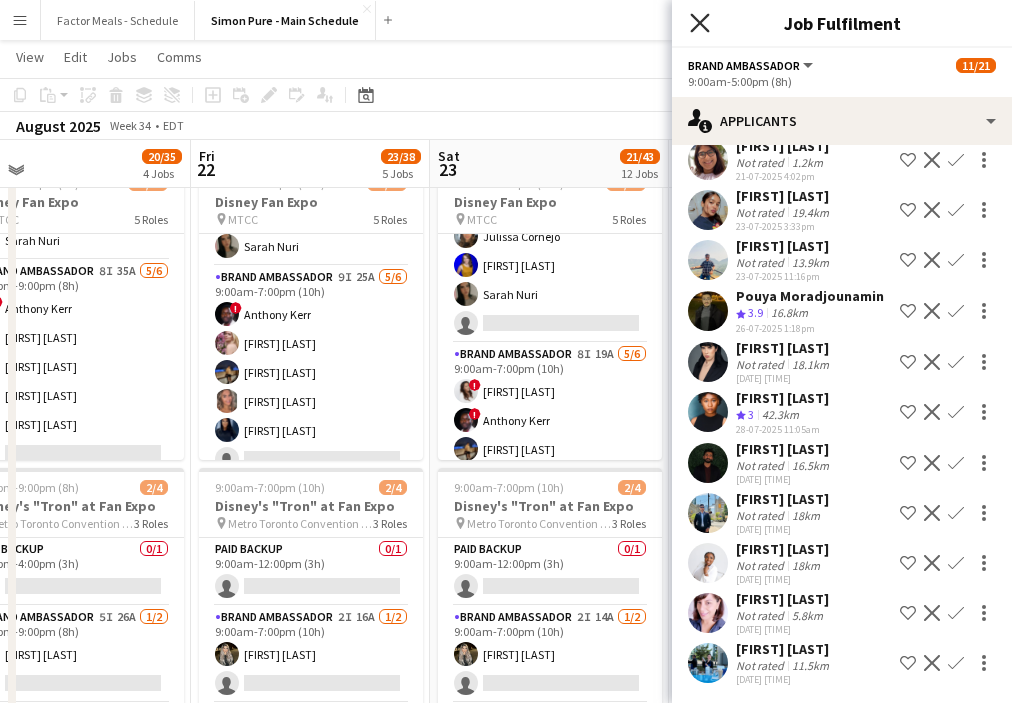 click on "Close pop-in" 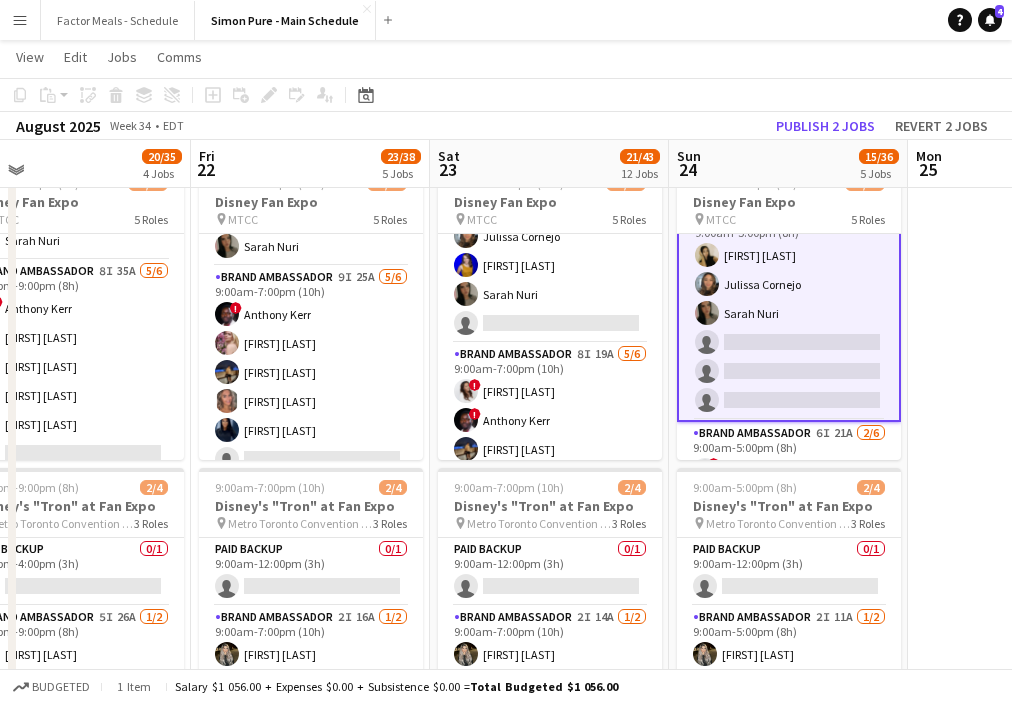 scroll, scrollTop: 138, scrollLeft: 0, axis: vertical 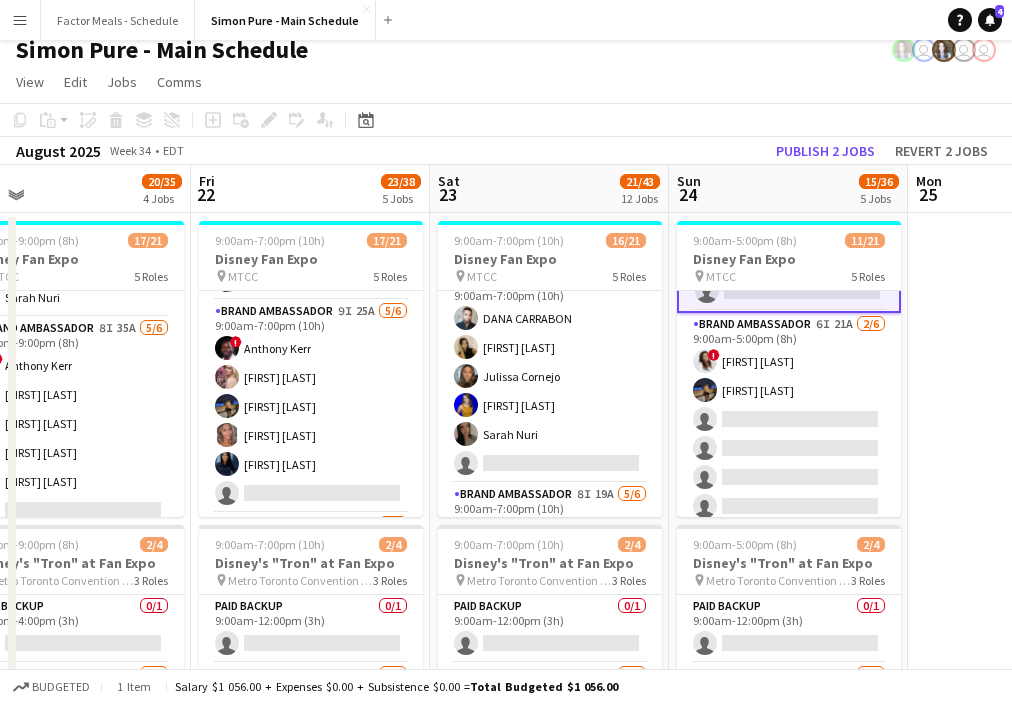 click on "Brand Ambassador    6I   21A   2/6   9:00am-5:00pm (8h)
! Christina Cabral Ritish Nagpal
single-neutral-actions
single-neutral-actions
single-neutral-actions
single-neutral-actions" at bounding box center (789, 419) 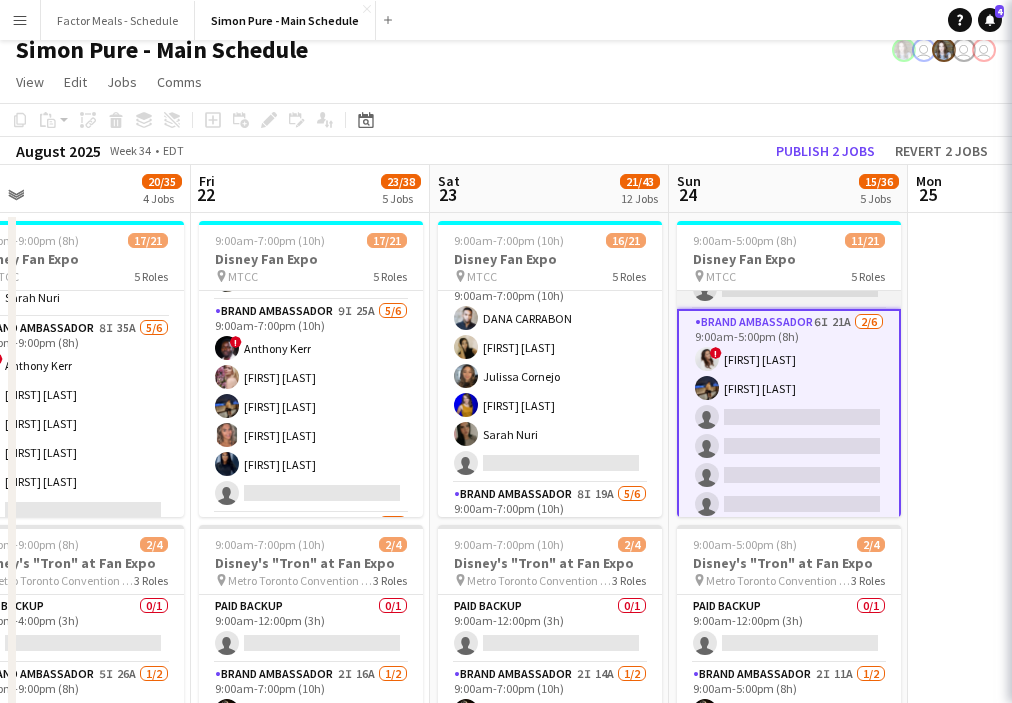 scroll, scrollTop: 290, scrollLeft: 0, axis: vertical 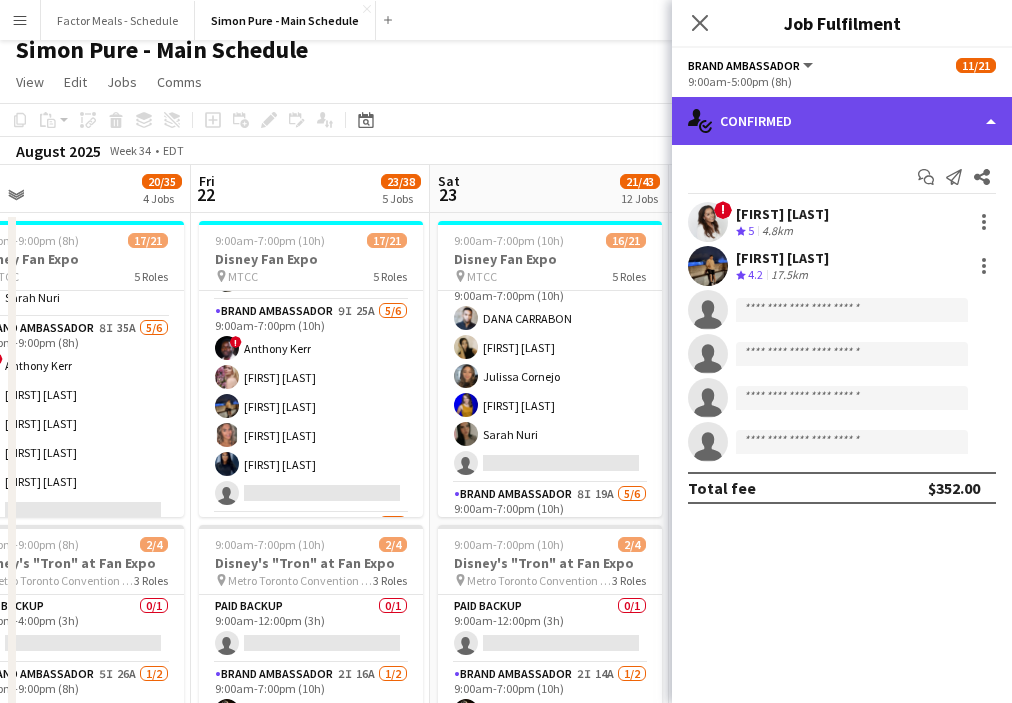 click on "single-neutral-actions-check-2
Confirmed" 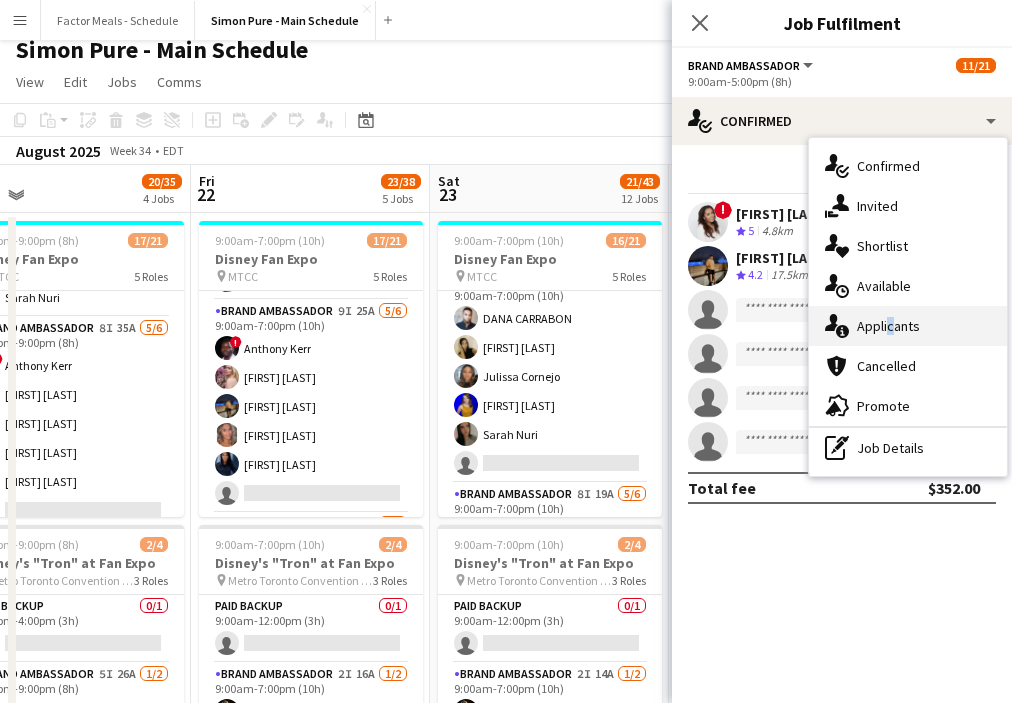 click on "single-neutral-actions-information
Applicants" at bounding box center (908, 326) 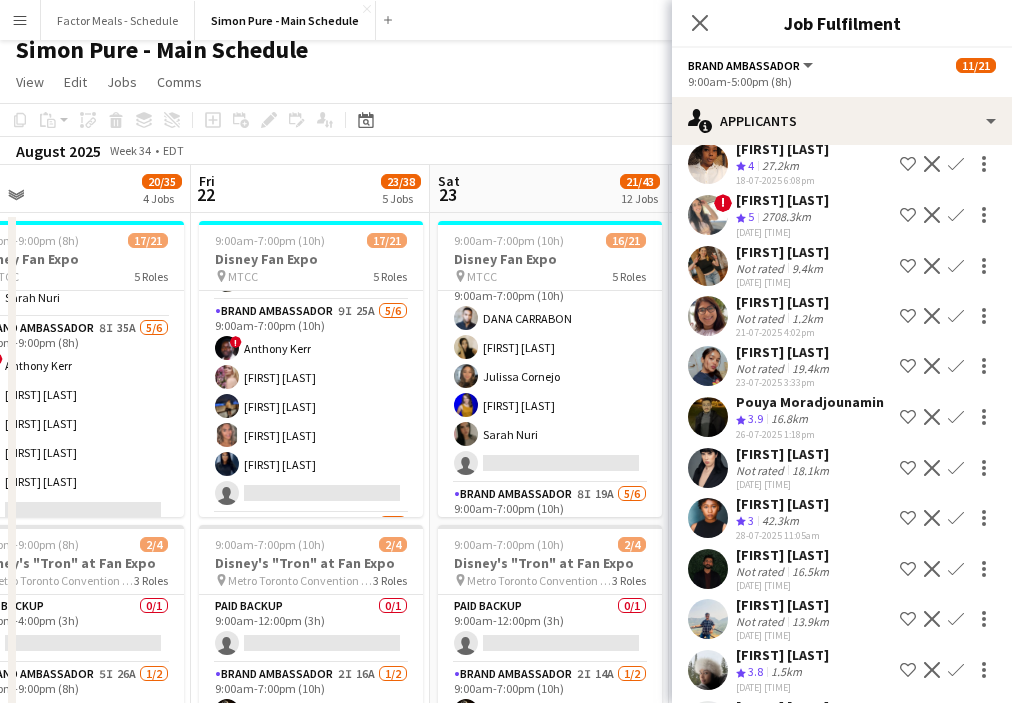 scroll, scrollTop: 0, scrollLeft: 0, axis: both 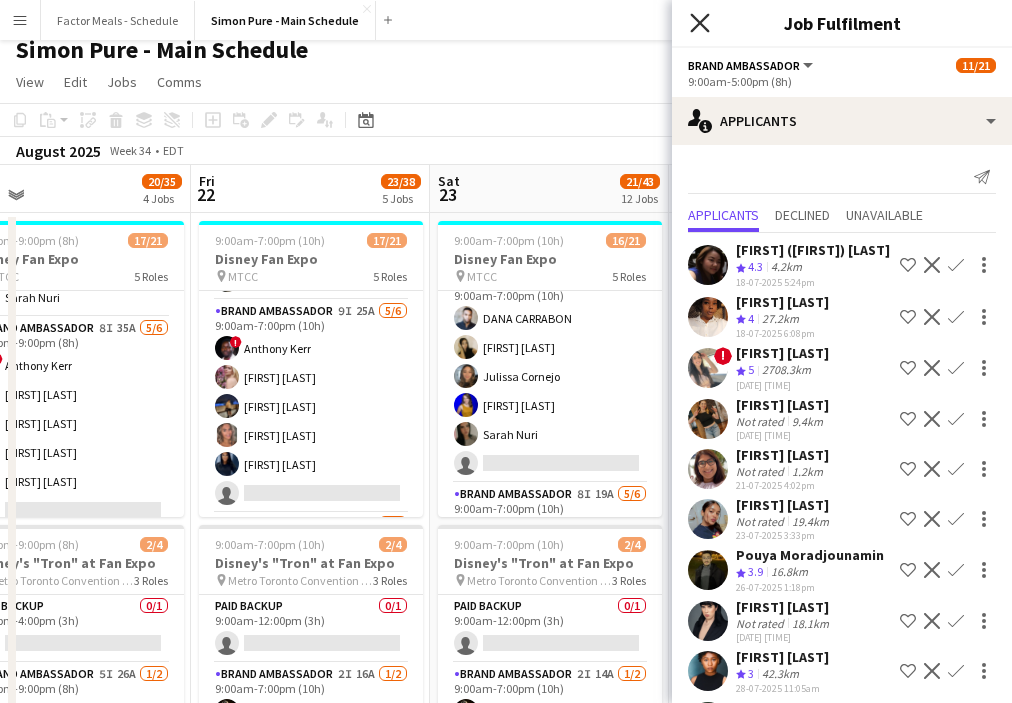 click on "Close pop-in" 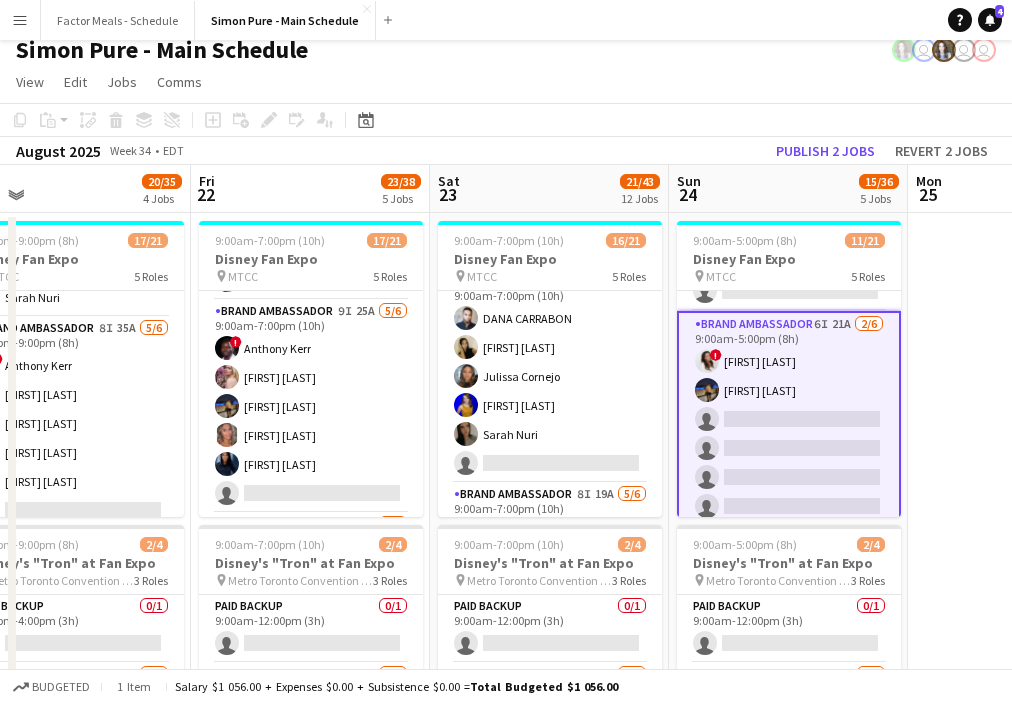 scroll, scrollTop: 30, scrollLeft: 0, axis: vertical 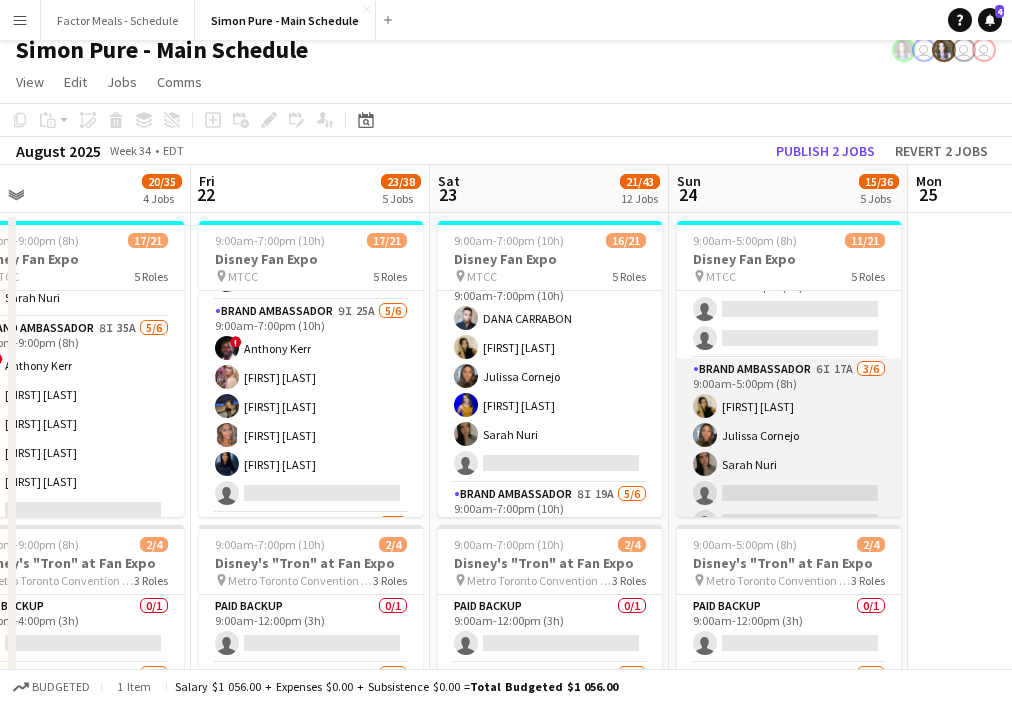 click on "Brand Ambassador    6I   17A   3/6   9:00am-5:00pm (8h)
ameerah nuri Julissa Cornejo Sarah Nuri
single-neutral-actions
single-neutral-actions
single-neutral-actions" at bounding box center [789, 464] 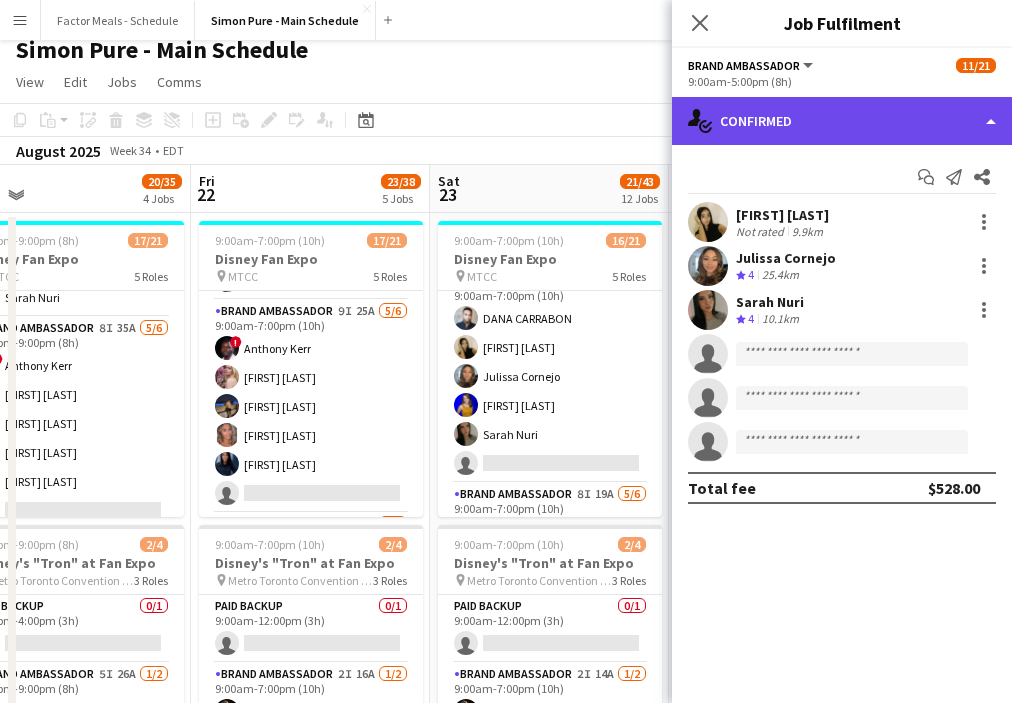 click on "single-neutral-actions-check-2
Confirmed" 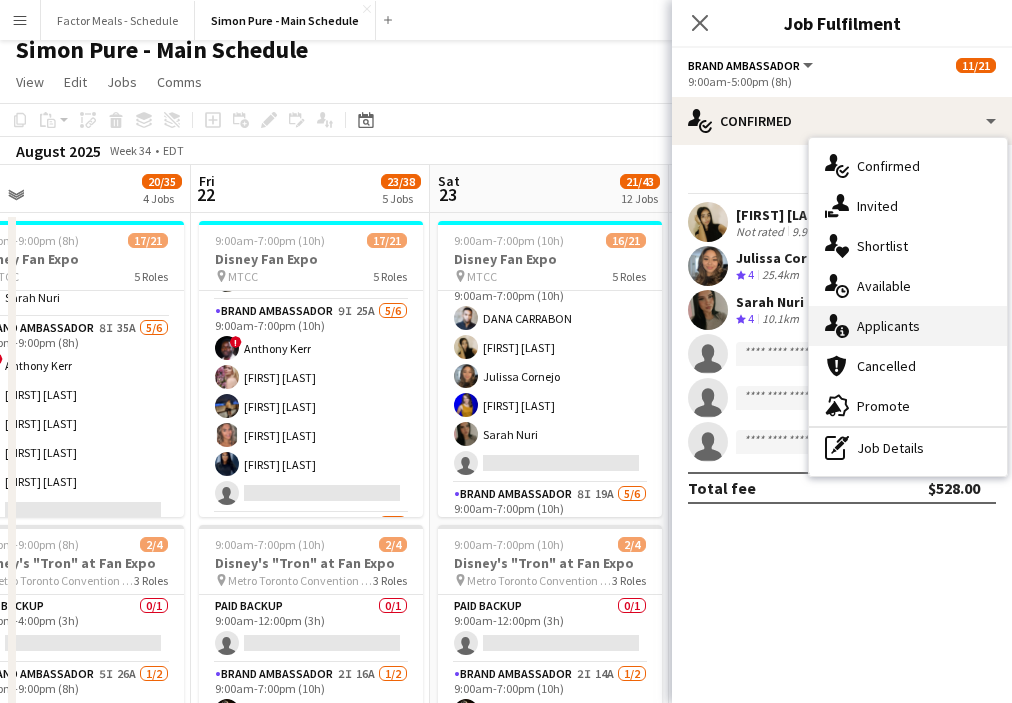 click on "single-neutral-actions-information
Applicants" at bounding box center [908, 326] 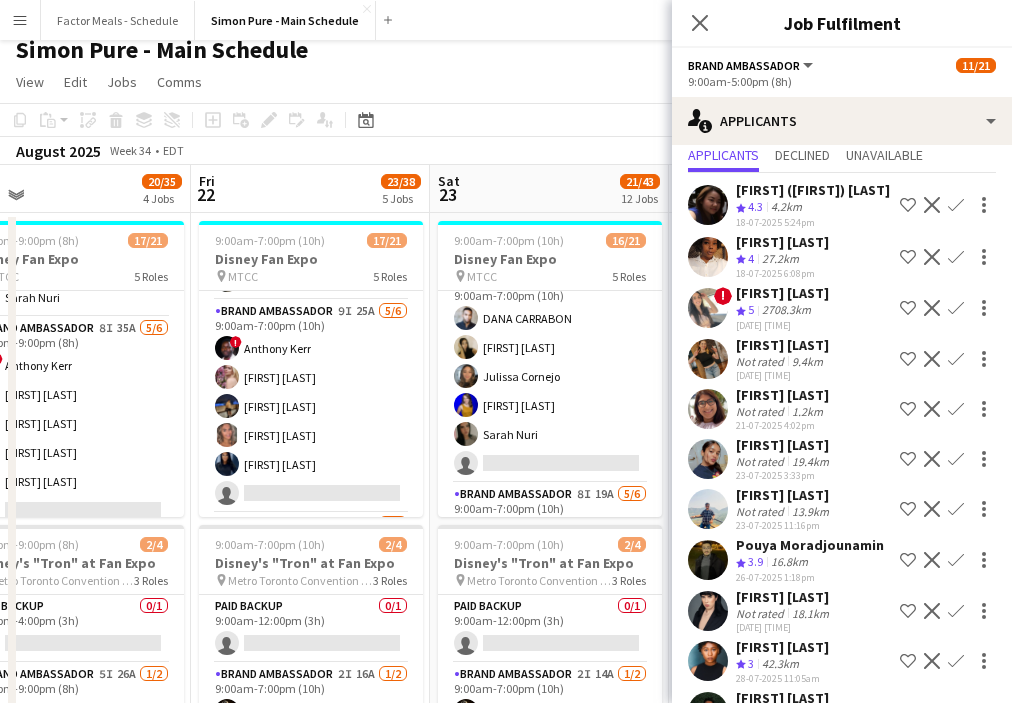 scroll, scrollTop: 34, scrollLeft: 0, axis: vertical 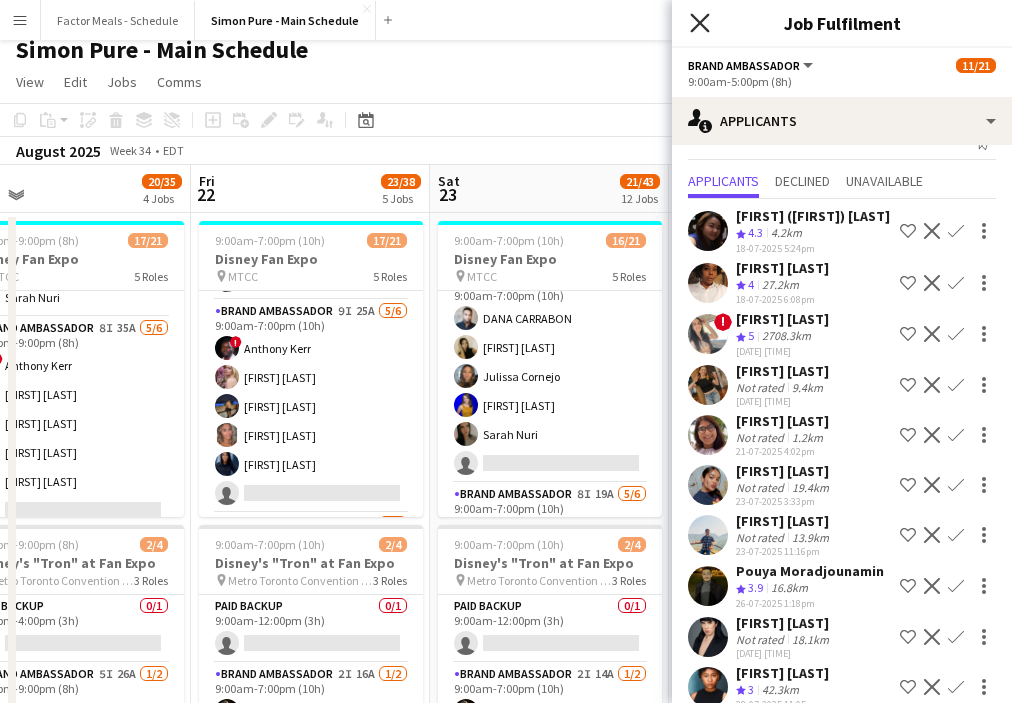 click 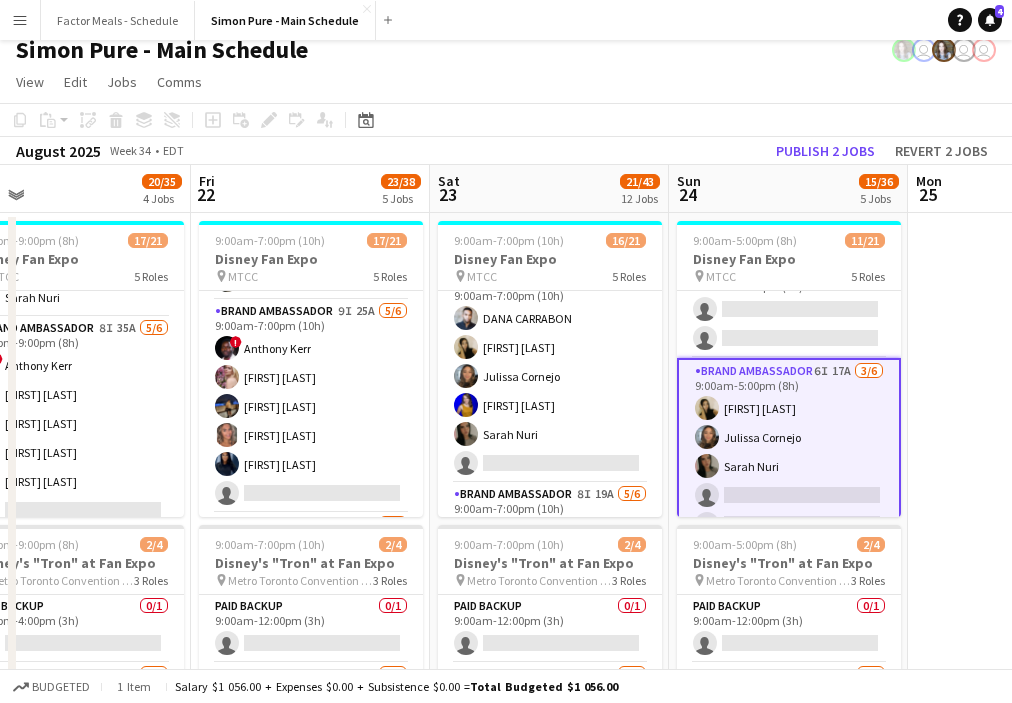 click on "Copy
Paste
Paste
Command
V Paste with crew
Command
Shift
V
Paste linked Job
Delete
Group
Ungroup
Add job
Add linked Job
Edit
Edit linked Job
Applicants
Date picker
AUG 2025 AUG 2025 Monday M Tuesday T Wednesday W Thursday T Friday F Saturday S Sunday S  AUG   1   2   3   4   5   6   7   8   9   10   11   12   13   14   15   16   17   18   19   20   21   22   23   24   25" 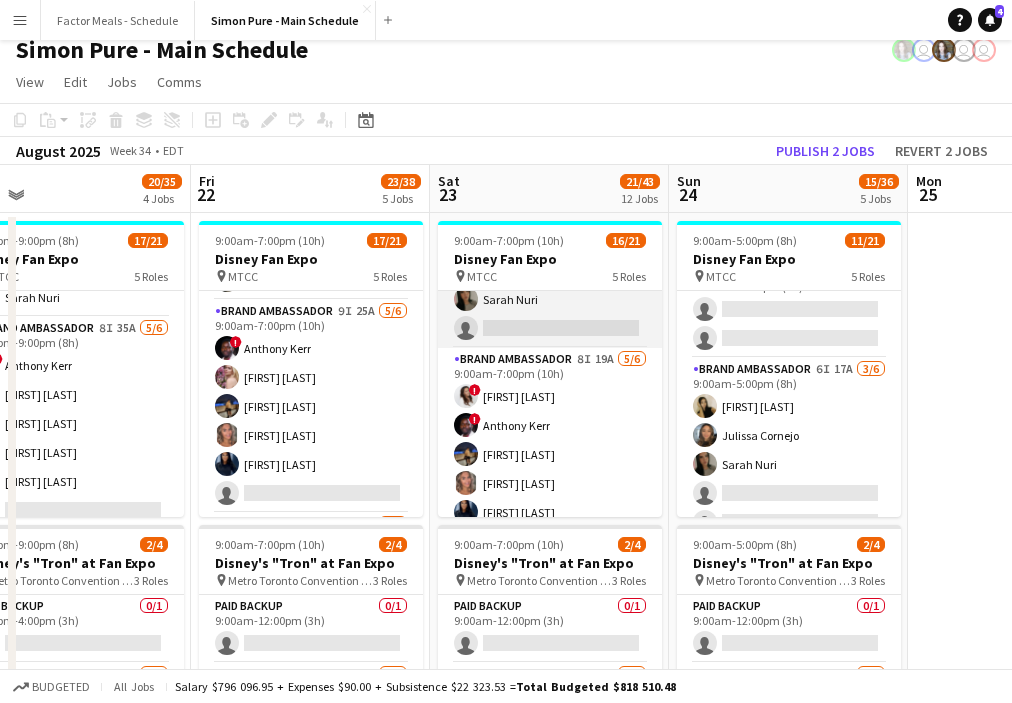 scroll, scrollTop: 268, scrollLeft: 0, axis: vertical 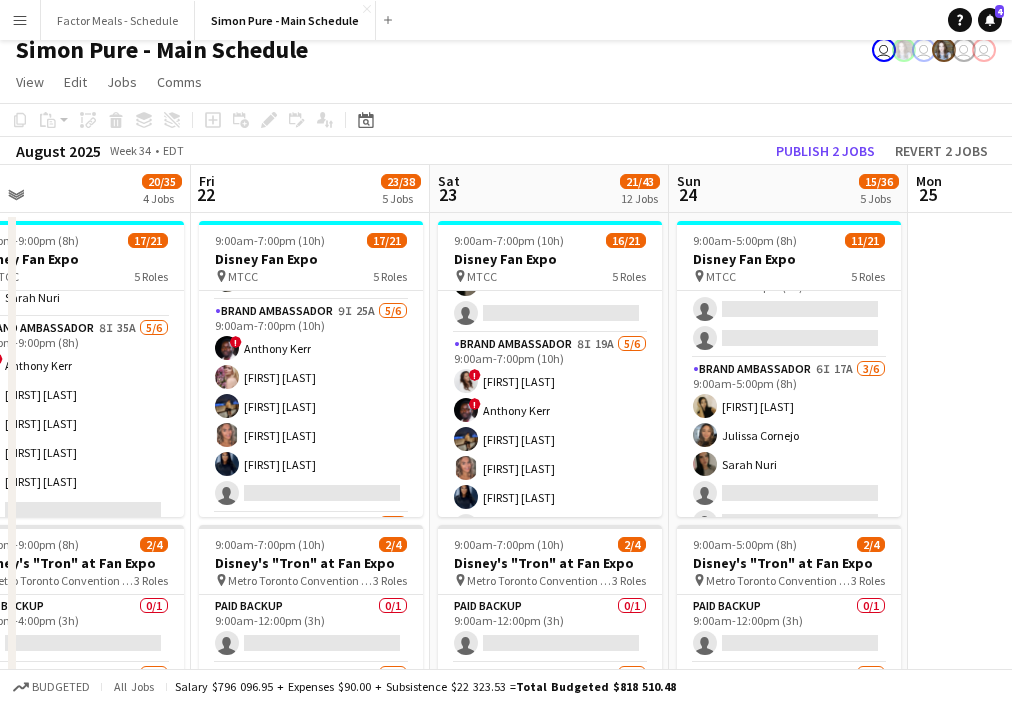 click on "Menu" at bounding box center [20, 20] 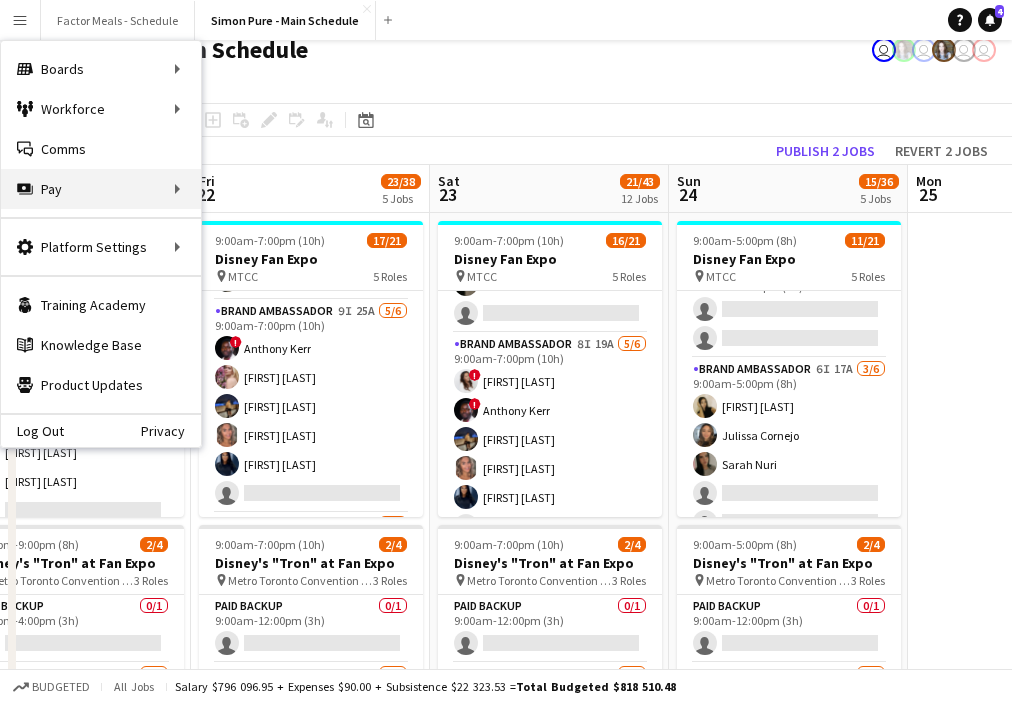 click on "Pay
Pay" at bounding box center (101, 189) 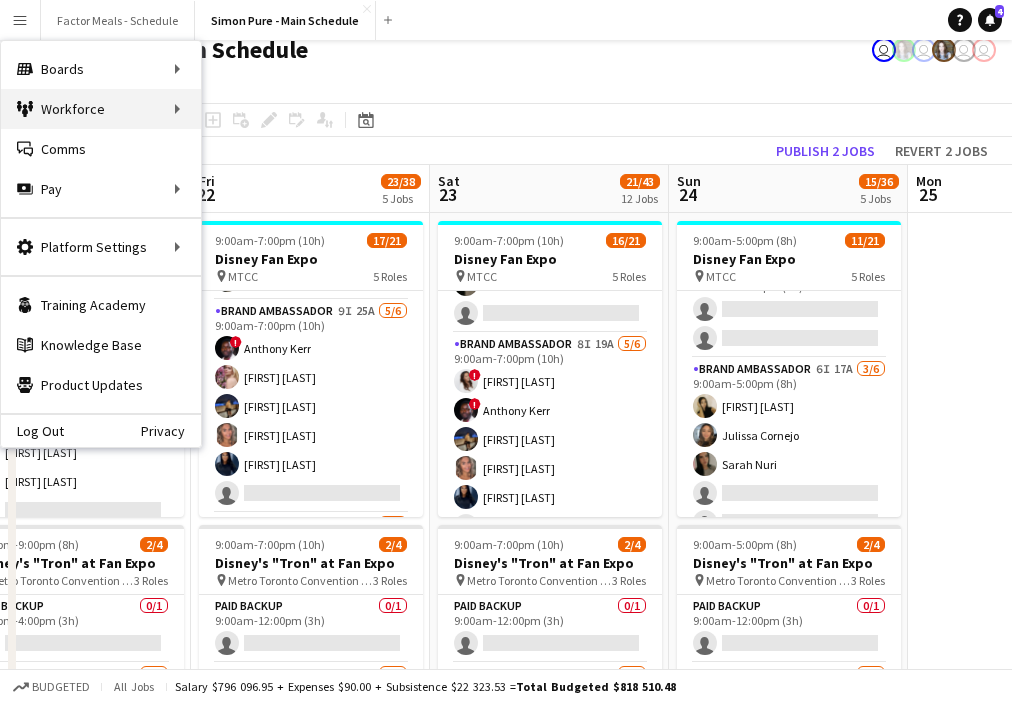 click on "Workforce
Workforce" at bounding box center [101, 109] 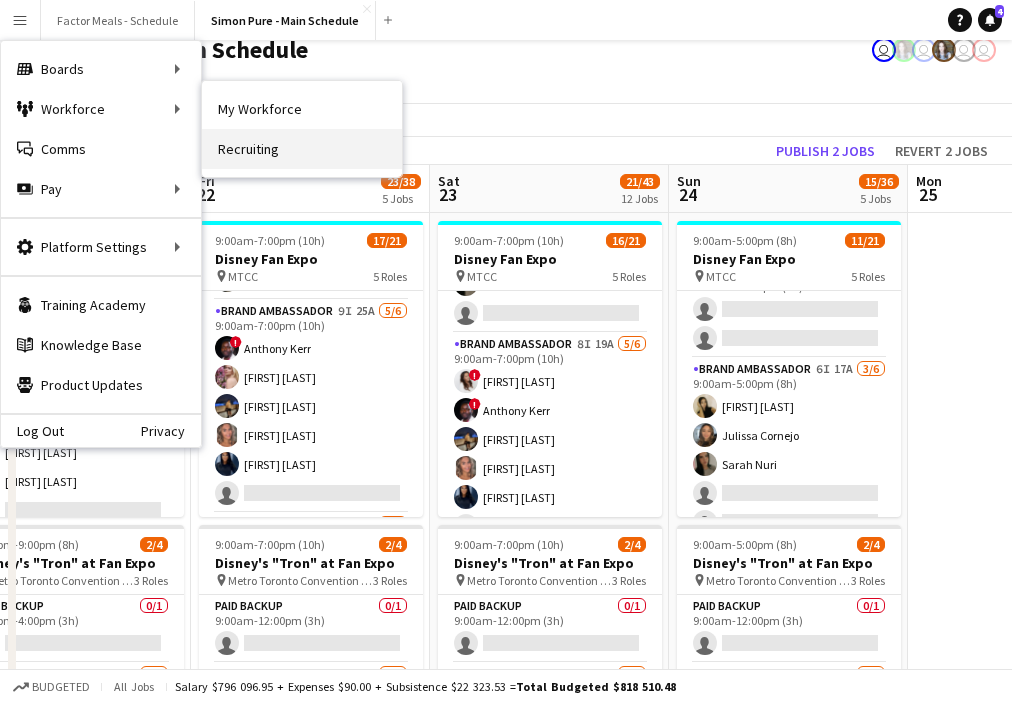 click on "Recruiting" at bounding box center (302, 149) 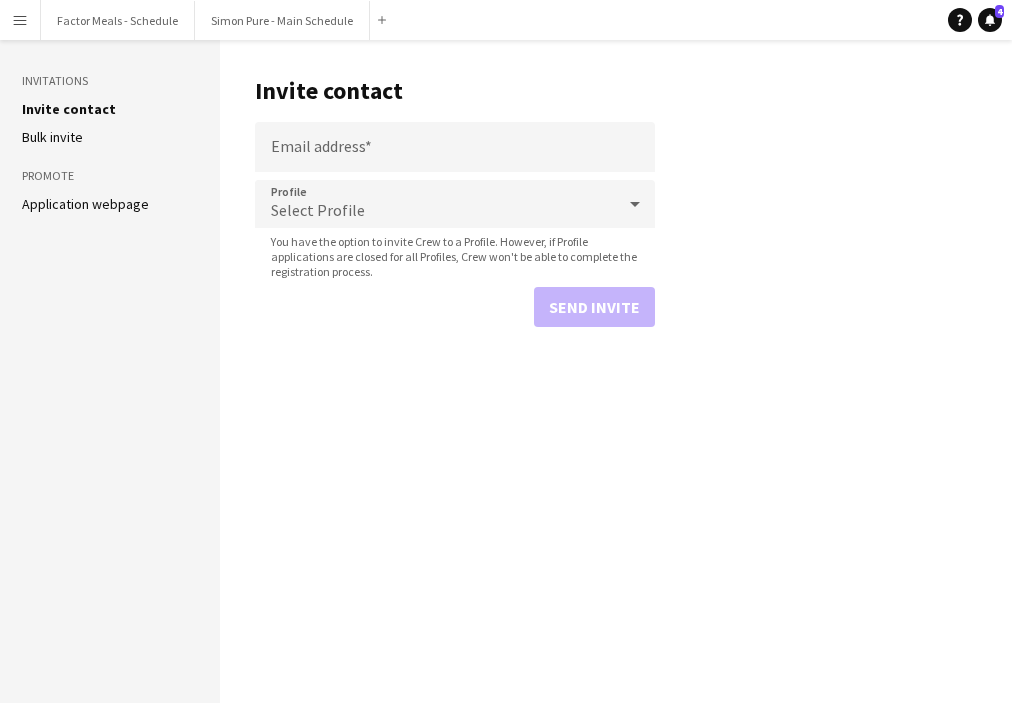 scroll, scrollTop: 0, scrollLeft: 0, axis: both 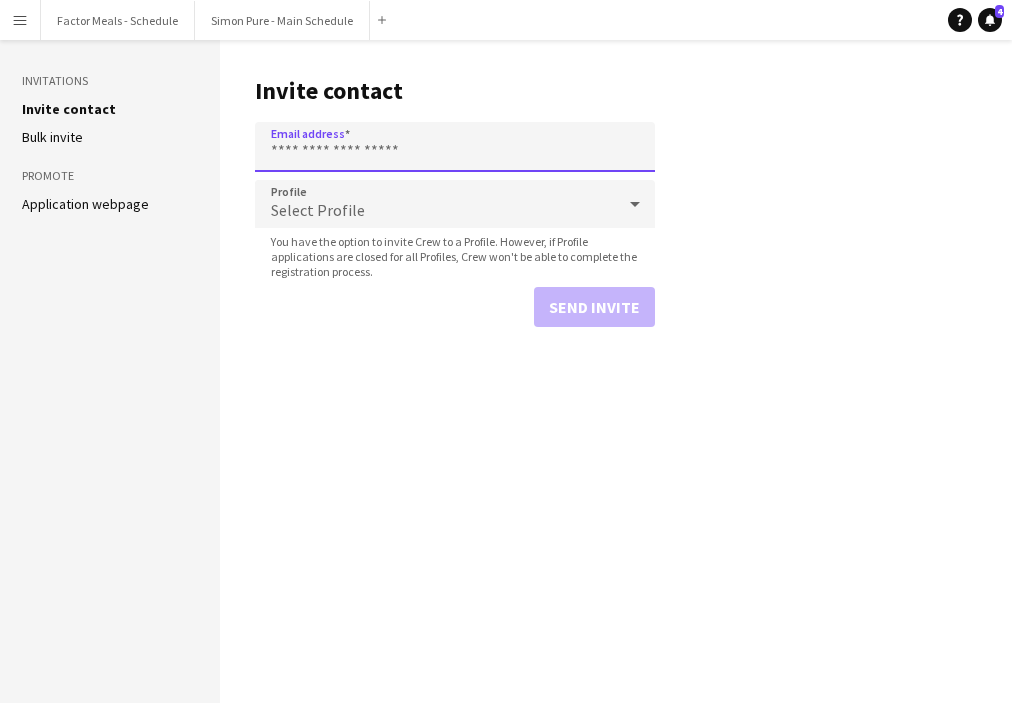click on "Email address" at bounding box center [455, 147] 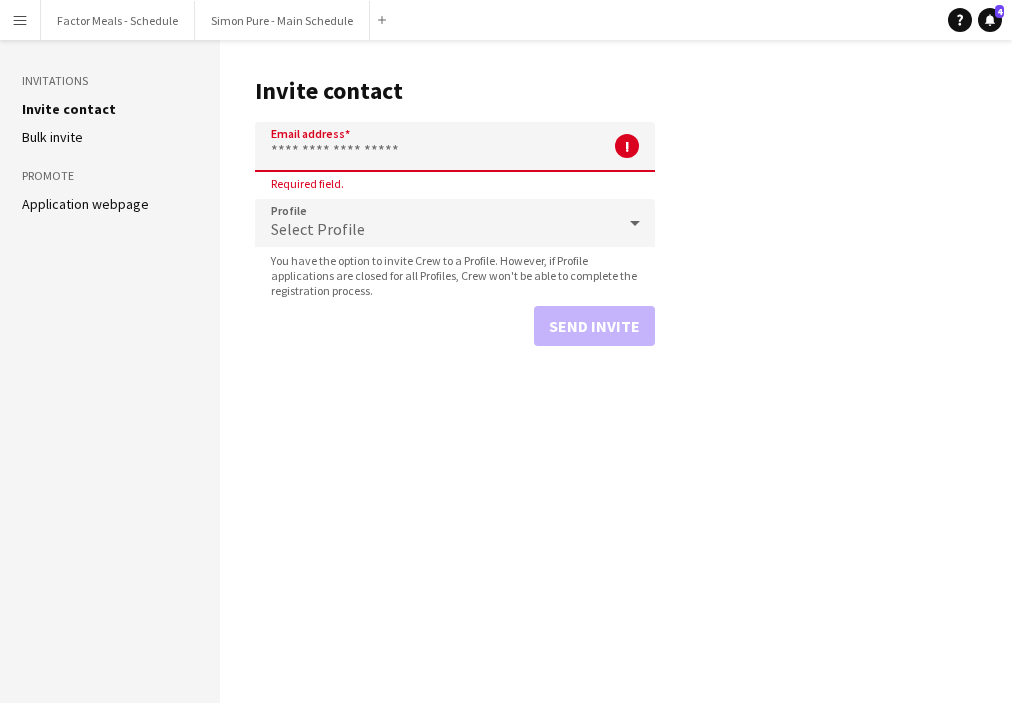 paste on "**********" 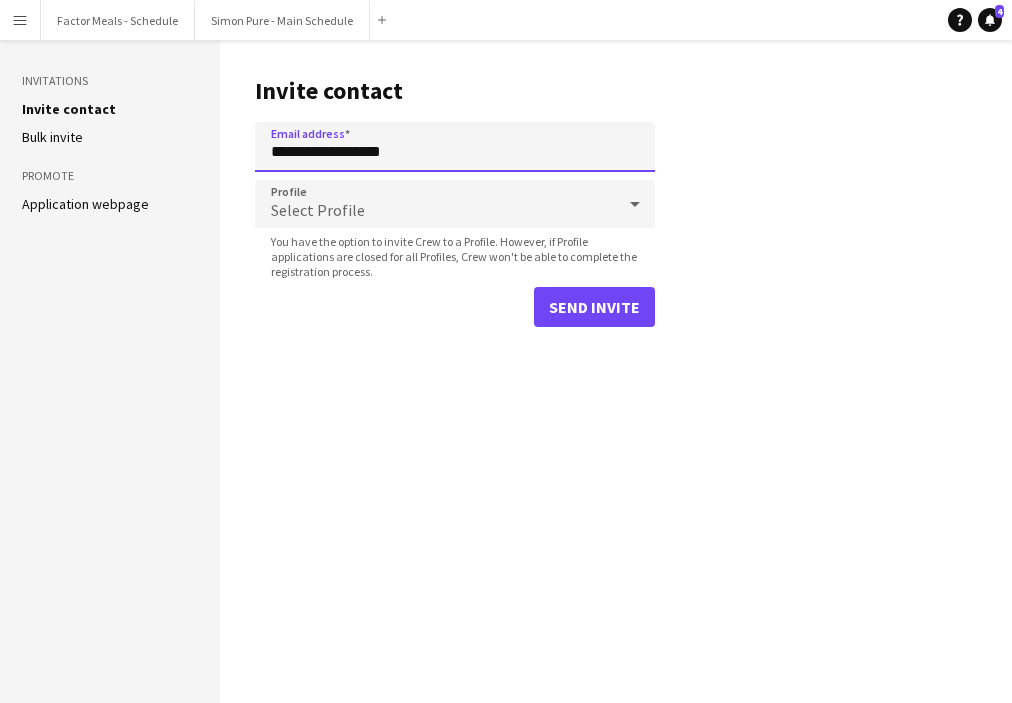 type on "**********" 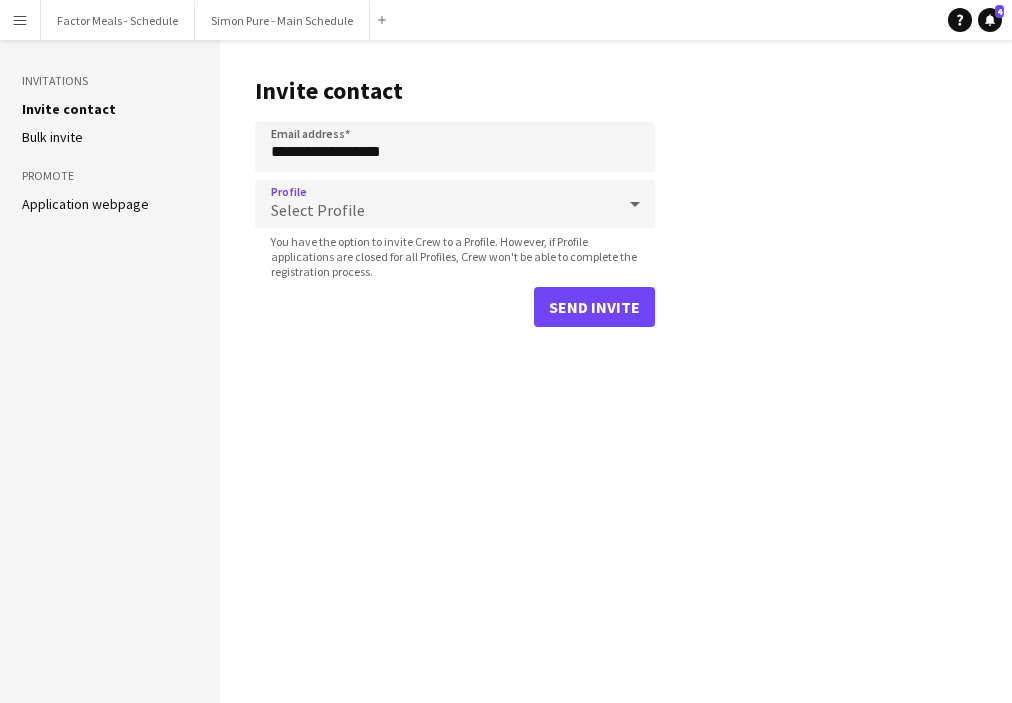 click on "Select Profile" at bounding box center (435, 204) 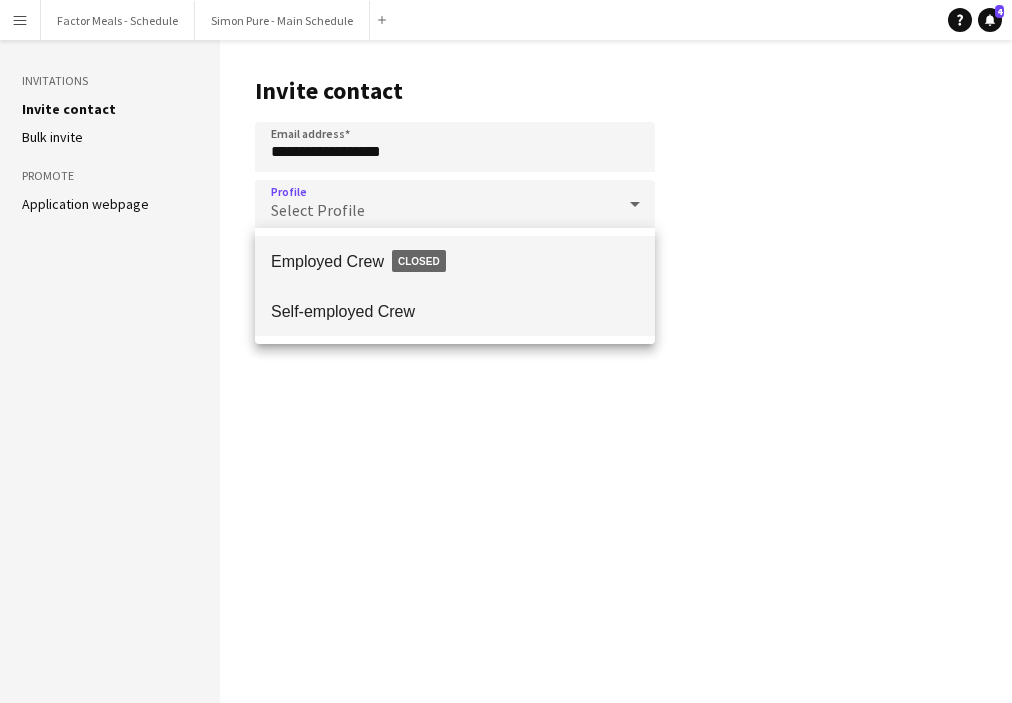click on "Self-employed Crew" at bounding box center (455, 311) 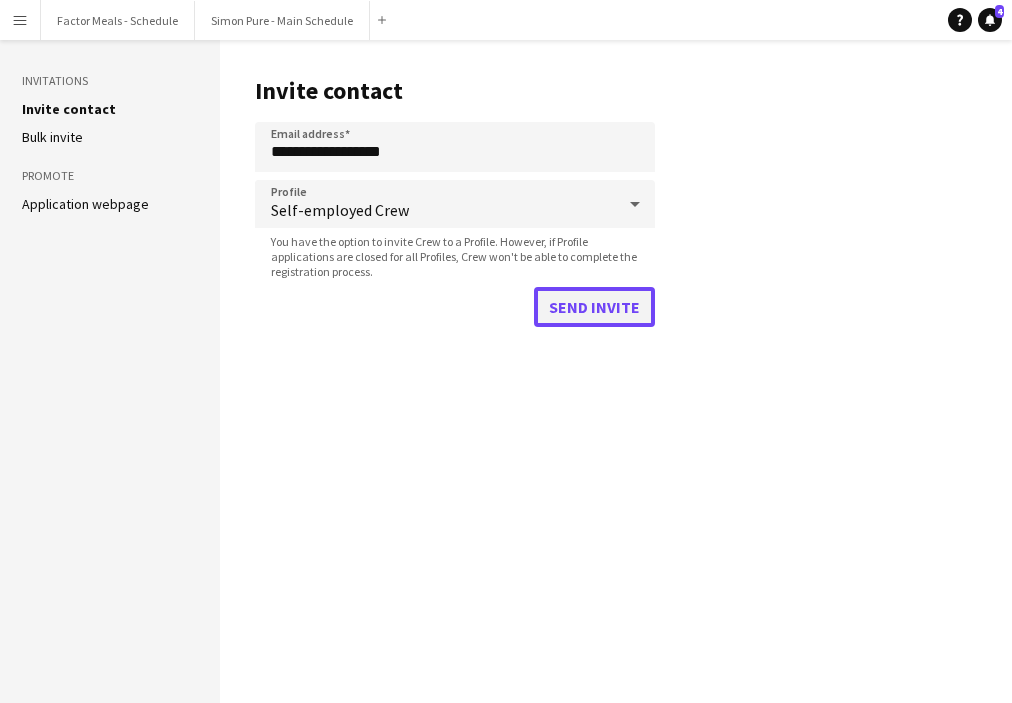 click on "Send invite" 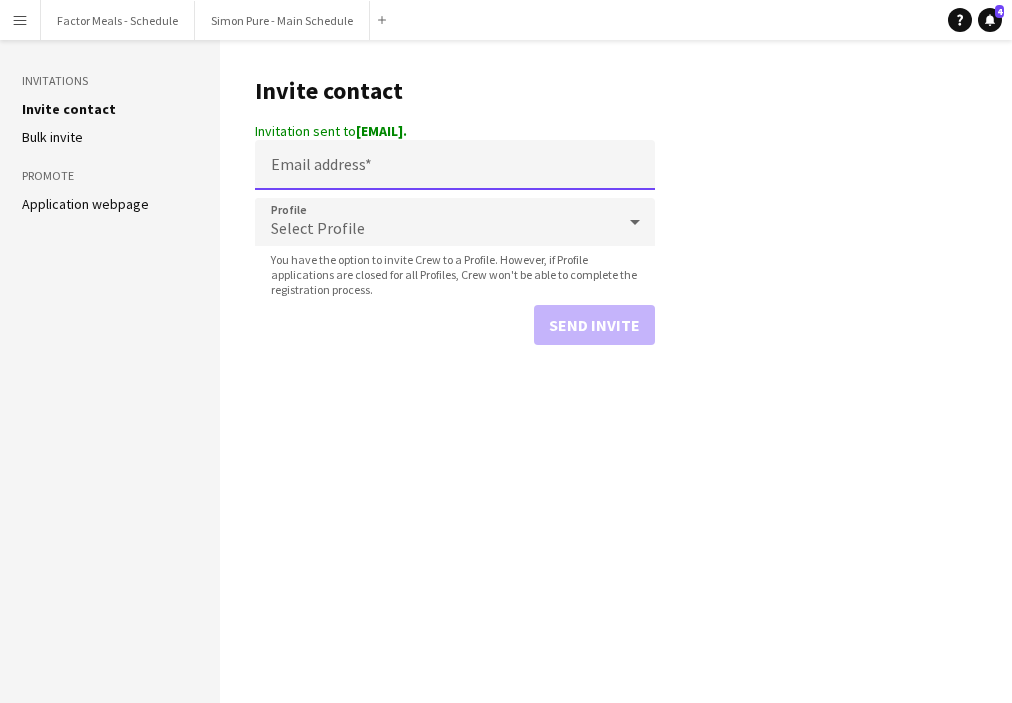 click on "Email address" at bounding box center [455, 165] 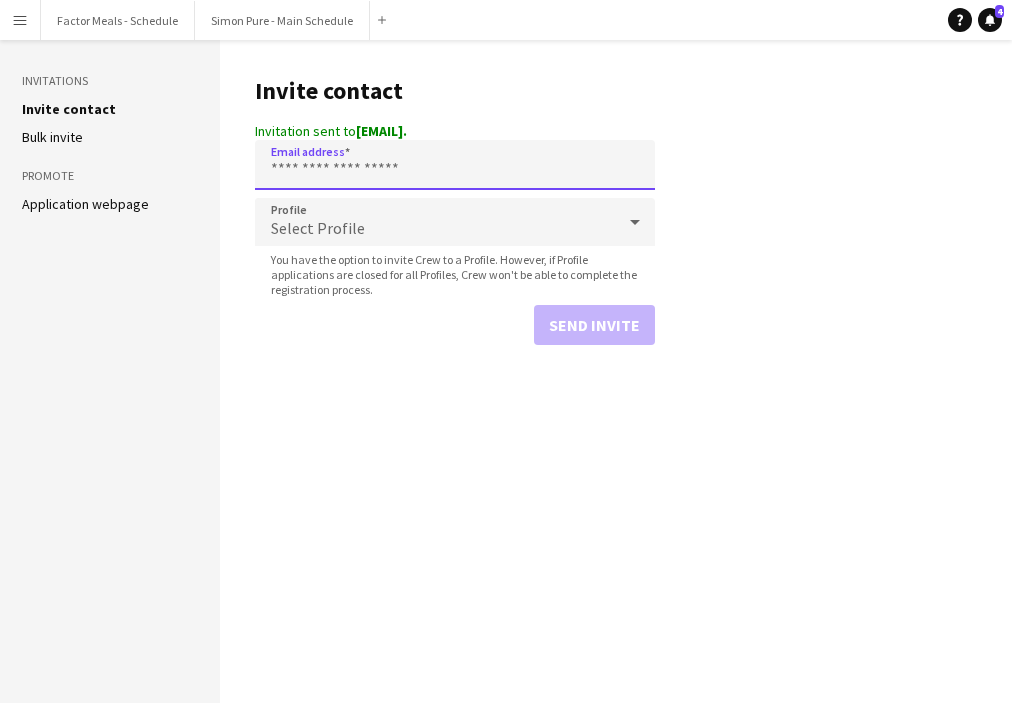 paste on "**********" 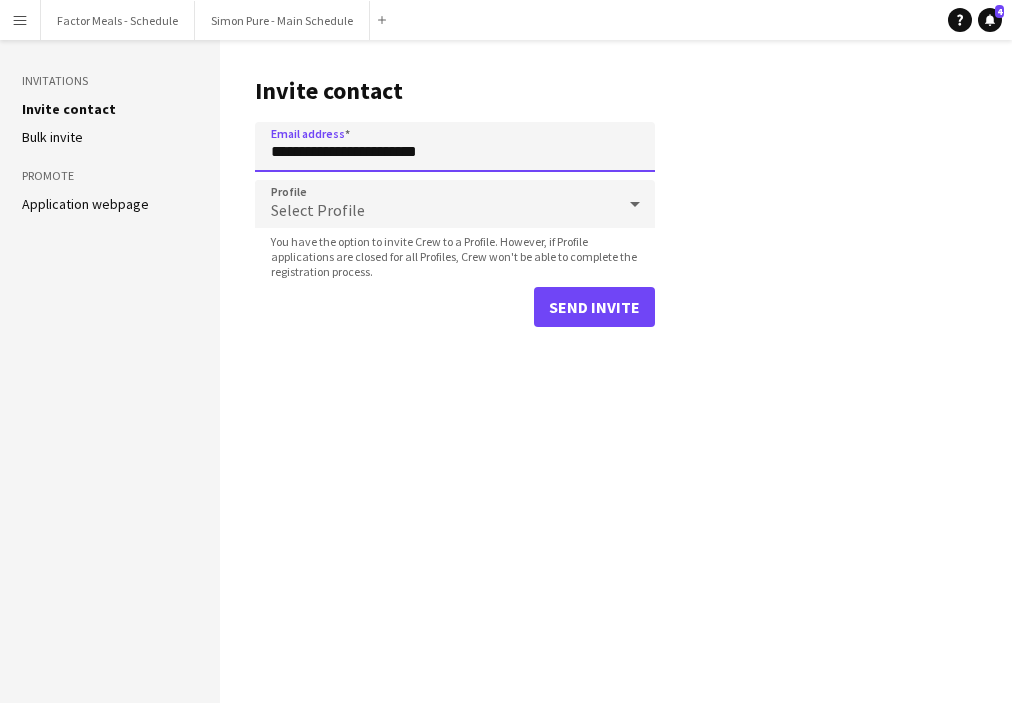 type on "**********" 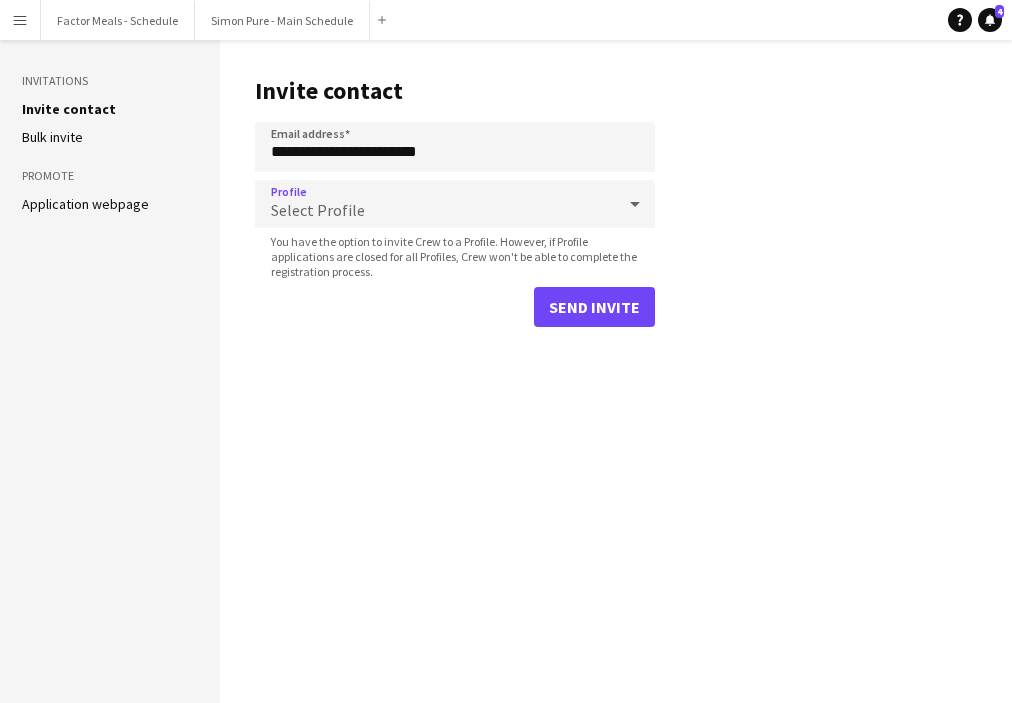 click on "Select Profile" at bounding box center (435, 204) 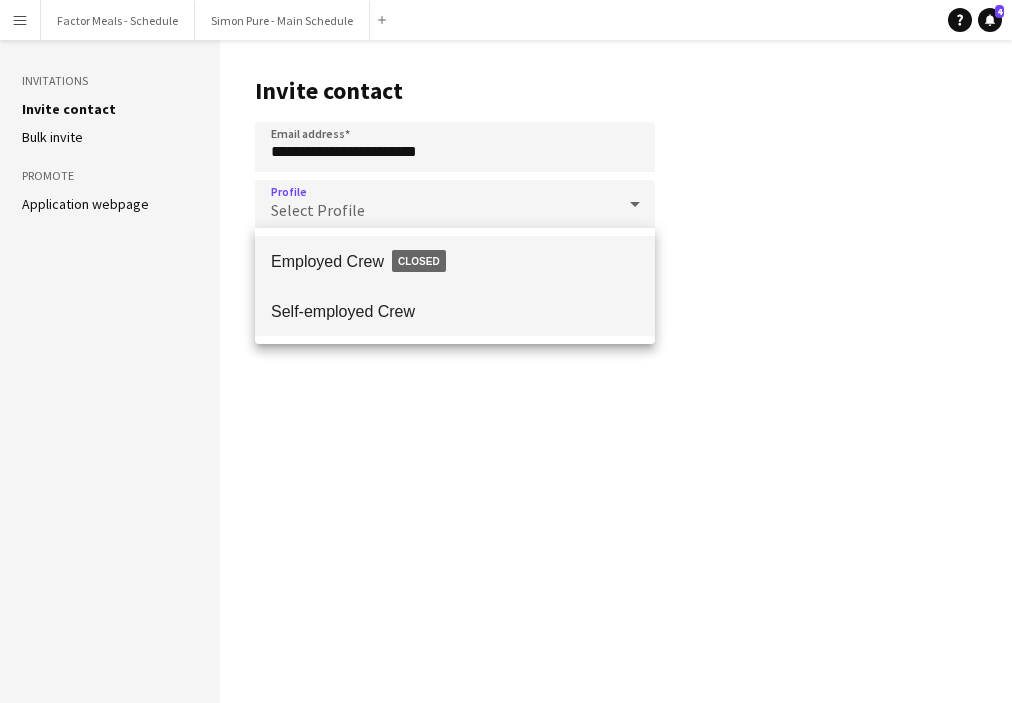 click on "Self-employed Crew" at bounding box center (455, 311) 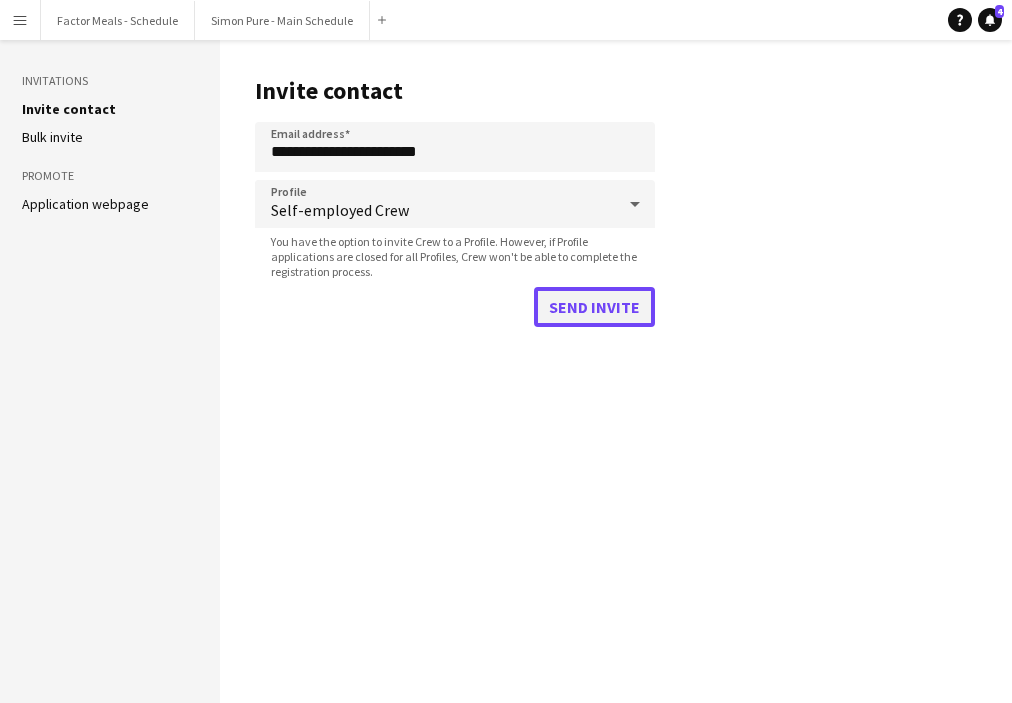 click on "Send invite" 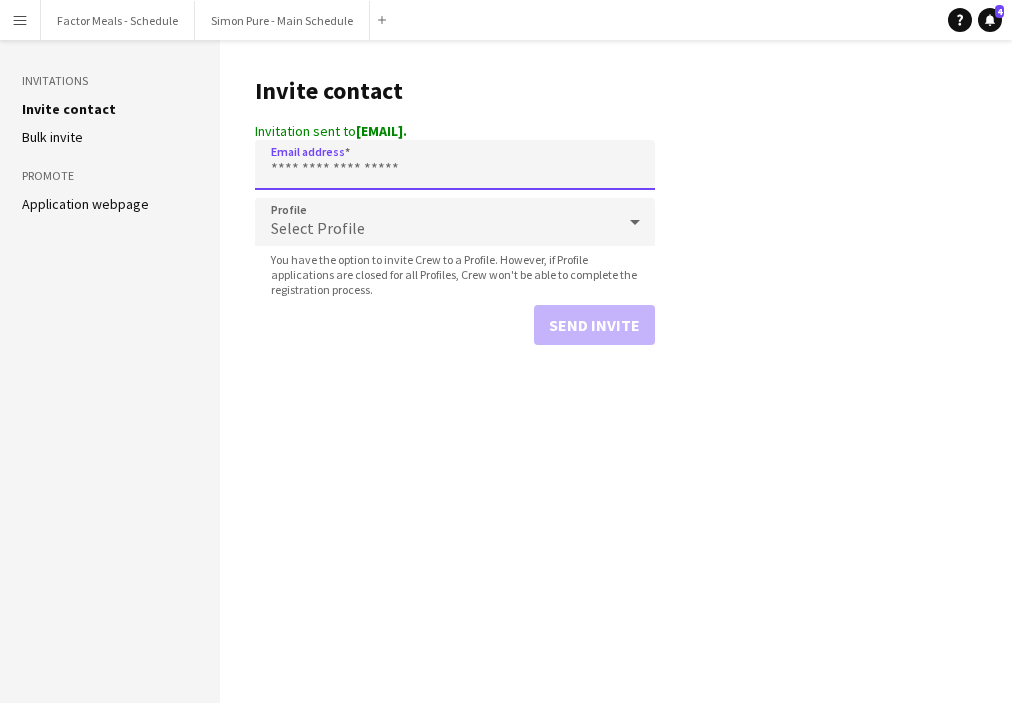 click on "Email address" at bounding box center (455, 165) 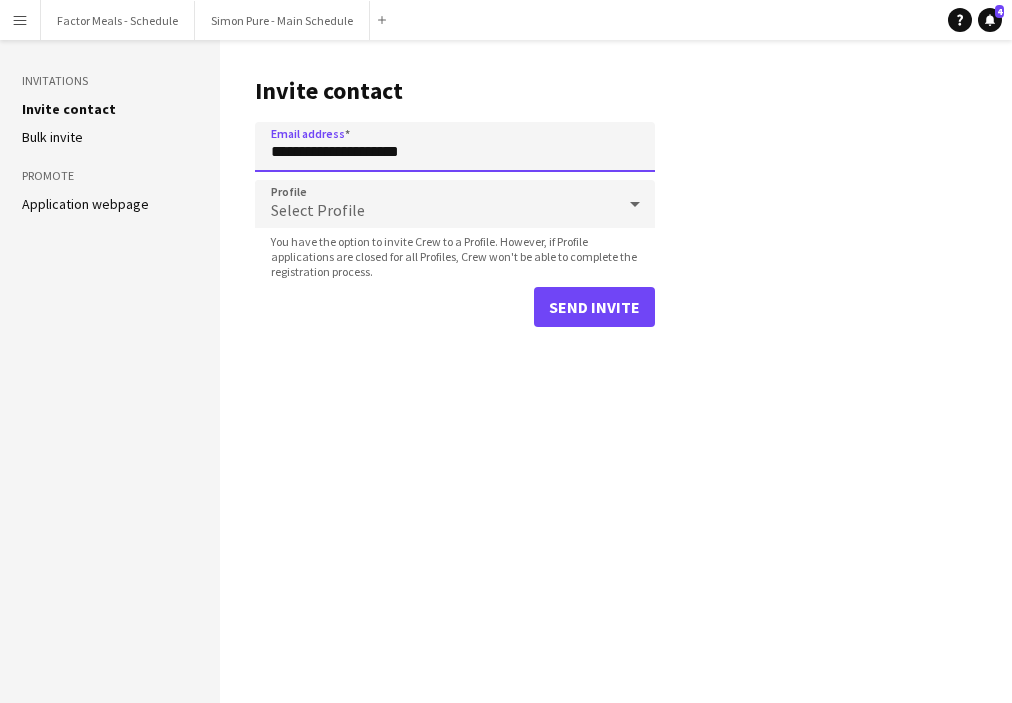 type on "**********" 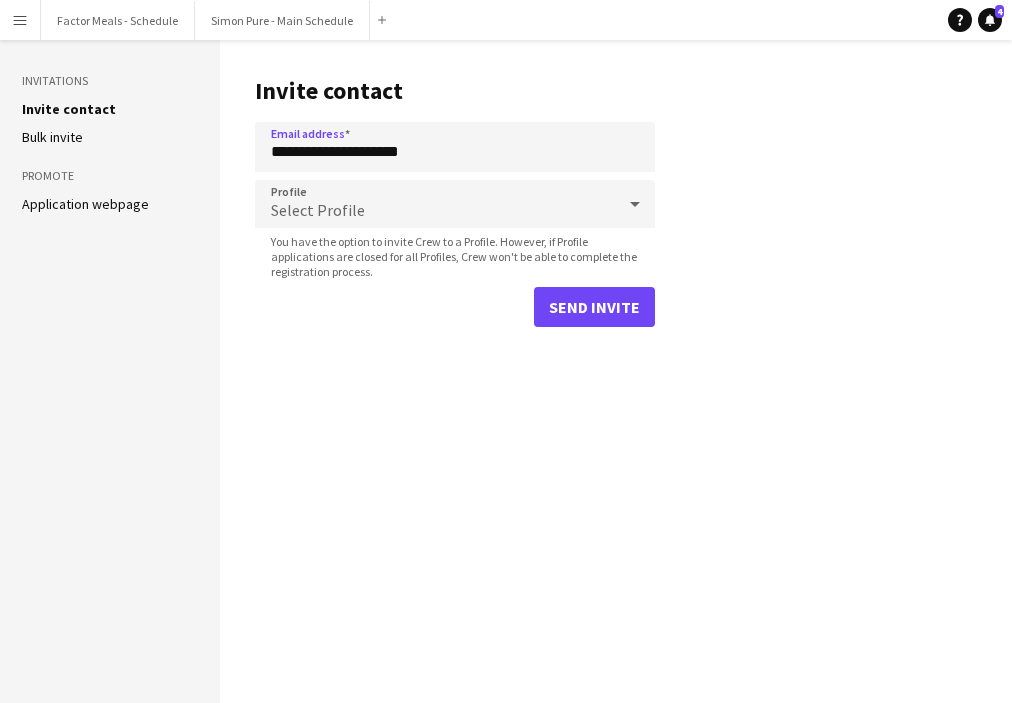 click on "Select Profile" at bounding box center [435, 204] 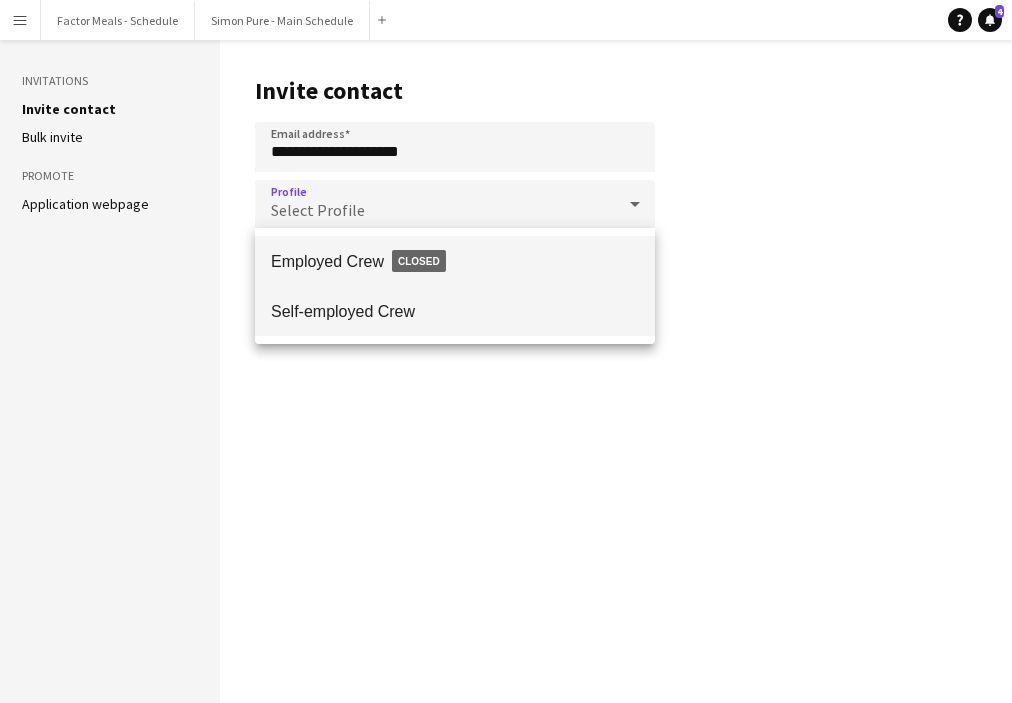 click on "Self-employed Crew" at bounding box center (455, 311) 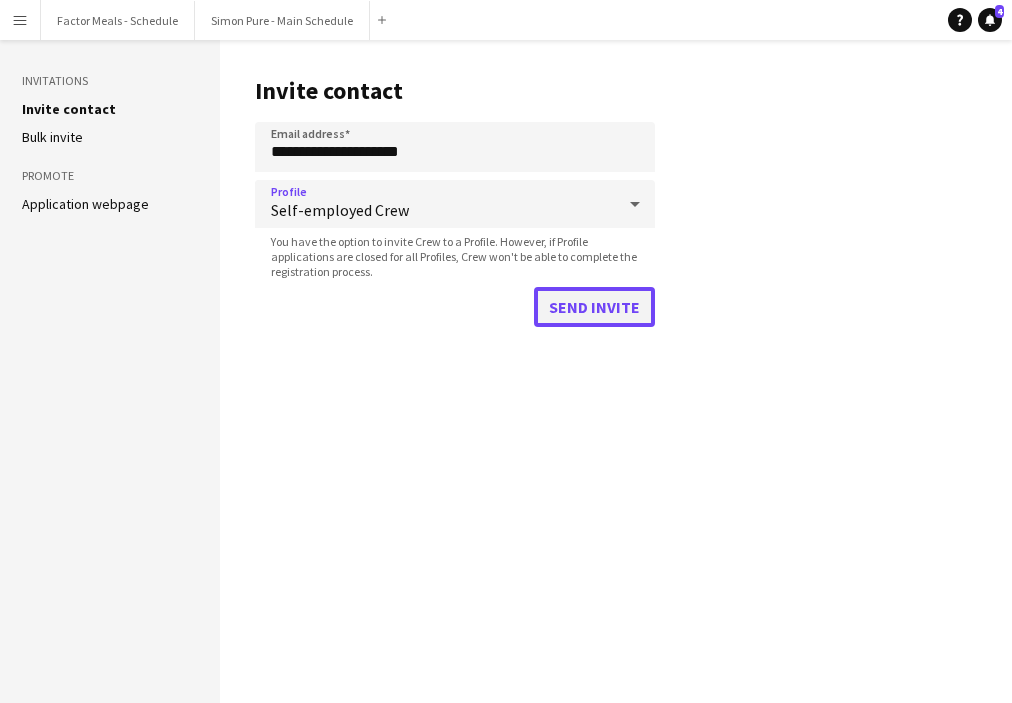 click on "Send invite" 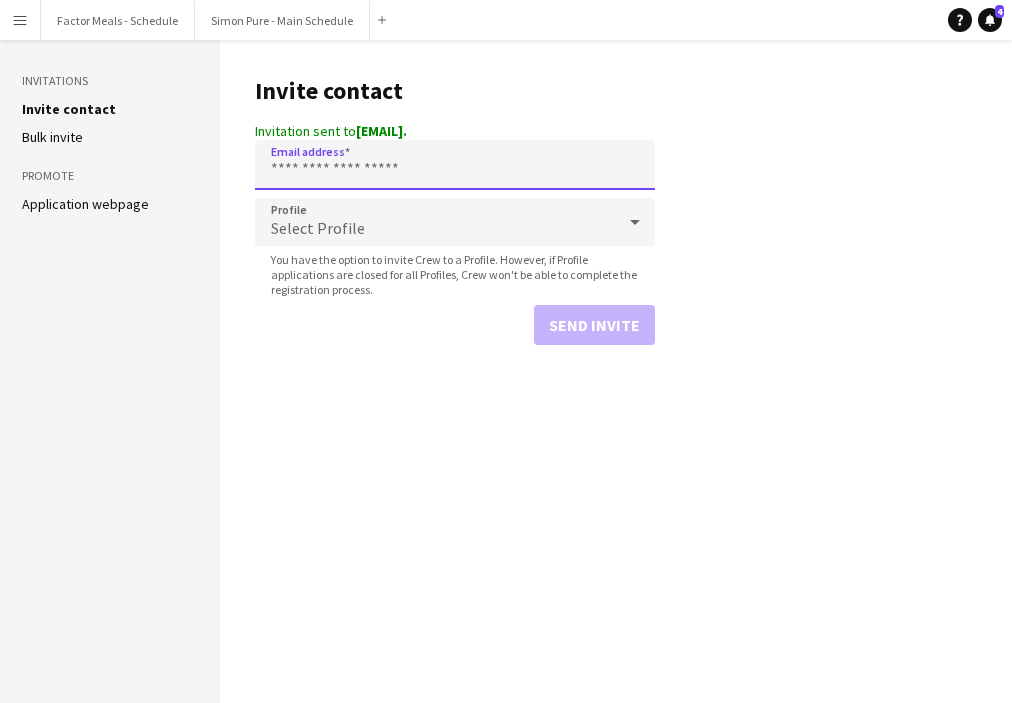 click on "Email address" at bounding box center [455, 165] 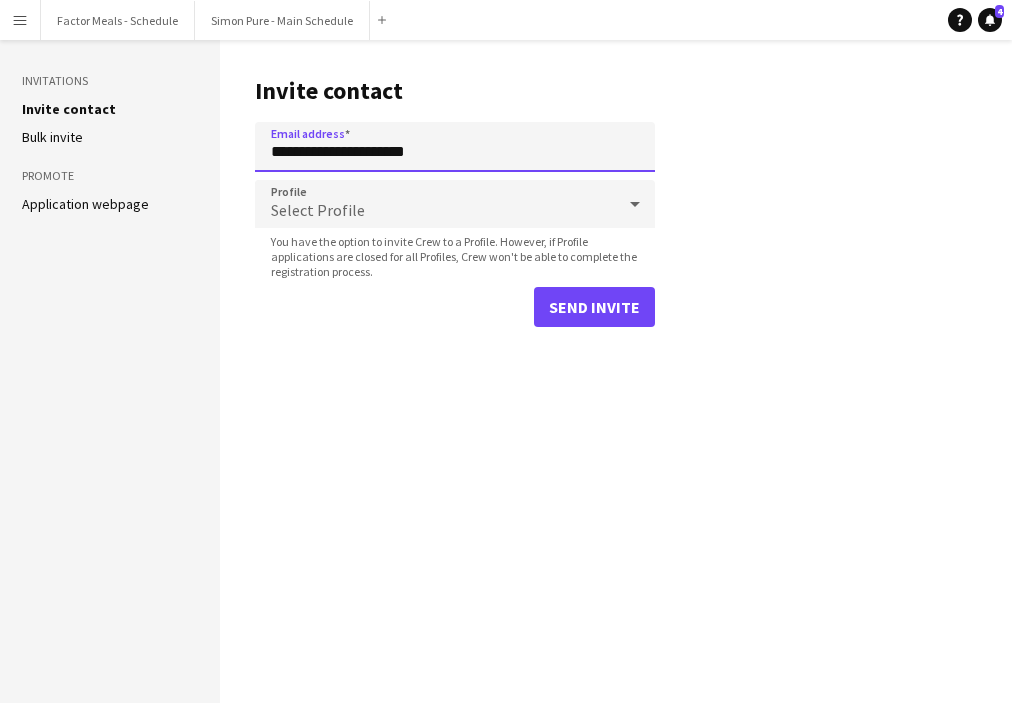 type on "**********" 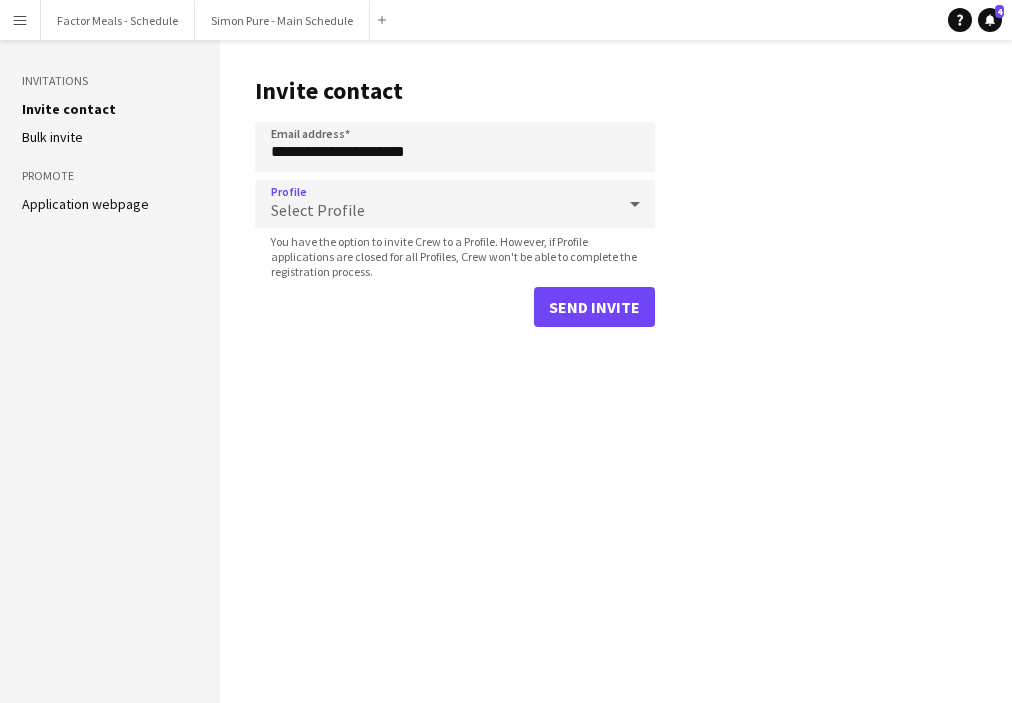 click on "Select Profile" at bounding box center [435, 204] 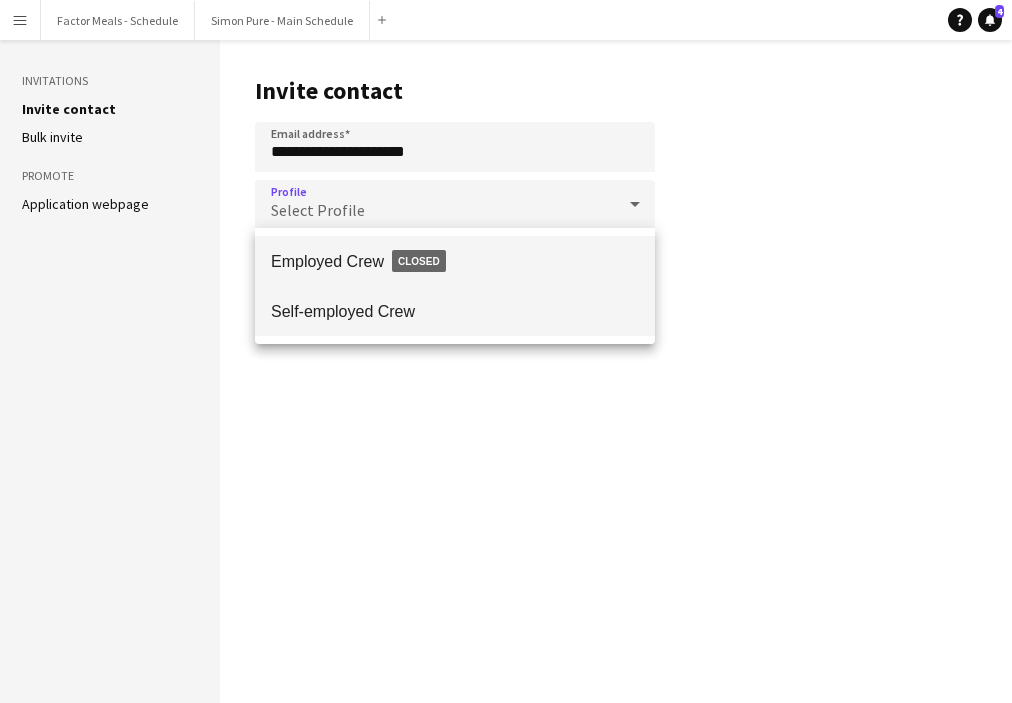 click on "Self-employed Crew" at bounding box center (455, 311) 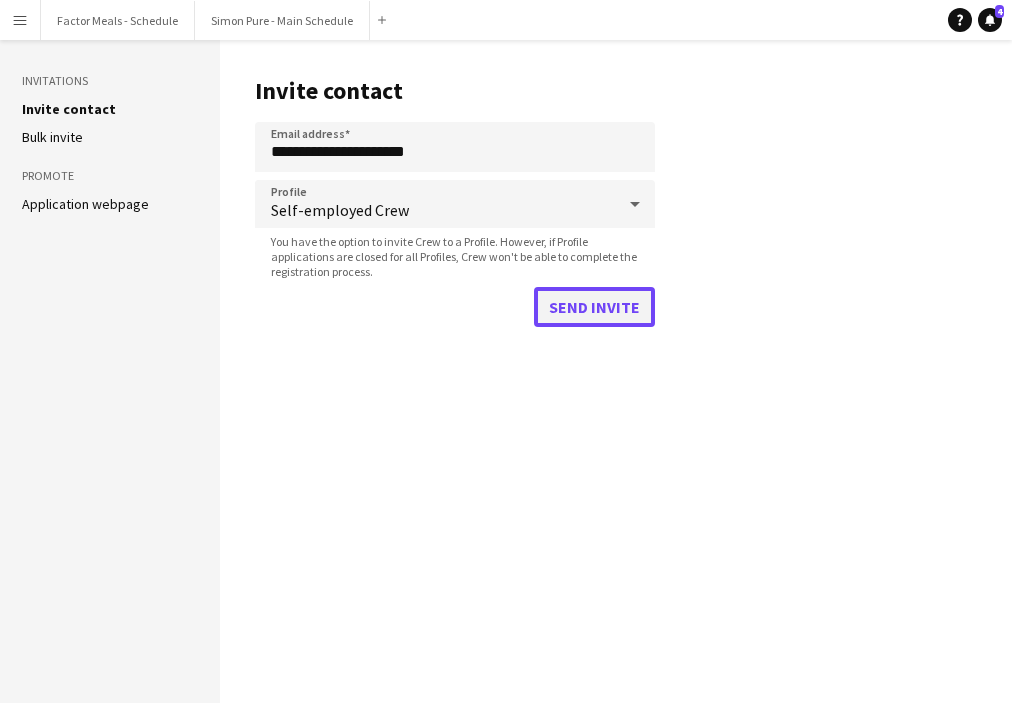 click on "Send invite" 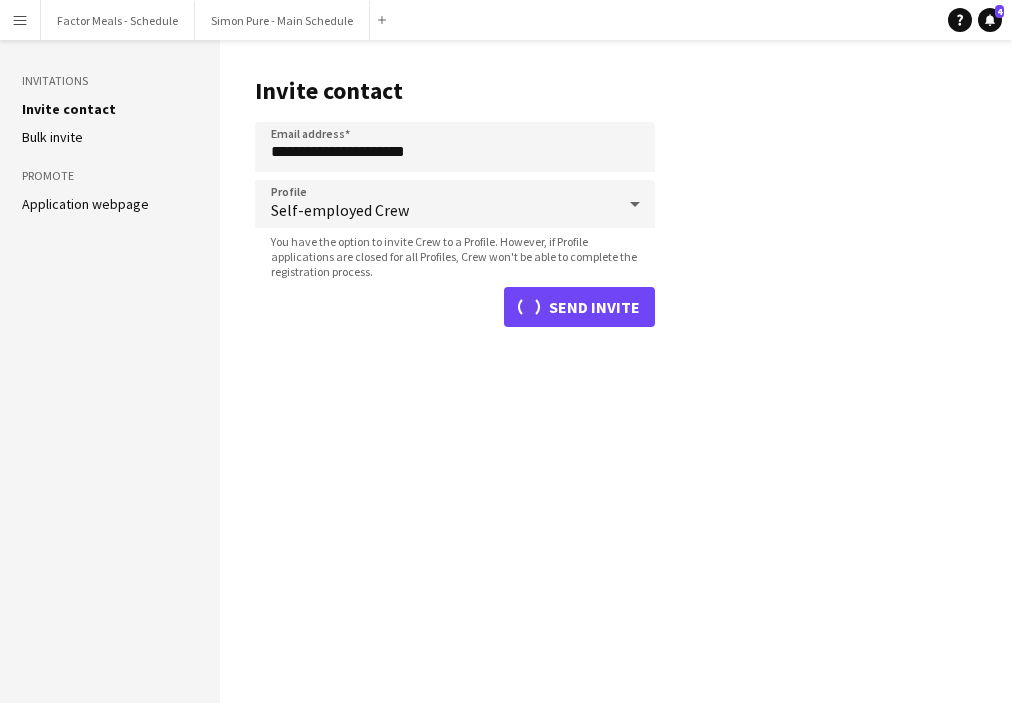 type 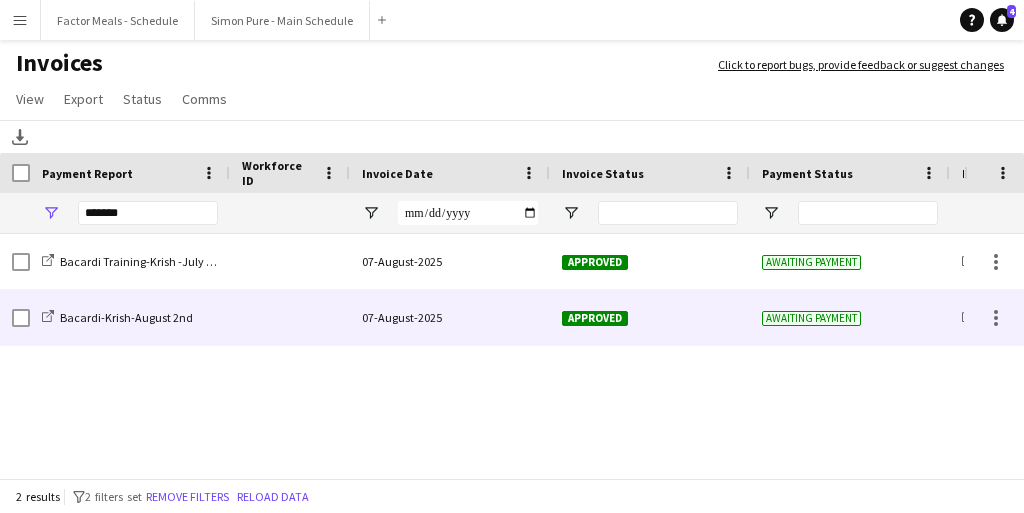 scroll, scrollTop: 0, scrollLeft: 0, axis: both 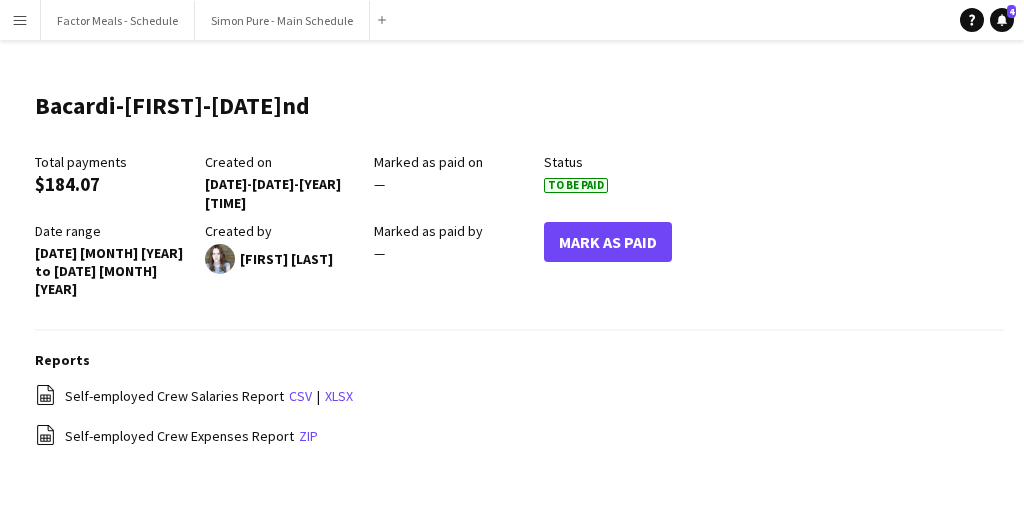 click on "Menu" at bounding box center [20, 20] 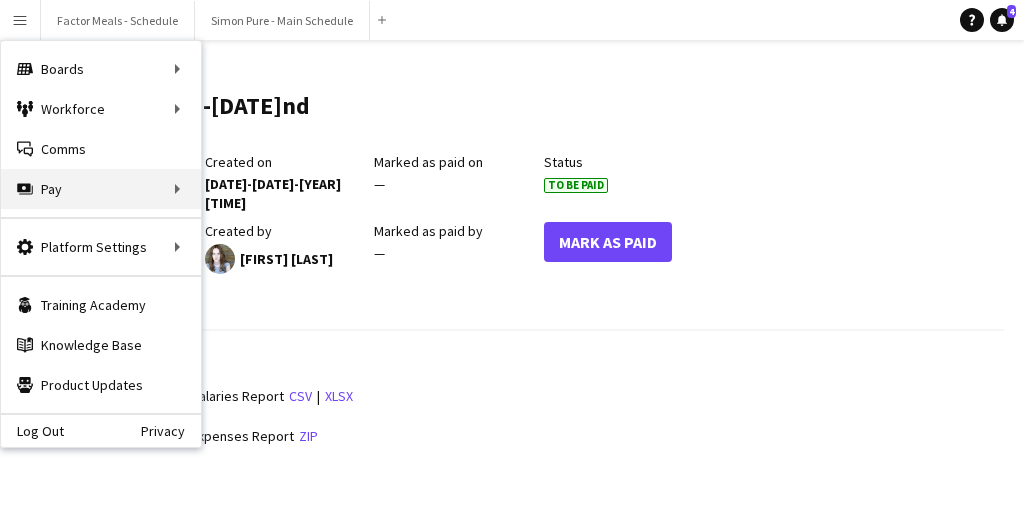 click on "Pay
Pay" at bounding box center [101, 189] 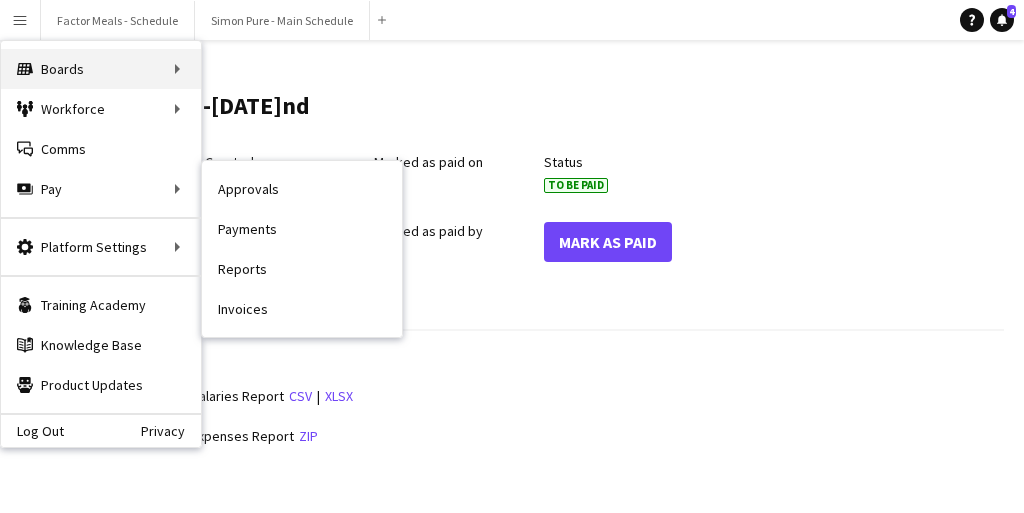 click on "Boards
Boards" at bounding box center (101, 69) 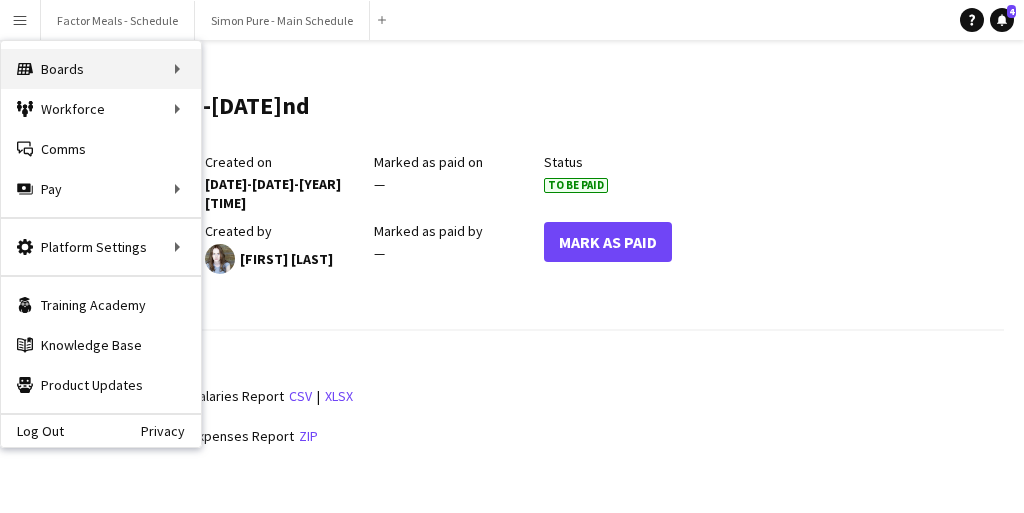 click on "Boards
Boards" at bounding box center [101, 69] 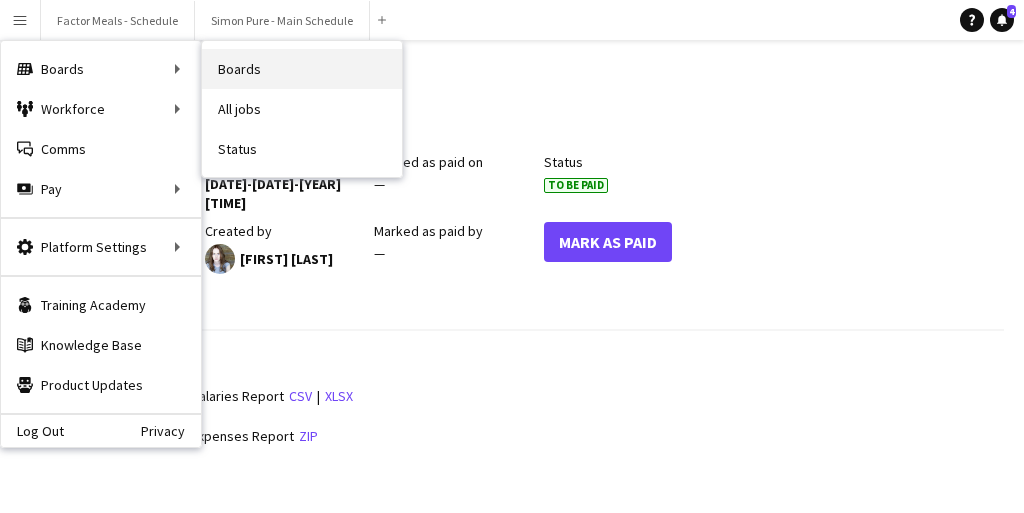 click on "Boards" at bounding box center [302, 69] 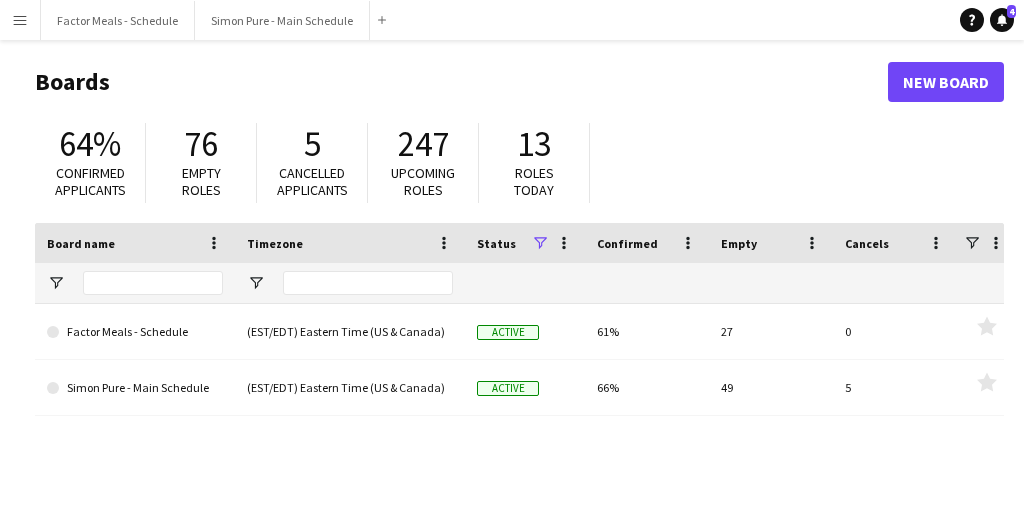 scroll, scrollTop: 11, scrollLeft: 0, axis: vertical 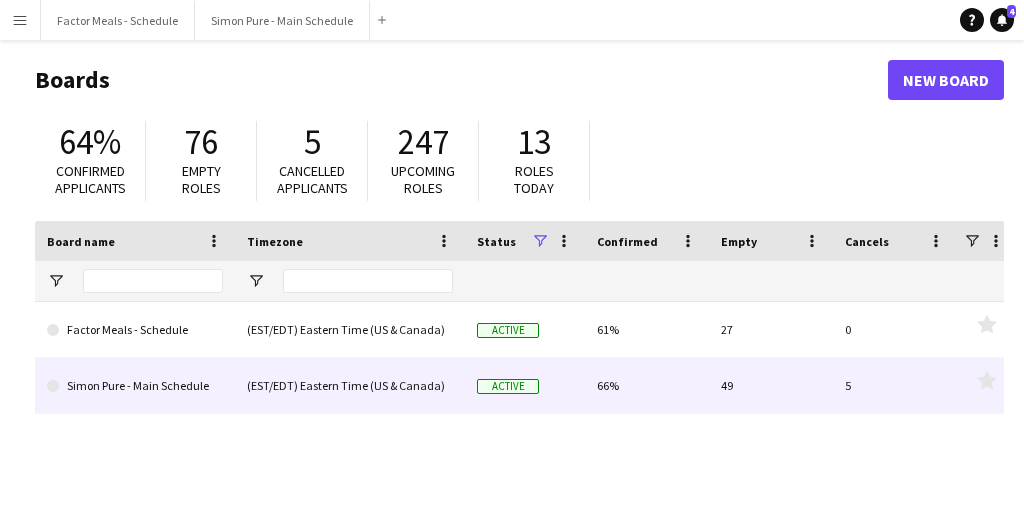 click on "(EST/EDT) Eastern Time (US & Canada)" 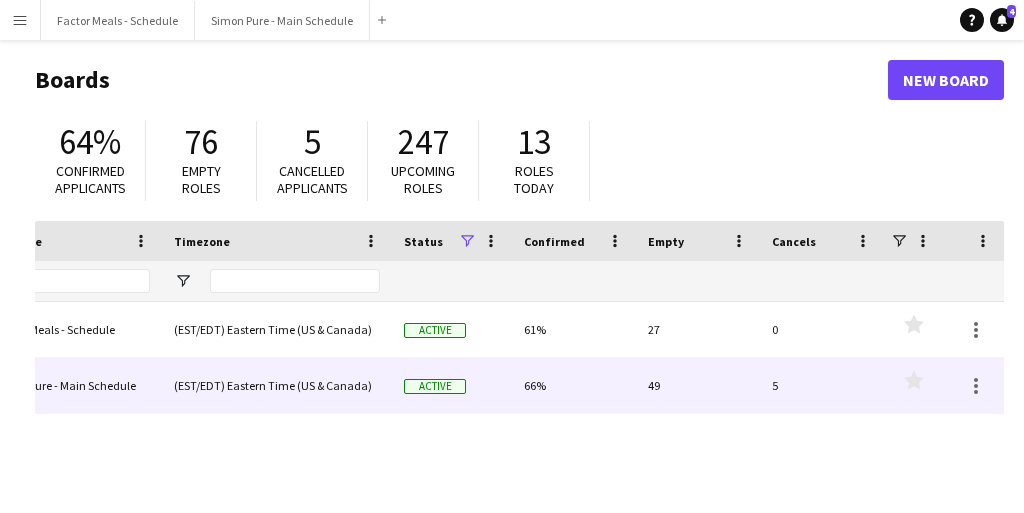 scroll, scrollTop: 0, scrollLeft: 0, axis: both 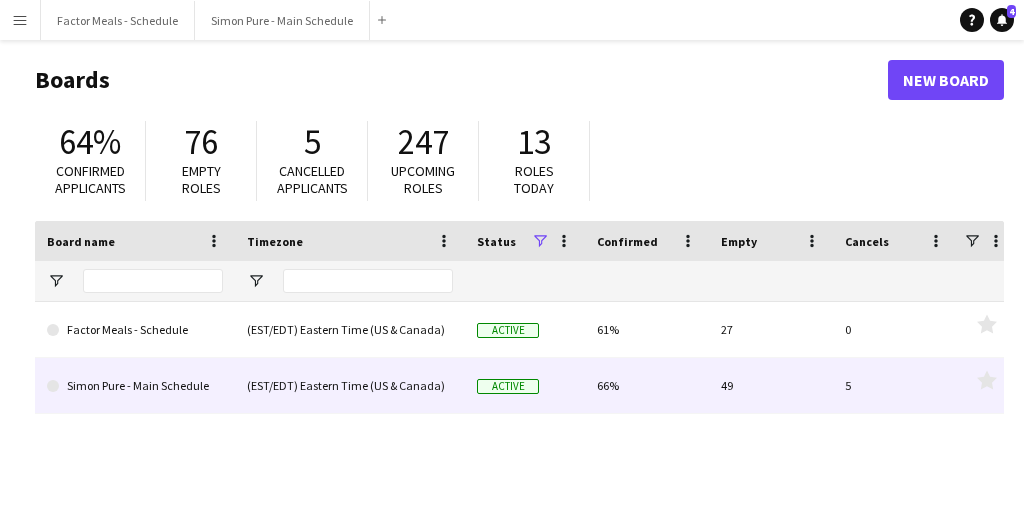click on "Simon Pure - Main Schedule" 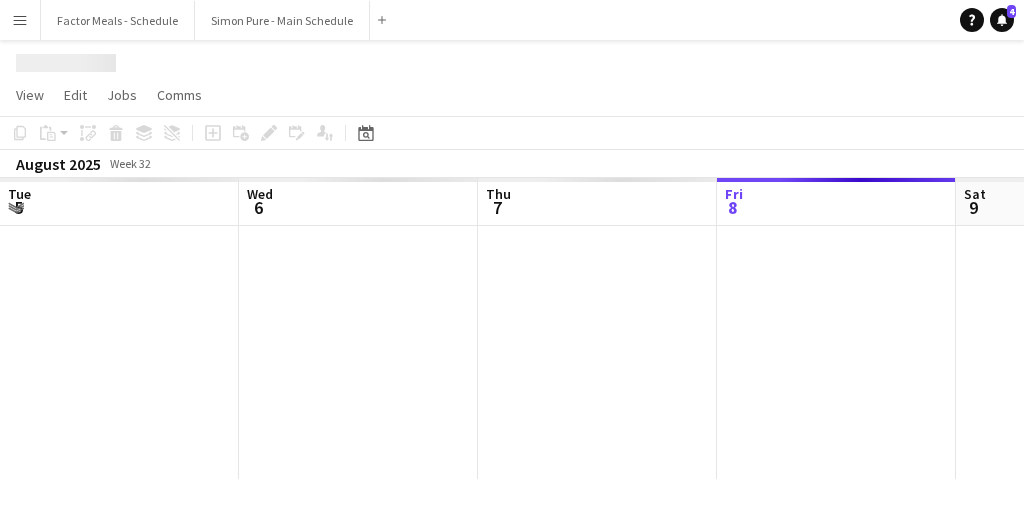 scroll, scrollTop: 0, scrollLeft: 0, axis: both 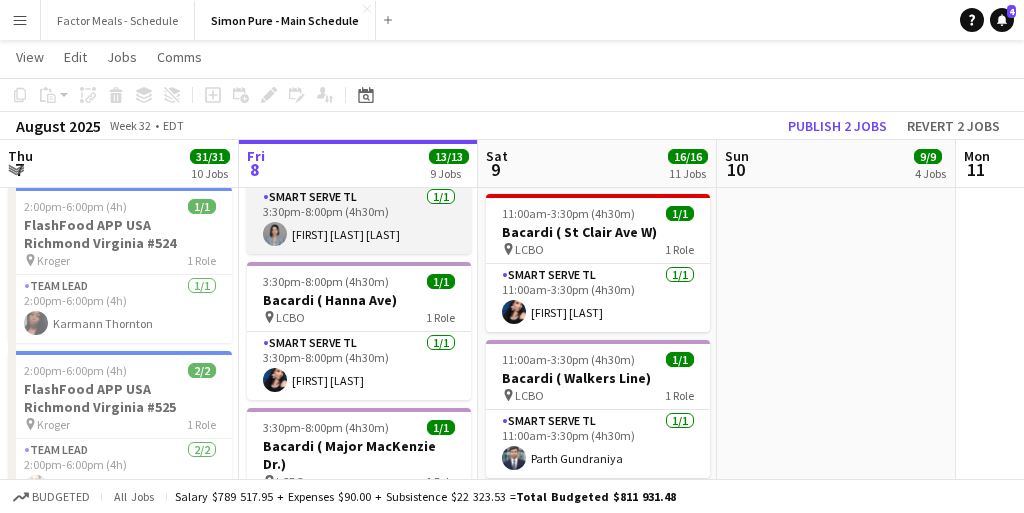 click on "Smart Serve TL   1/1   3:30pm-8:00pm (4h30m)
Star Rafiee Bandary" at bounding box center [359, 220] 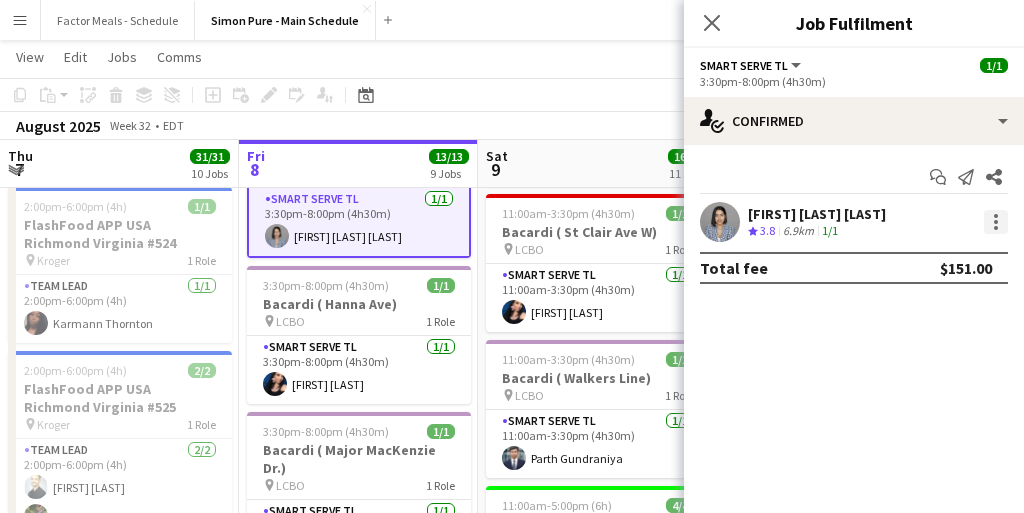 click at bounding box center (996, 222) 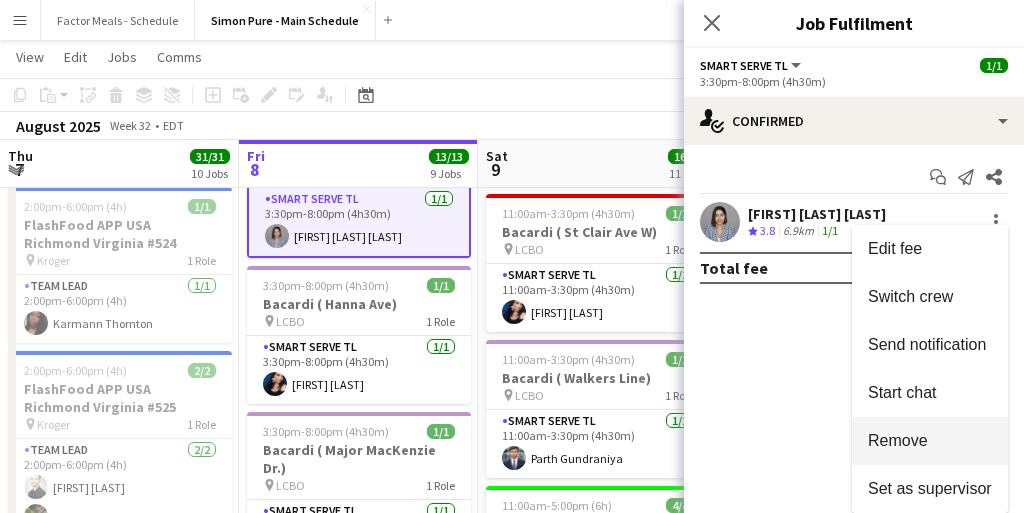 click on "Remove" at bounding box center (898, 440) 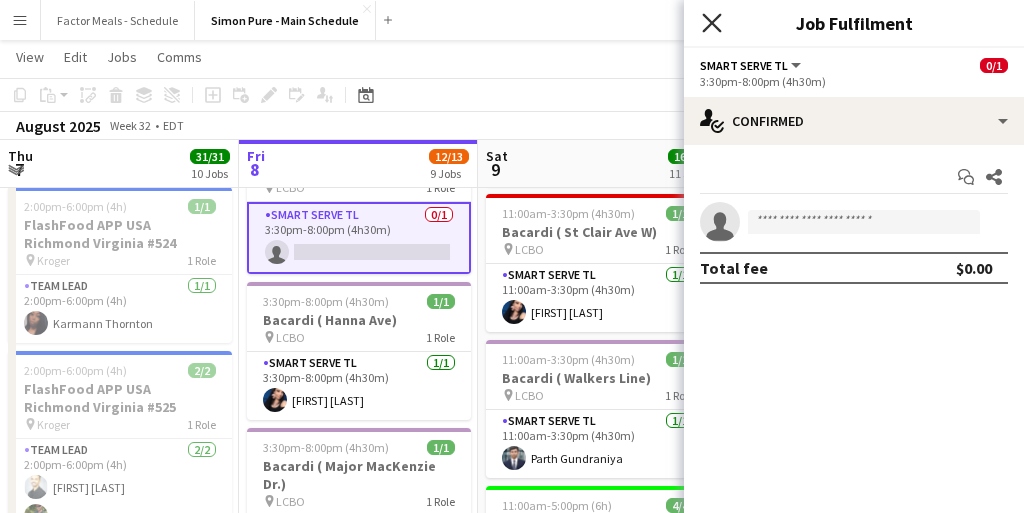 click on "Close pop-in" 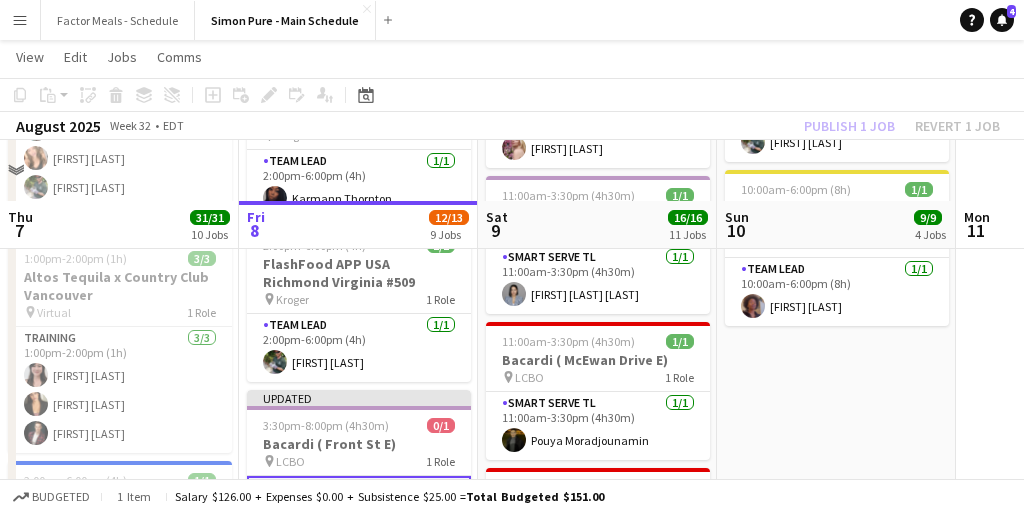scroll, scrollTop: 824, scrollLeft: 0, axis: vertical 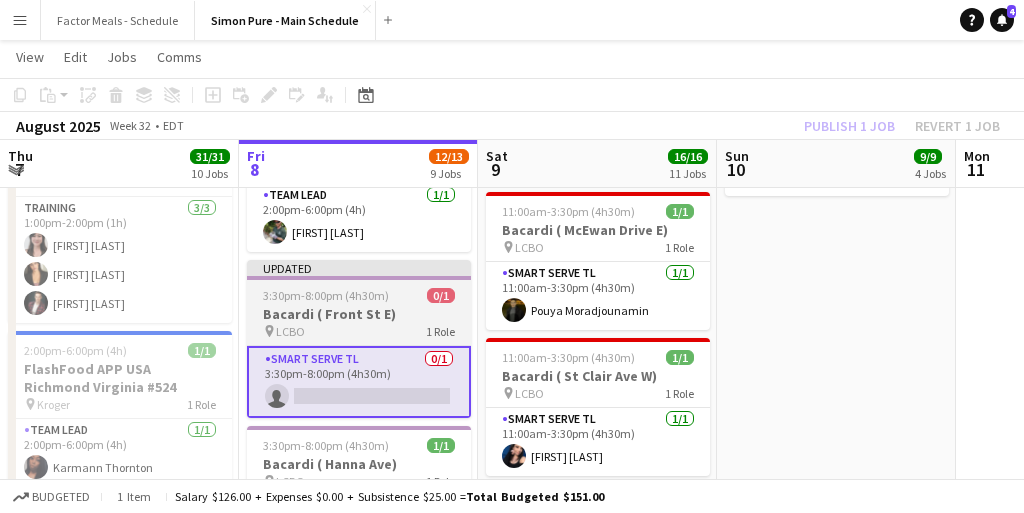 click on "3:30pm-8:00pm (4h30m)" at bounding box center [326, 295] 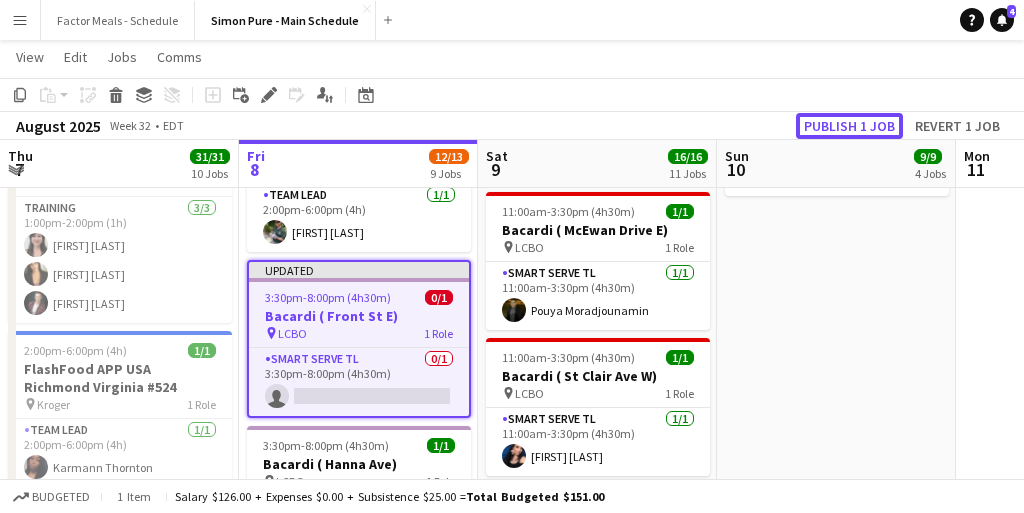 click on "Publish 1 job" 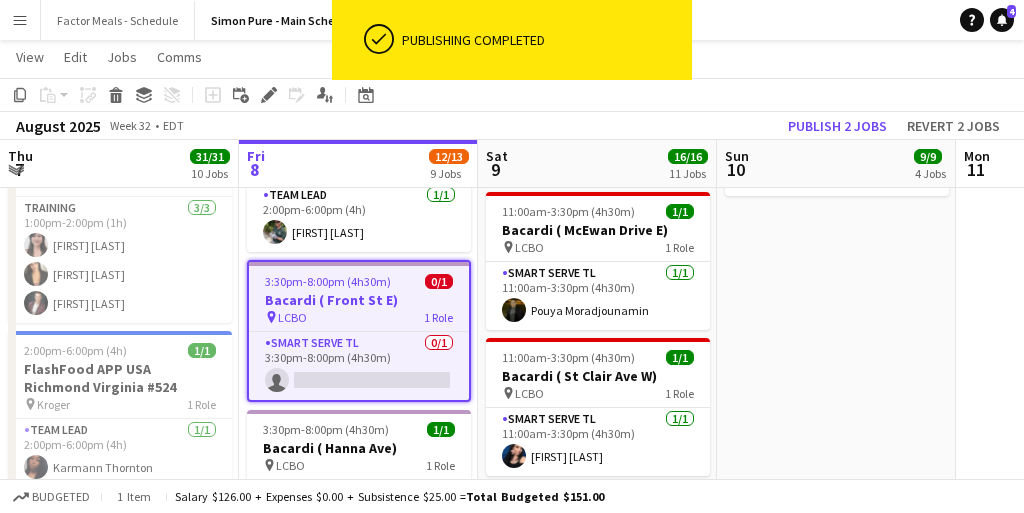 click on "Bacardi ( Front St E)" at bounding box center (359, 300) 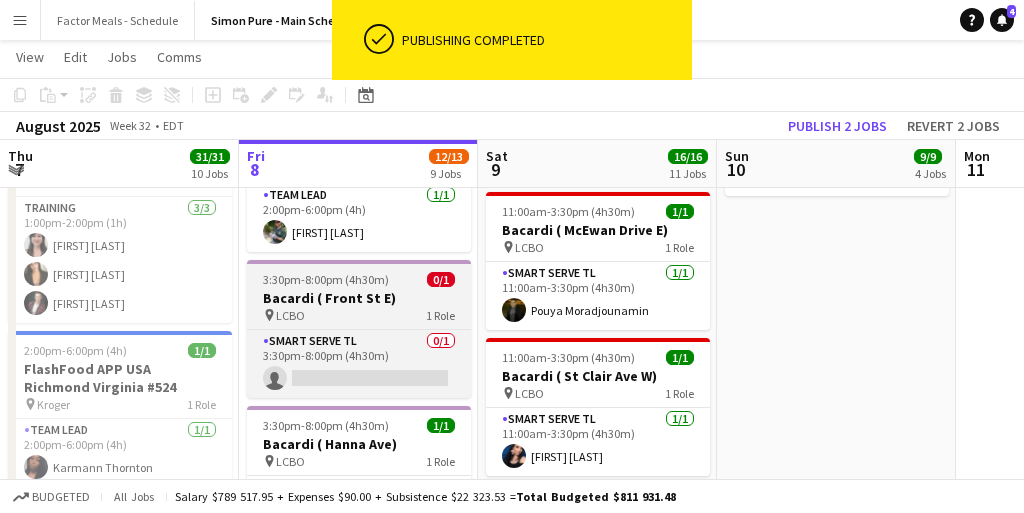 click on "Bacardi ( Front St E)" at bounding box center [359, 298] 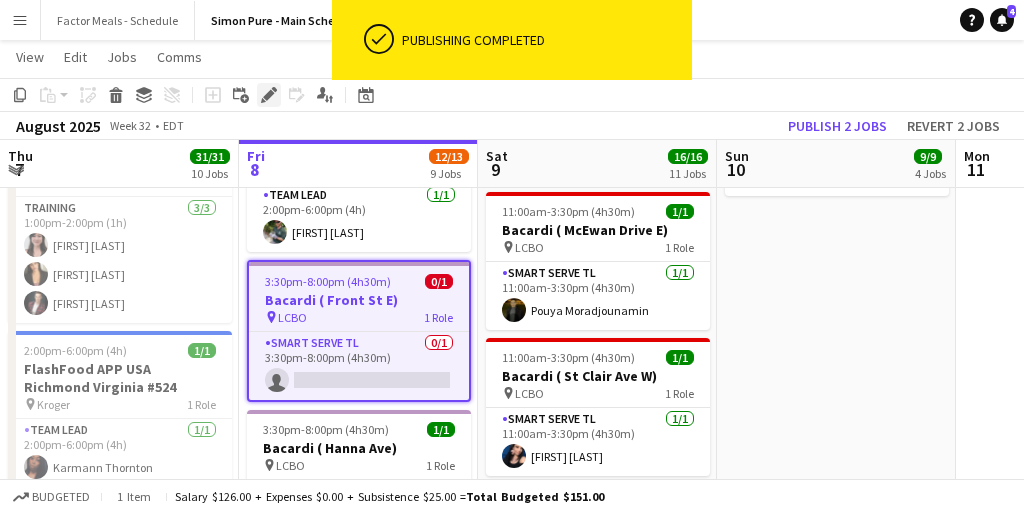 click 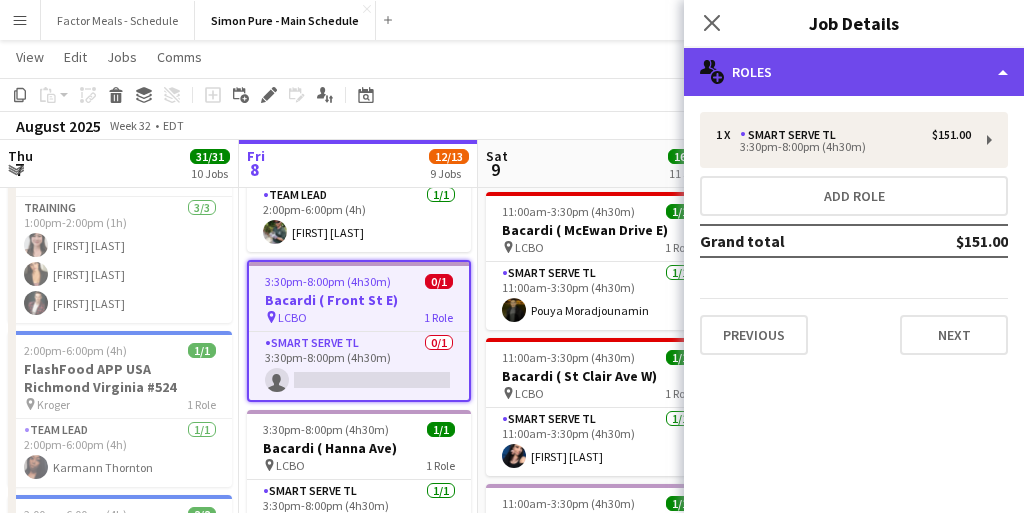 click on "multiple-users-add
Roles" 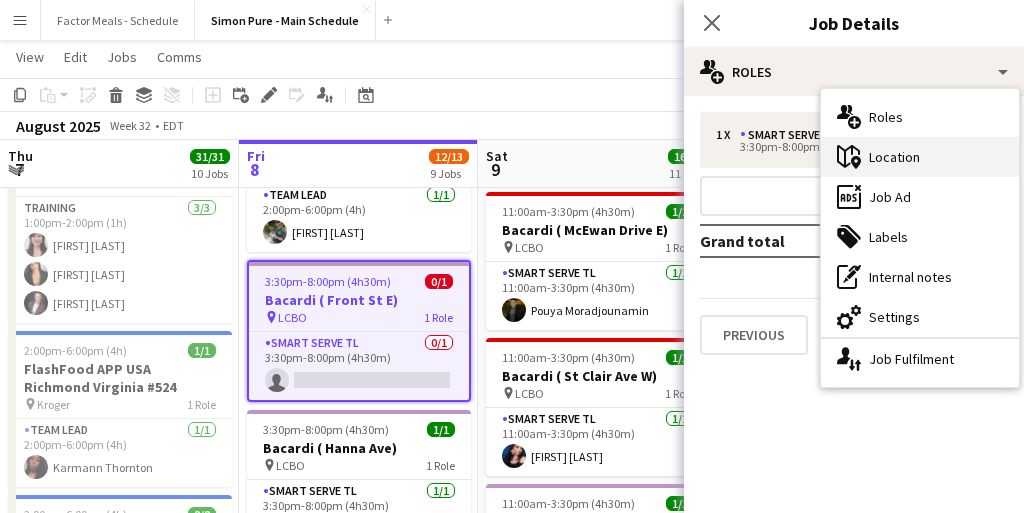click on "maps-pin-1
Location" at bounding box center (920, 157) 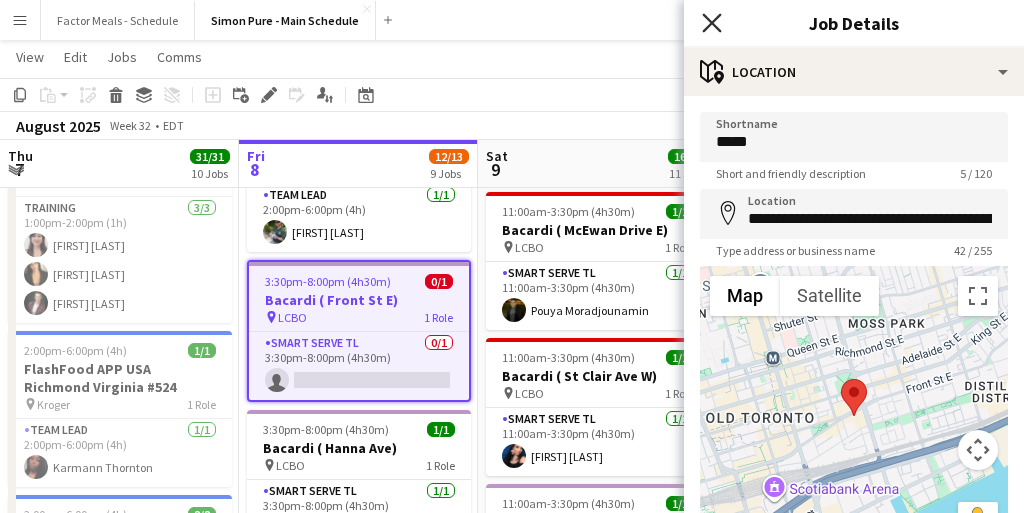 click 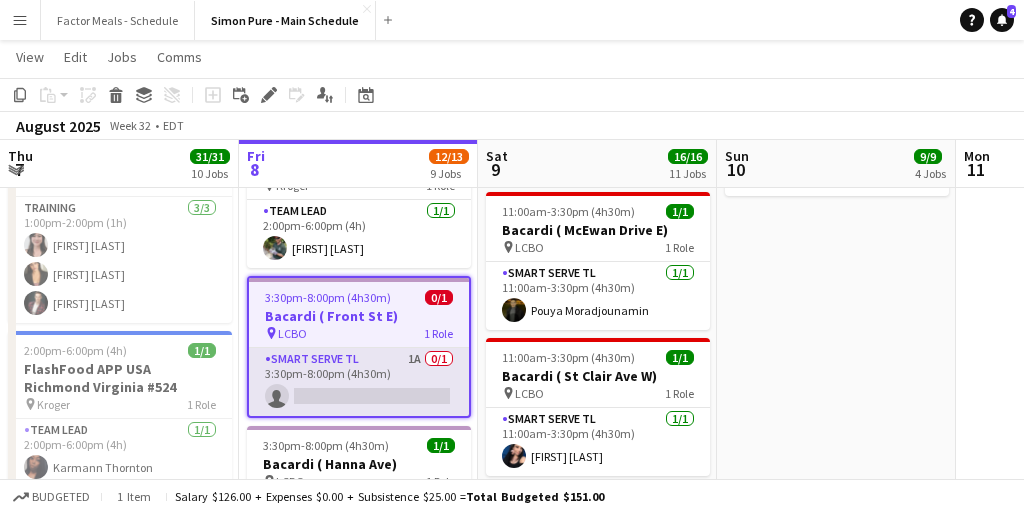 click on "Smart Serve TL   1A   0/1   3:30pm-8:00pm (4h30m)
single-neutral-actions" at bounding box center [359, 382] 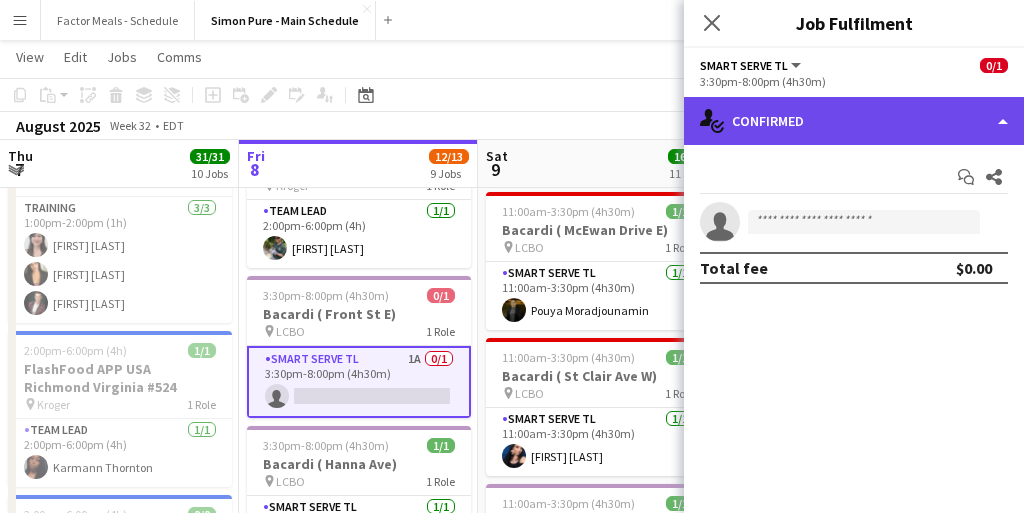 click on "single-neutral-actions-check-2
Confirmed" 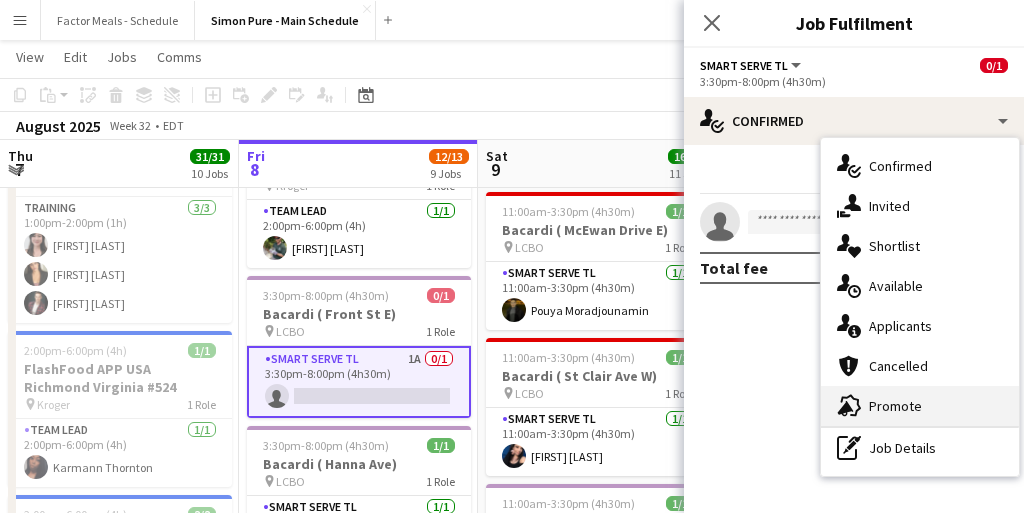 click on "advertising-megaphone
Promote" at bounding box center [920, 406] 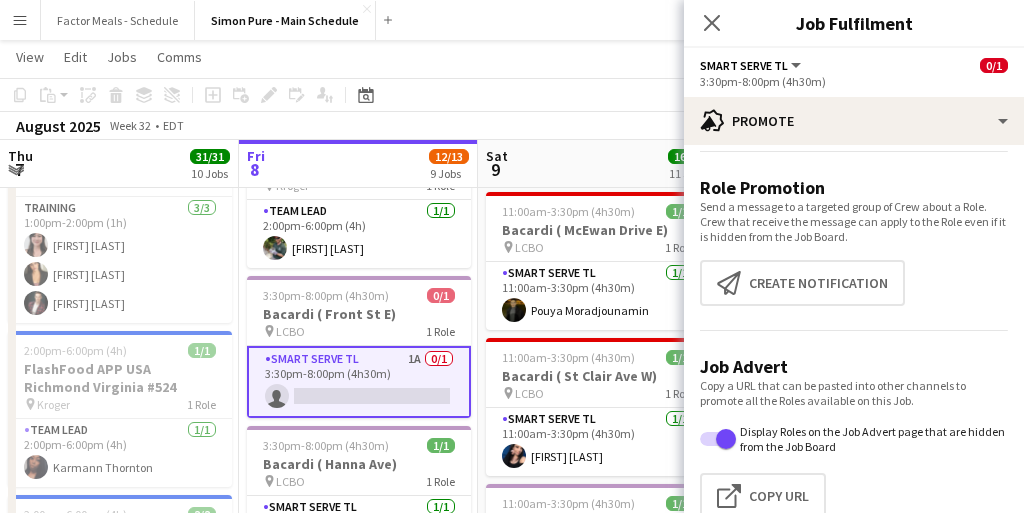 scroll, scrollTop: 121, scrollLeft: 0, axis: vertical 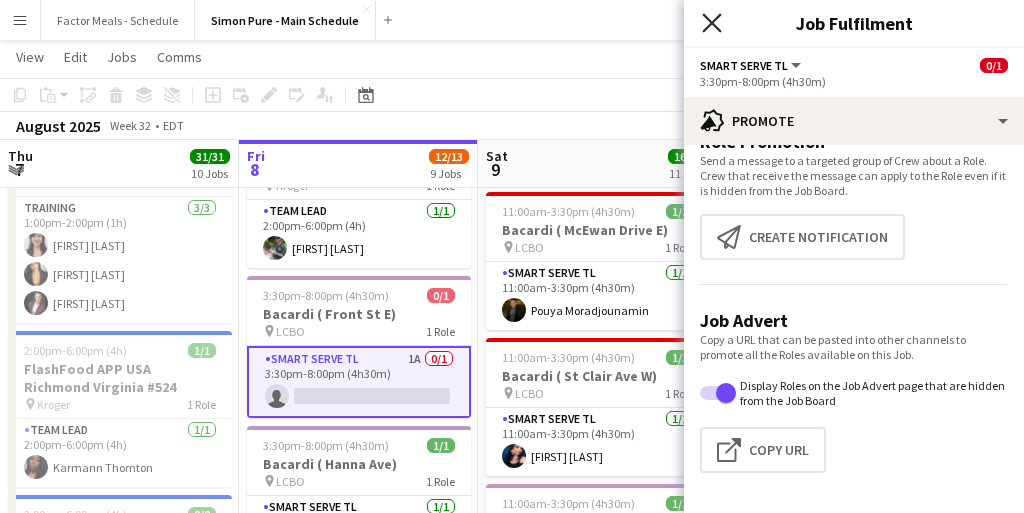 click 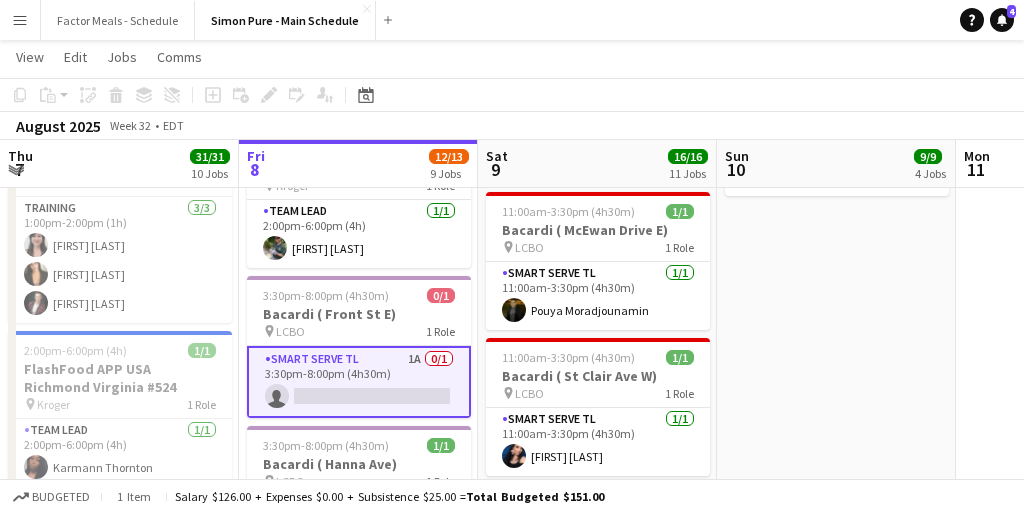 click on "View  Day view expanded Day view collapsed Month view Date picker Jump to today Expand Linked Jobs Collapse Linked Jobs  Edit  Copy
Command
C  Paste  Without Crew
Command
V With Crew
Command
Shift
V Paste as linked job  Group  Group Ungroup  Jobs  New Job Edit Job Delete Job New Linked Job Edit Linked Jobs Job fulfilment Promote Role Copy Role URL  Comms  Notify confirmed crew Create chat" 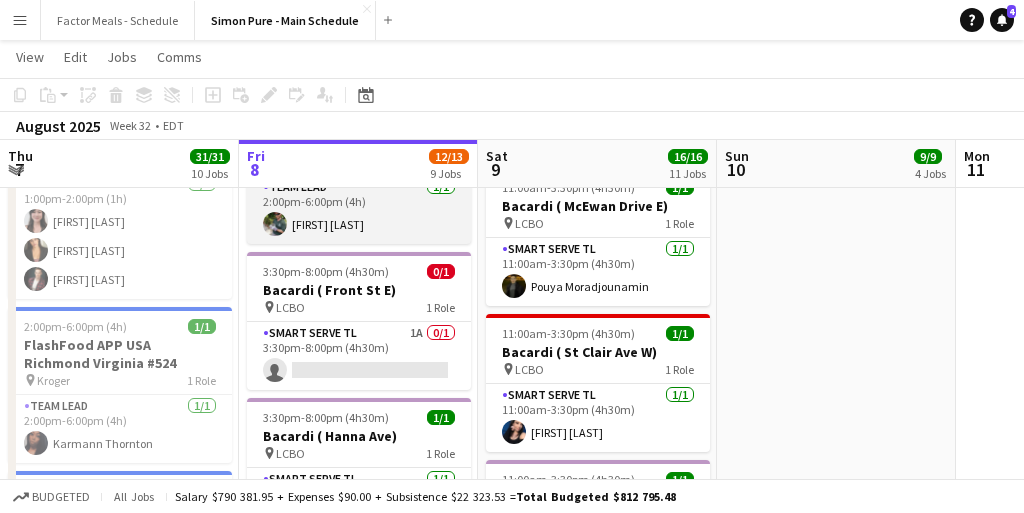 scroll, scrollTop: 847, scrollLeft: 0, axis: vertical 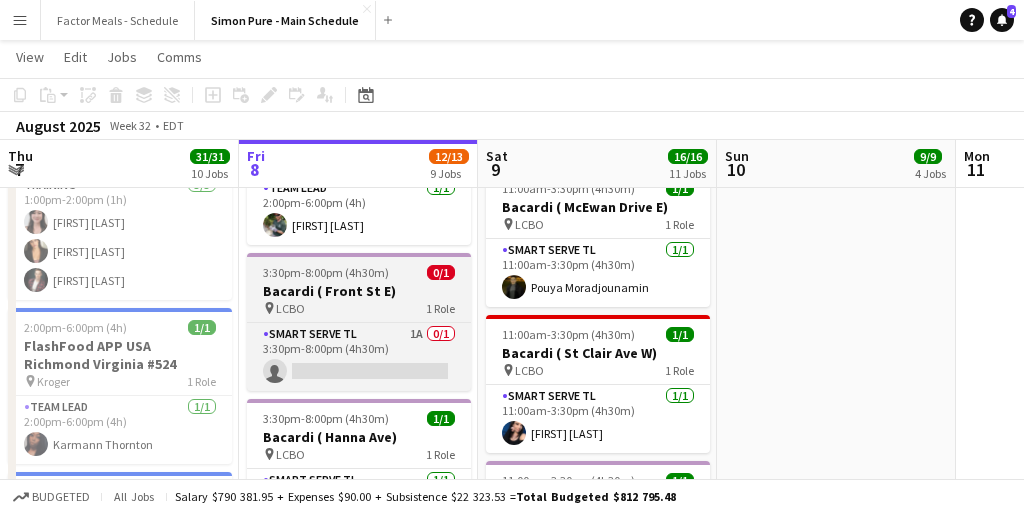 click on "Bacardi ( Front St E)" at bounding box center [359, 291] 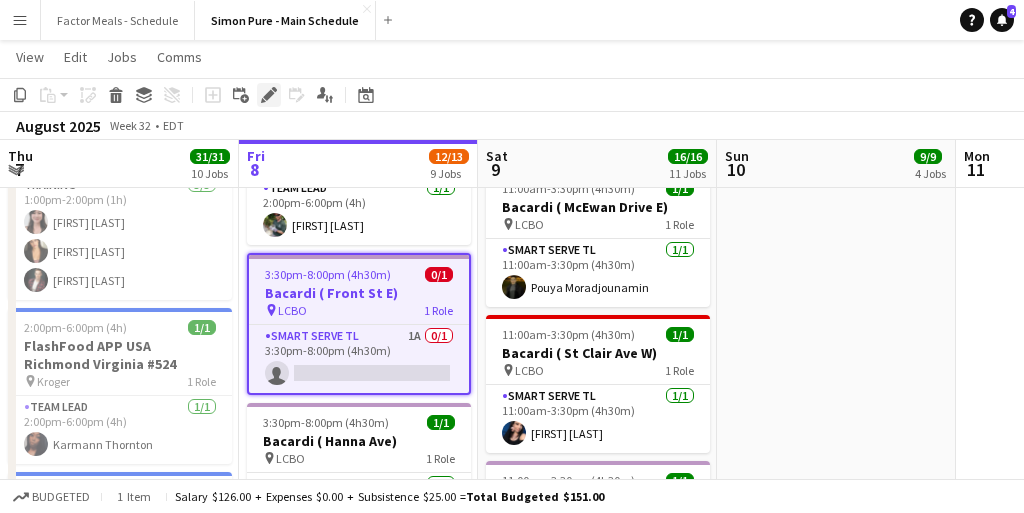 click on "Edit" 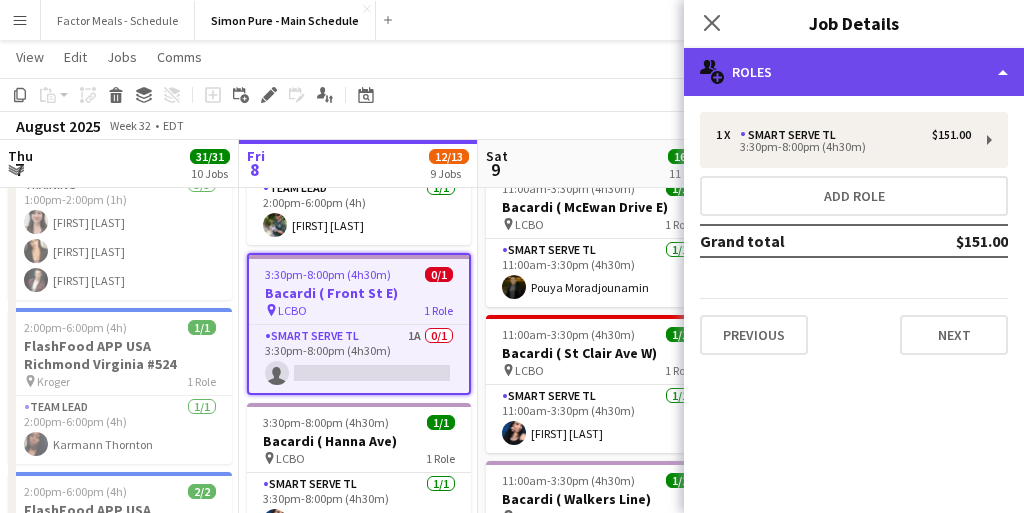 click on "multiple-users-add
Roles" 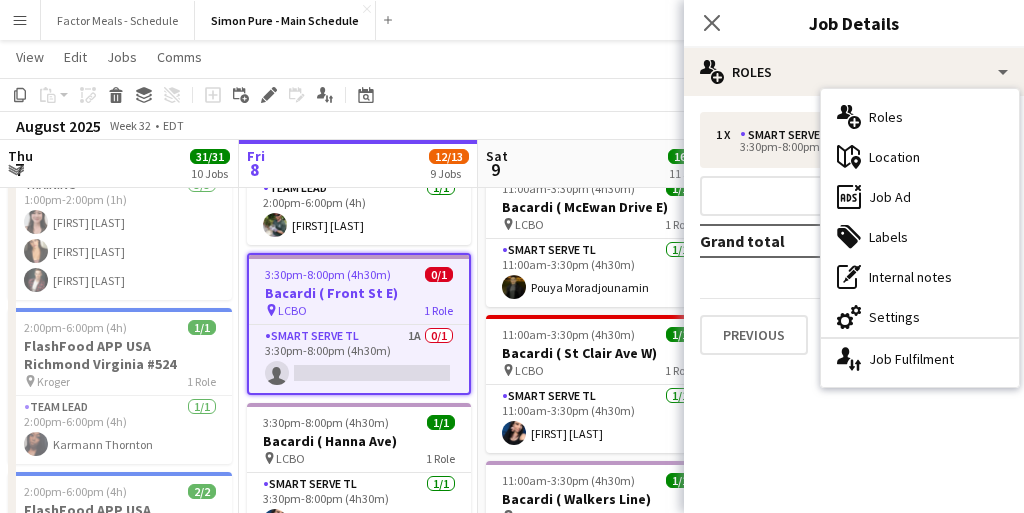 click on "maps-pin-1
Location" at bounding box center (920, 157) 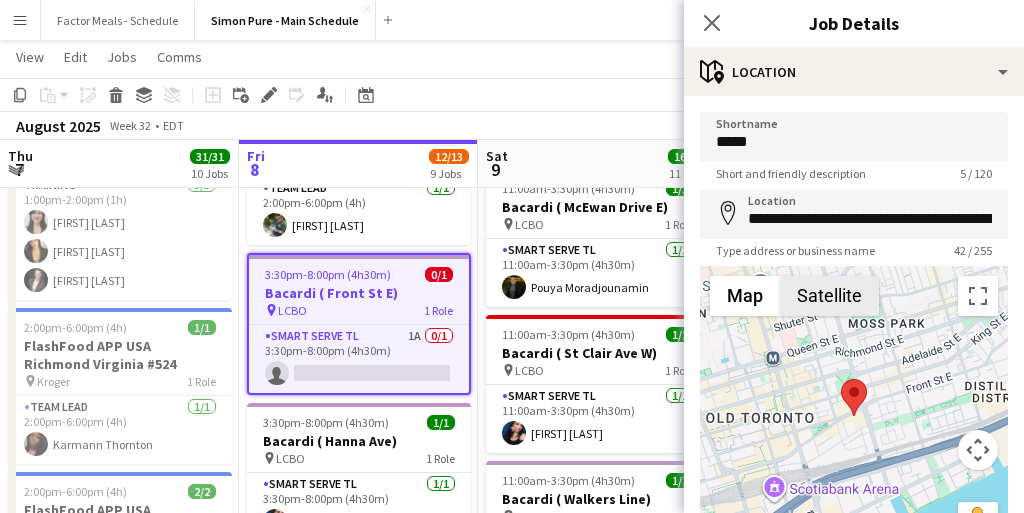 scroll, scrollTop: 7, scrollLeft: 0, axis: vertical 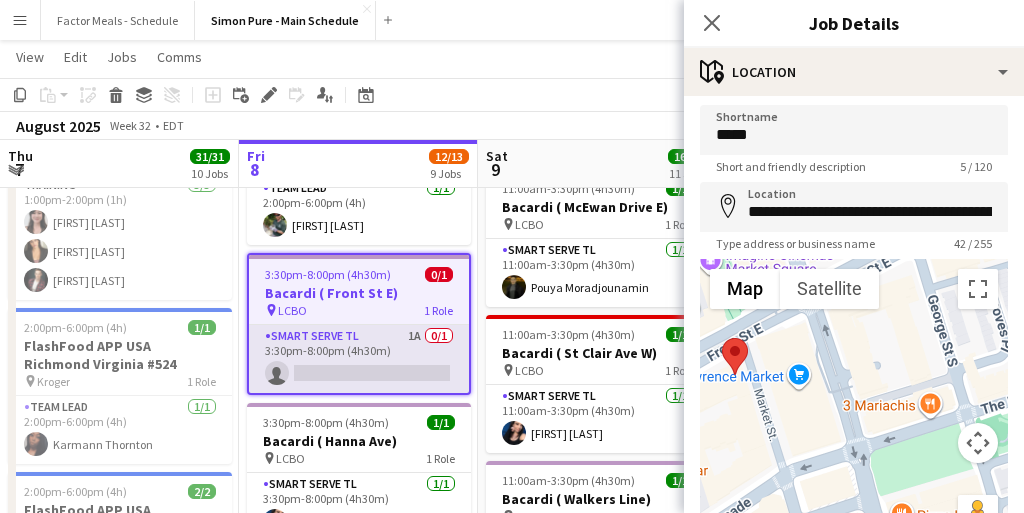 click on "Smart Serve TL   1A   0/1   3:30pm-8:00pm (4h30m)
single-neutral-actions" at bounding box center (359, 359) 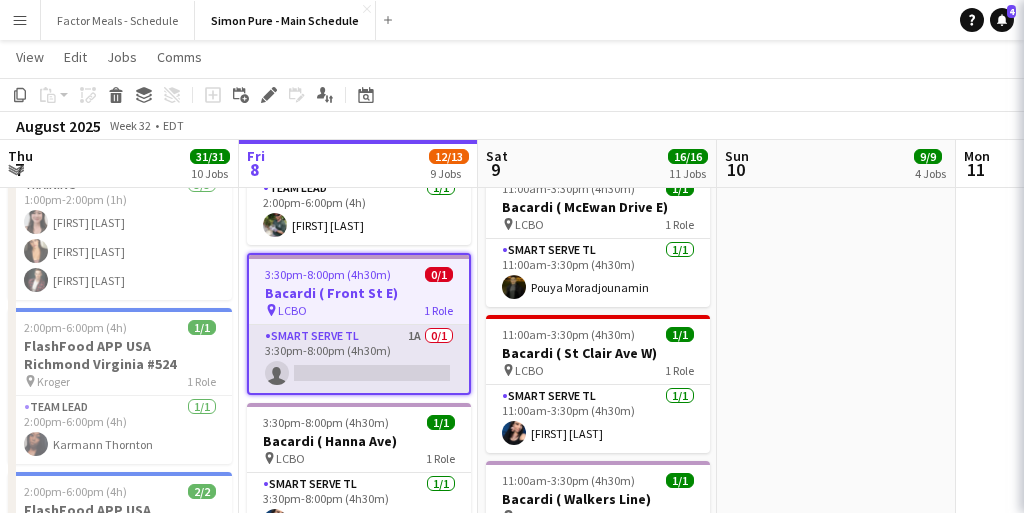 click on "Smart Serve TL   1A   0/1   3:30pm-8:00pm (4h30m)
single-neutral-actions" at bounding box center (359, 359) 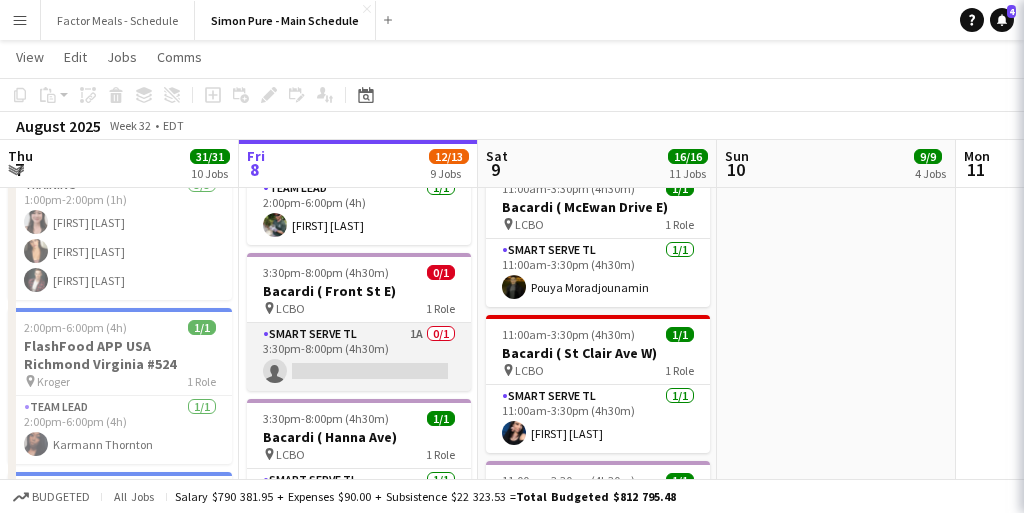 scroll, scrollTop: 0, scrollLeft: 0, axis: both 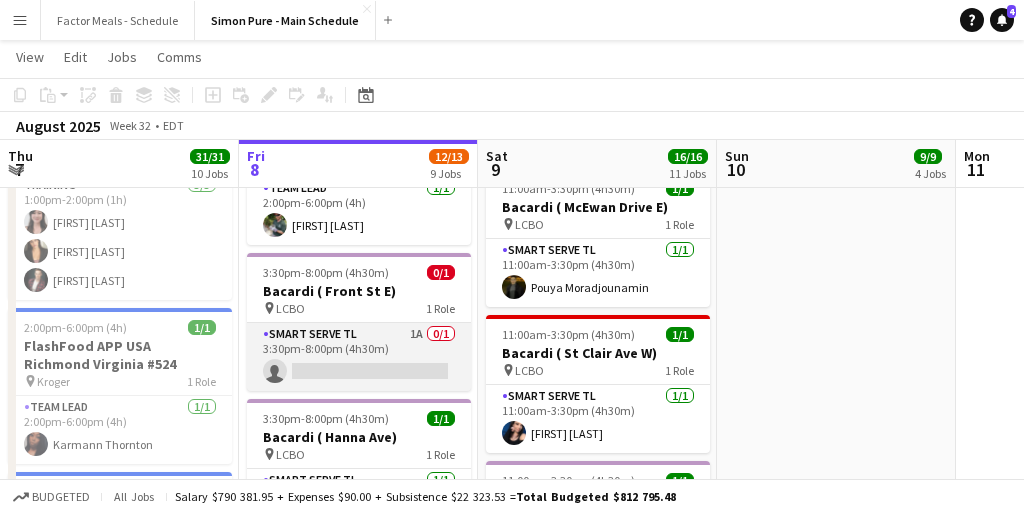 click on "Smart Serve TL   1A   0/1   3:30pm-8:00pm (4h30m)
single-neutral-actions" at bounding box center (359, 357) 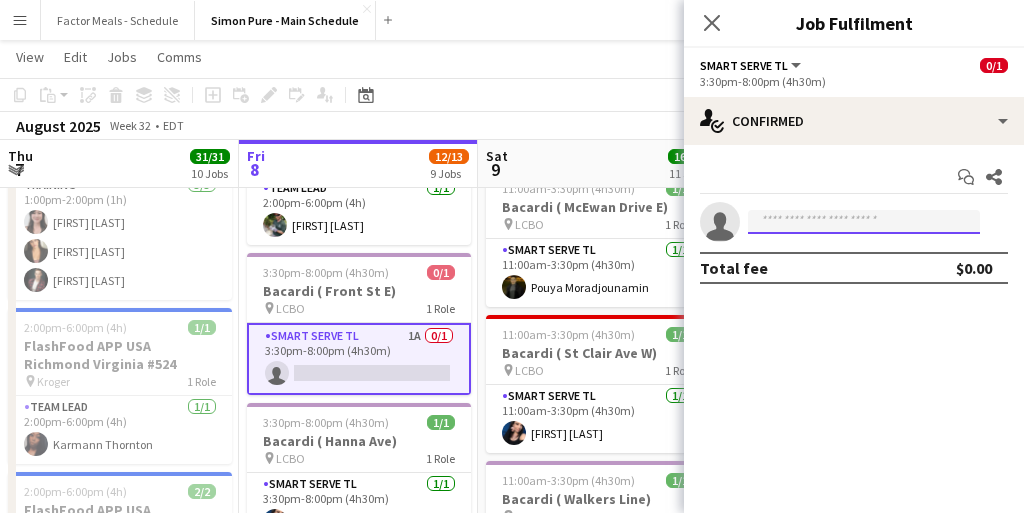 click at bounding box center [864, 222] 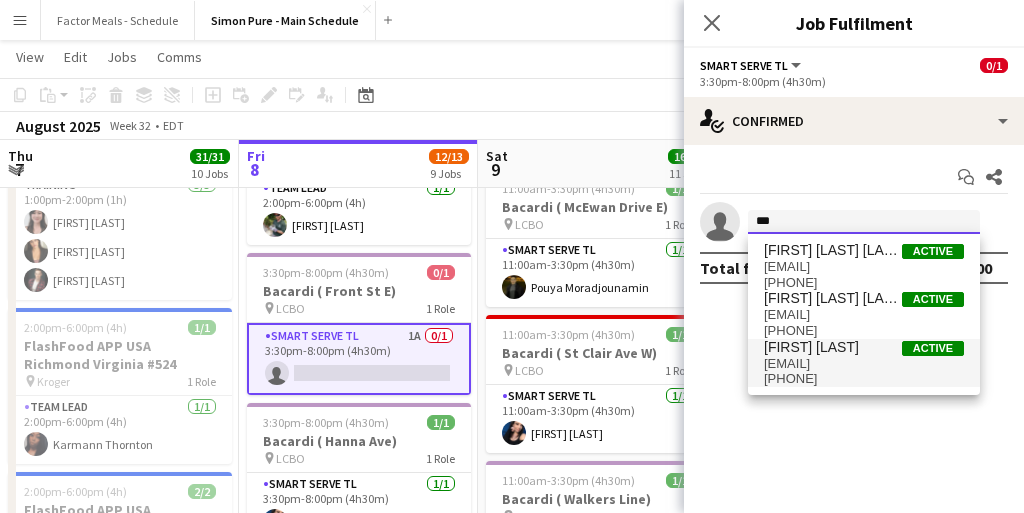 type on "***" 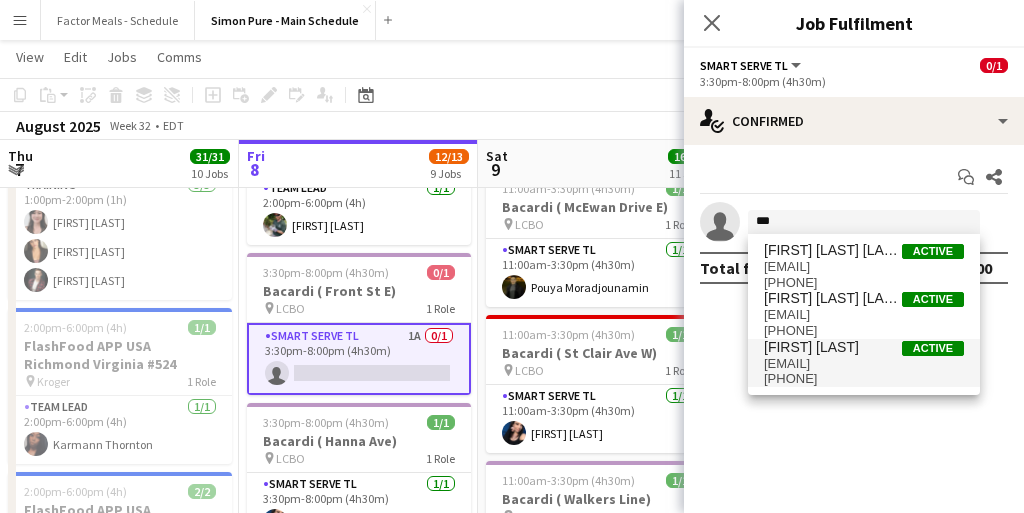 click on "camillie8@outlook.com" at bounding box center (864, 364) 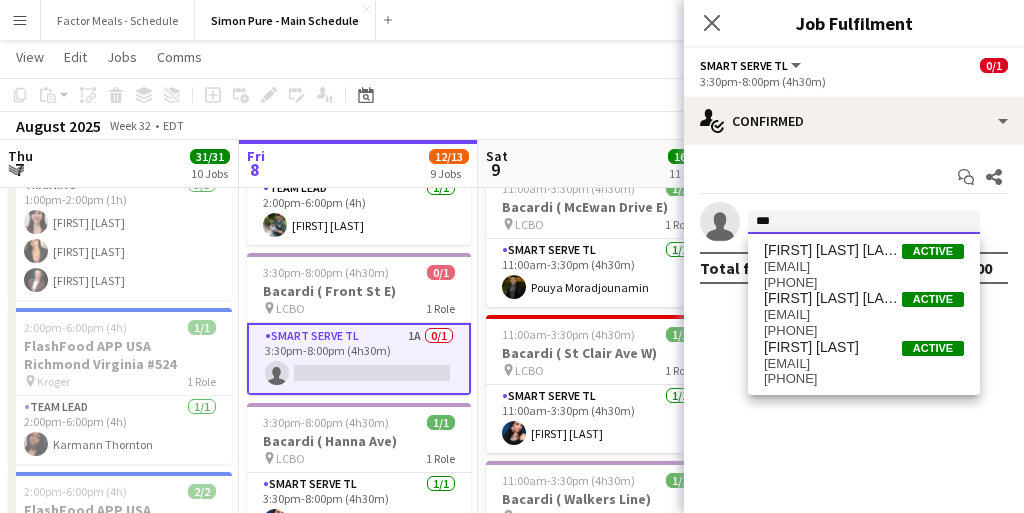type 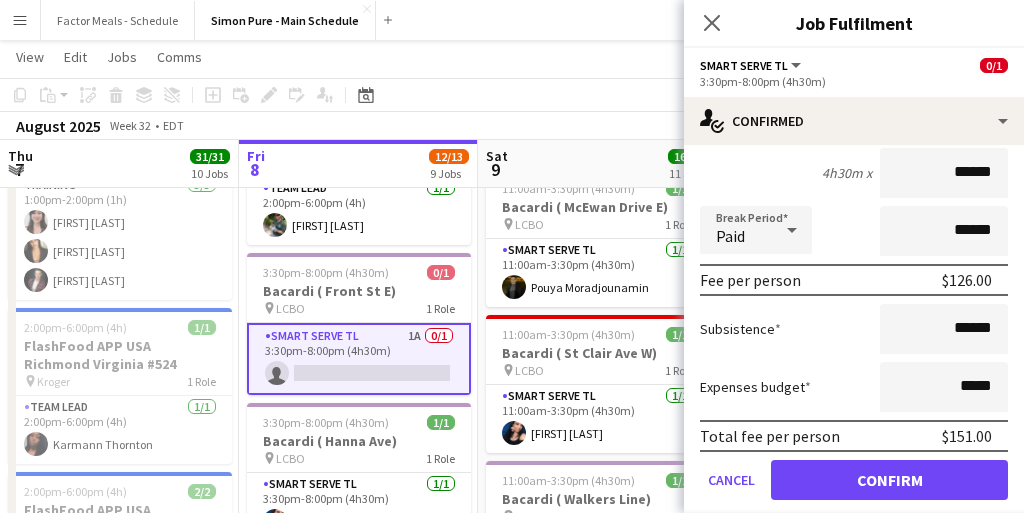 scroll, scrollTop: 241, scrollLeft: 0, axis: vertical 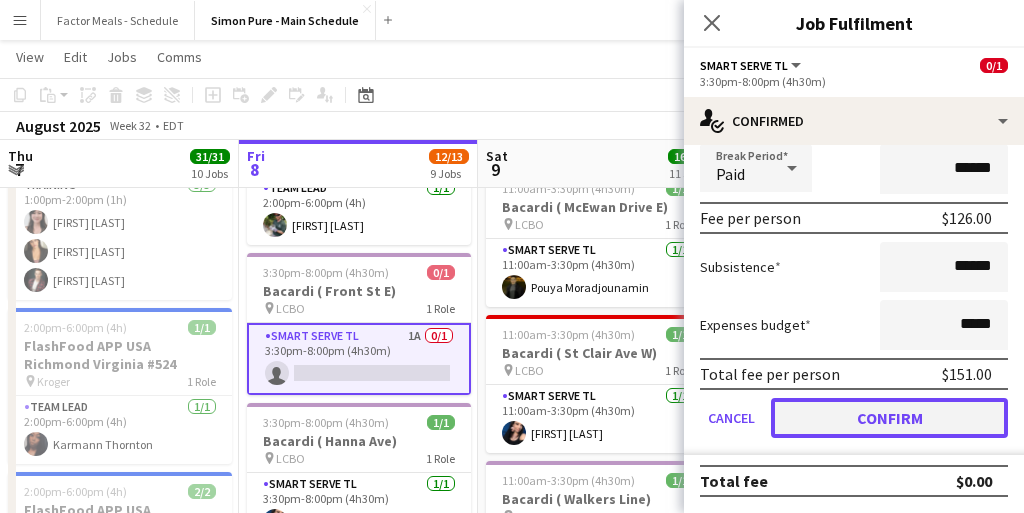 click on "Confirm" at bounding box center [889, 418] 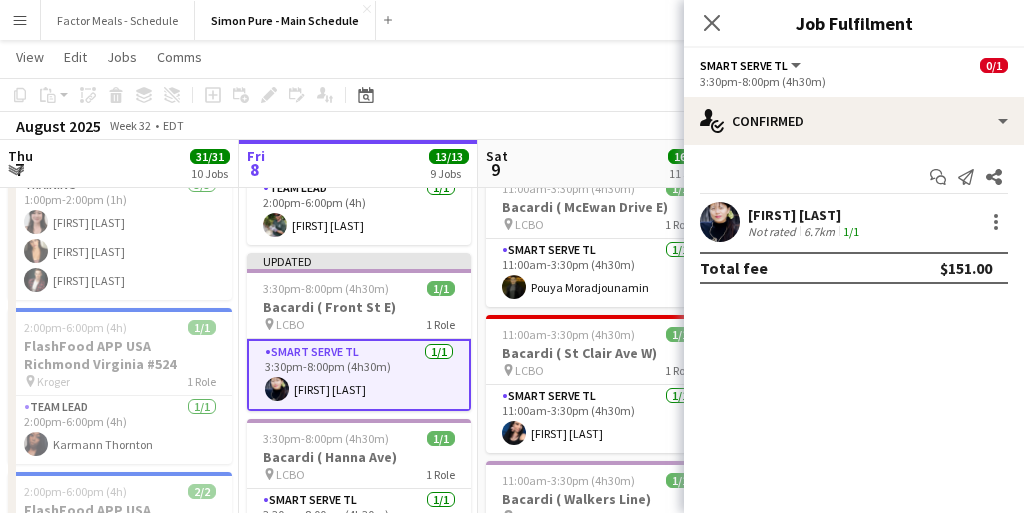 scroll, scrollTop: 0, scrollLeft: 0, axis: both 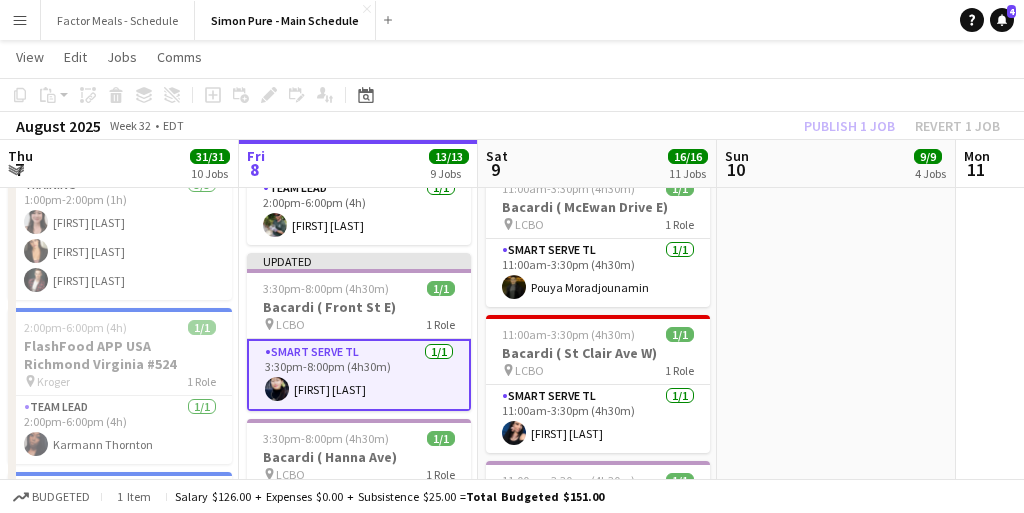 click on "View  Day view expanded Day view collapsed Month view Date picker Jump to today Expand Linked Jobs Collapse Linked Jobs  Edit  Copy
Command
C  Paste  Without Crew
Command
V With Crew
Command
Shift
V Paste as linked job  Group  Group Ungroup  Jobs  New Job Edit Job Delete Job New Linked Job Edit Linked Jobs Job fulfilment Promote Role Copy Role URL  Comms  Notify confirmed crew Create chat" 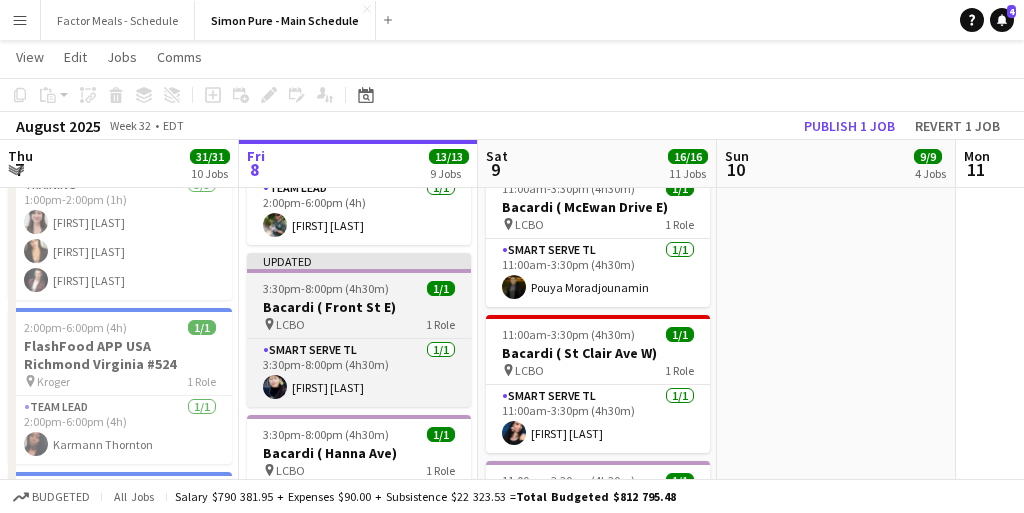 click on "Updated" at bounding box center (359, 261) 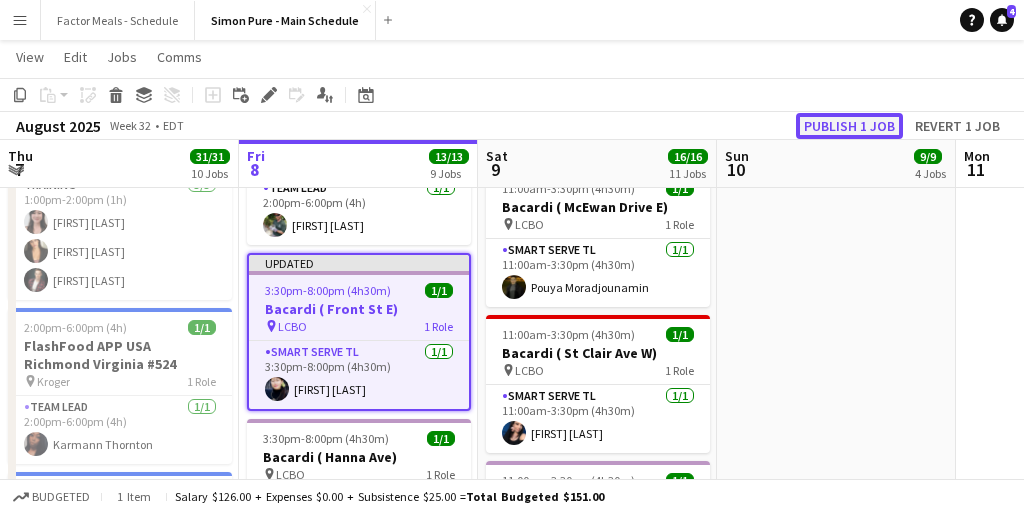 click on "Publish 1 job" 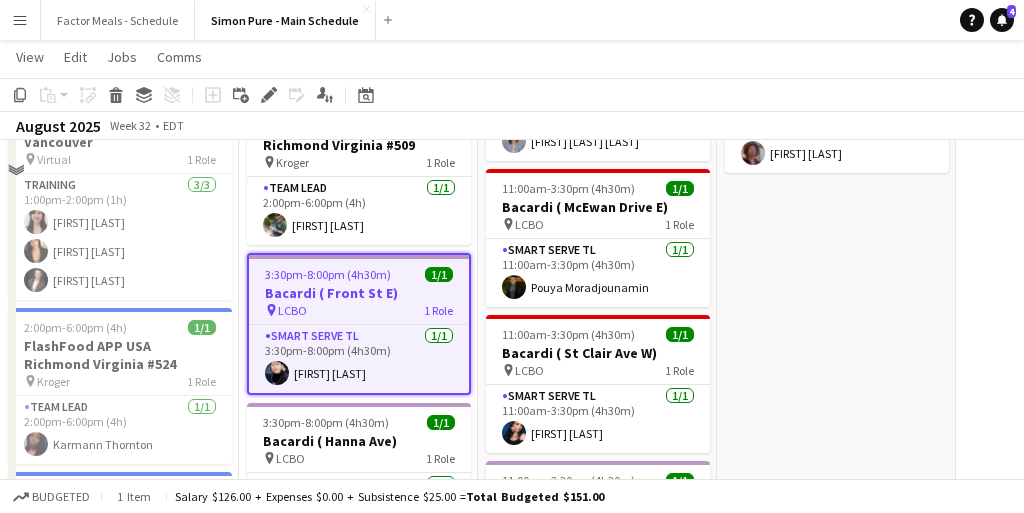 scroll, scrollTop: 660, scrollLeft: 0, axis: vertical 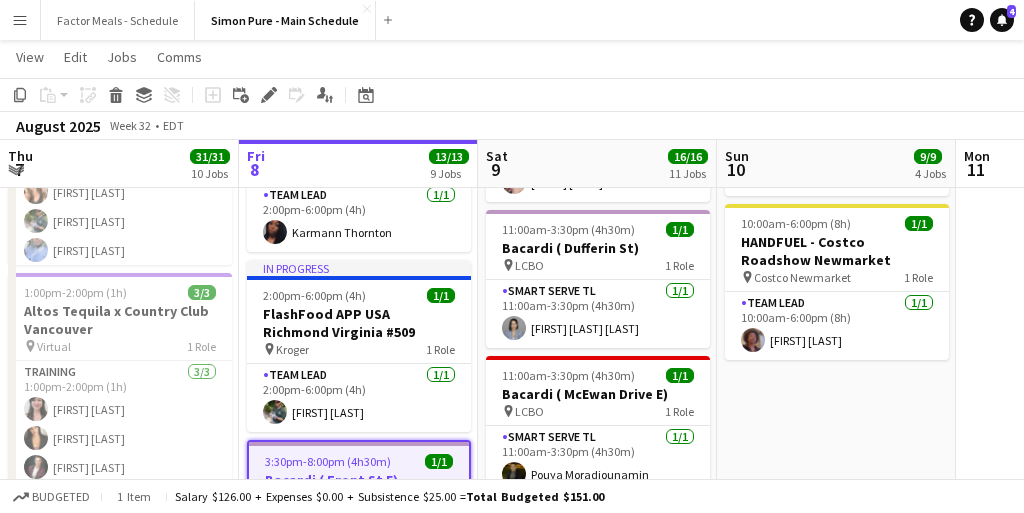 click on "Sat   9   16/16   11 Jobs" at bounding box center [597, 164] 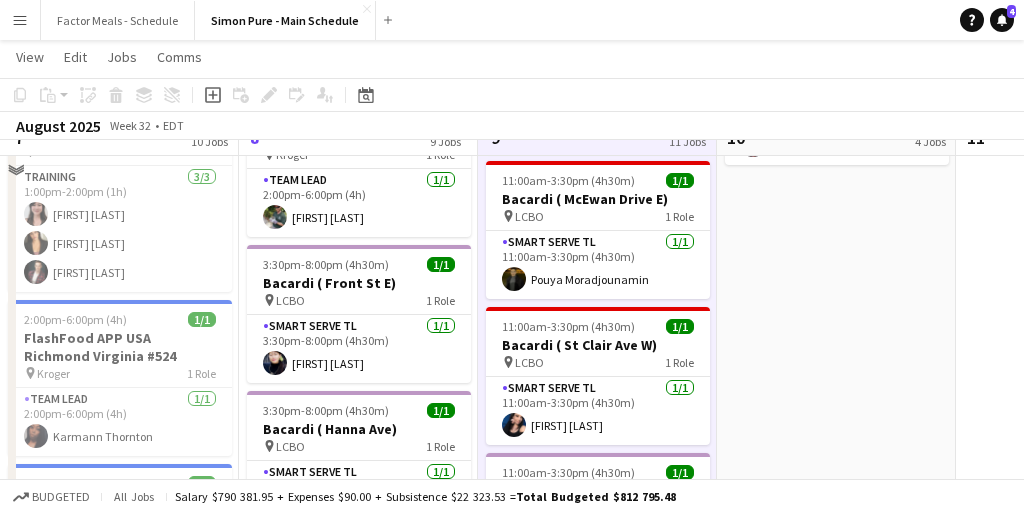 scroll, scrollTop: 793, scrollLeft: 0, axis: vertical 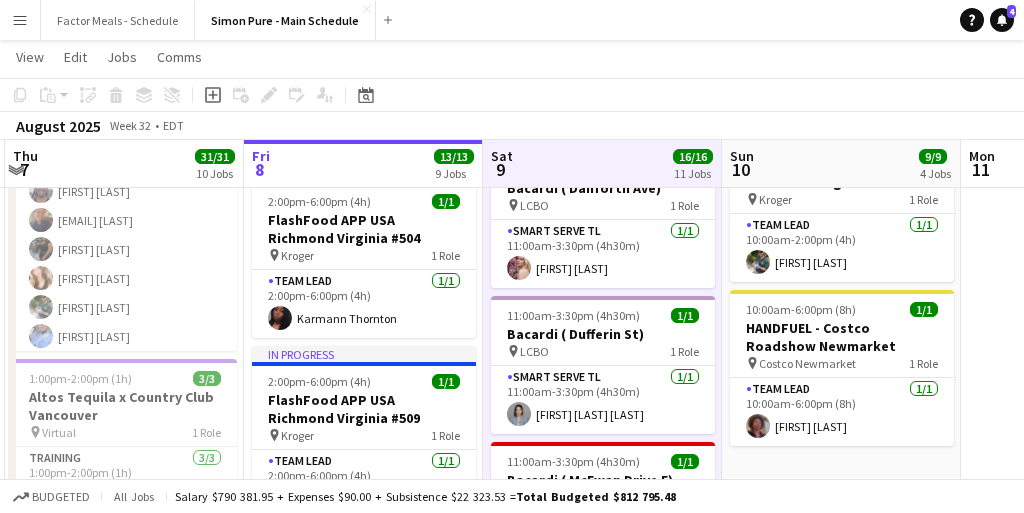 click on "Menu" at bounding box center [20, 20] 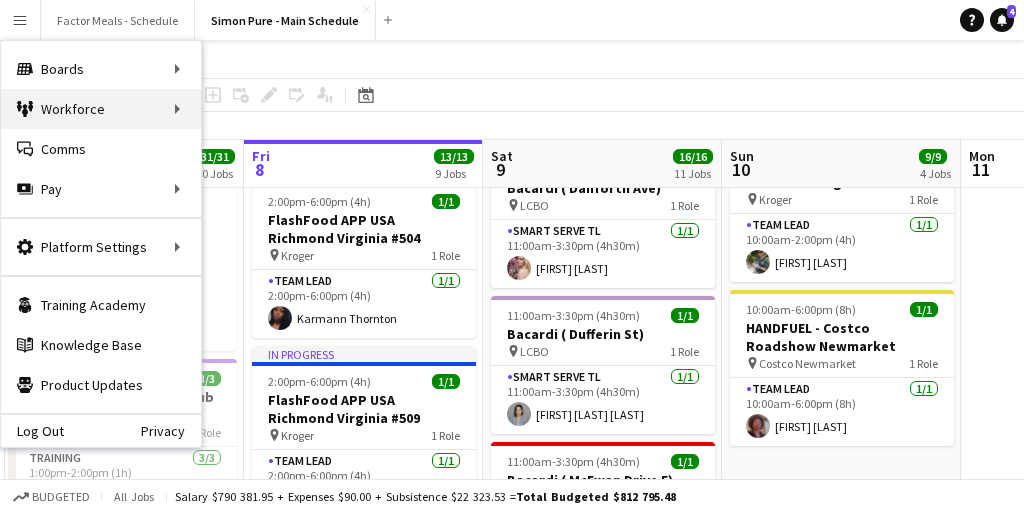 click on "Workforce
Workforce" at bounding box center (101, 109) 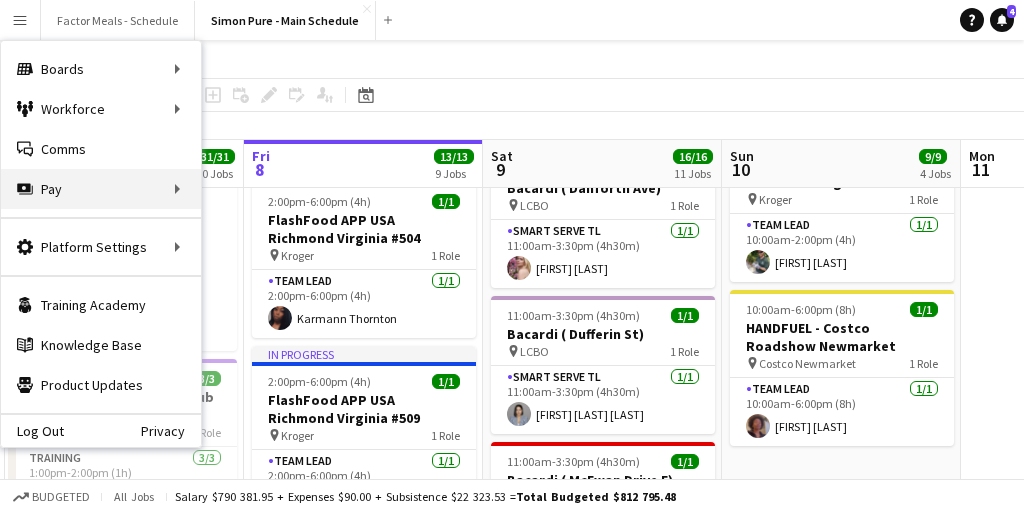 click on "Pay
Pay" at bounding box center [101, 189] 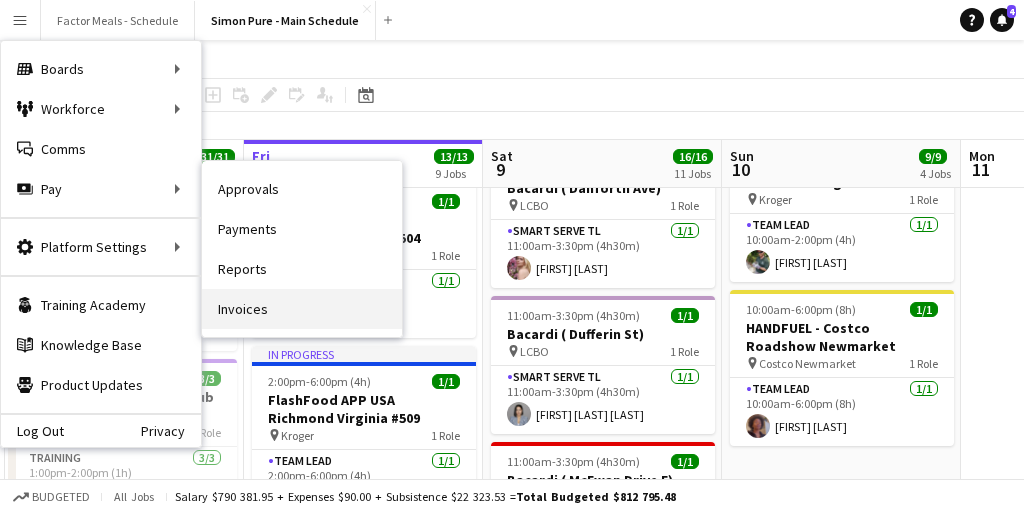 click on "Invoices" at bounding box center [302, 309] 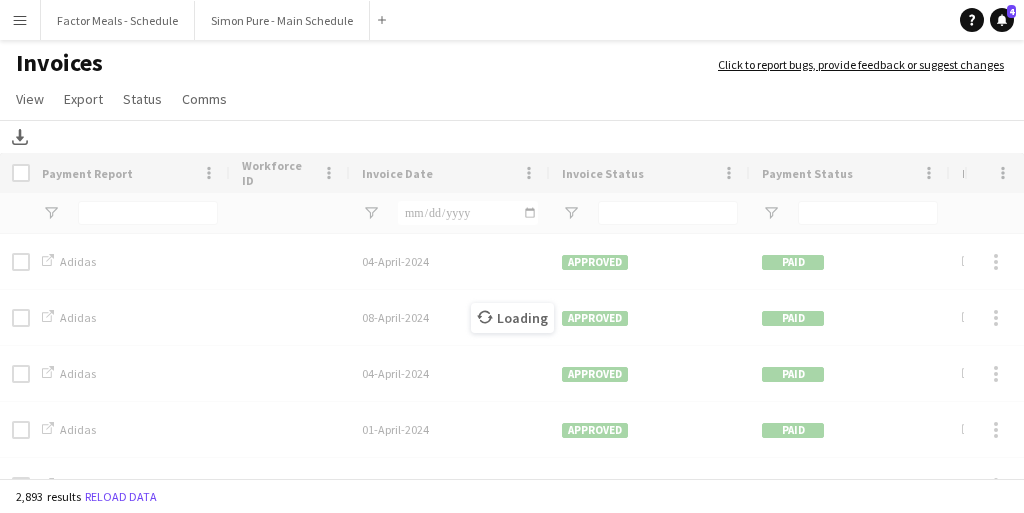 scroll, scrollTop: 0, scrollLeft: 0, axis: both 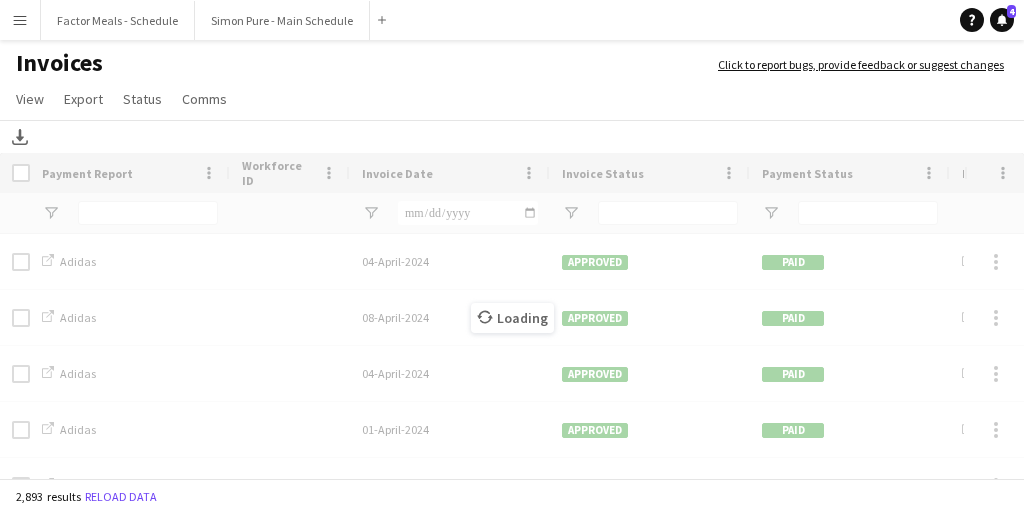 click on "Menu" at bounding box center (20, 20) 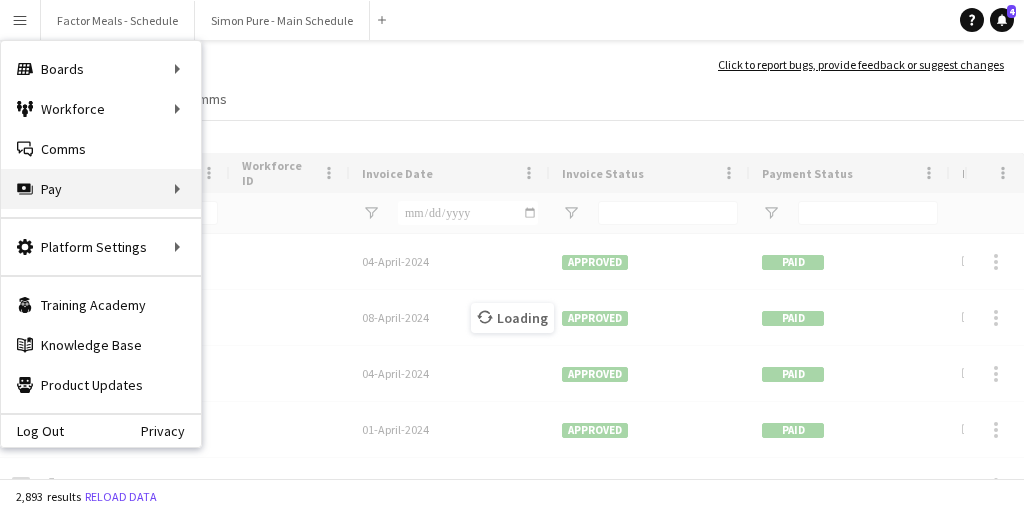 click on "Pay
Pay" at bounding box center (101, 189) 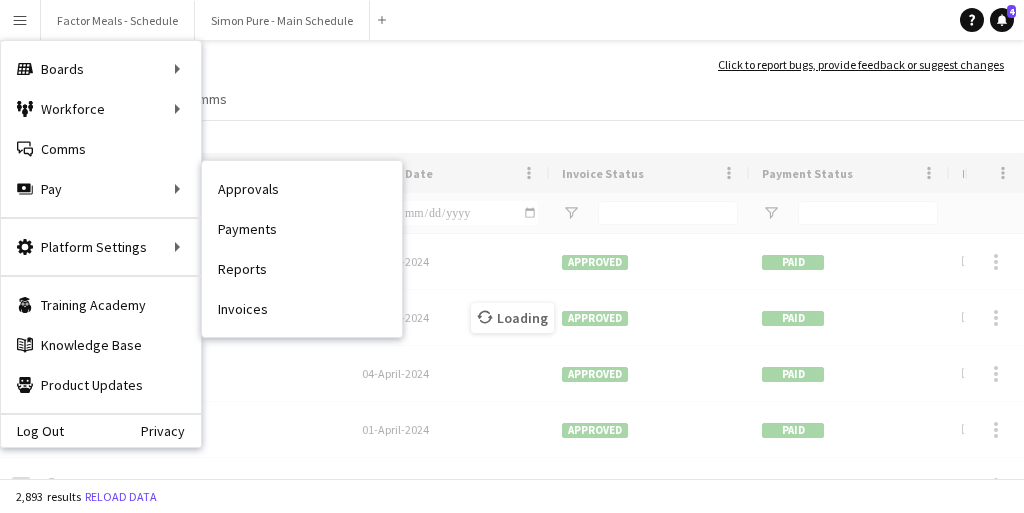 click on "Invoices" at bounding box center (302, 309) 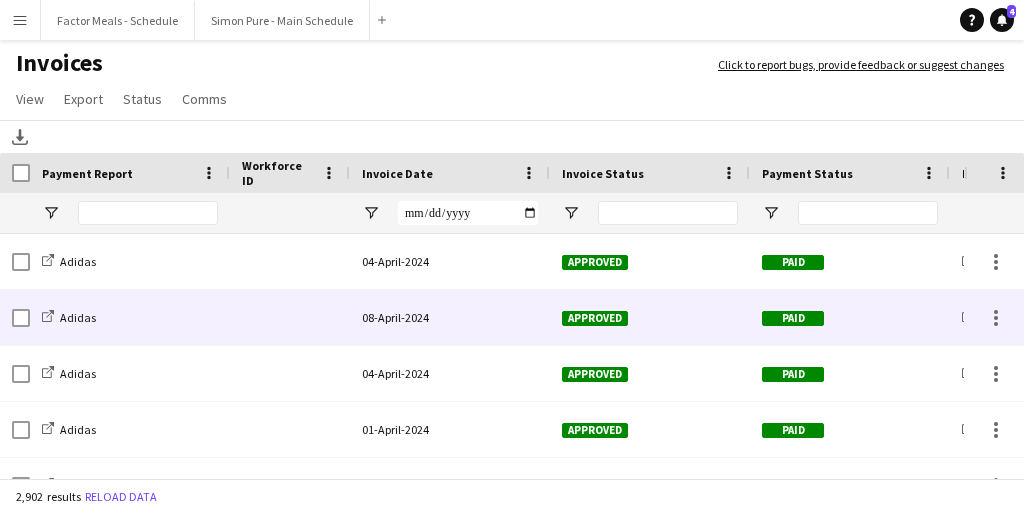 scroll, scrollTop: 51, scrollLeft: 0, axis: vertical 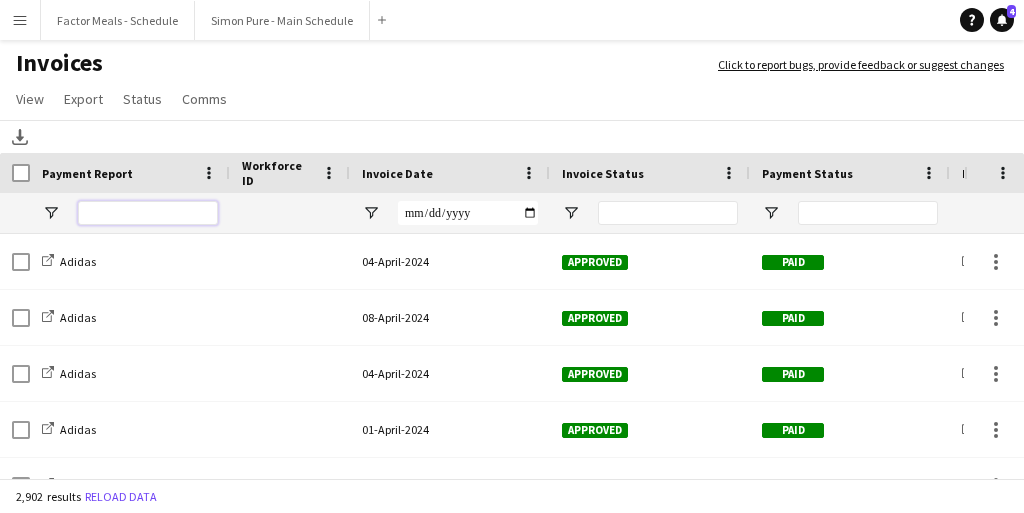 click at bounding box center [148, 213] 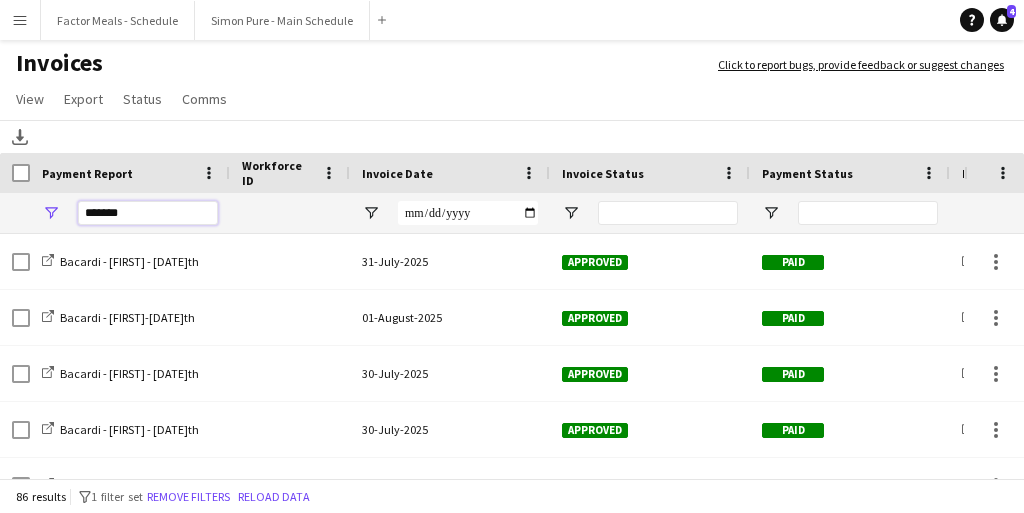 scroll, scrollTop: 0, scrollLeft: 94, axis: horizontal 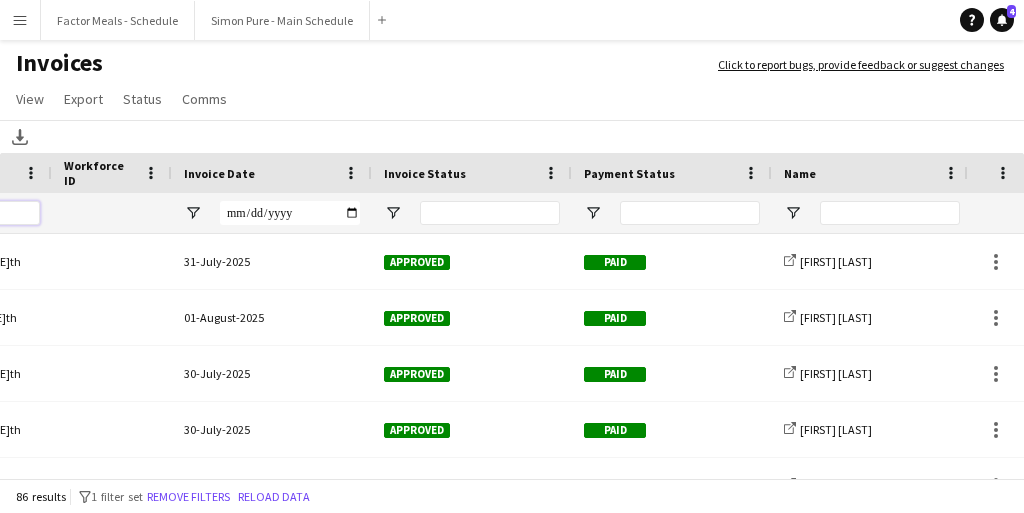 type on "*******" 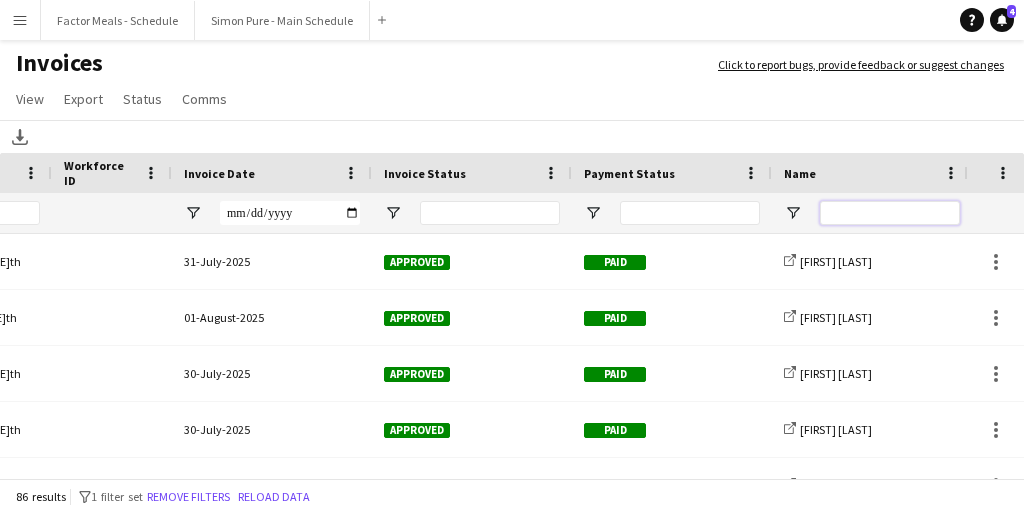 click at bounding box center (890, 213) 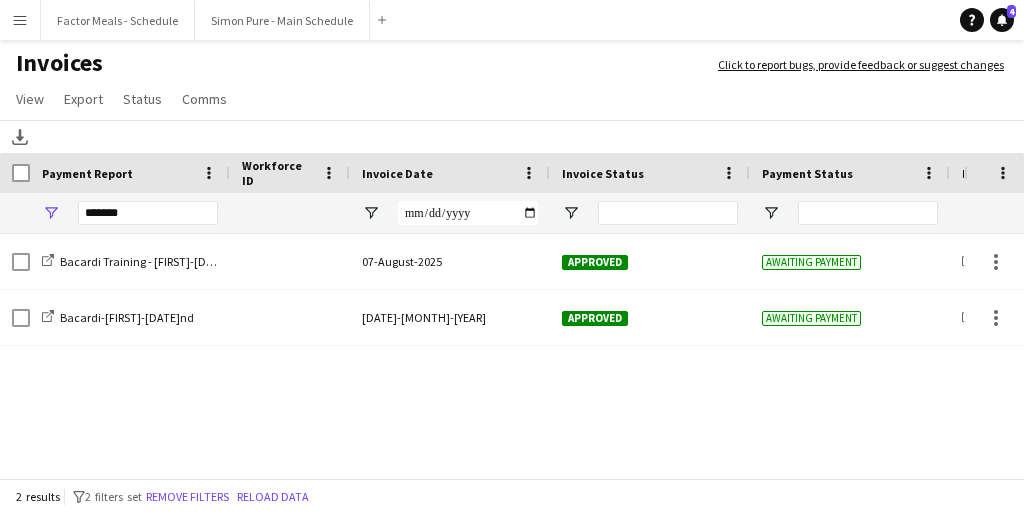 type on "****" 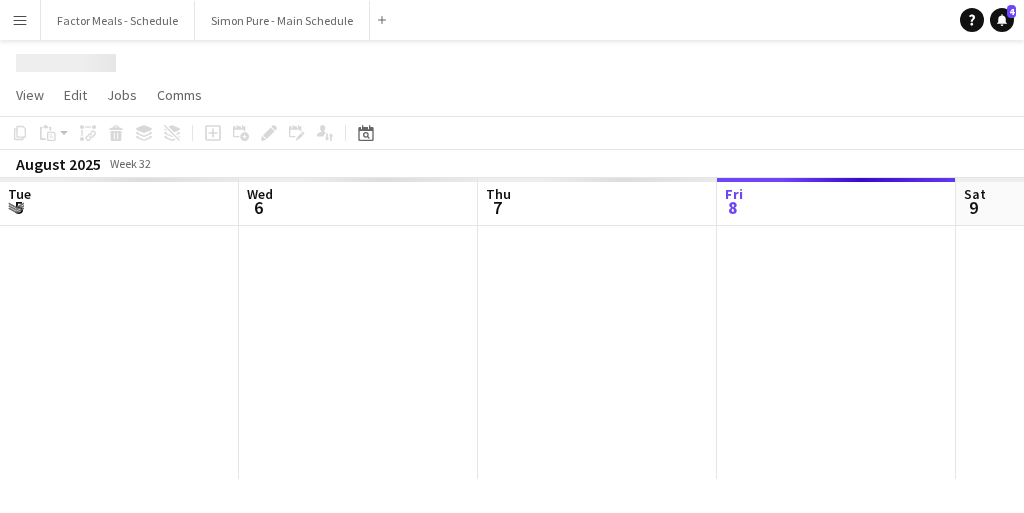 scroll, scrollTop: 0, scrollLeft: 478, axis: horizontal 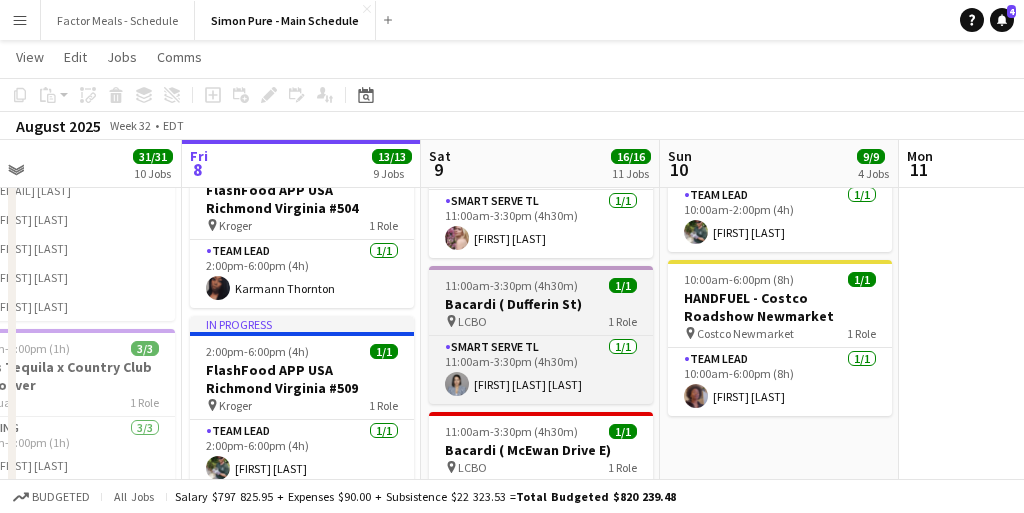 click on "Bacardi ( Dufferin St)" at bounding box center (541, 304) 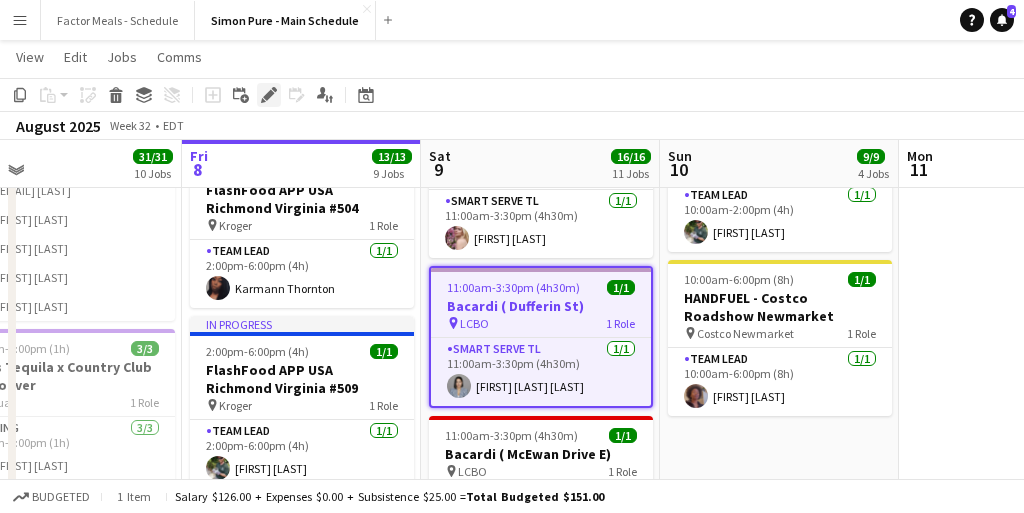 click 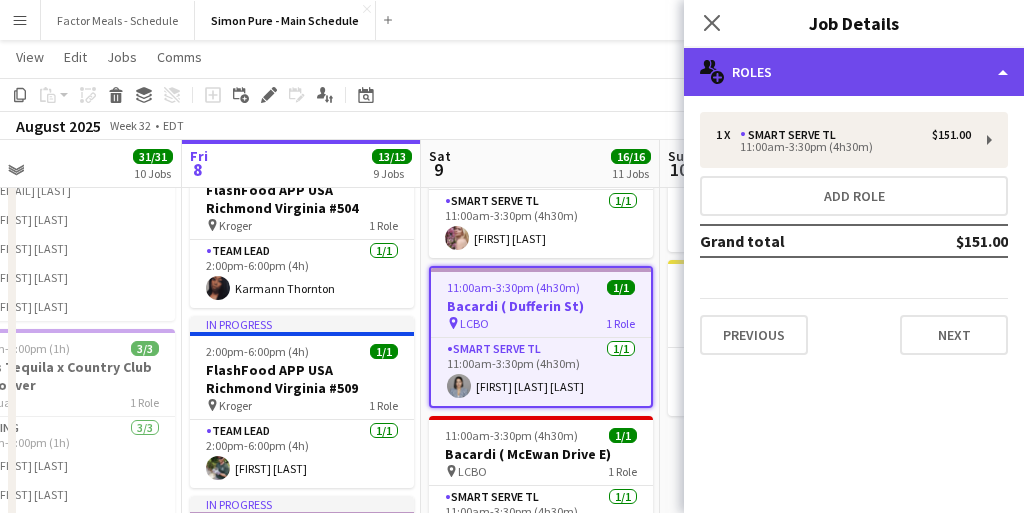 click on "multiple-users-add
Roles" 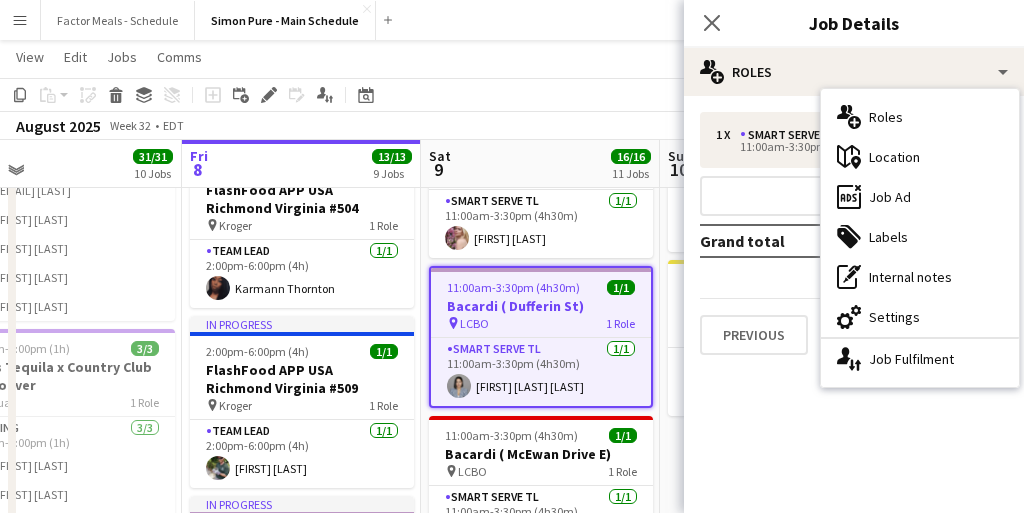 click on "maps-pin-1
Location" at bounding box center (920, 157) 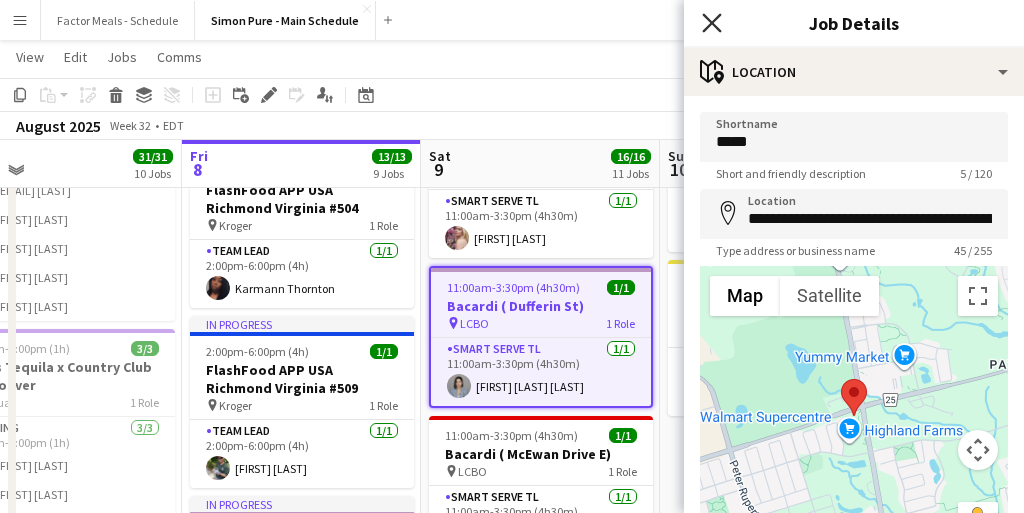 click on "Close pop-in" 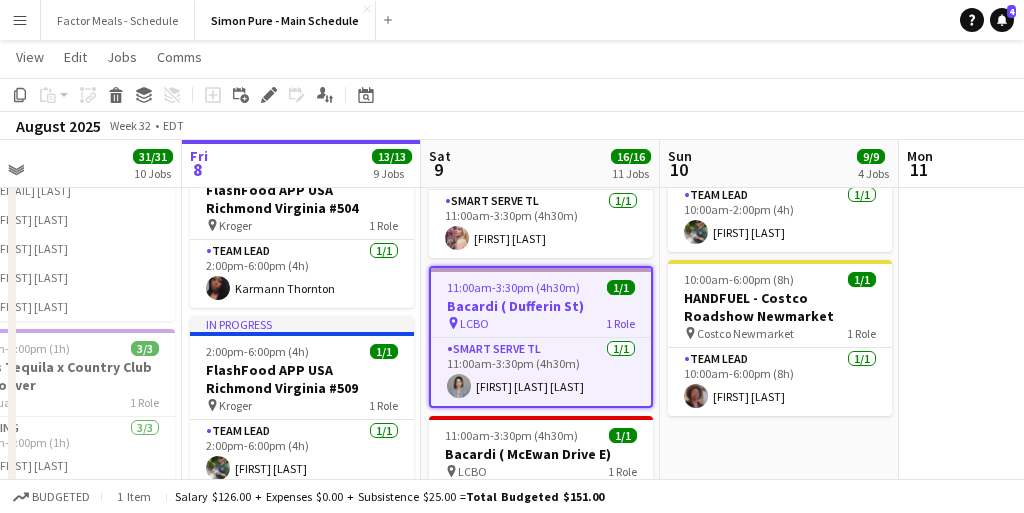 click on "Copy
Paste
Paste
Command
V Paste with crew
Command
Shift
V
Paste linked Job
Delete
Group
Ungroup
Add job
Add linked Job
Edit
Edit linked Job
Applicants
Date picker
AUG 2025 AUG 2025 Monday M Tuesday T Wednesday W Thursday T Friday F Saturday S Sunday S  AUG   1   2   3   4   5   6   7   8   9   10   11   12   13   14   15   16   17   18   19   20   21   22   23   24   25" 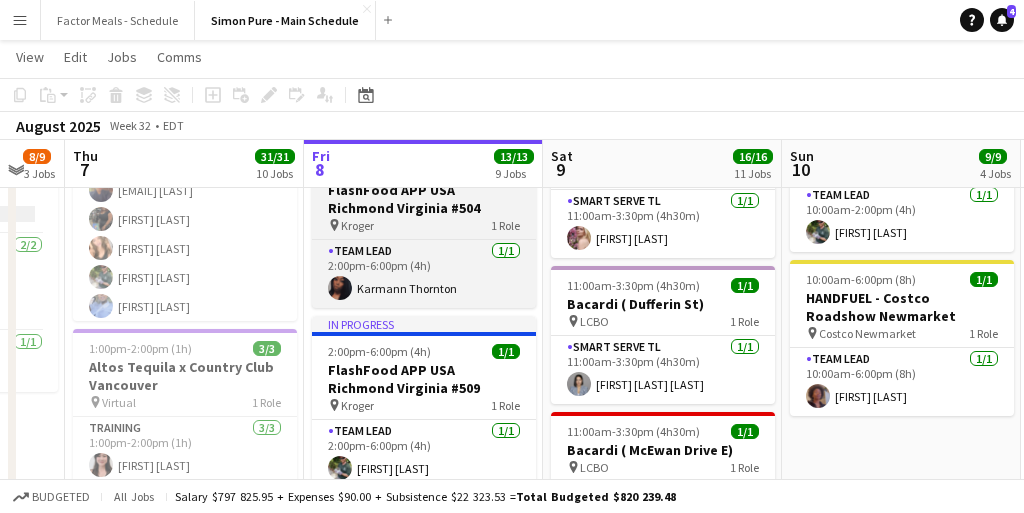 scroll, scrollTop: 0, scrollLeft: 506, axis: horizontal 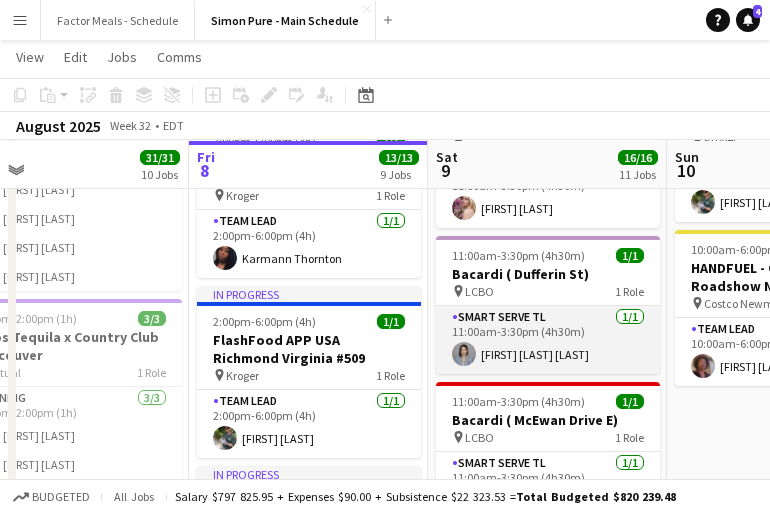 click on "Smart Serve TL   1/1   11:00am-3:30pm (4h30m)
Star Rafiee Bandary" at bounding box center [548, 340] 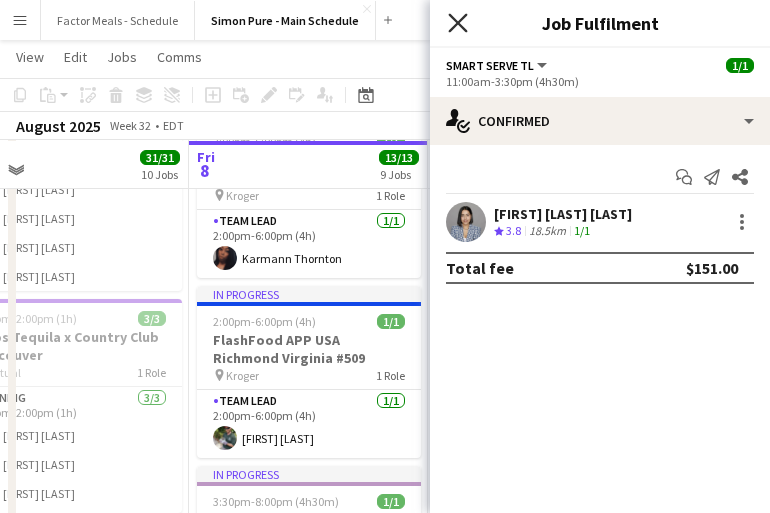 click on "Close pop-in" 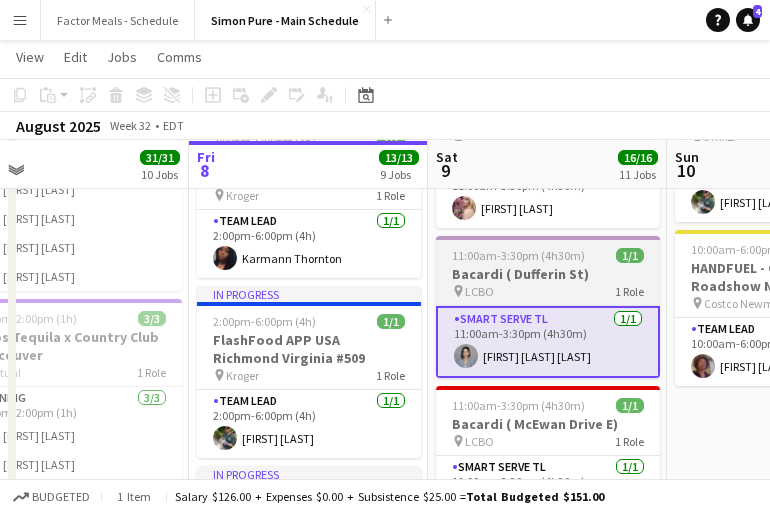 click on "11:00am-3:30pm (4h30m)" at bounding box center [518, 255] 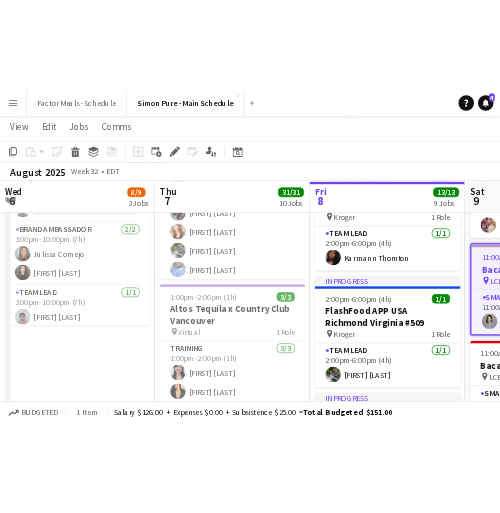 scroll, scrollTop: 0, scrollLeft: 432, axis: horizontal 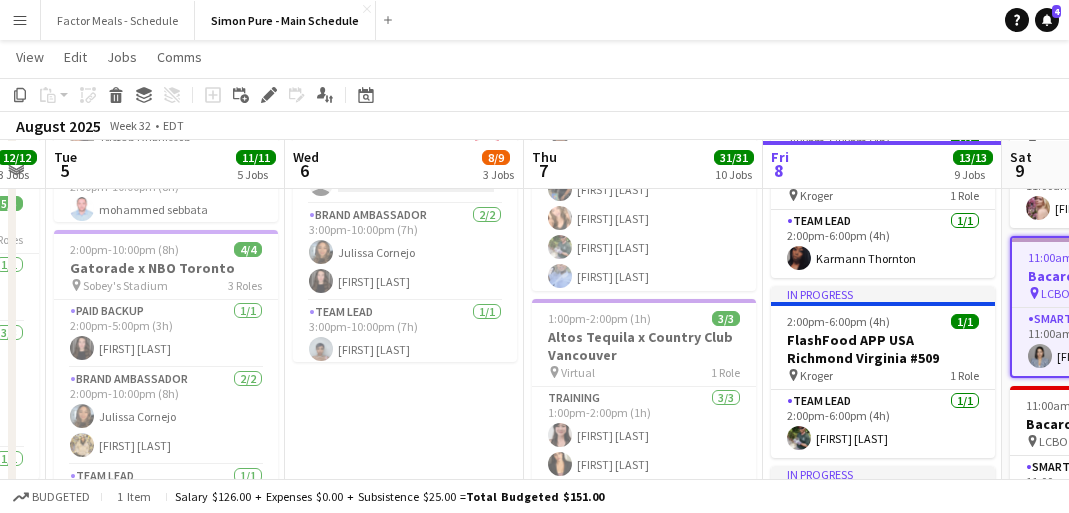 click 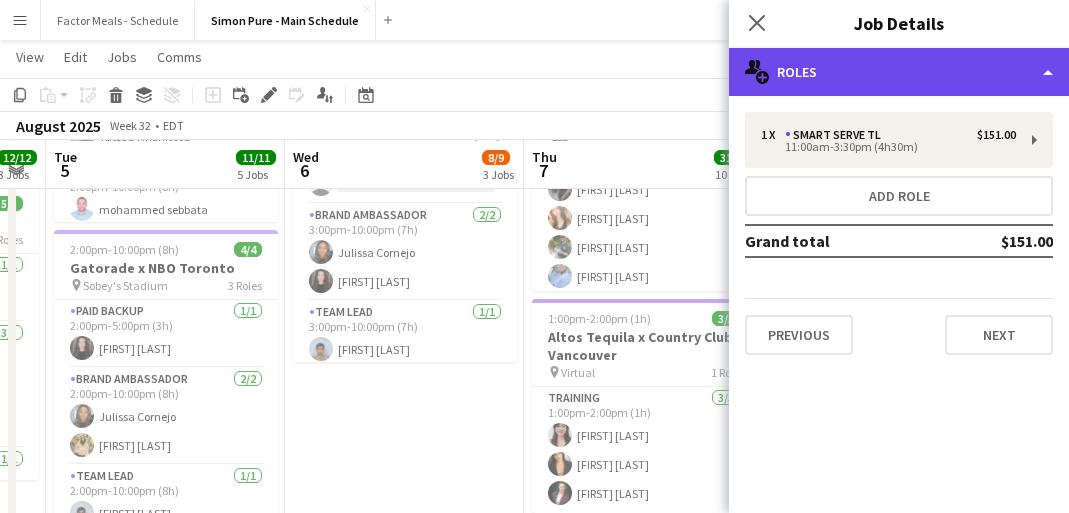 click on "multiple-users-add
Roles" 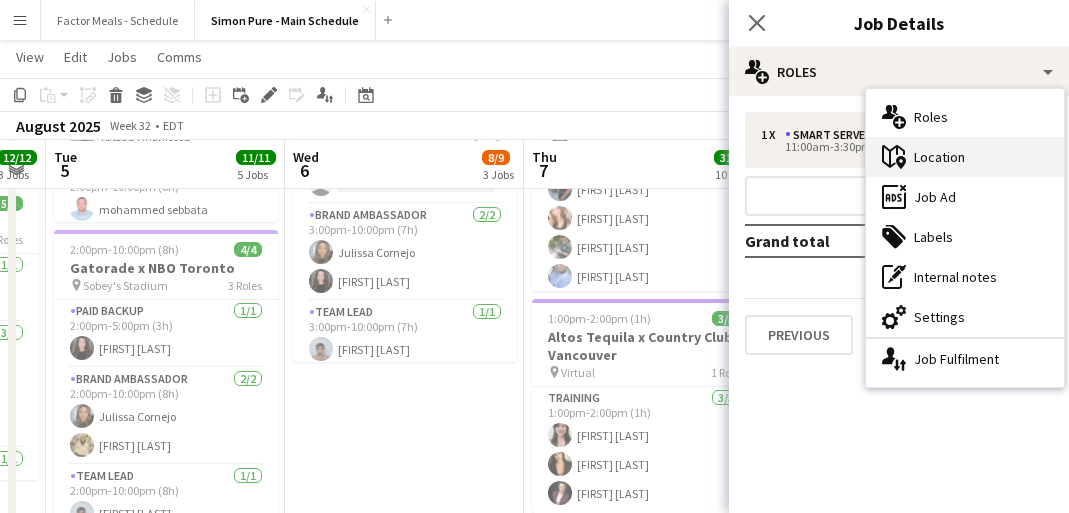click on "maps-pin-1
Location" at bounding box center (965, 157) 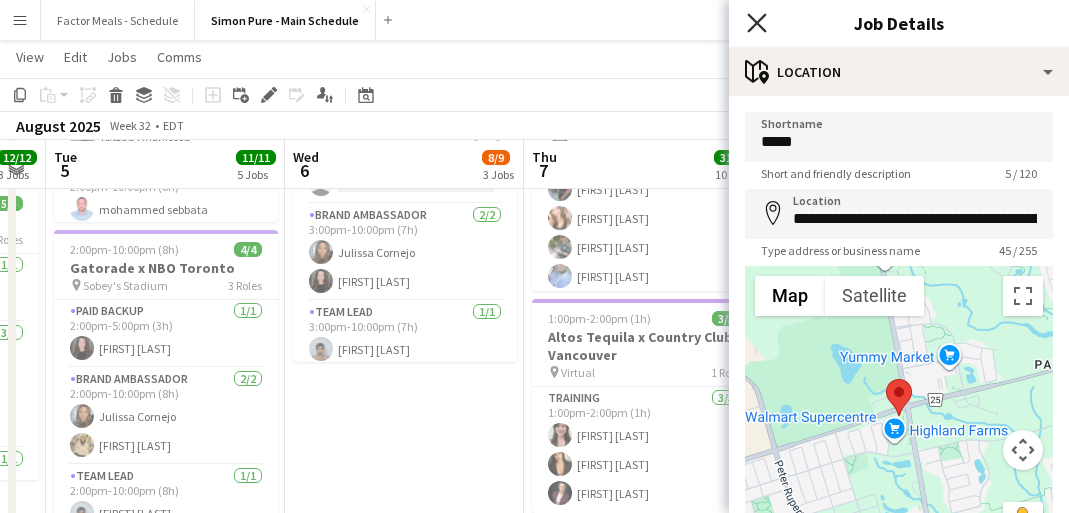 click 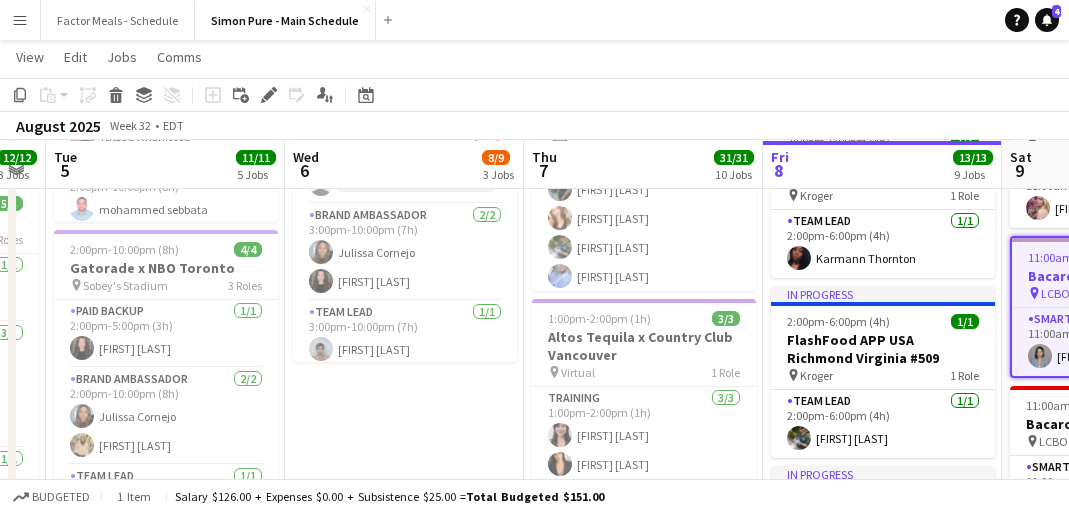 click on "View  Day view expanded Day view collapsed Month view Date picker Jump to today Expand Linked Jobs Collapse Linked Jobs  Edit  Copy
Command
C  Paste  Without Crew
Command
V With Crew
Command
Shift
V Paste as linked job  Group  Group Ungroup  Jobs  New Job Edit Job Delete Job New Linked Job Edit Linked Jobs Job fulfilment Promote Role Copy Role URL  Comms  Notify confirmed crew Create chat" 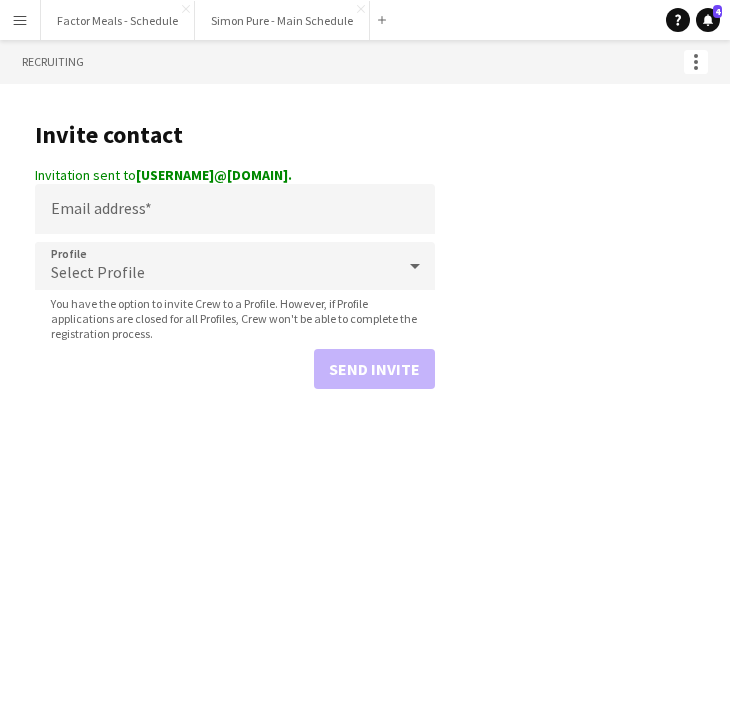 scroll, scrollTop: 0, scrollLeft: 0, axis: both 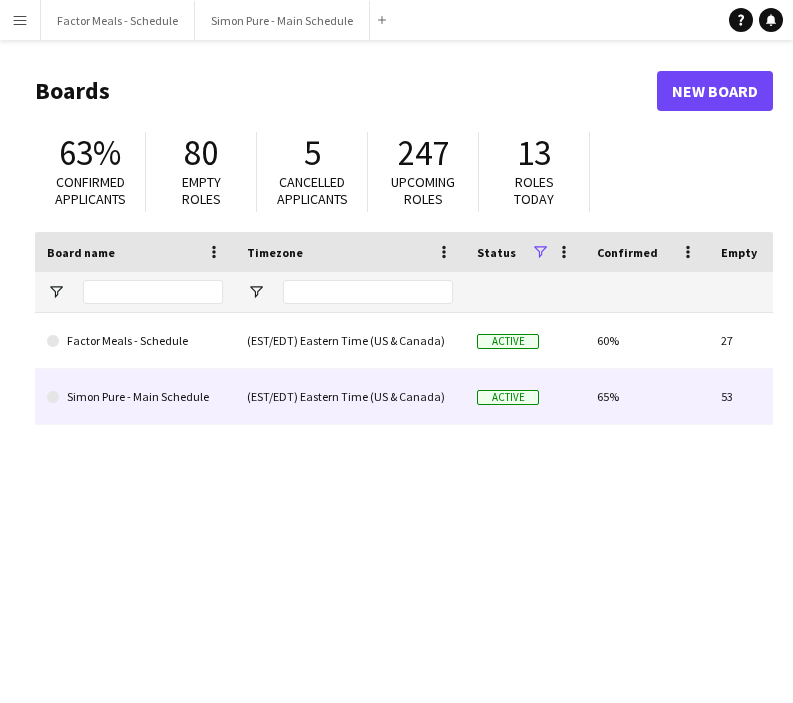 click on "Simon Pure - Main Schedule" 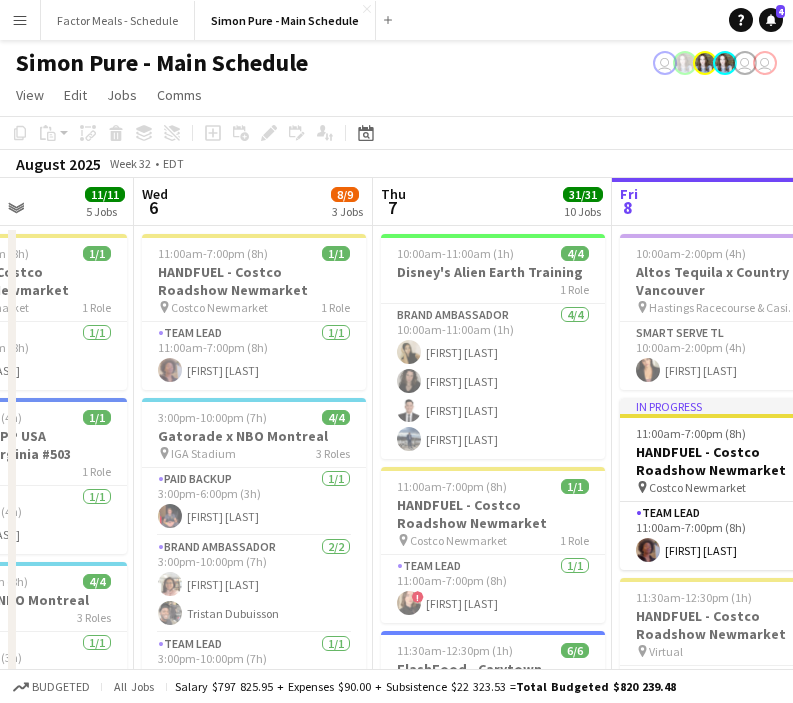 scroll, scrollTop: 0, scrollLeft: 583, axis: horizontal 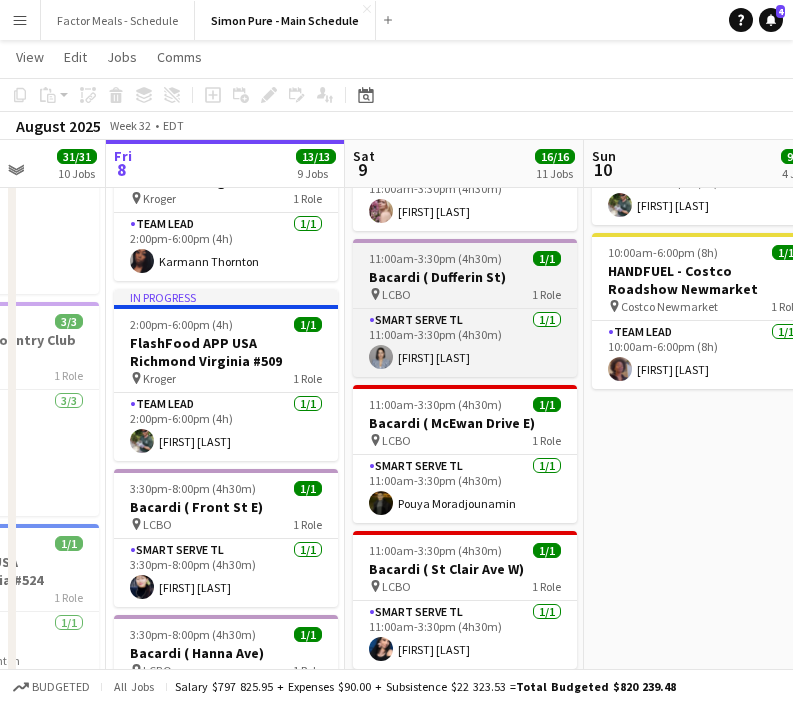 click on "pin
LCBO    1 Role" at bounding box center [465, 294] 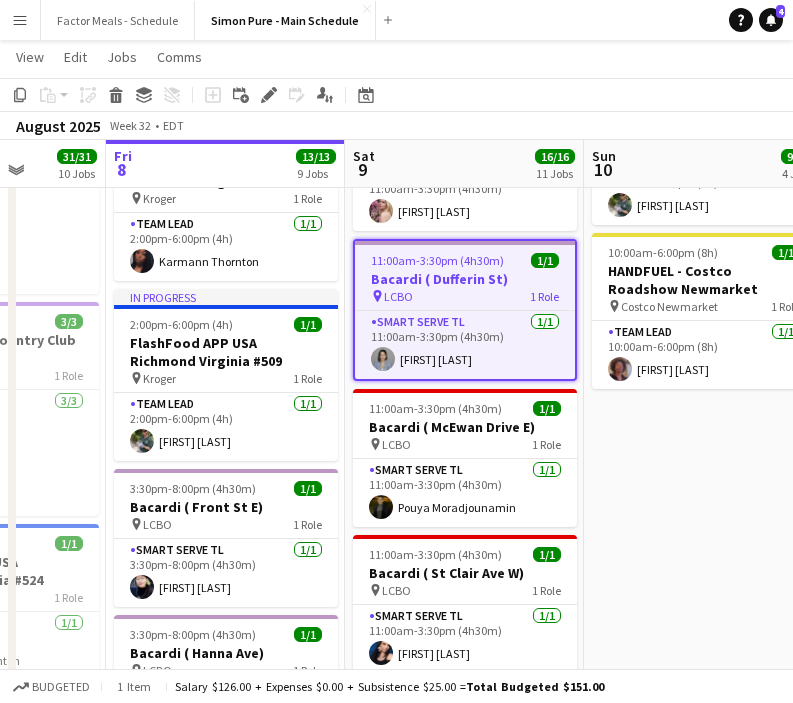 click on "Bacardi ( Dufferin St)" at bounding box center [465, 279] 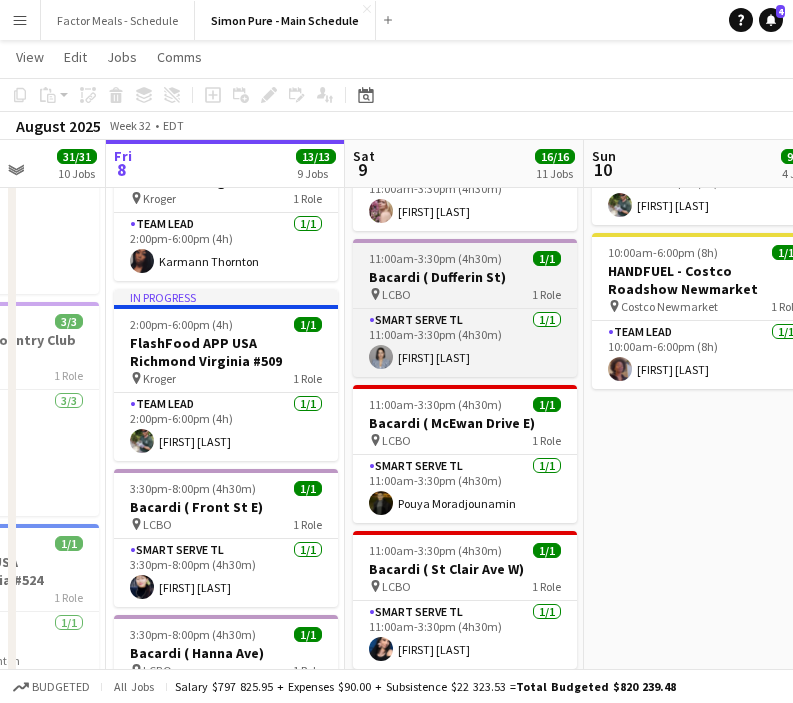 click on "Bacardi ( Dufferin St)" at bounding box center (465, 277) 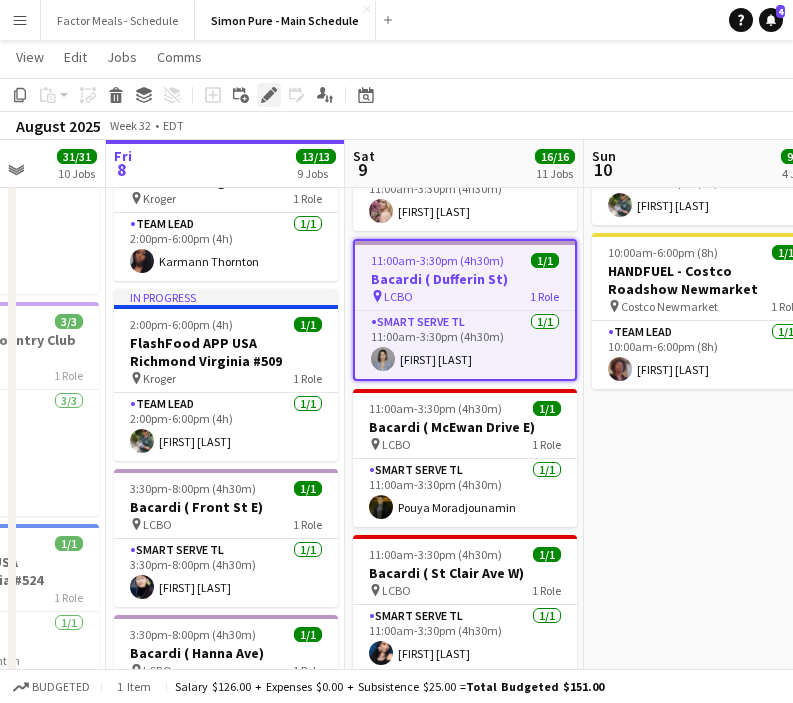 click 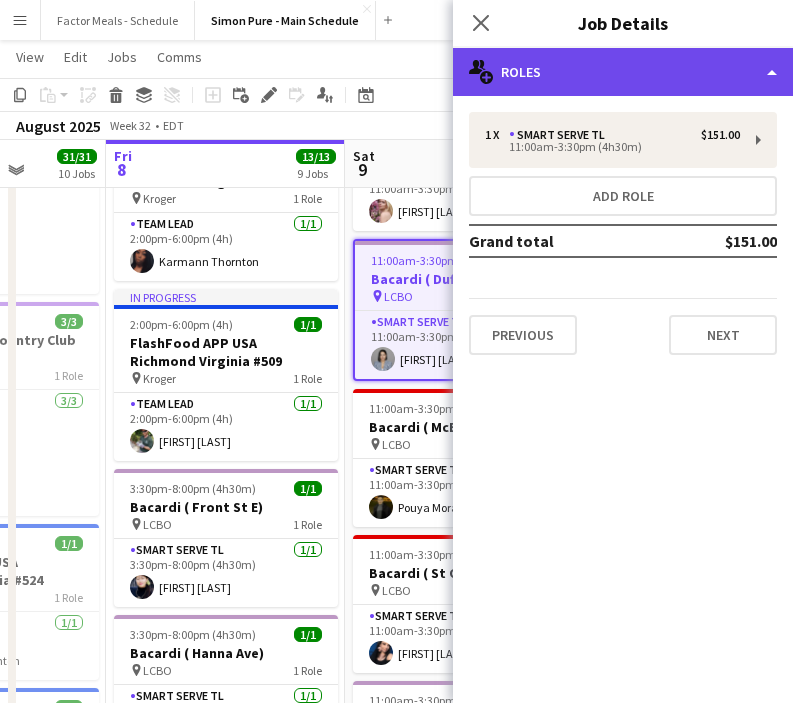 click on "multiple-users-add
Roles" 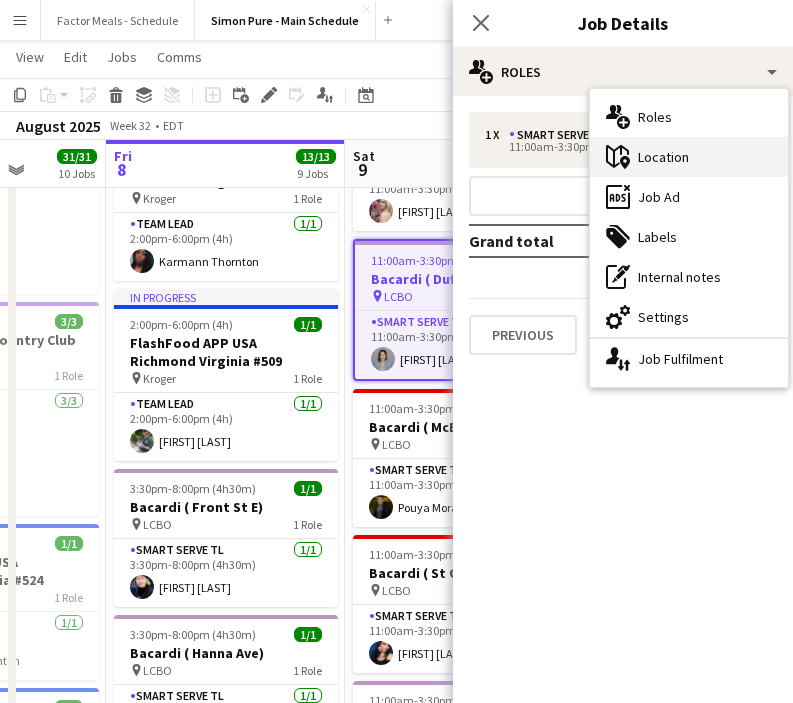 click on "maps-pin-1
Location" at bounding box center [689, 157] 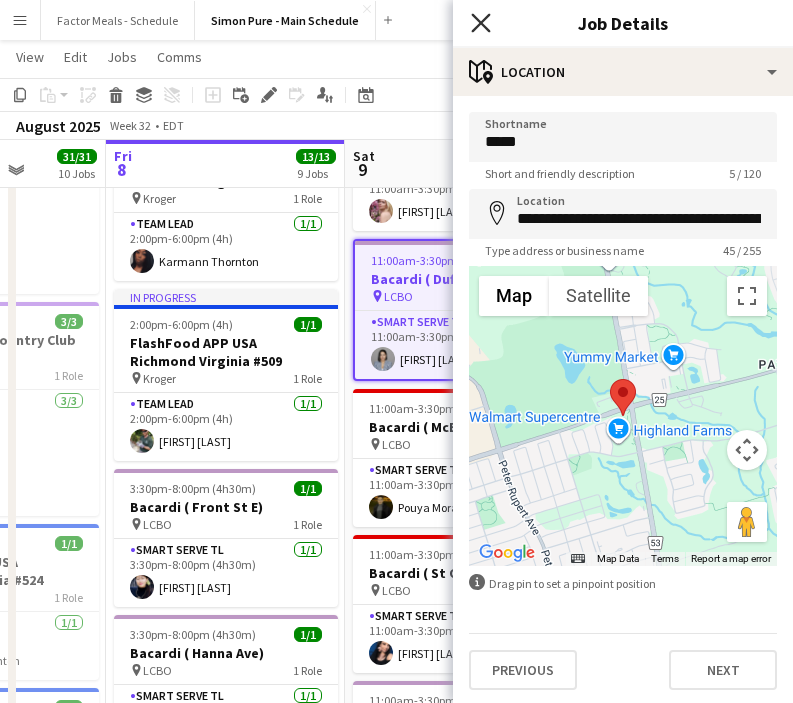 click on "Close pop-in" 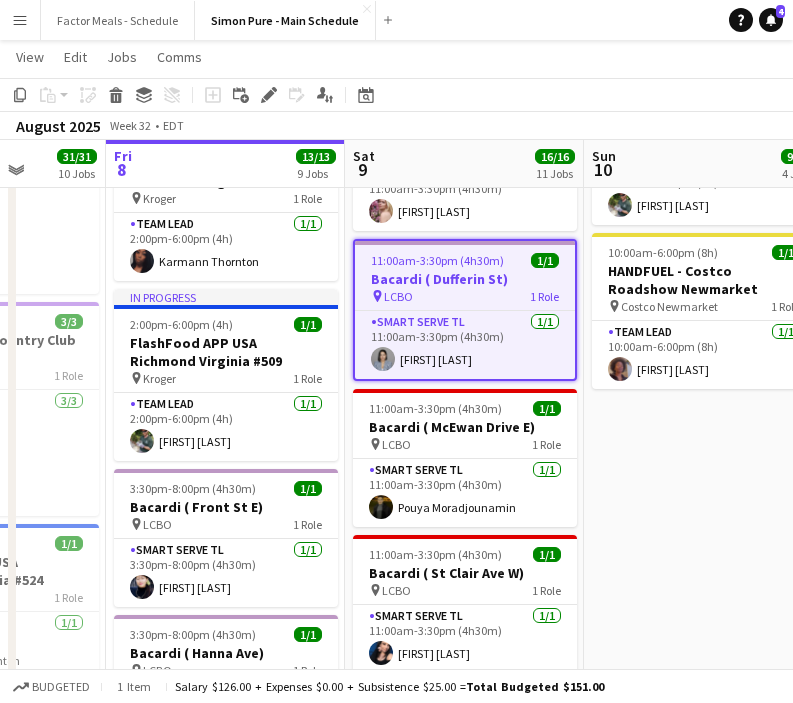 click on "Copy
Paste
Paste
Command
V Paste with crew
Command
Shift
V
Paste linked Job
Delete
Group
Ungroup
Add job
Add linked Job
Edit
Edit linked Job
Applicants
Date picker
AUG 2025 AUG 2025 Monday M Tuesday T Wednesday W Thursday T Friday F Saturday S Sunday S  AUG   1   2   3   4   5   6   7   8   9   10   11   12   13   14   15   16   17   18   19   20   21   22   23   24   25" 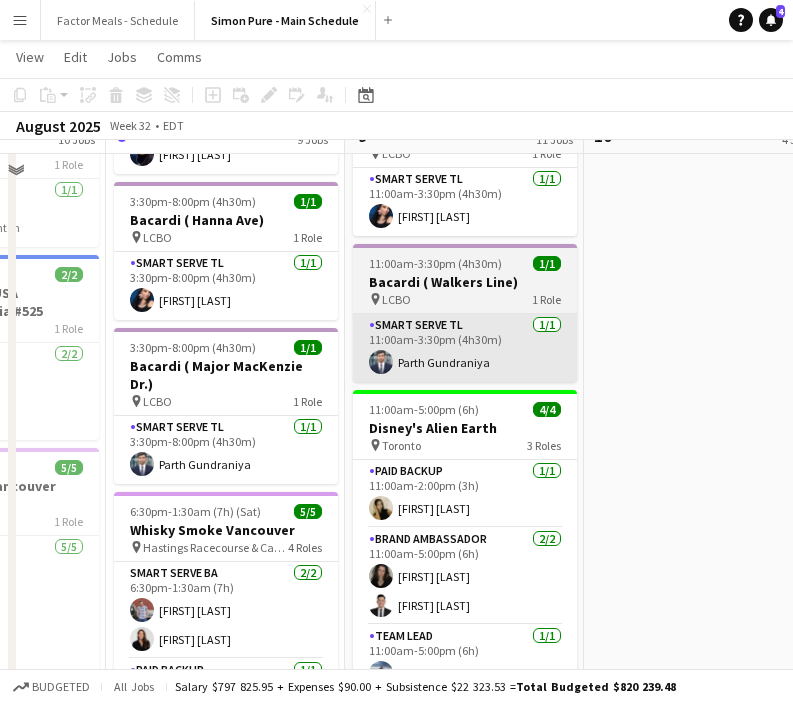 scroll, scrollTop: 1097, scrollLeft: 0, axis: vertical 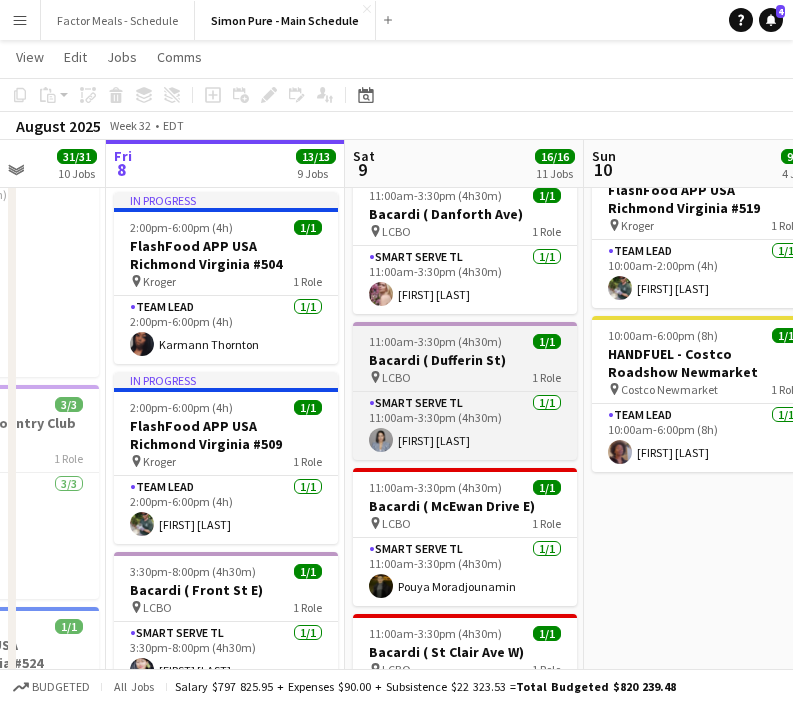 click on "Bacardi ( Dufferin St)" at bounding box center (465, 360) 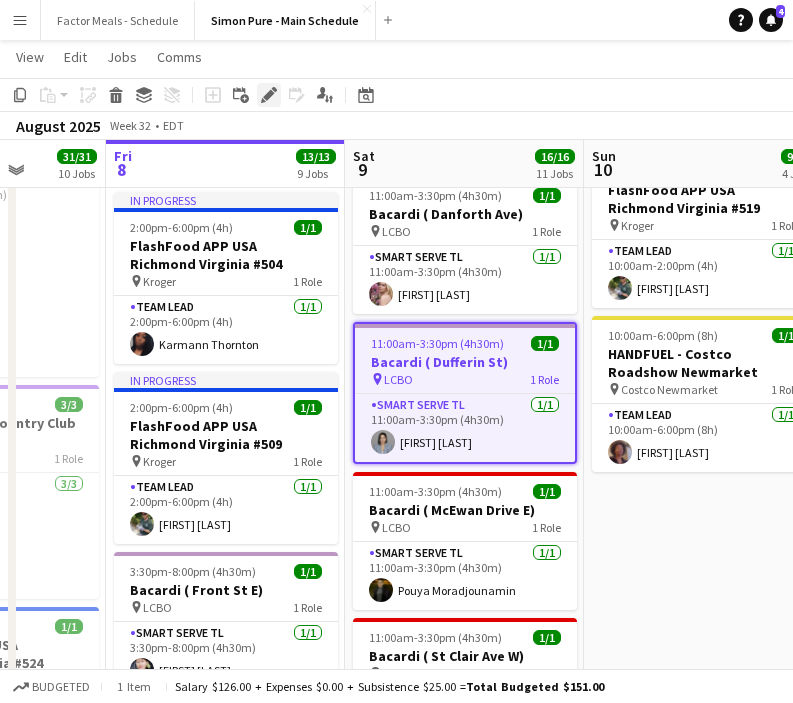 click 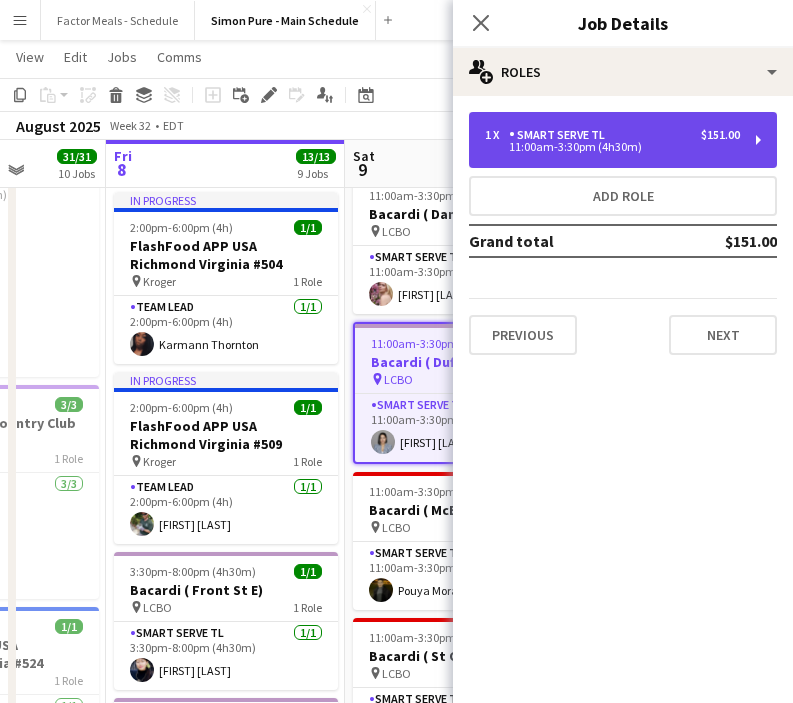 click on "11:00am-3:30pm (4h30m)" at bounding box center (612, 147) 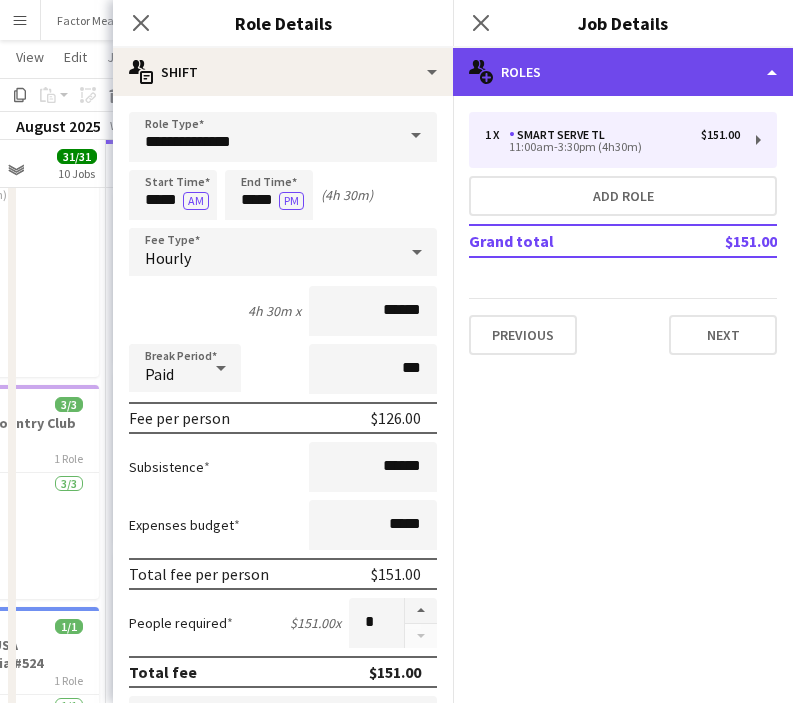 click on "multiple-users-add
Roles" 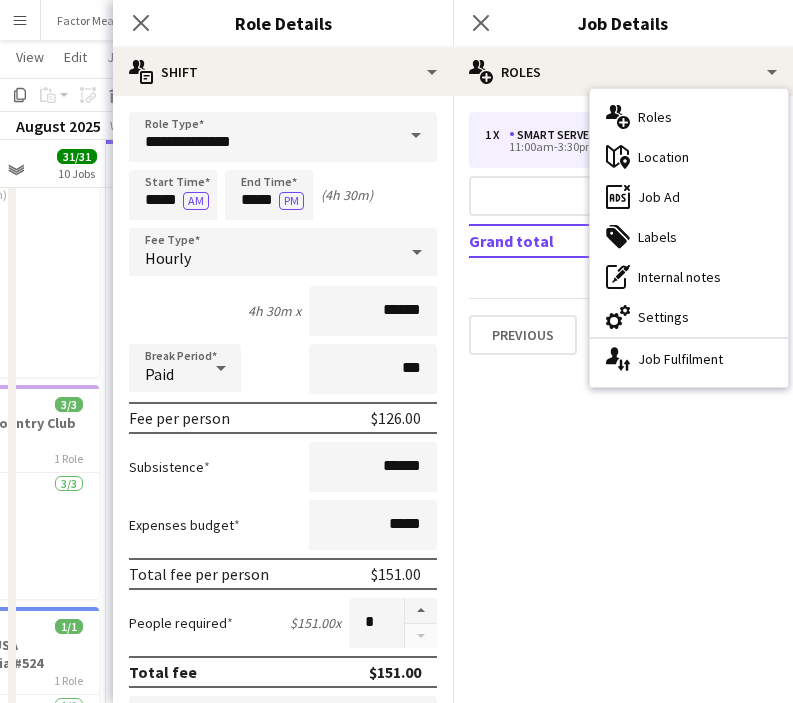 click on "maps-pin-1
Location" at bounding box center (689, 157) 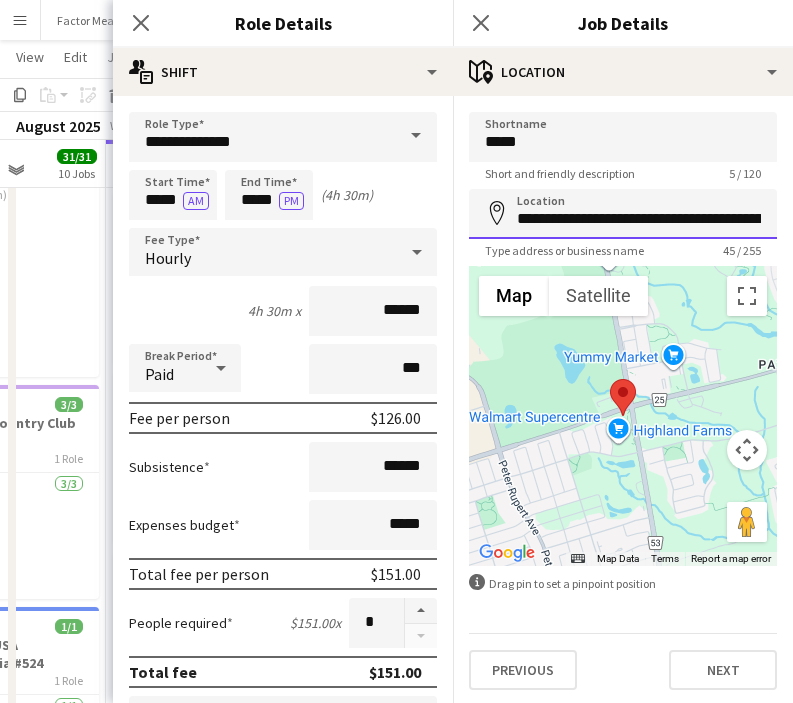 click on "**********" at bounding box center (623, 214) 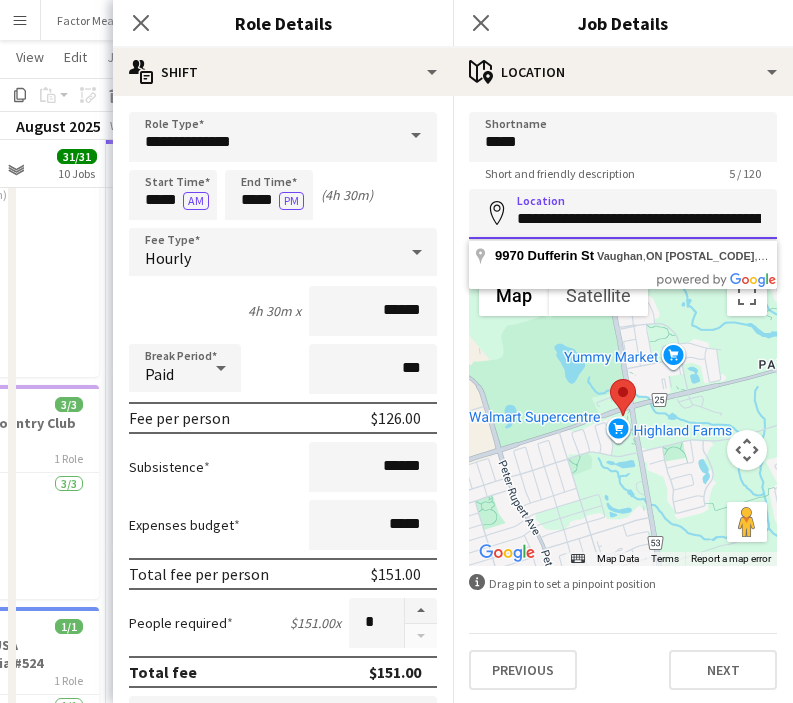 scroll, scrollTop: 0, scrollLeft: 69, axis: horizontal 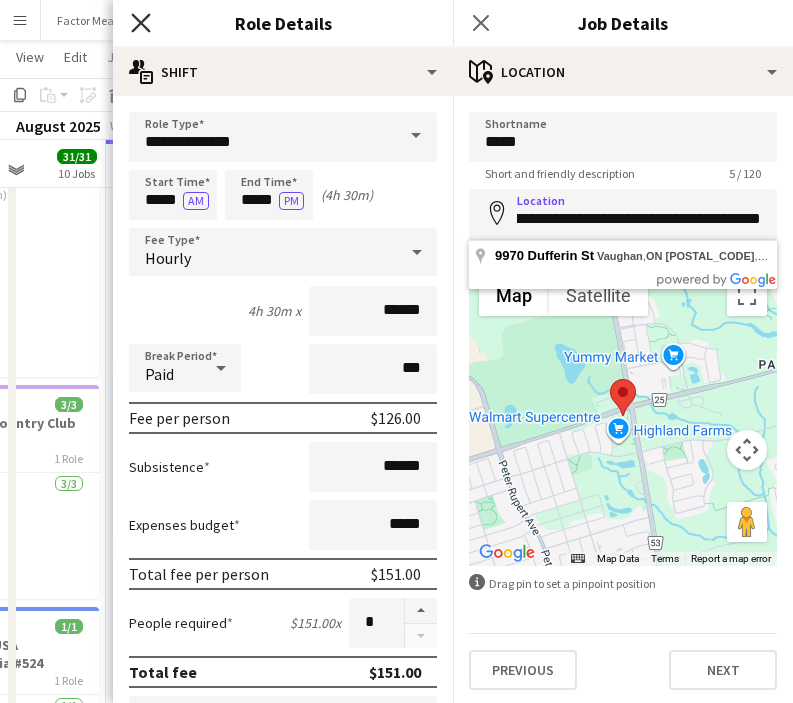 click 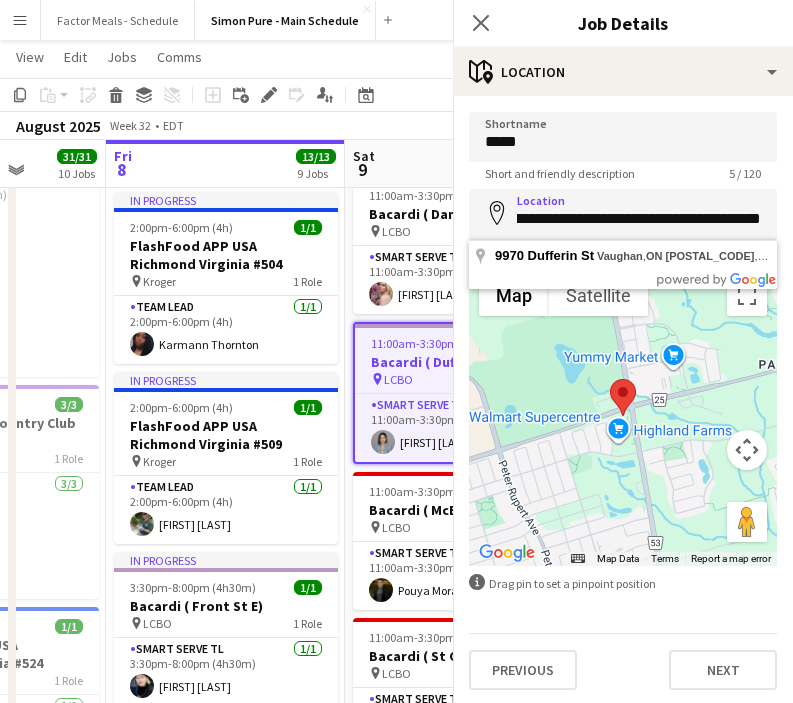 scroll, scrollTop: 0, scrollLeft: 0, axis: both 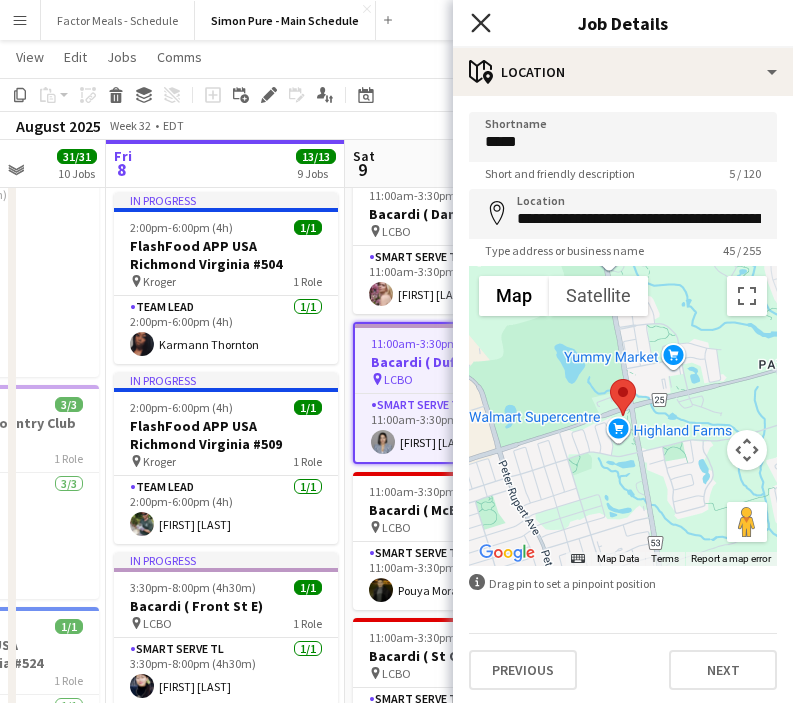 click on "Close pop-in" 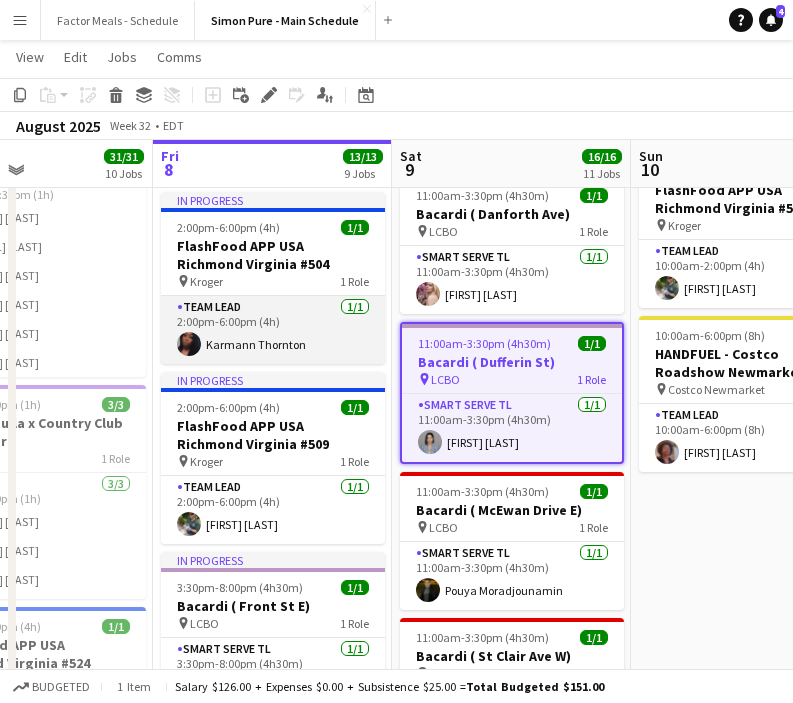 scroll, scrollTop: 0, scrollLeft: 797, axis: horizontal 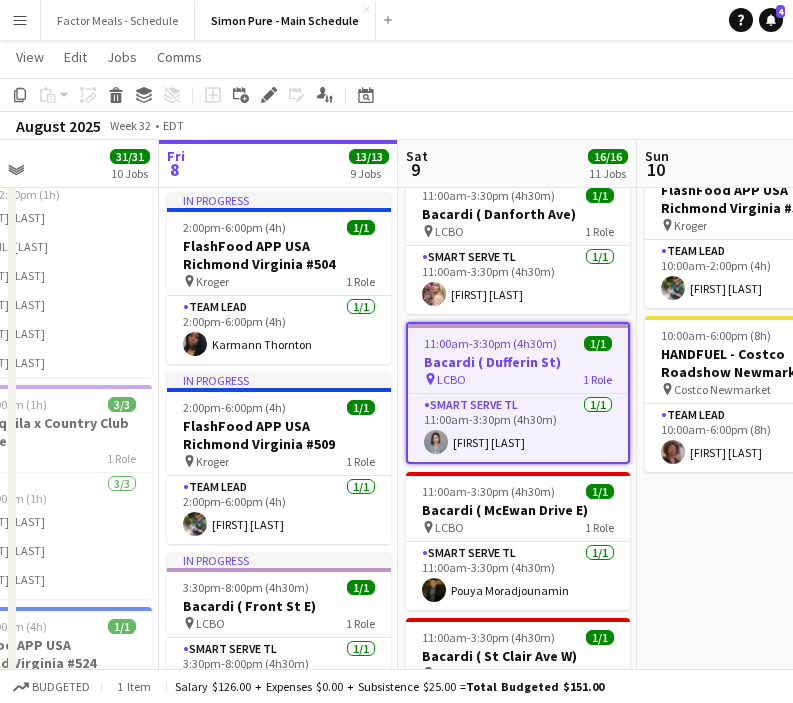 click on "Menu" at bounding box center [20, 20] 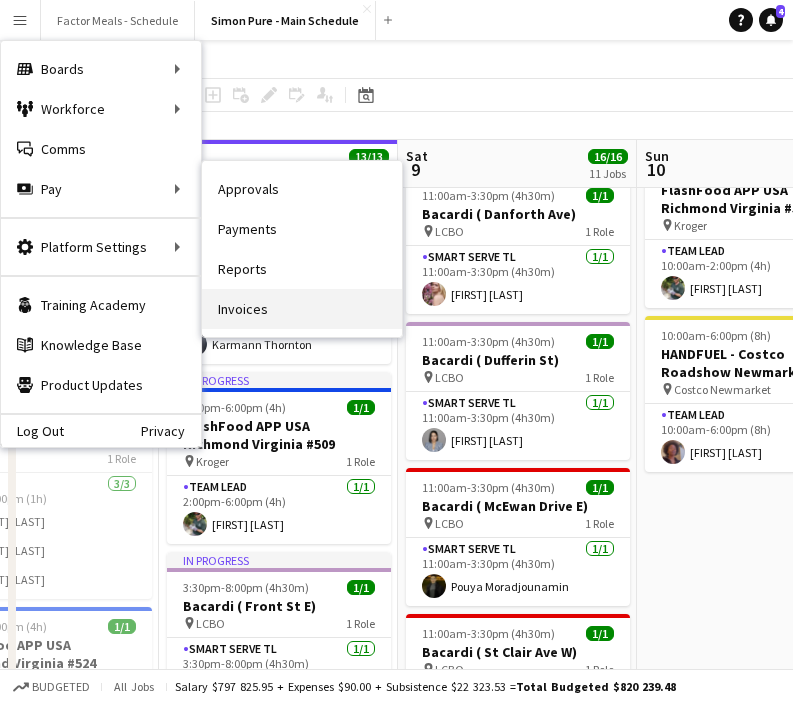 click on "Invoices" at bounding box center (302, 309) 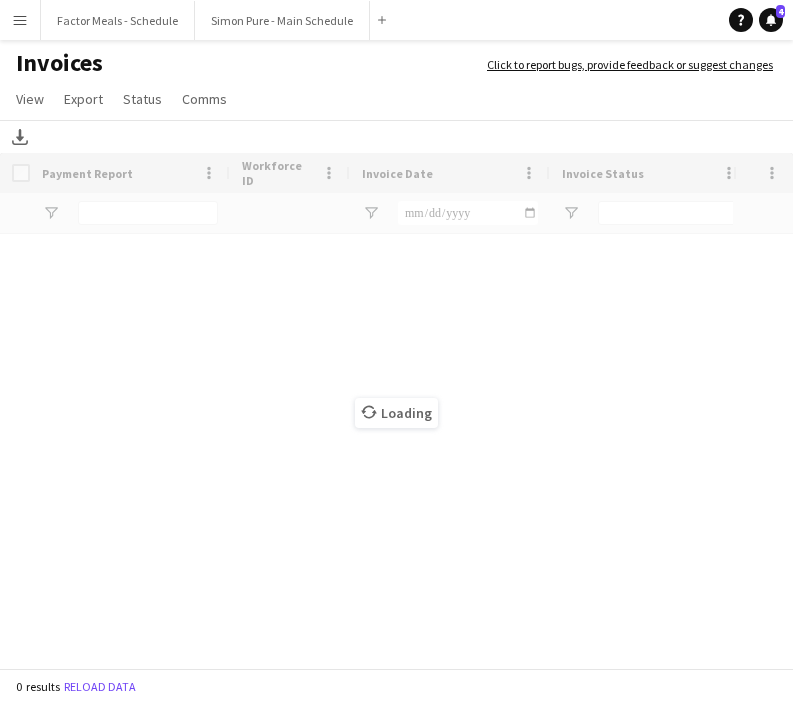scroll, scrollTop: 0, scrollLeft: 0, axis: both 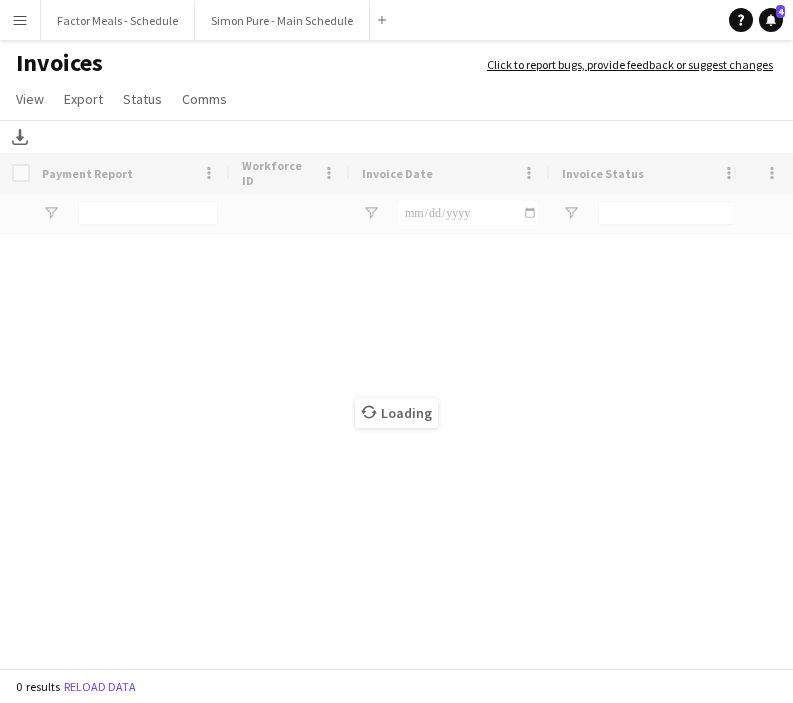 drag, startPoint x: 337, startPoint y: 697, endPoint x: 355, endPoint y: 753, distance: 58.821766 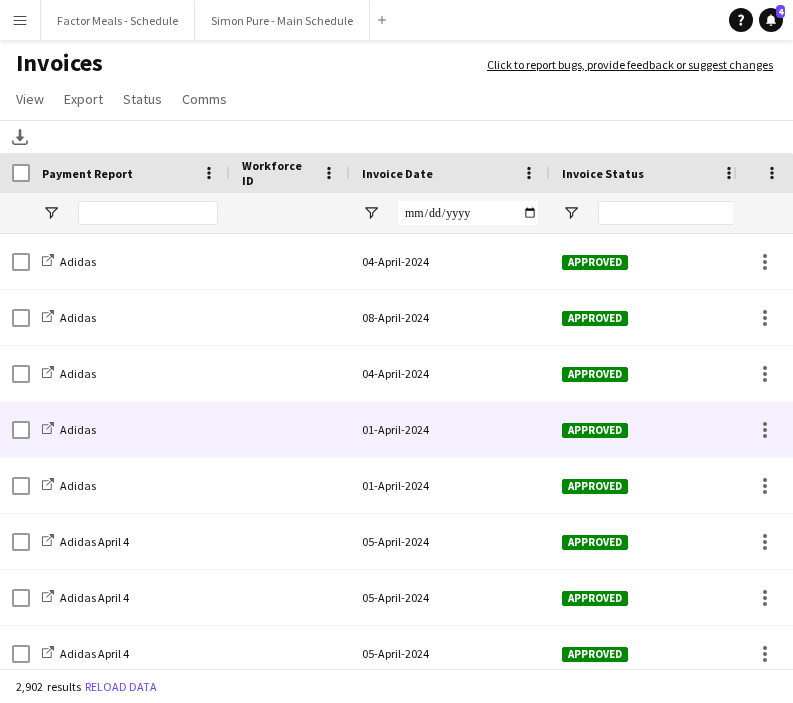 scroll, scrollTop: 66, scrollLeft: 0, axis: vertical 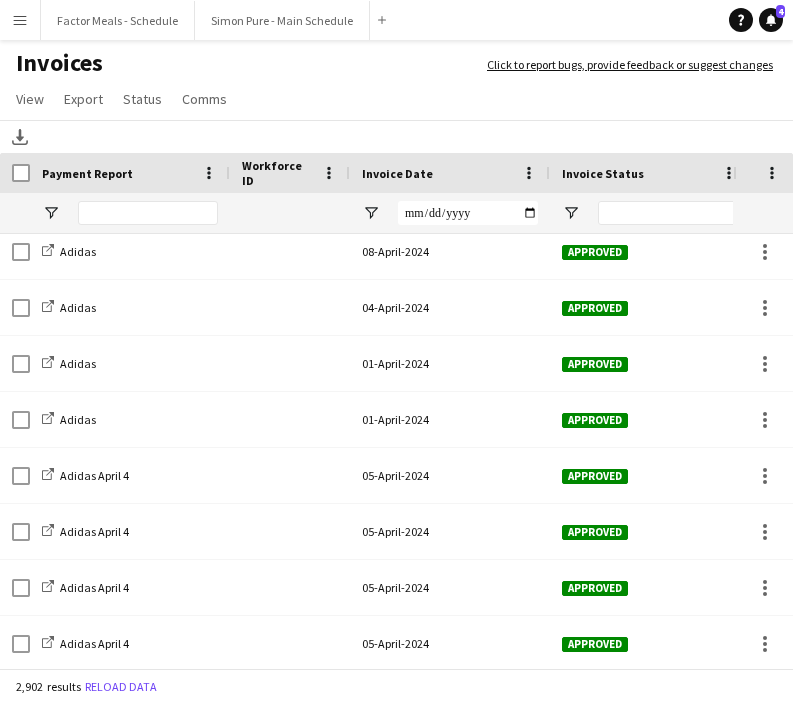 click on "Menu" at bounding box center [20, 20] 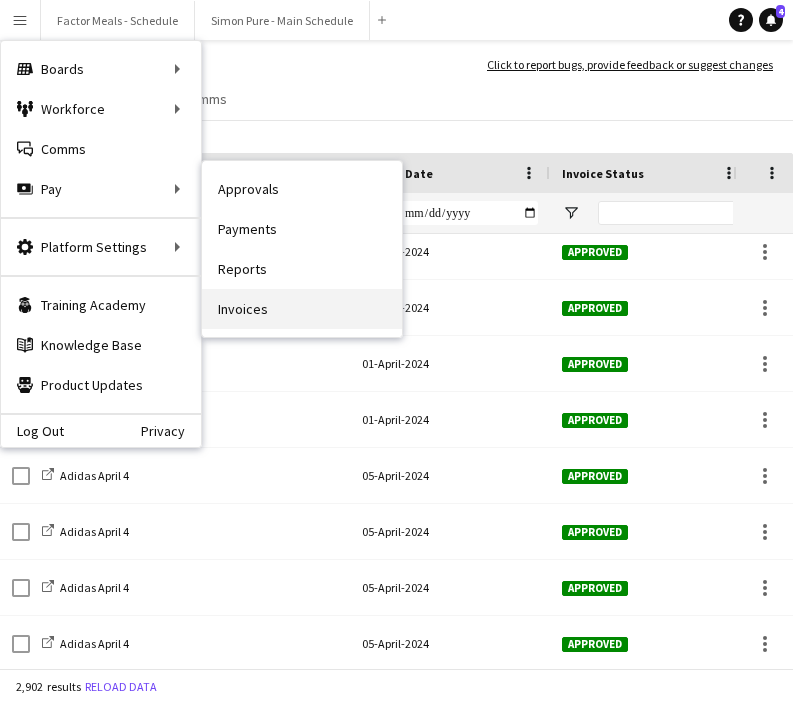 click on "Invoices" at bounding box center [302, 309] 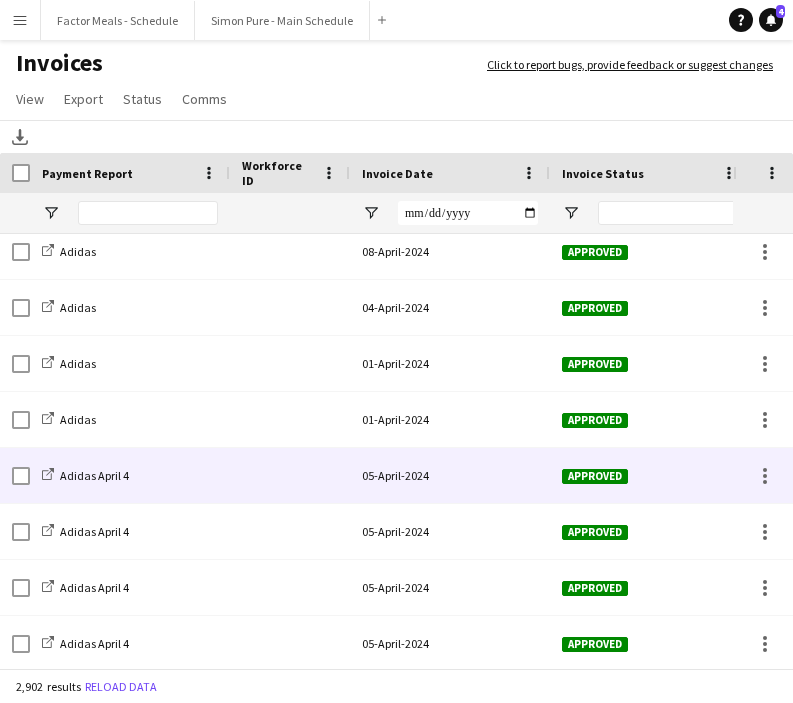 scroll, scrollTop: 91, scrollLeft: 0, axis: vertical 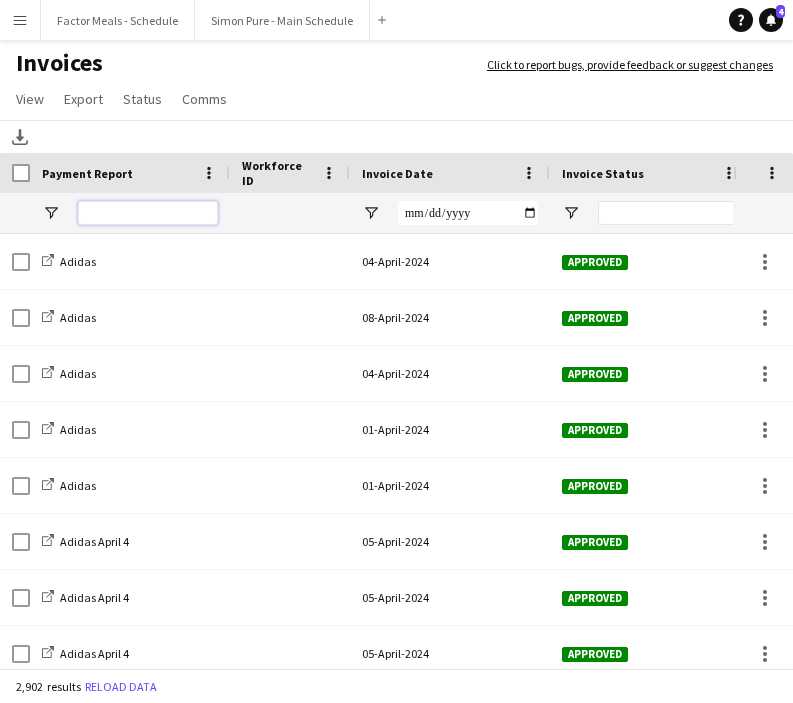 click at bounding box center (148, 213) 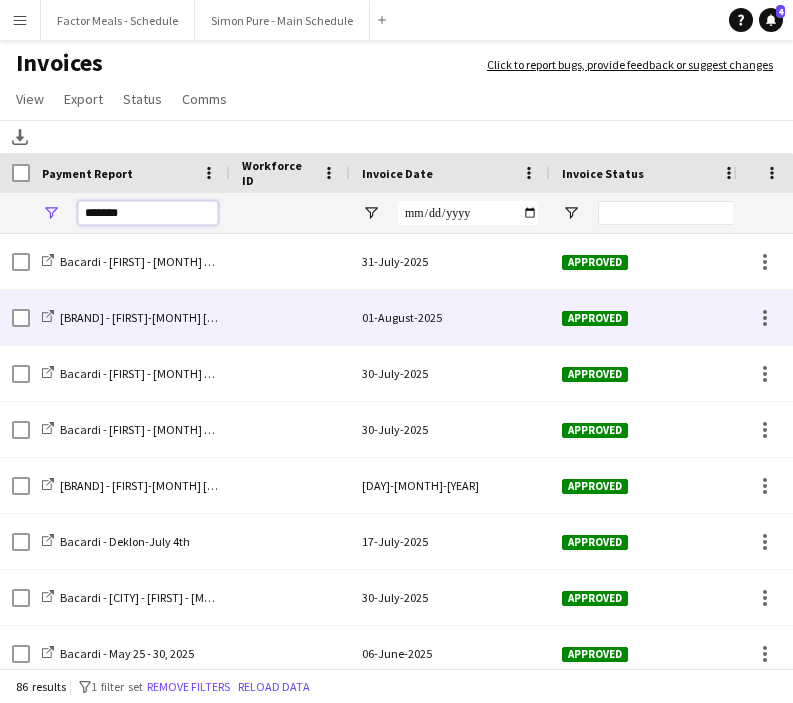 scroll, scrollTop: 58, scrollLeft: 0, axis: vertical 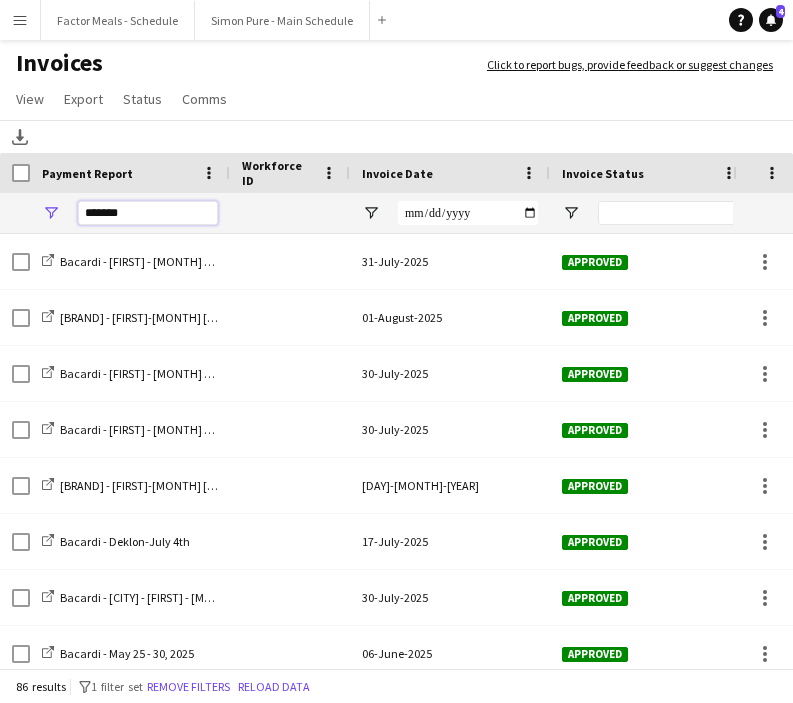 type on "*******" 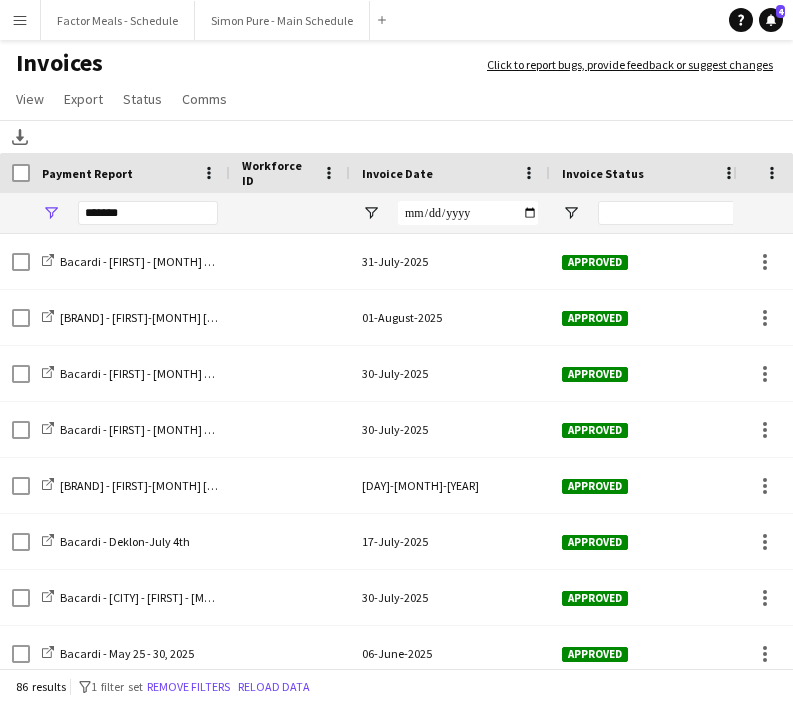 click on "86 results
filter-1
1 filter set   Remove filters   Reload data" 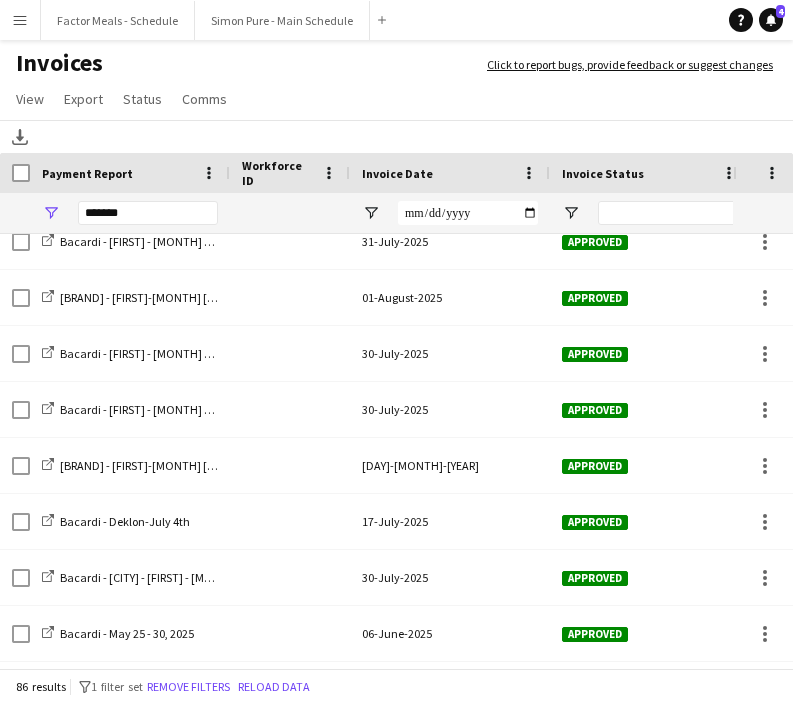 scroll, scrollTop: 21, scrollLeft: 0, axis: vertical 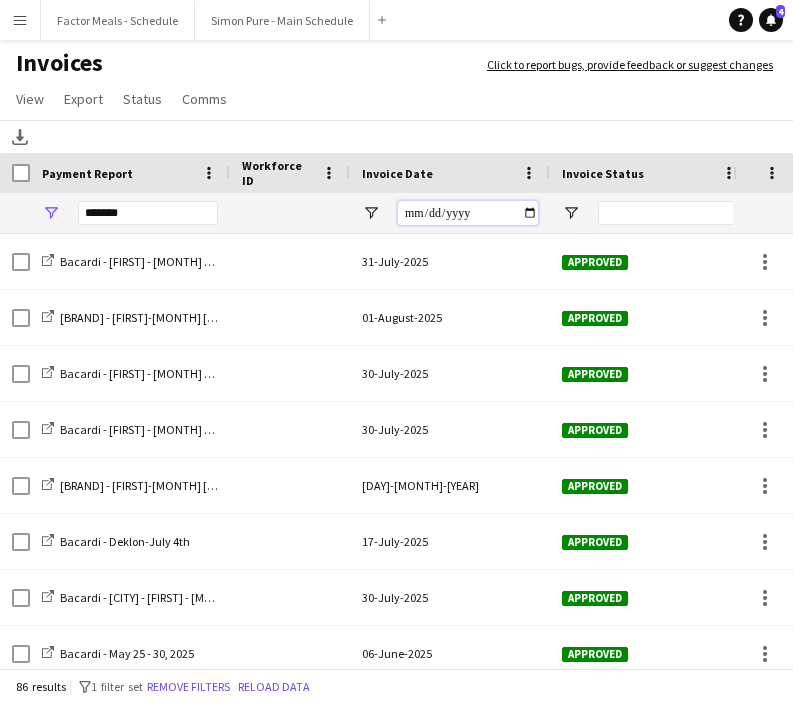 click at bounding box center [468, 213] 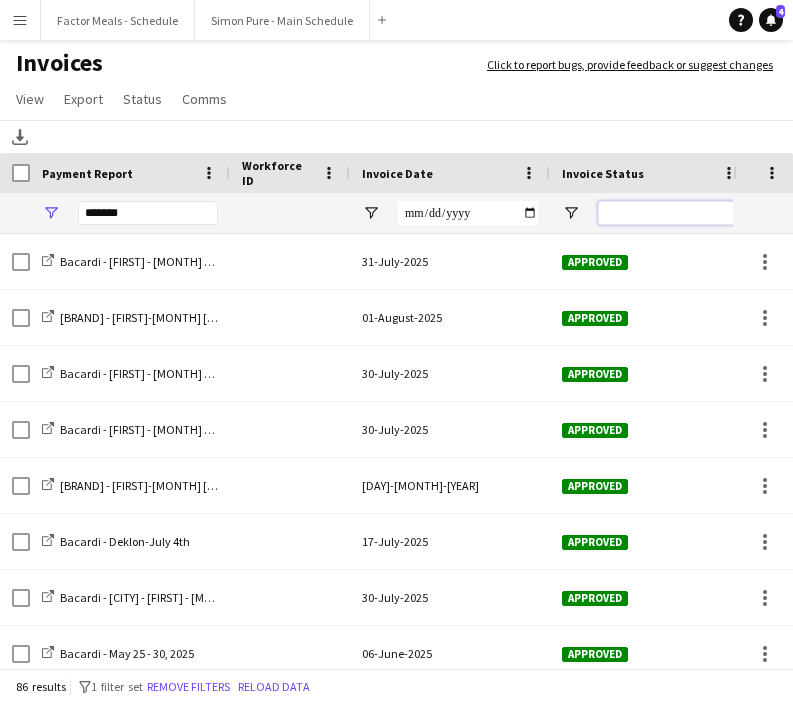 click at bounding box center [668, 213] 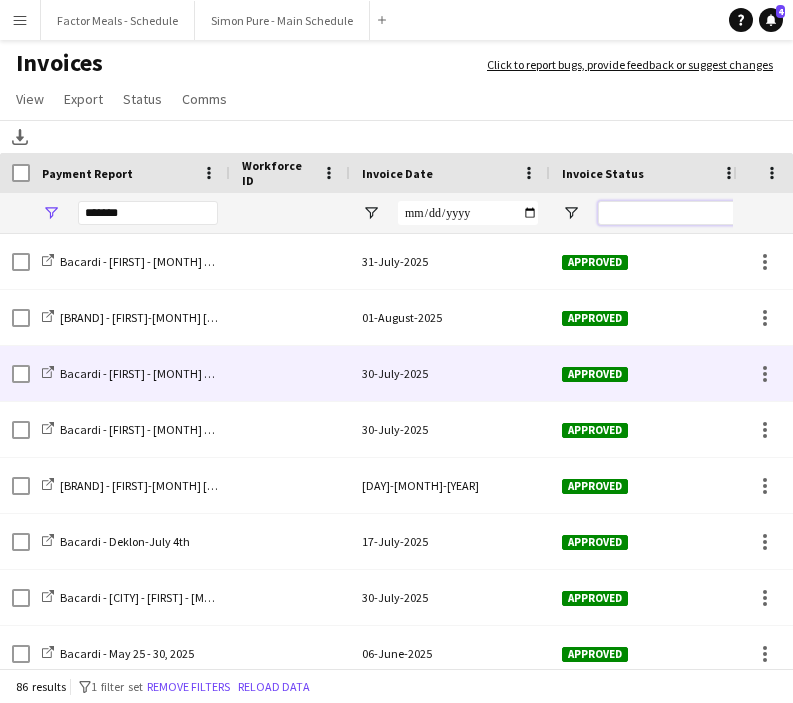 scroll 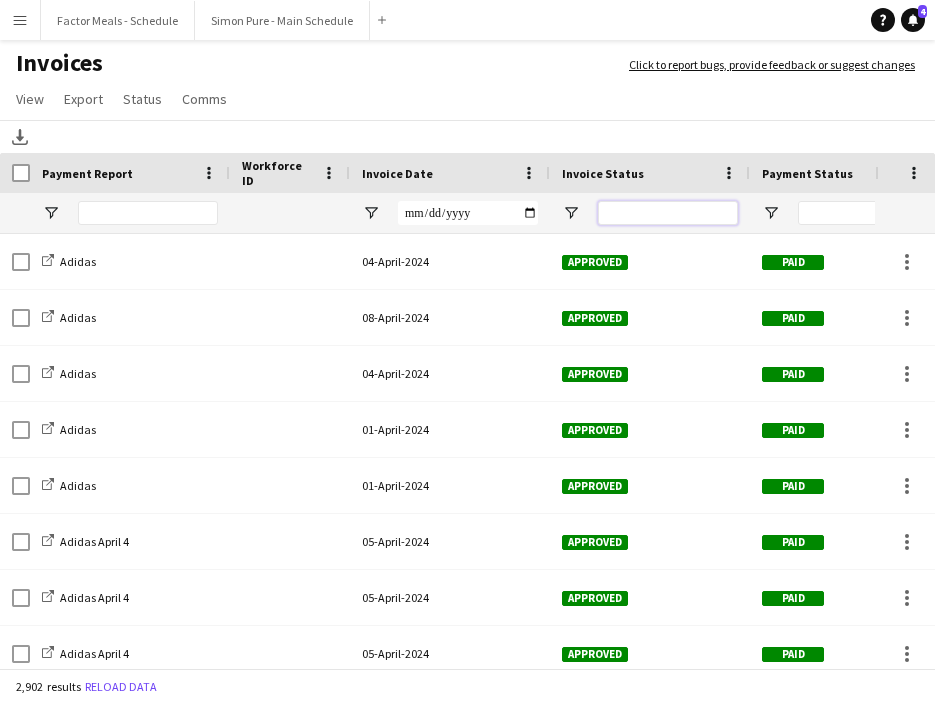 click at bounding box center (668, 213) 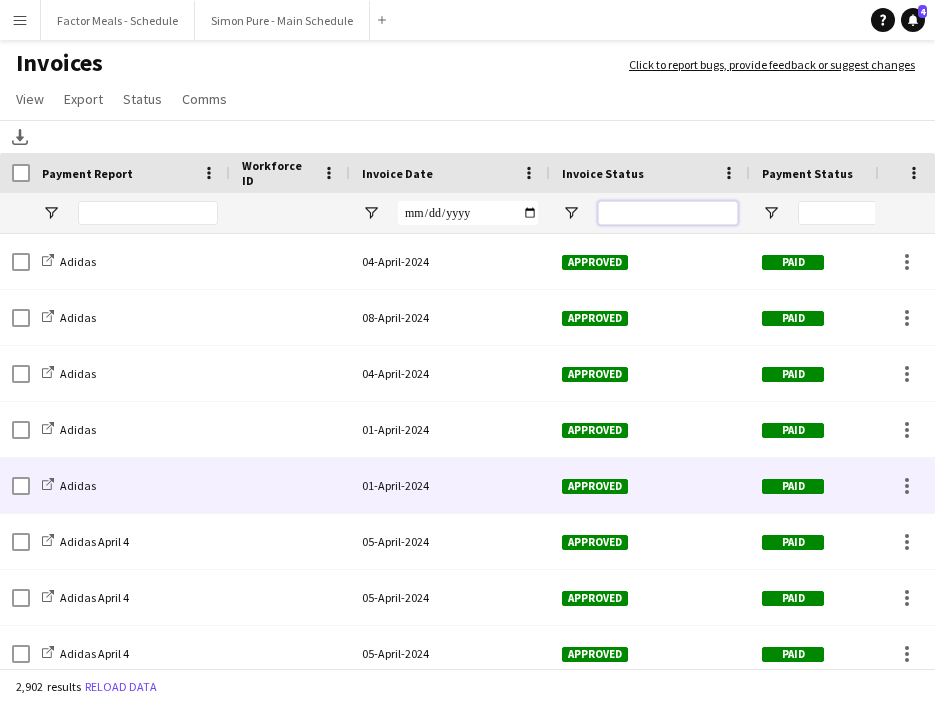 scroll, scrollTop: 56, scrollLeft: 0, axis: vertical 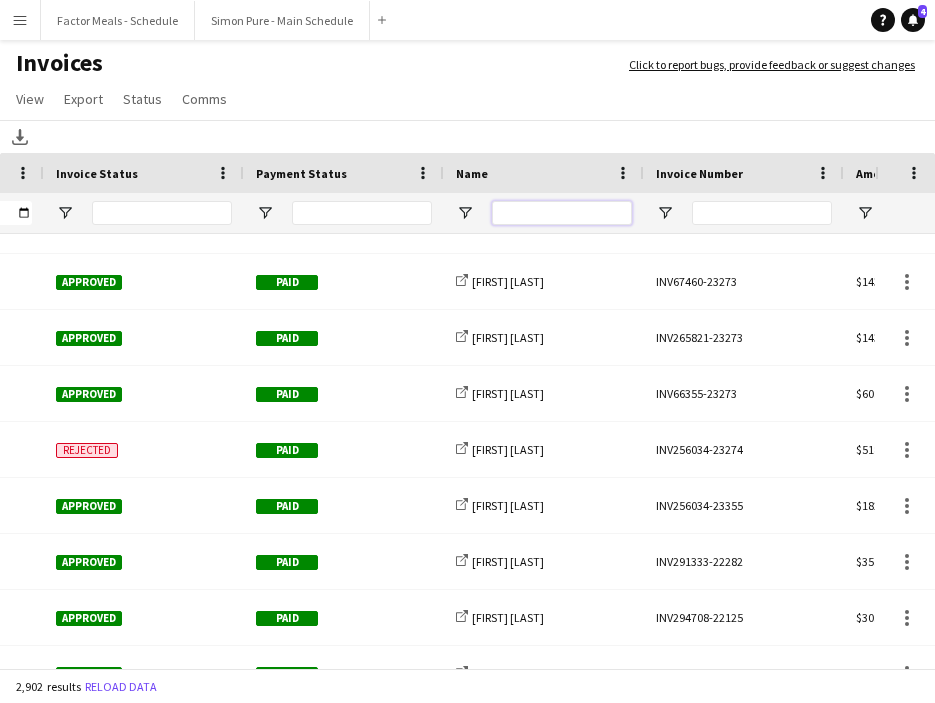 click at bounding box center [562, 213] 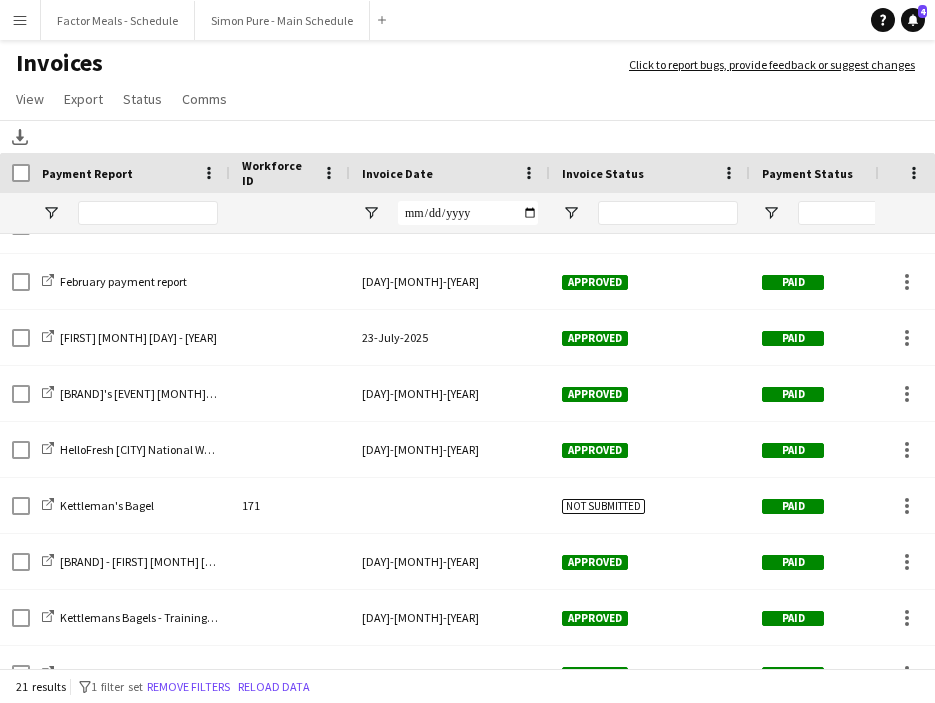 type on "****" 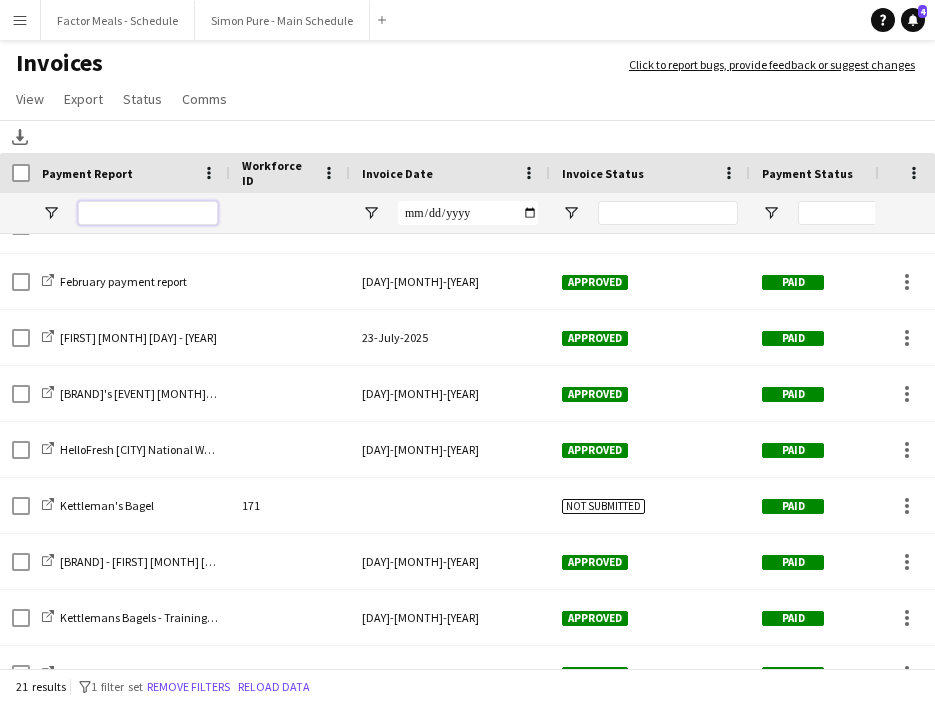 click at bounding box center (148, 213) 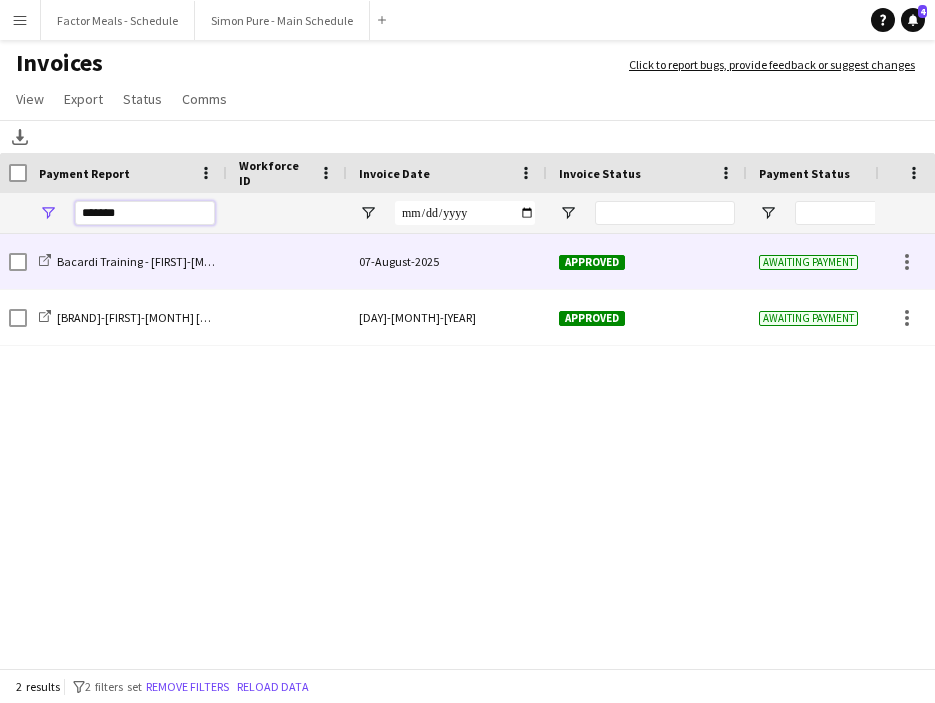 type on "*******" 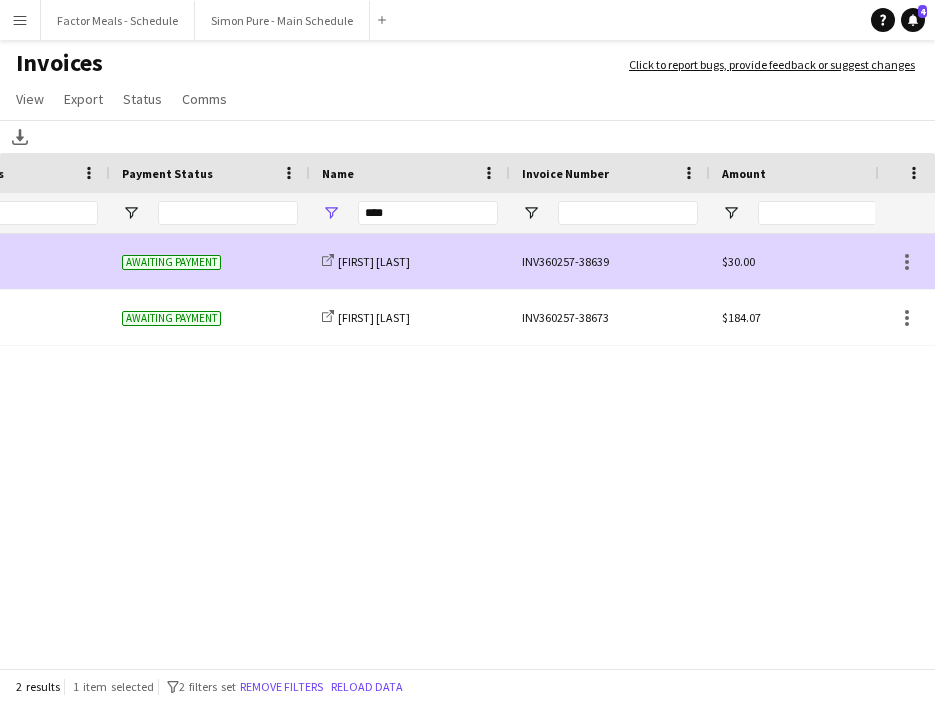 click on "INV360257-38639" 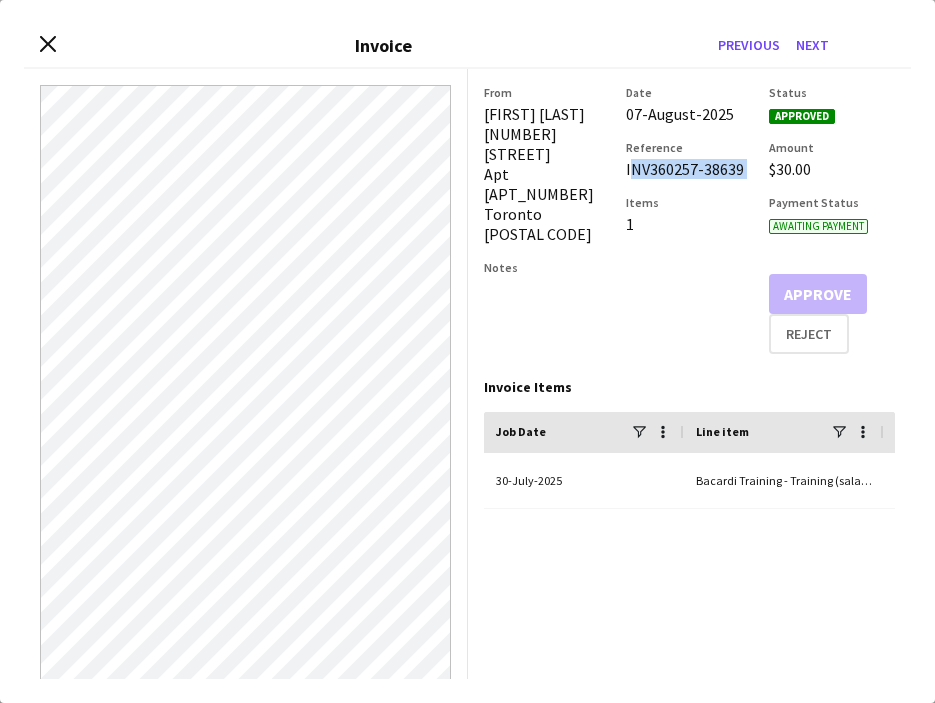 drag, startPoint x: 623, startPoint y: 166, endPoint x: 752, endPoint y: 178, distance: 129.55693 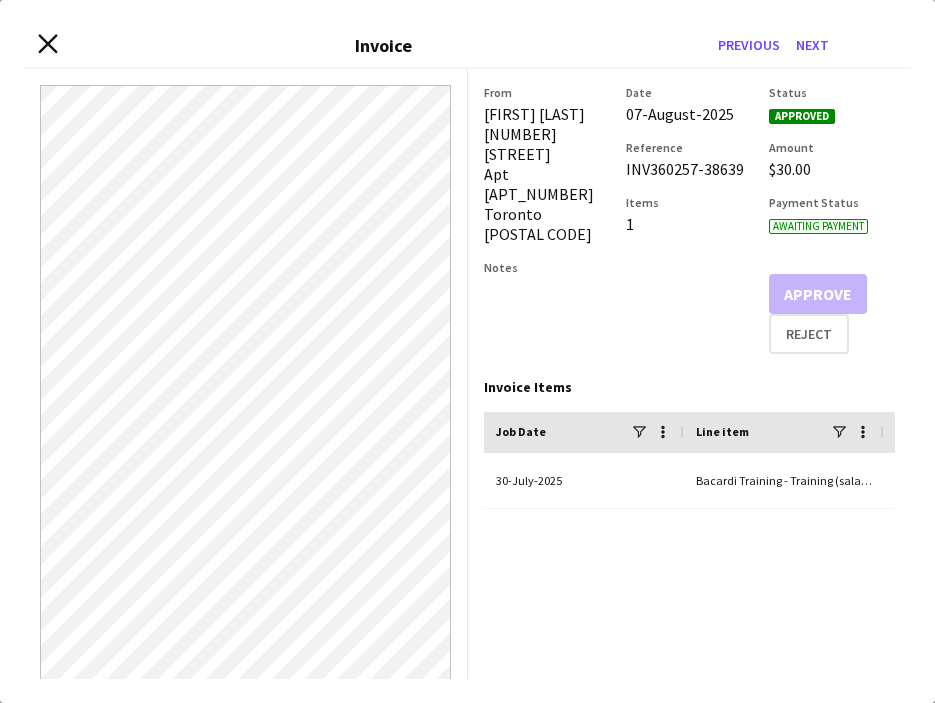 click 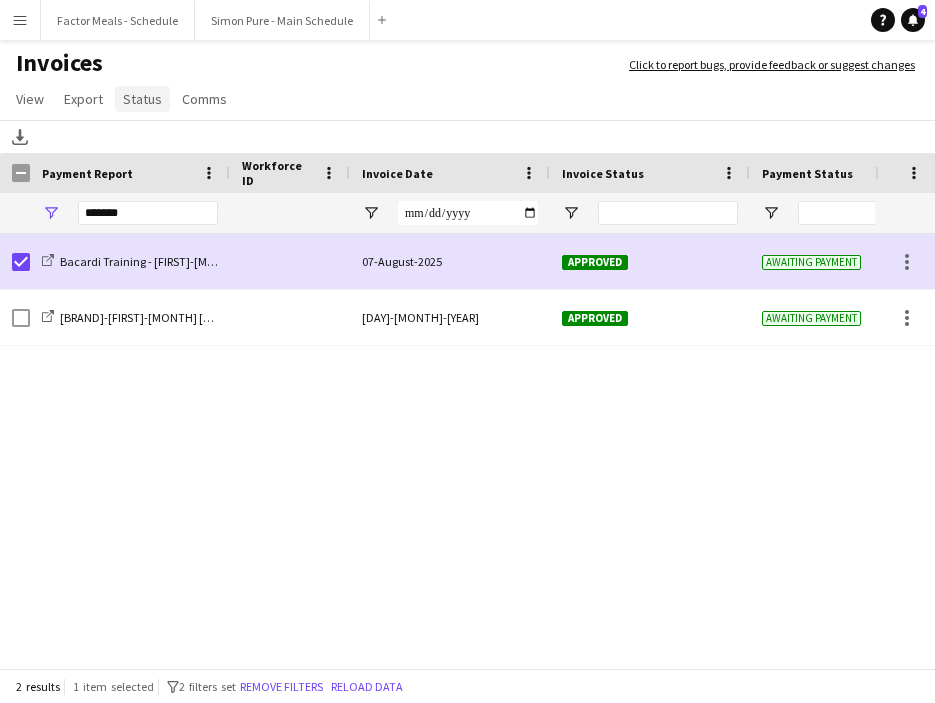 click on "Status" 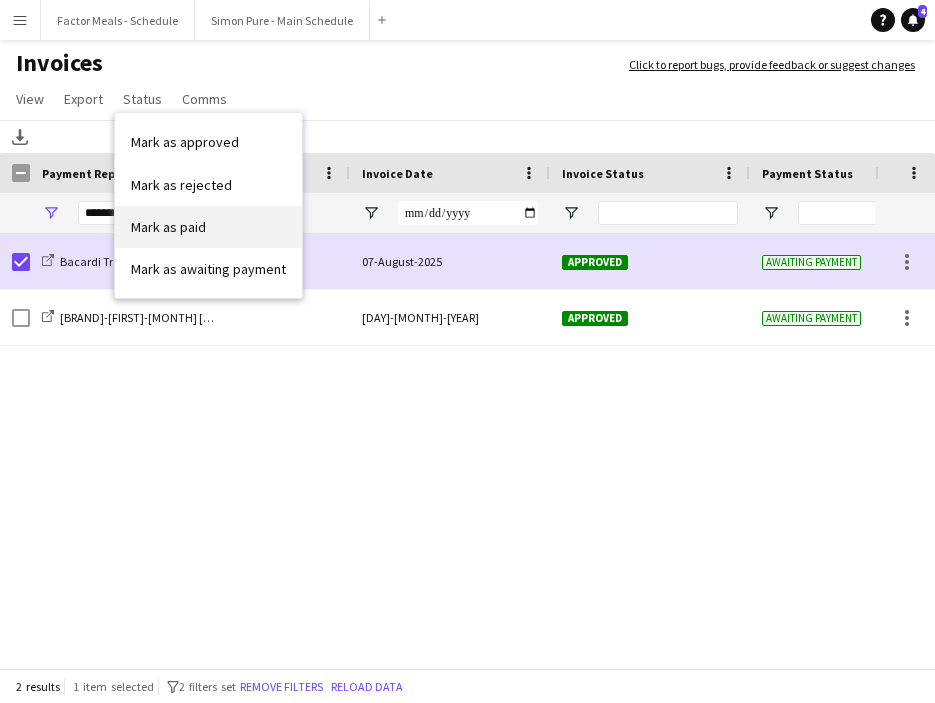 click on "Mark as paid" at bounding box center [168, 227] 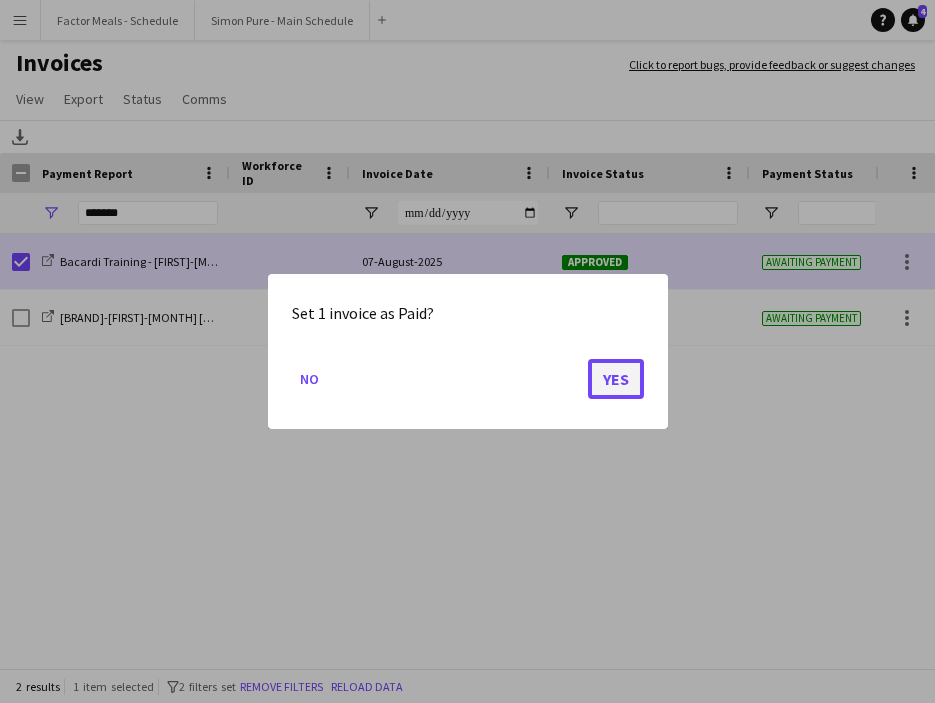 click on "Yes" 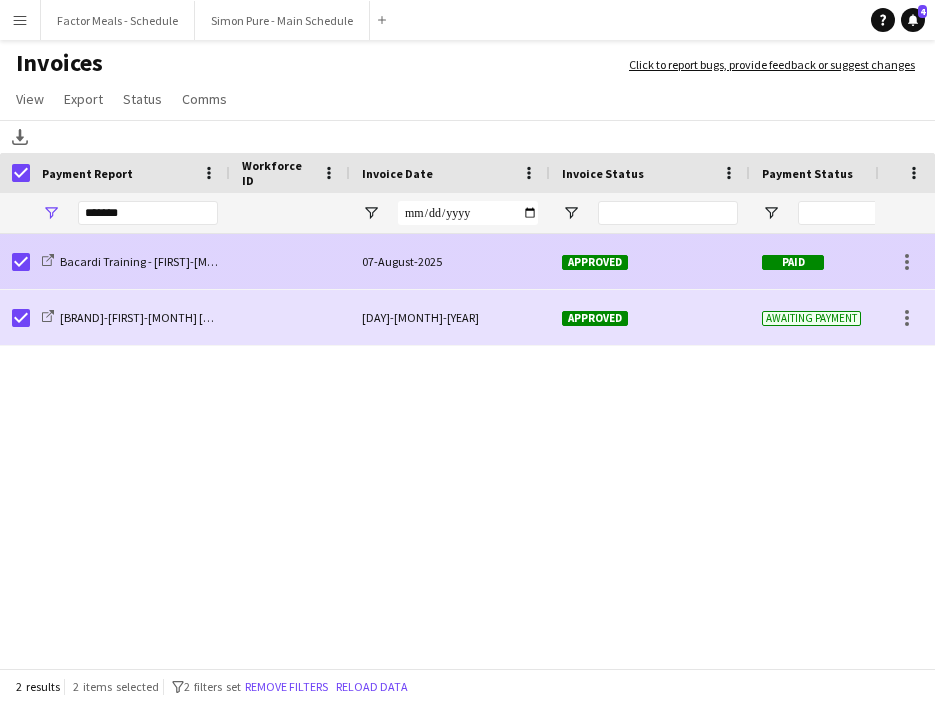 click 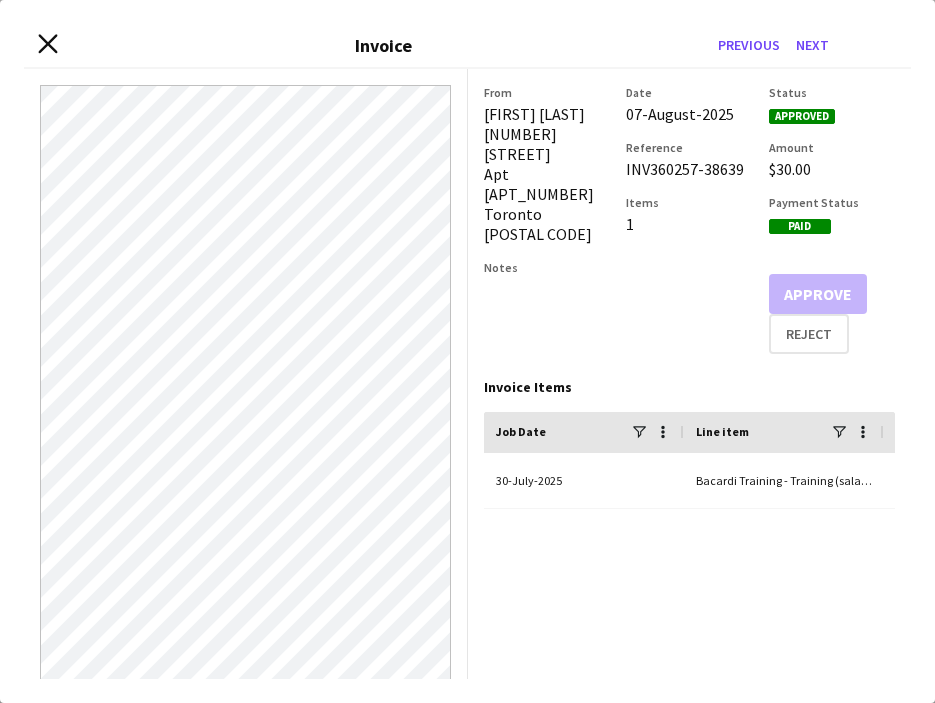 click on "Close invoice dialog" 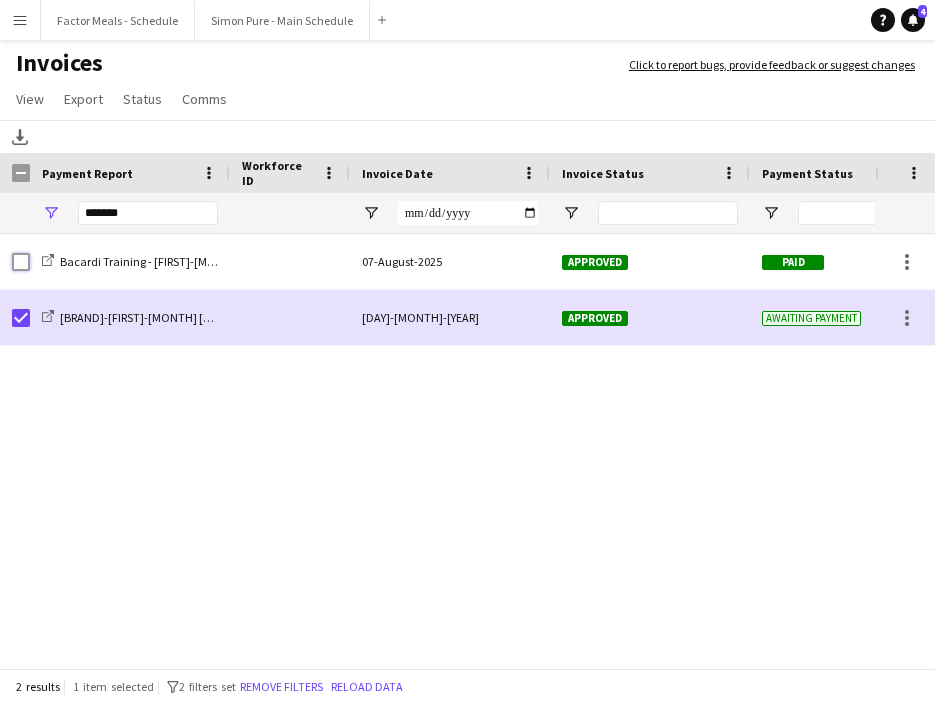 scroll, scrollTop: 0, scrollLeft: 446, axis: horizontal 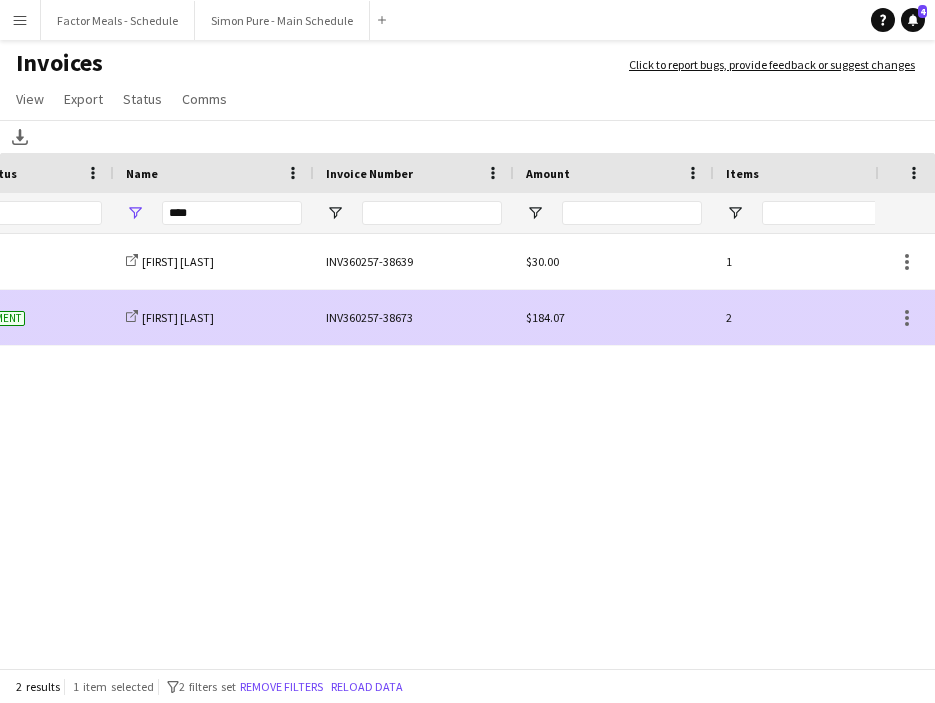 drag, startPoint x: 428, startPoint y: 318, endPoint x: 323, endPoint y: 320, distance: 105.01904 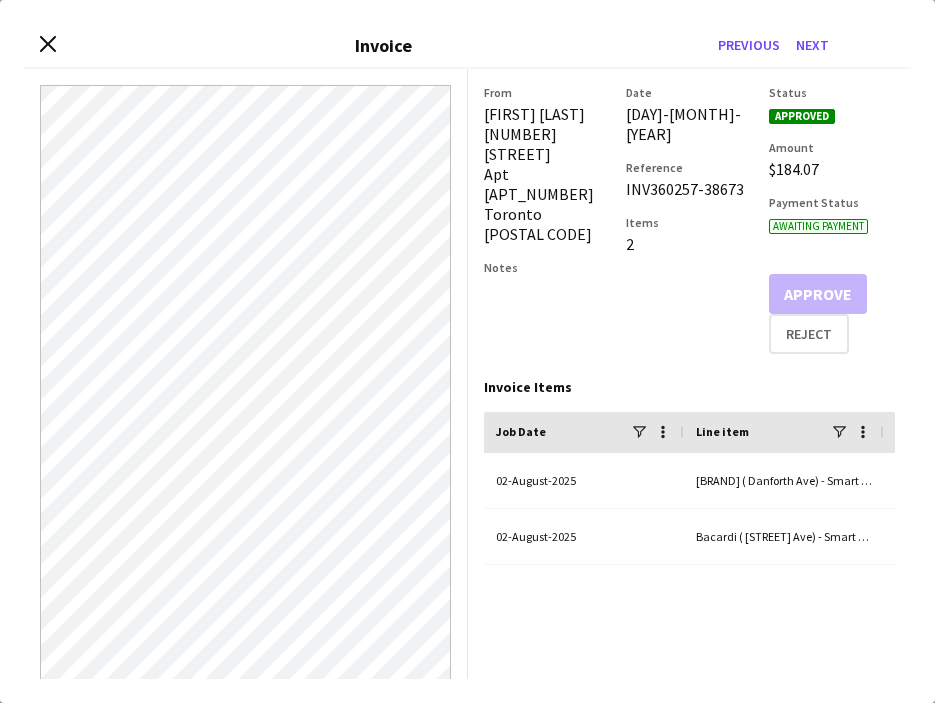 drag, startPoint x: 740, startPoint y: 171, endPoint x: 623, endPoint y: 172, distance: 117.00427 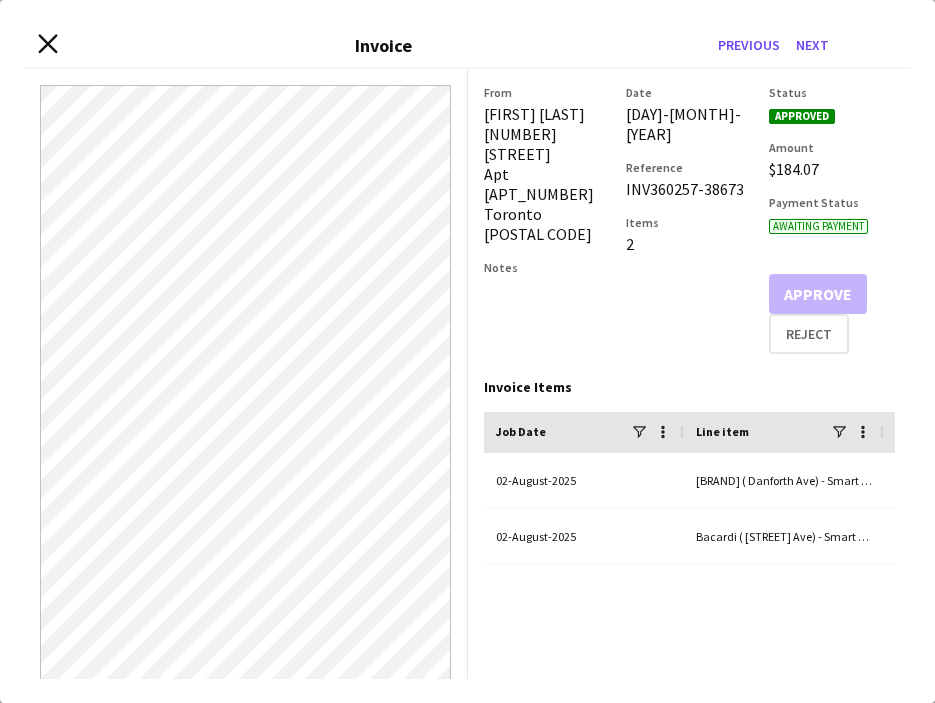 click on "Close invoice dialog" 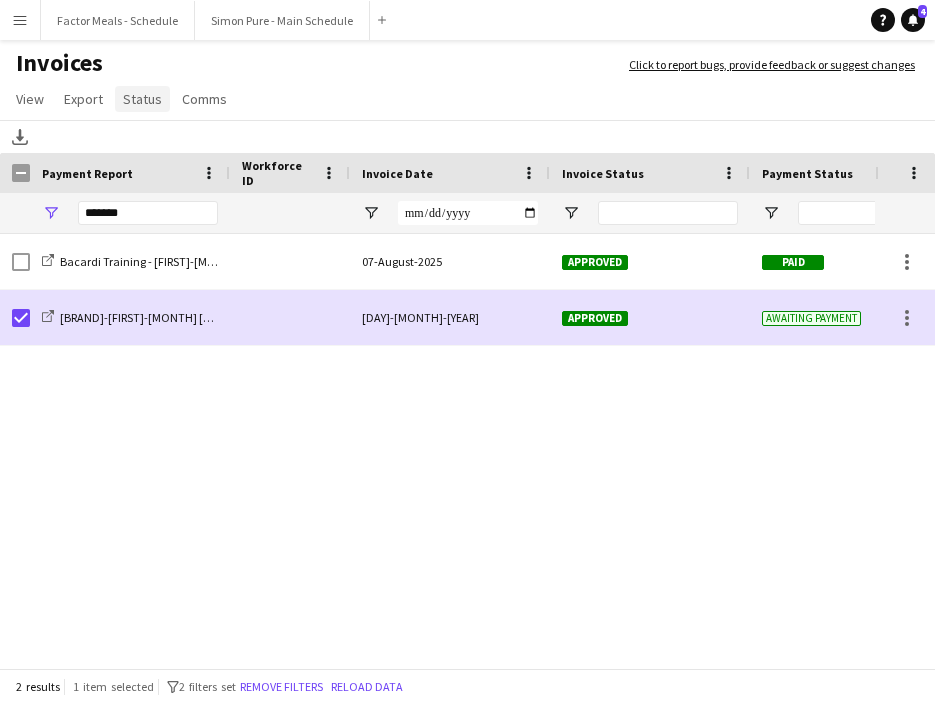 click on "Status" 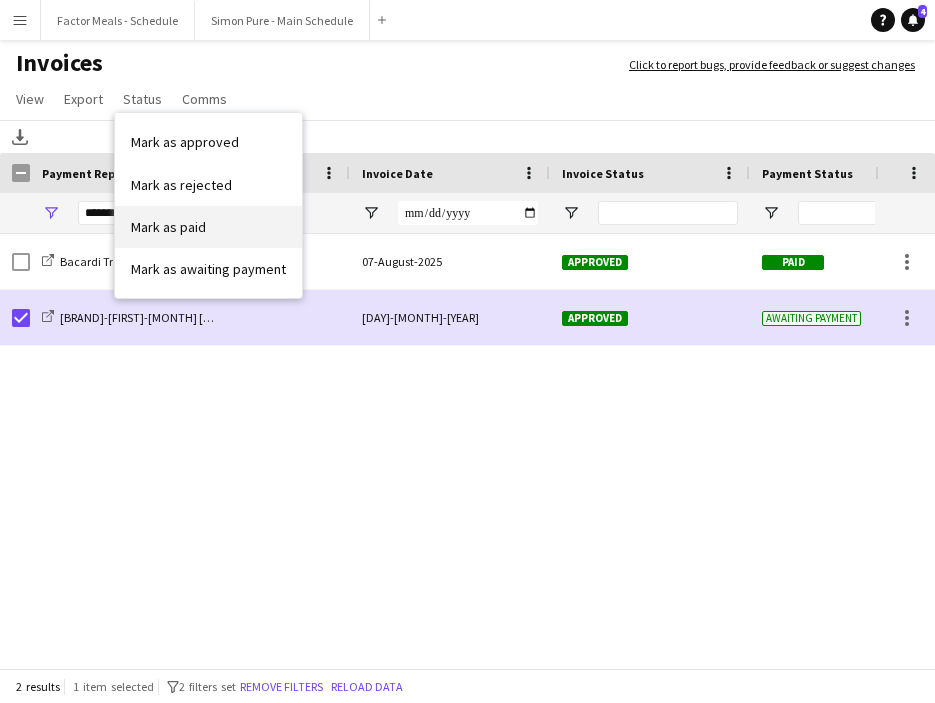 click on "Mark as paid" at bounding box center (168, 227) 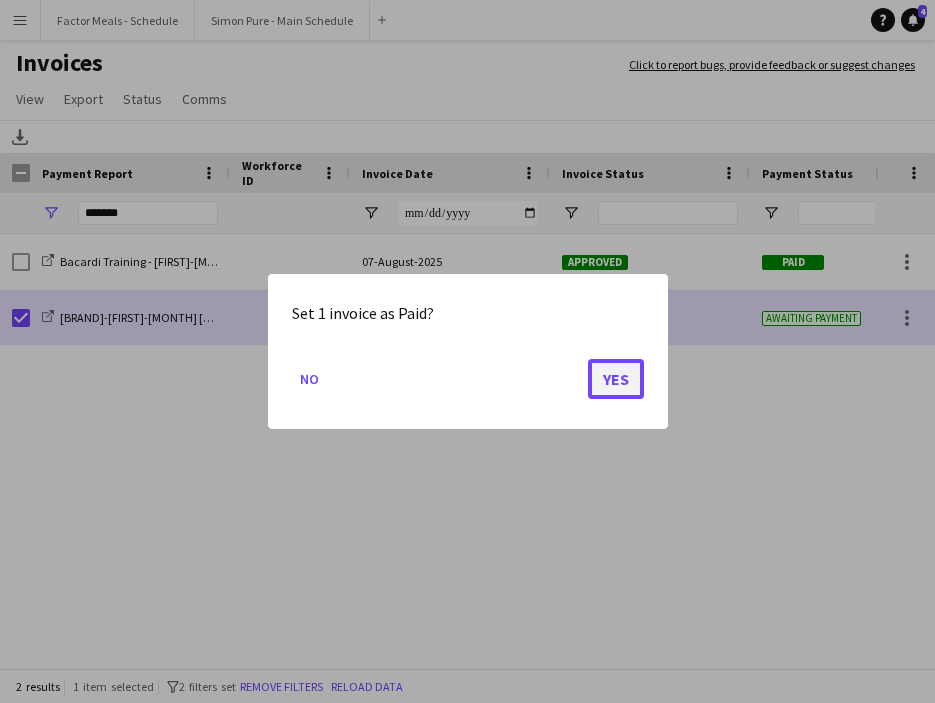 click on "Yes" 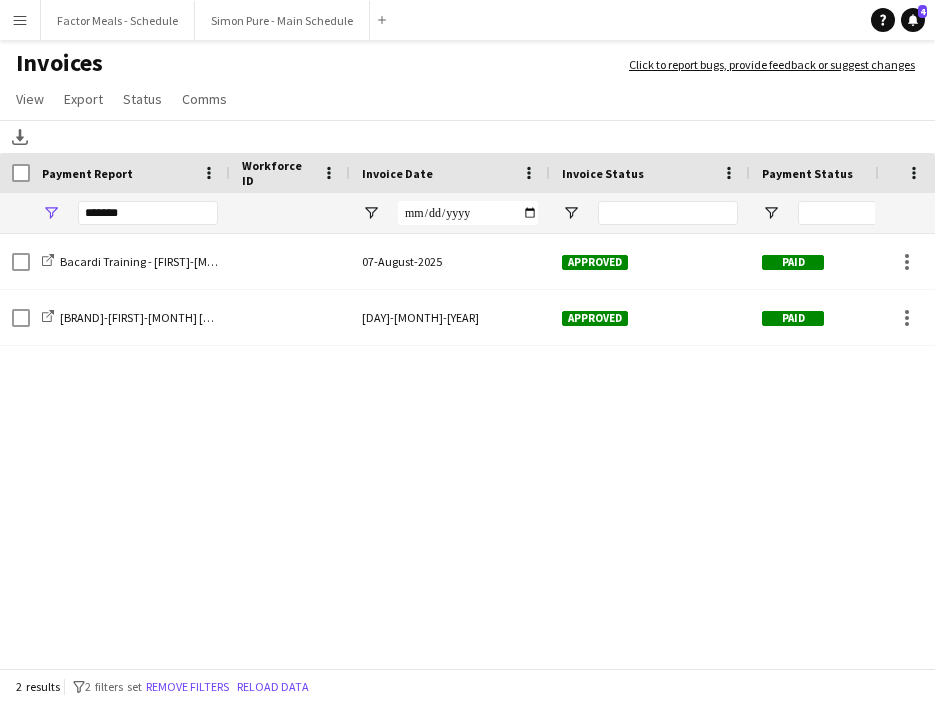 scroll, scrollTop: 0, scrollLeft: 350, axis: horizontal 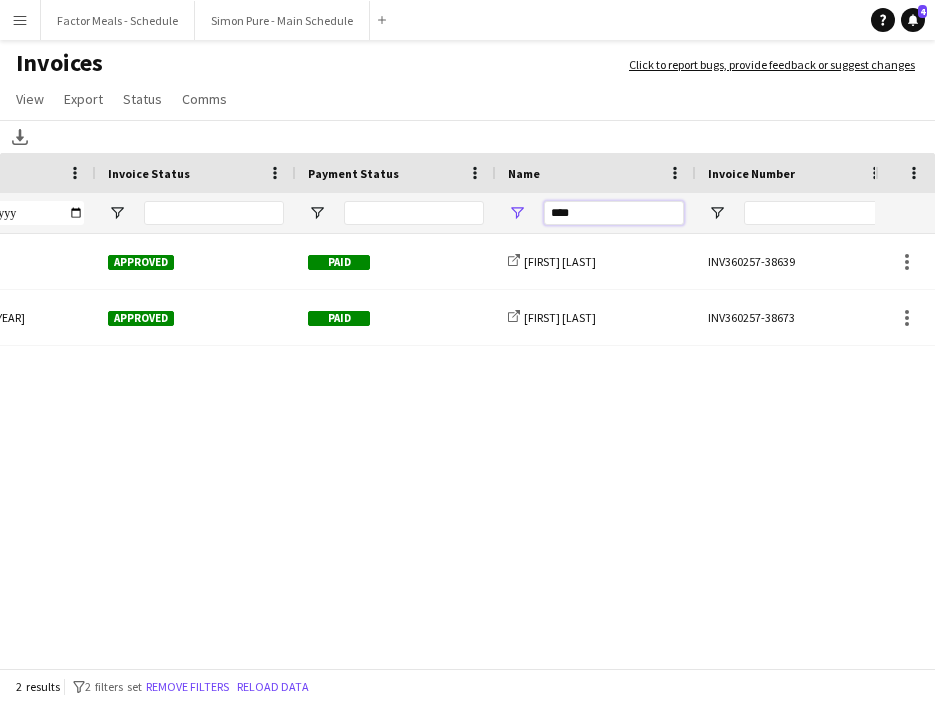 drag, startPoint x: 640, startPoint y: 215, endPoint x: 491, endPoint y: 210, distance: 149.08386 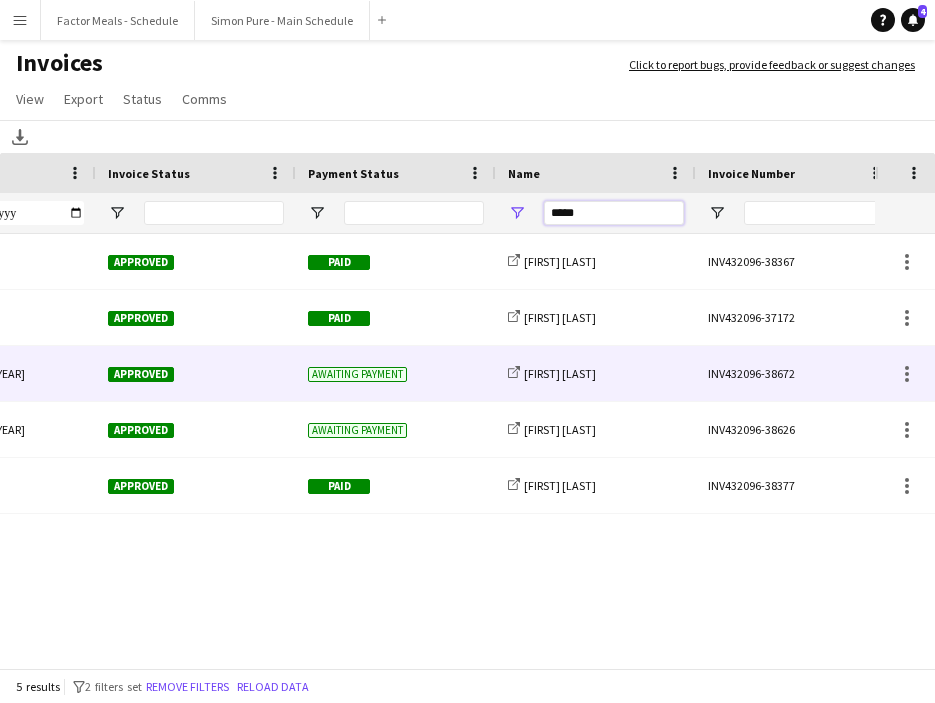 scroll, scrollTop: 0, scrollLeft: 198, axis: horizontal 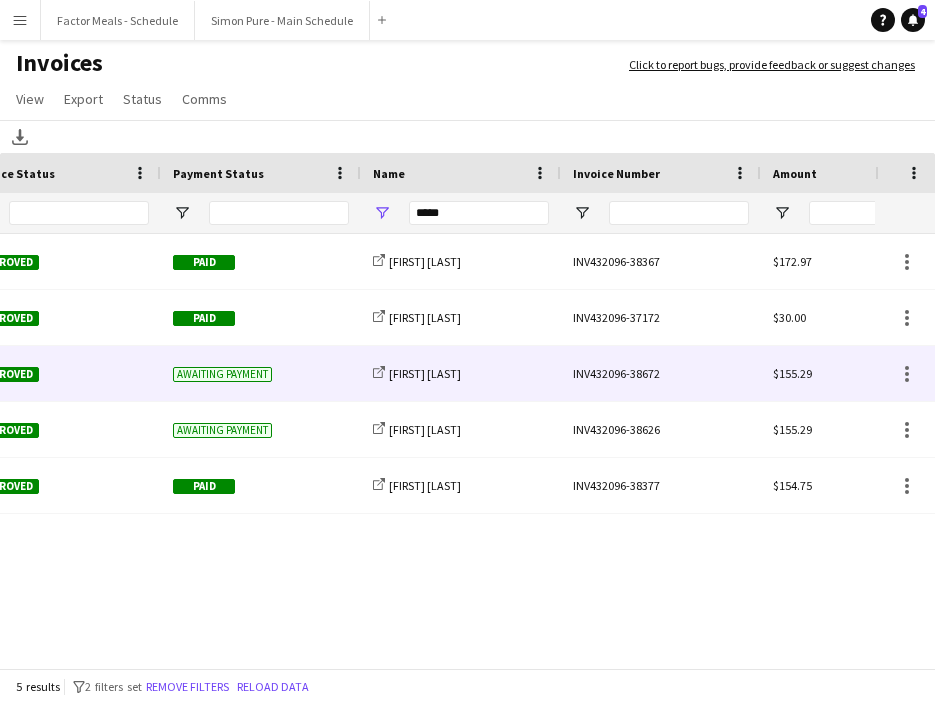 click on "INV432096-38672" 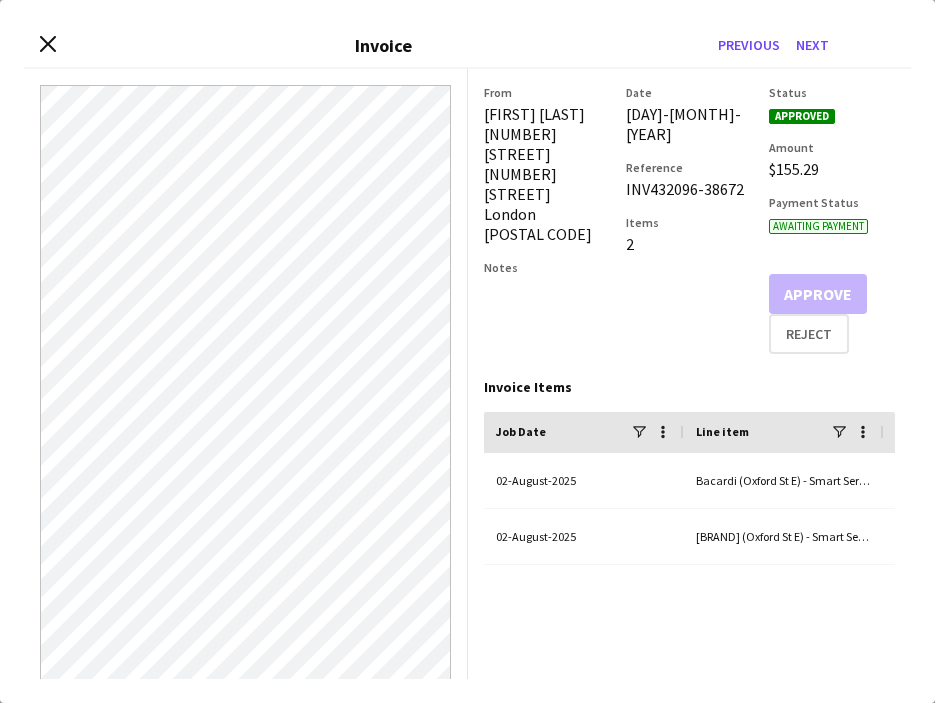 drag, startPoint x: 749, startPoint y: 171, endPoint x: 619, endPoint y: 175, distance: 130.06152 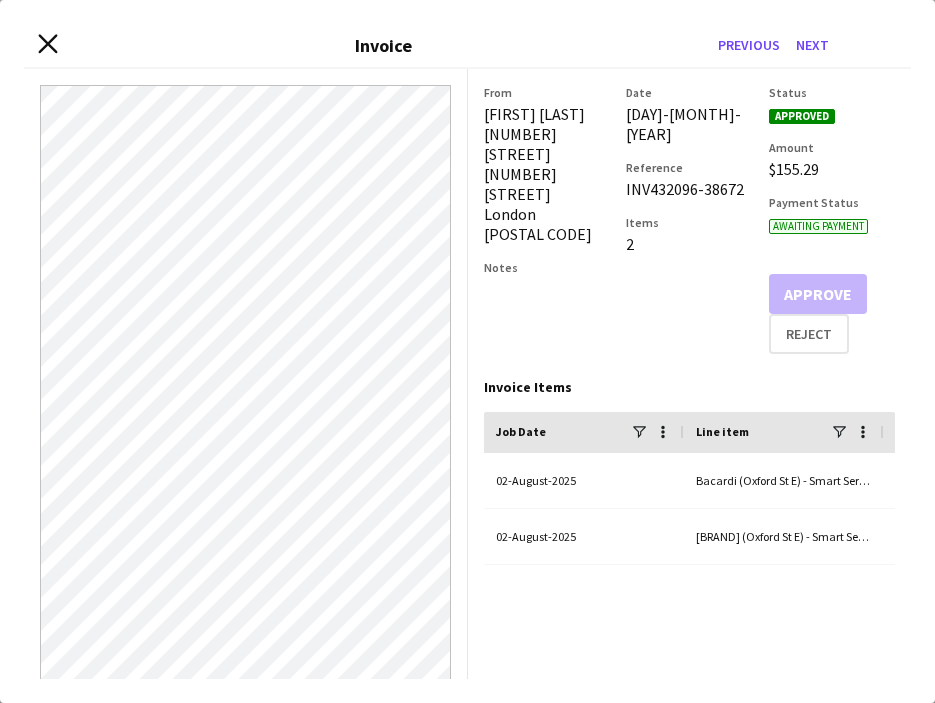 click 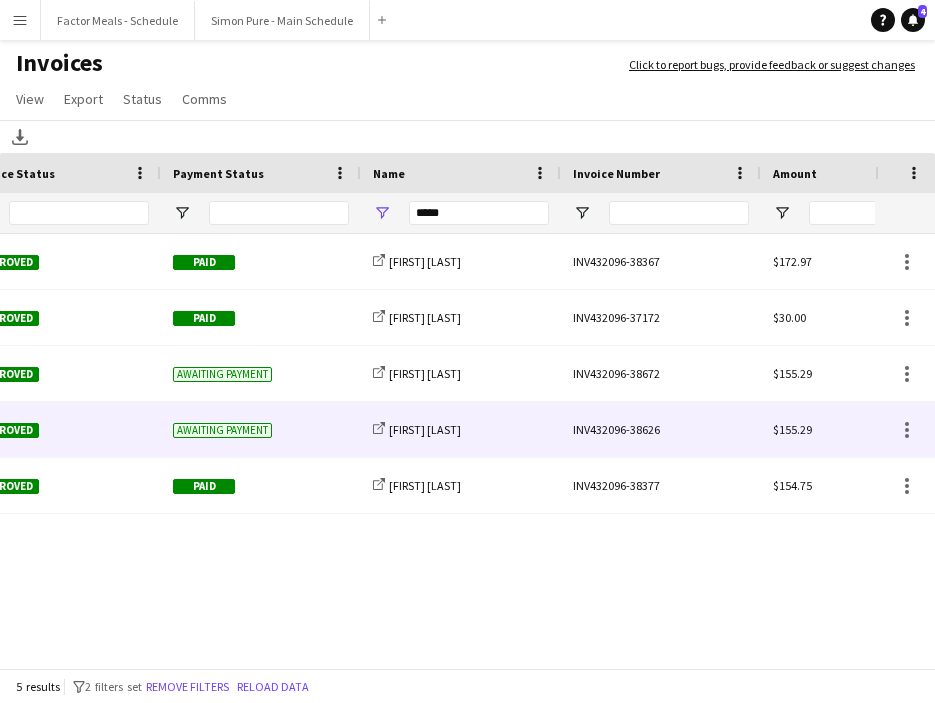scroll, scrollTop: 0, scrollLeft: 457, axis: horizontal 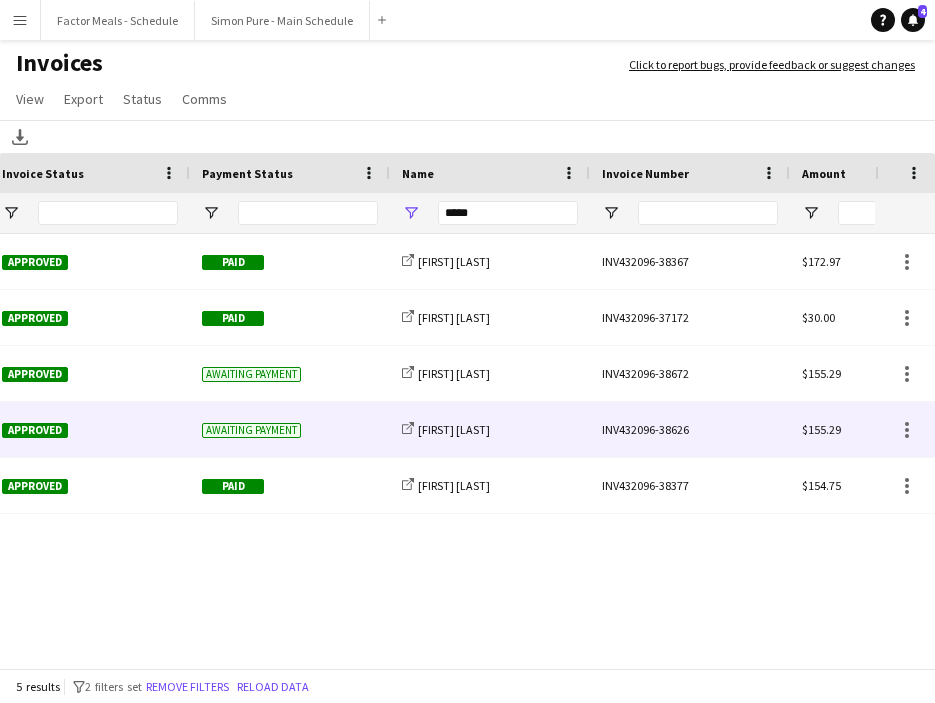 click on "INV432096-38626" 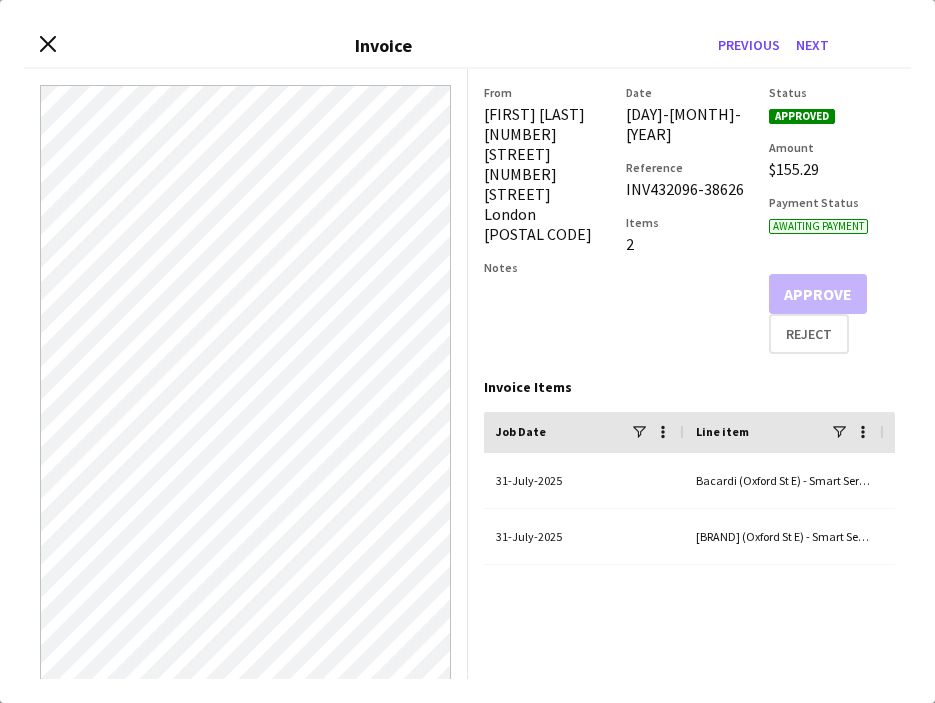 drag, startPoint x: 743, startPoint y: 168, endPoint x: 623, endPoint y: 173, distance: 120.10412 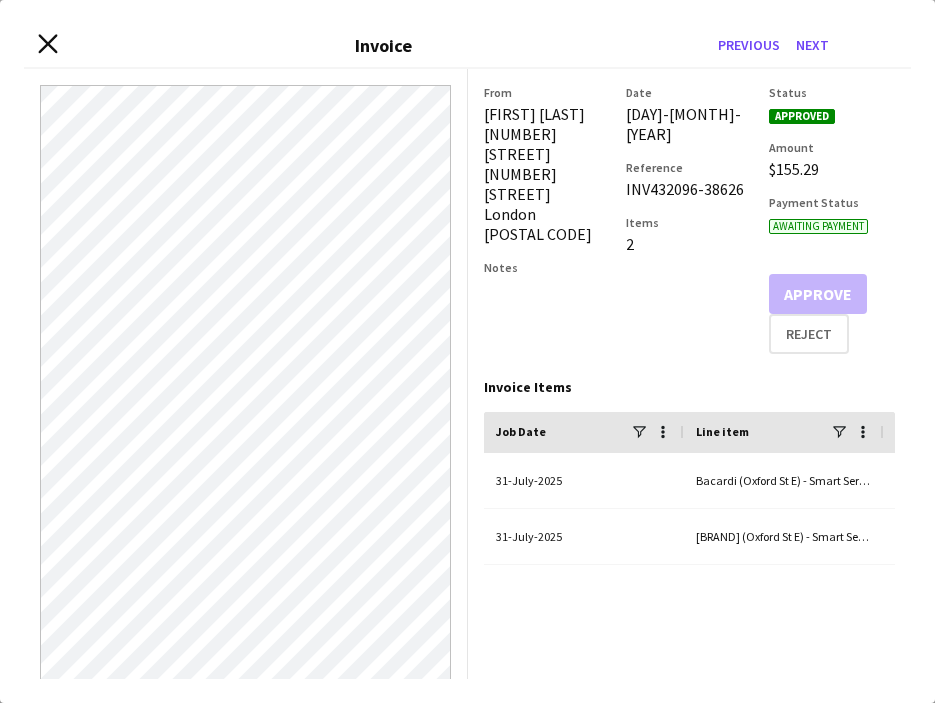click on "Close invoice dialog" at bounding box center [47, 46] 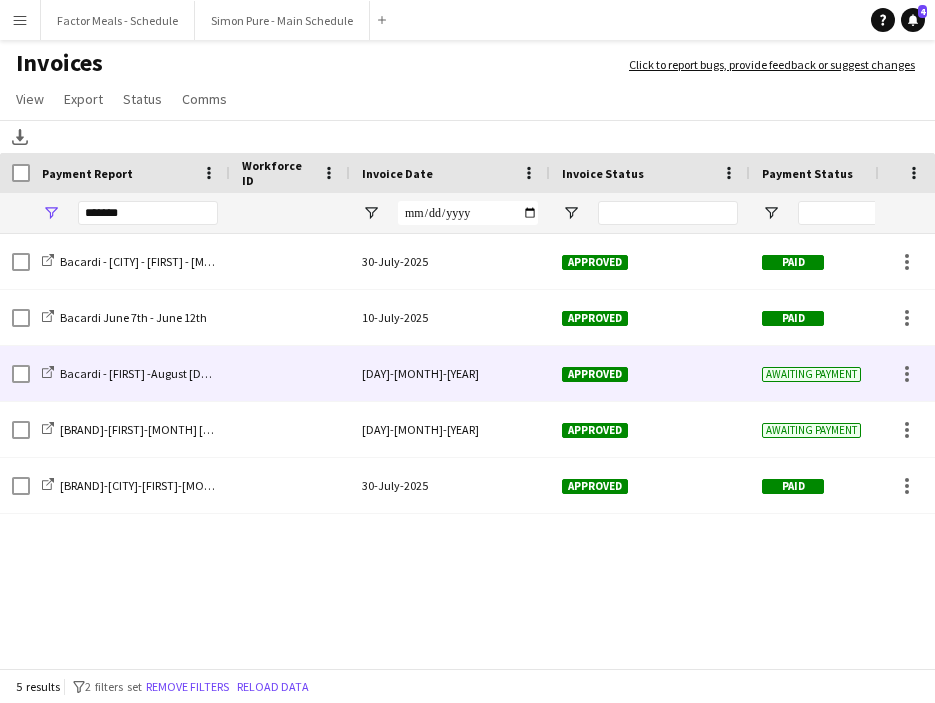 click 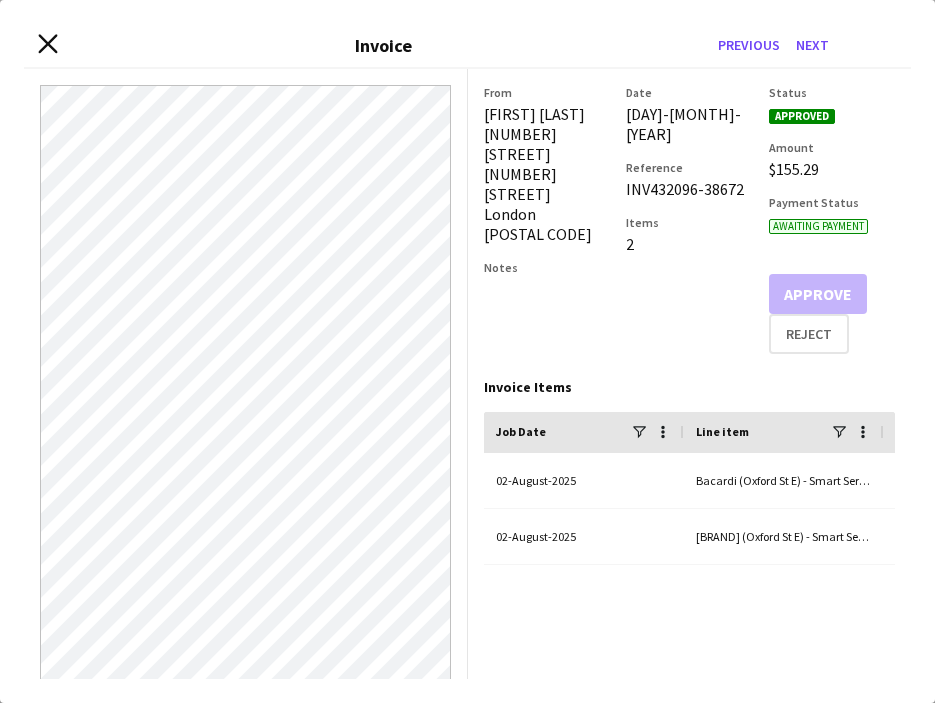 click 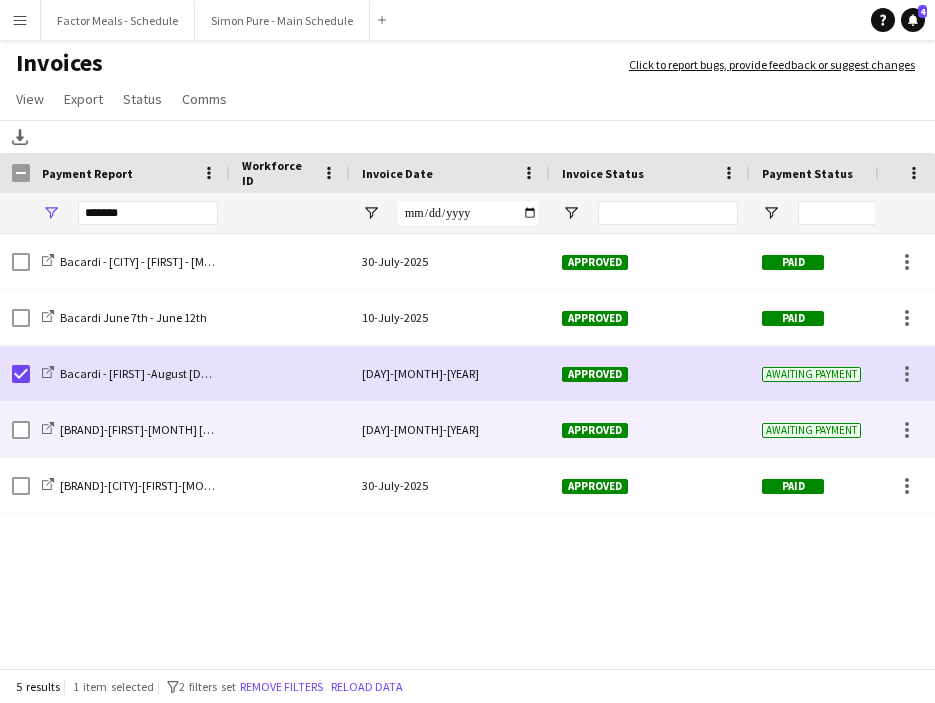 click 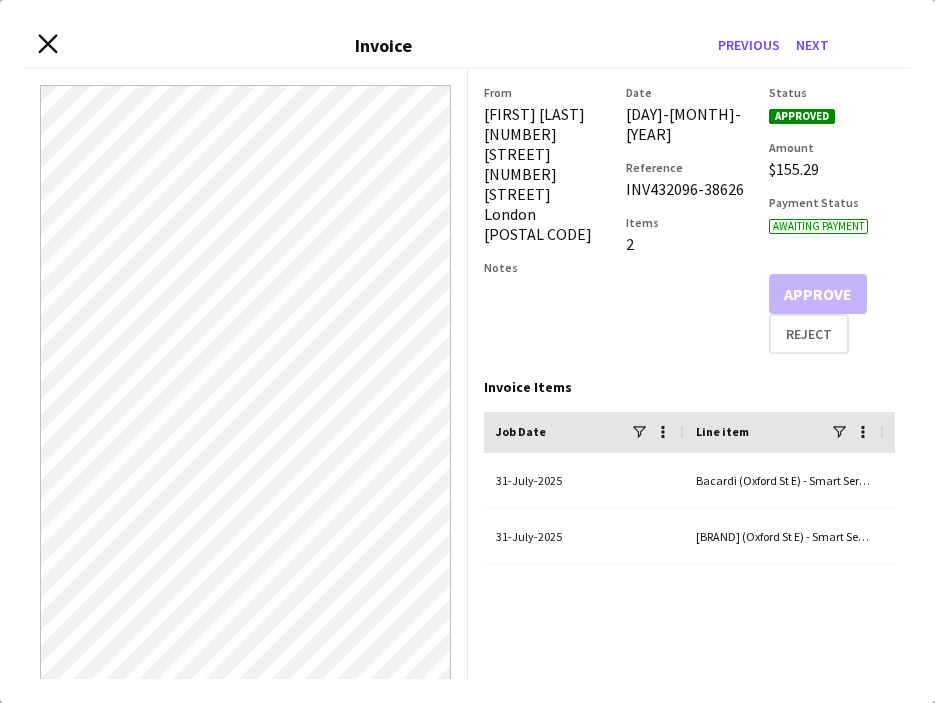 drag, startPoint x: 52, startPoint y: 65, endPoint x: 51, endPoint y: 51, distance: 14.035668 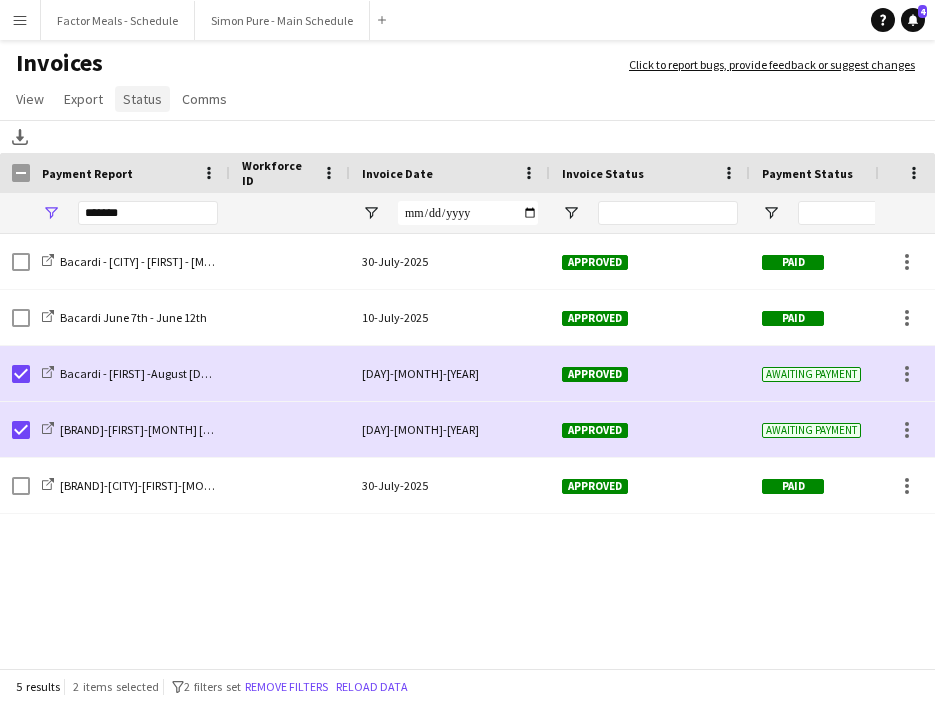 click on "Status" 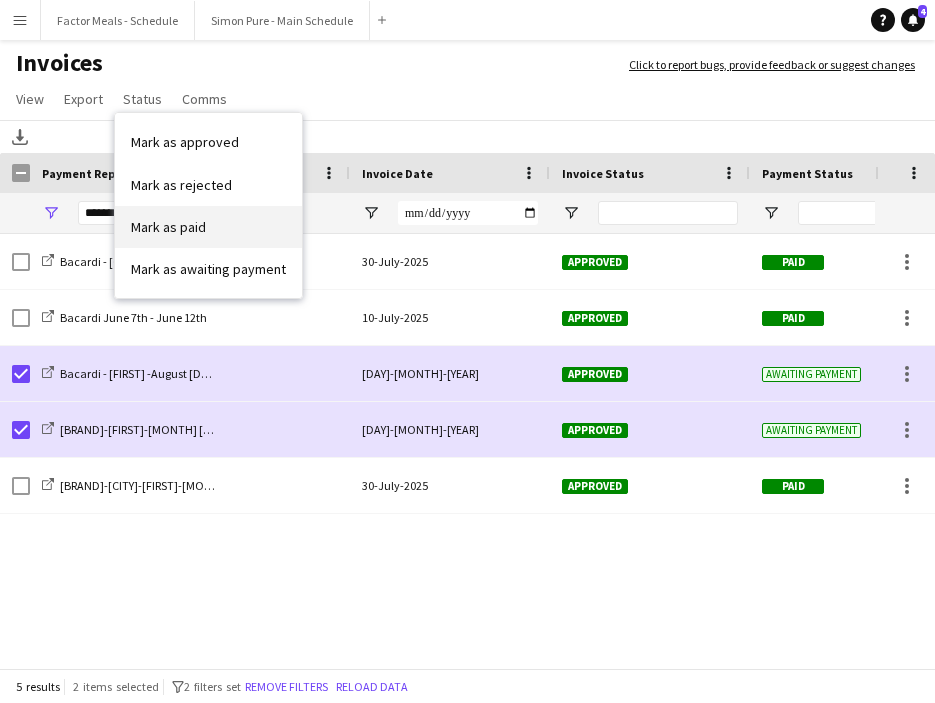 click on "Mark as paid" at bounding box center [208, 227] 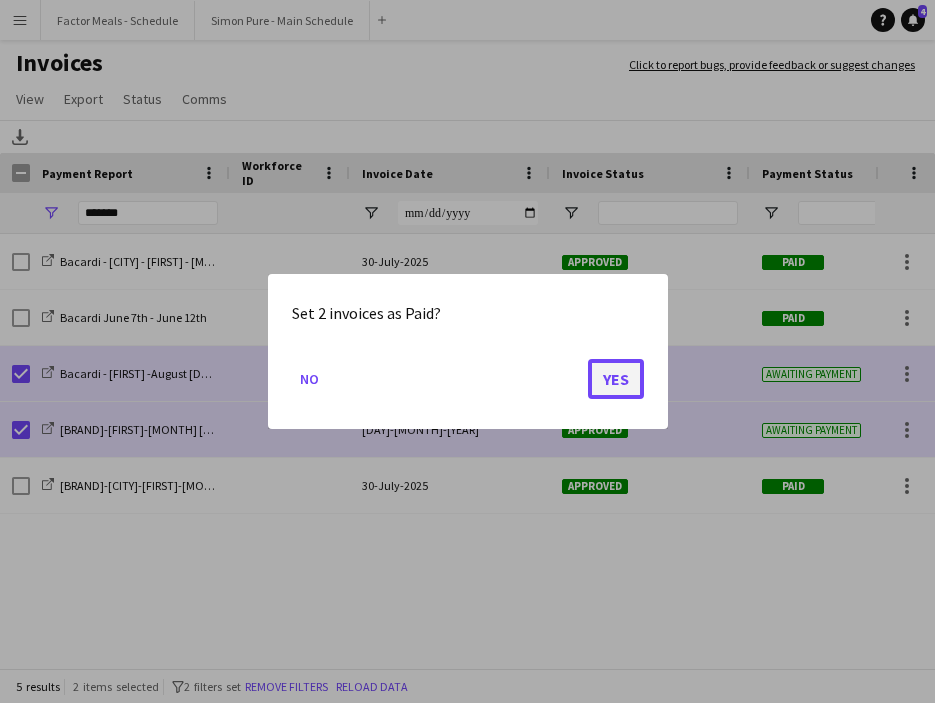 click on "Yes" 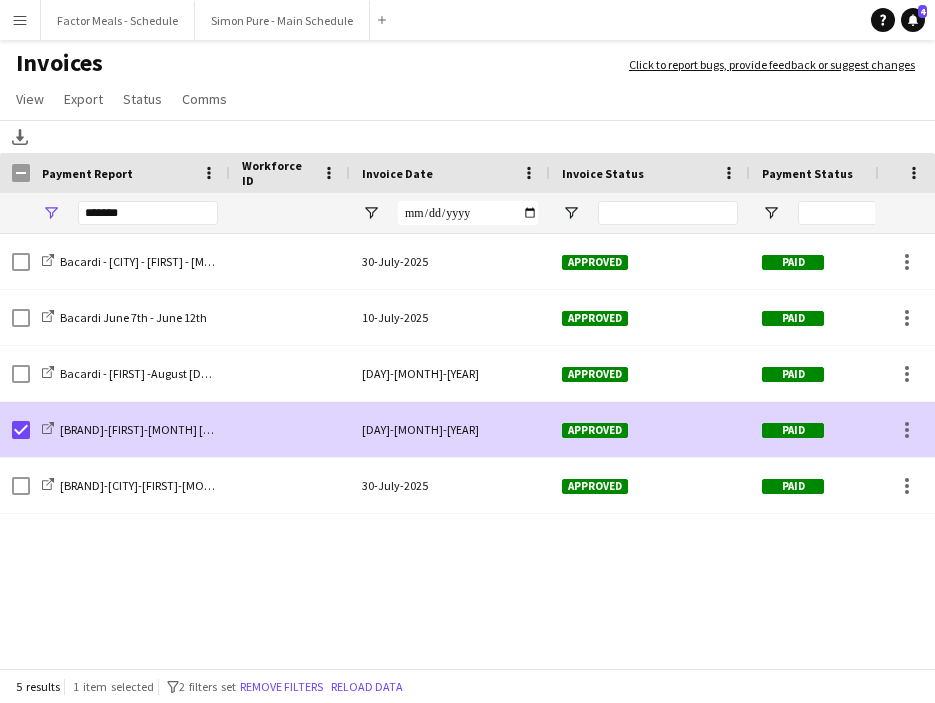 click 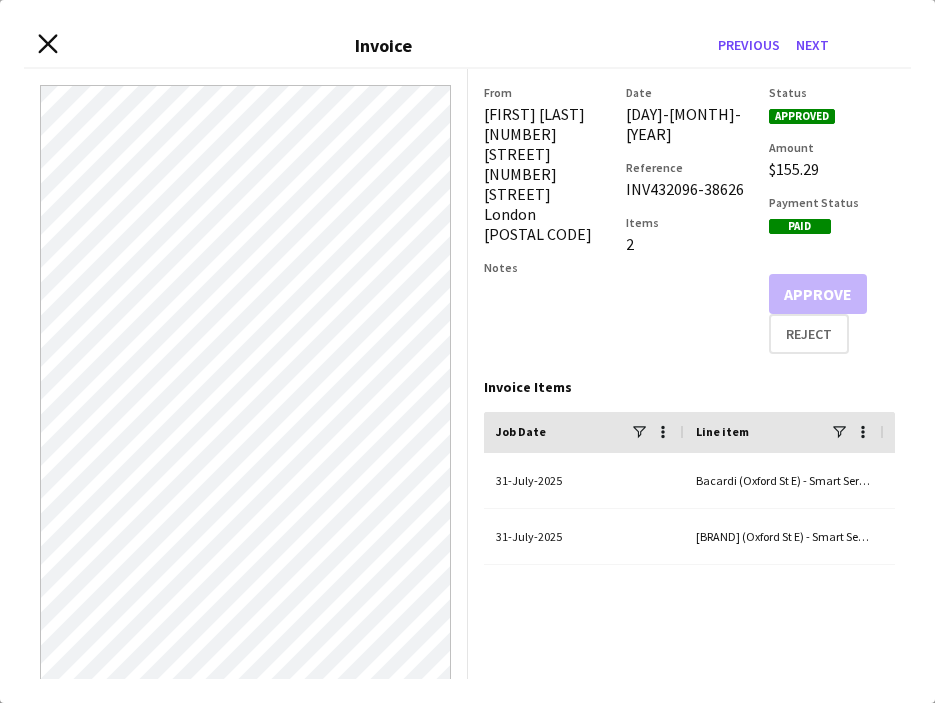 click on "Close invoice dialog" 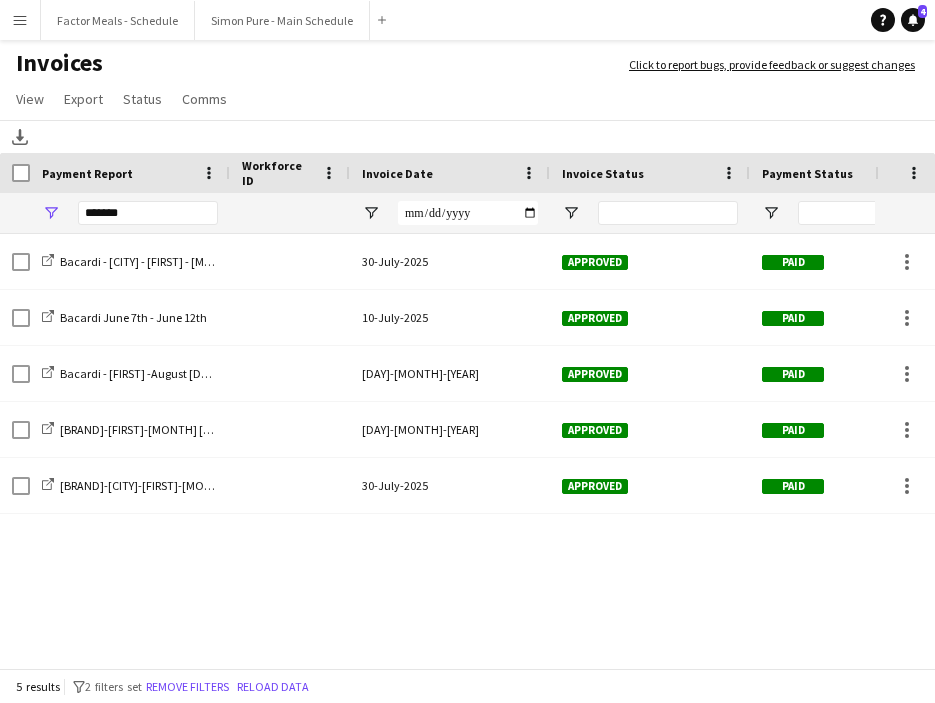 scroll, scrollTop: 0, scrollLeft: 46, axis: horizontal 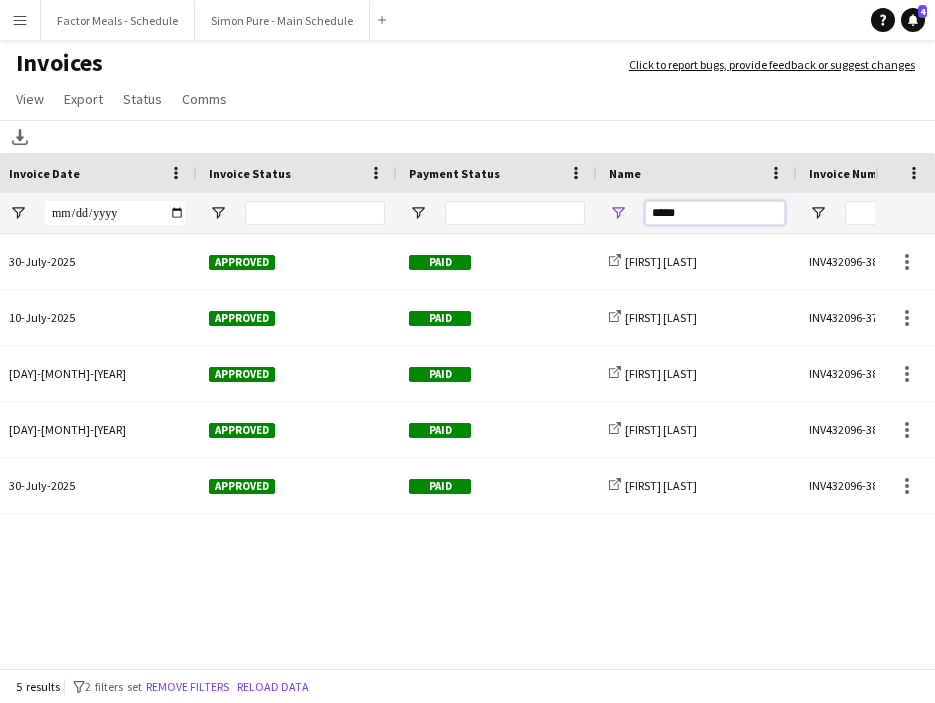 drag, startPoint x: 688, startPoint y: 214, endPoint x: 622, endPoint y: 210, distance: 66.1211 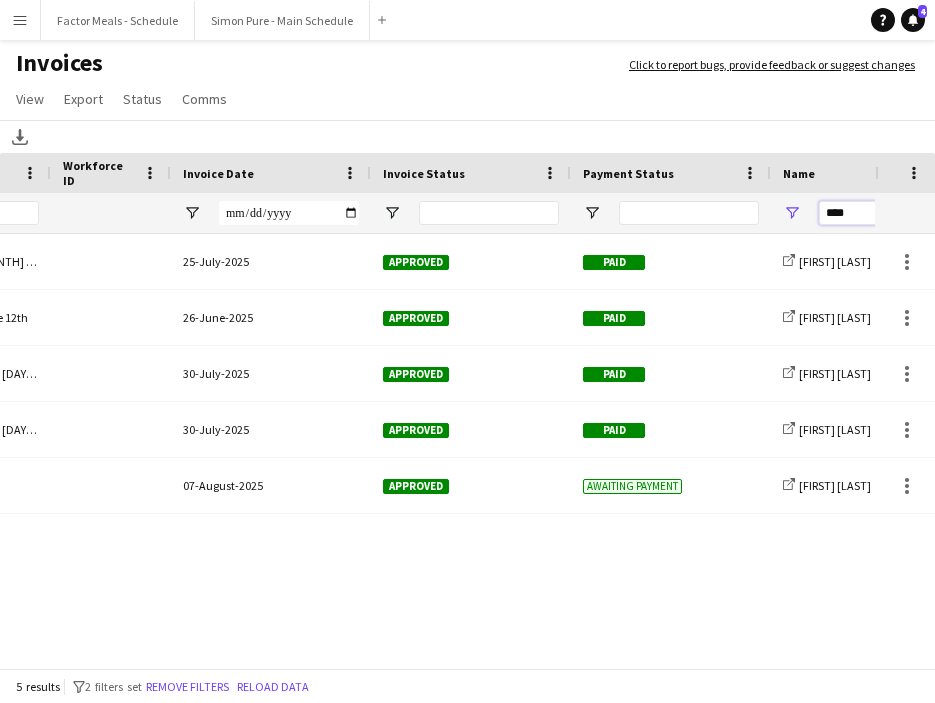 type on "****" 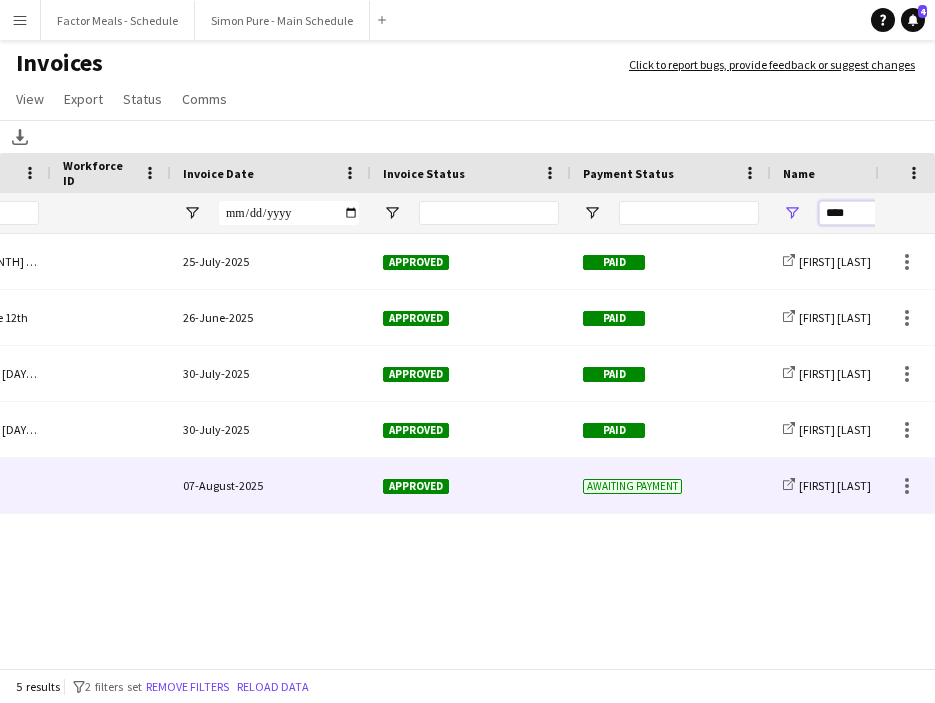 scroll, scrollTop: 0, scrollLeft: 14, axis: horizontal 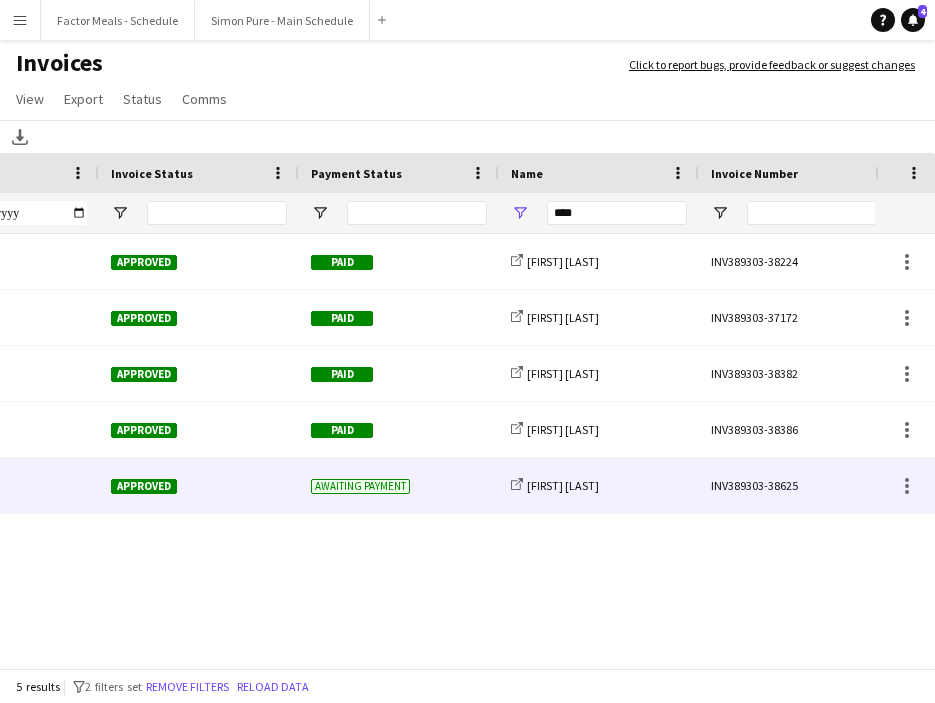 click on "INV389303-38625" 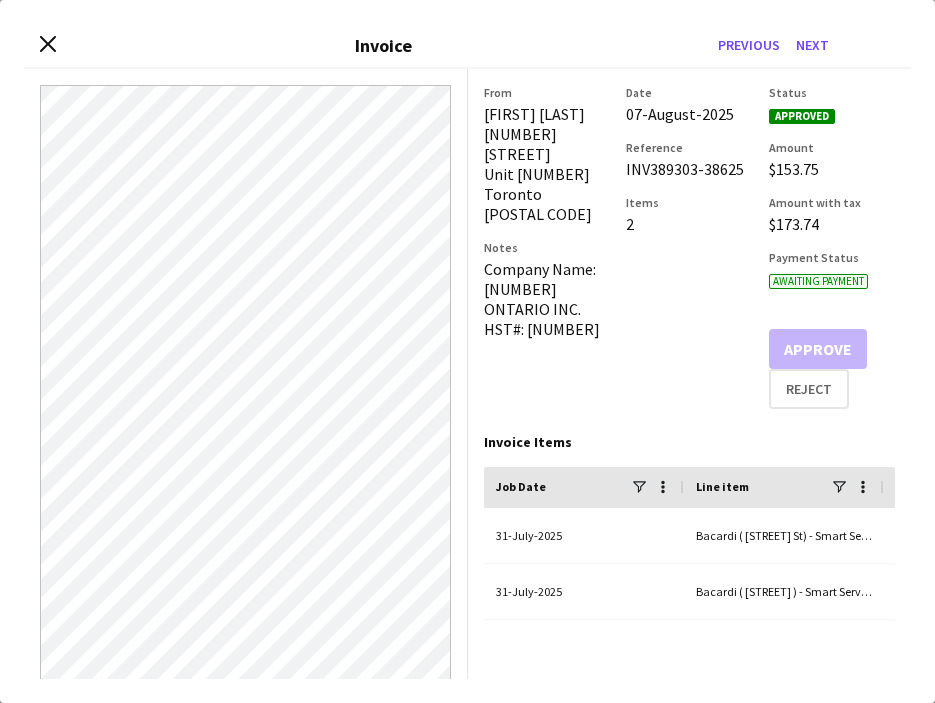 drag, startPoint x: 741, startPoint y: 171, endPoint x: 622, endPoint y: 177, distance: 119.15116 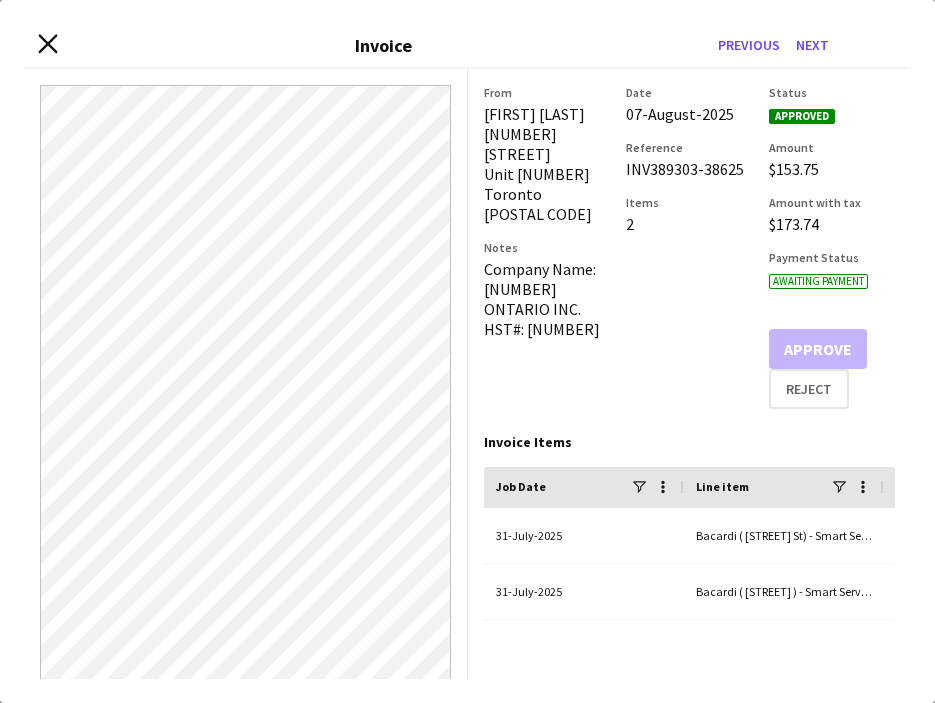 click on "Close invoice dialog" 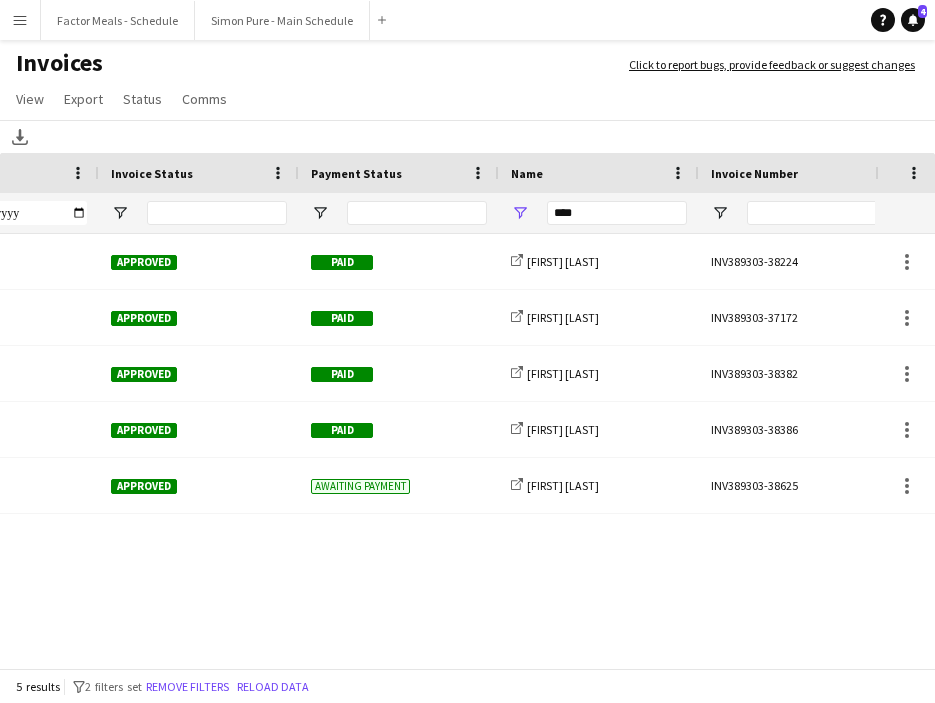 scroll, scrollTop: 0, scrollLeft: 0, axis: both 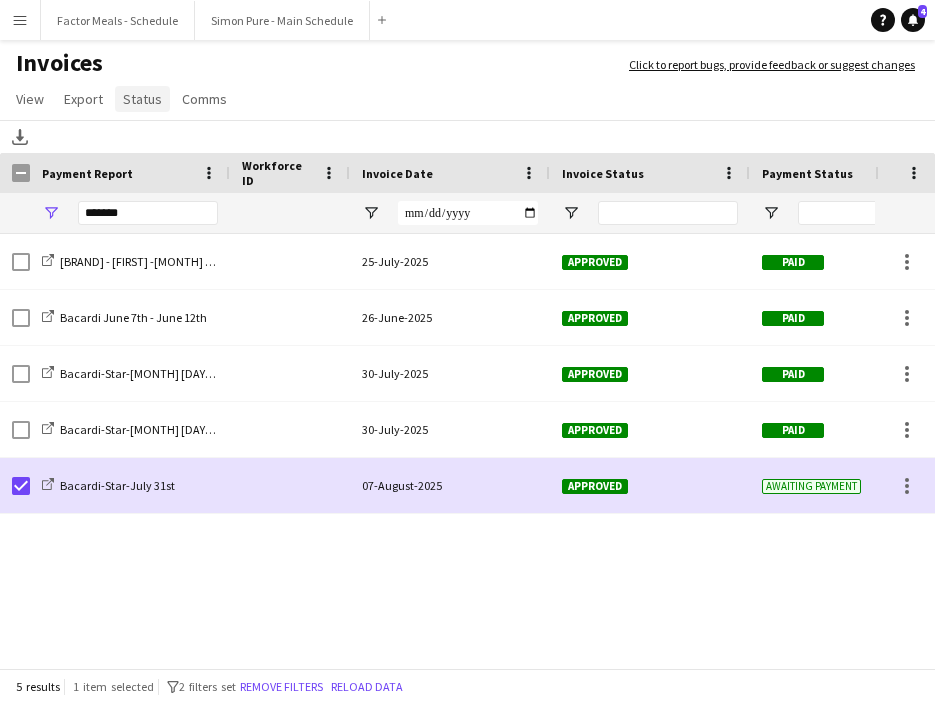 click on "Status" 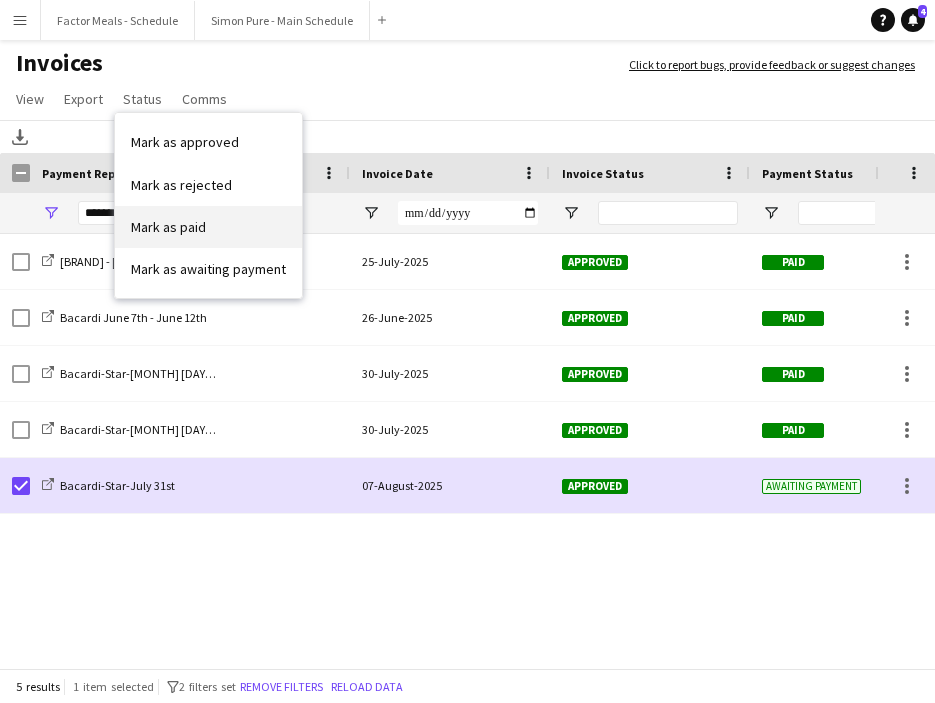 click on "Mark as paid" at bounding box center [168, 227] 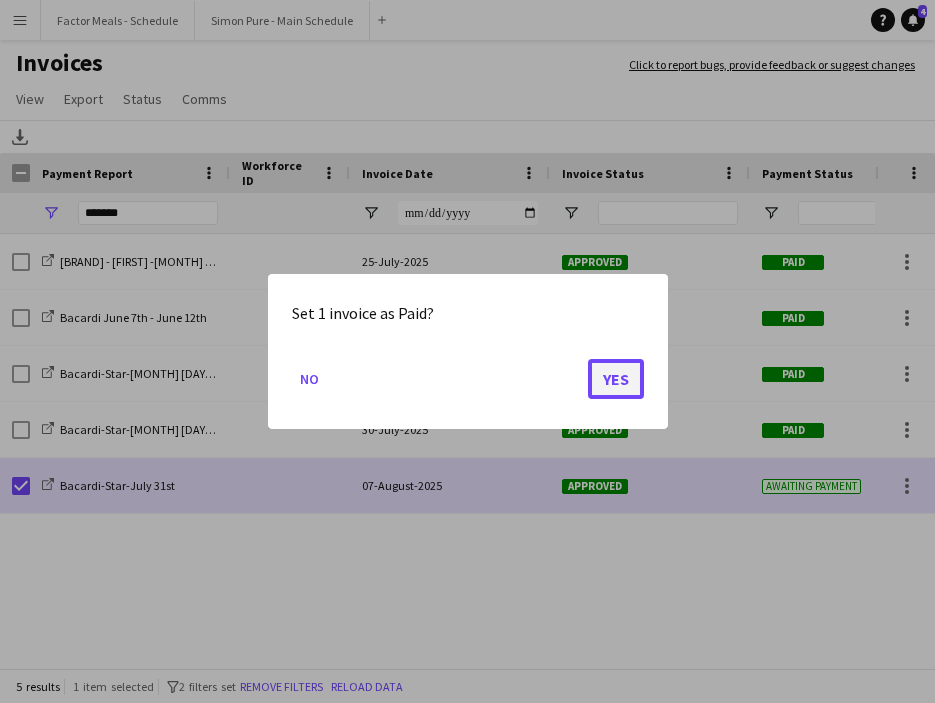 click on "Yes" 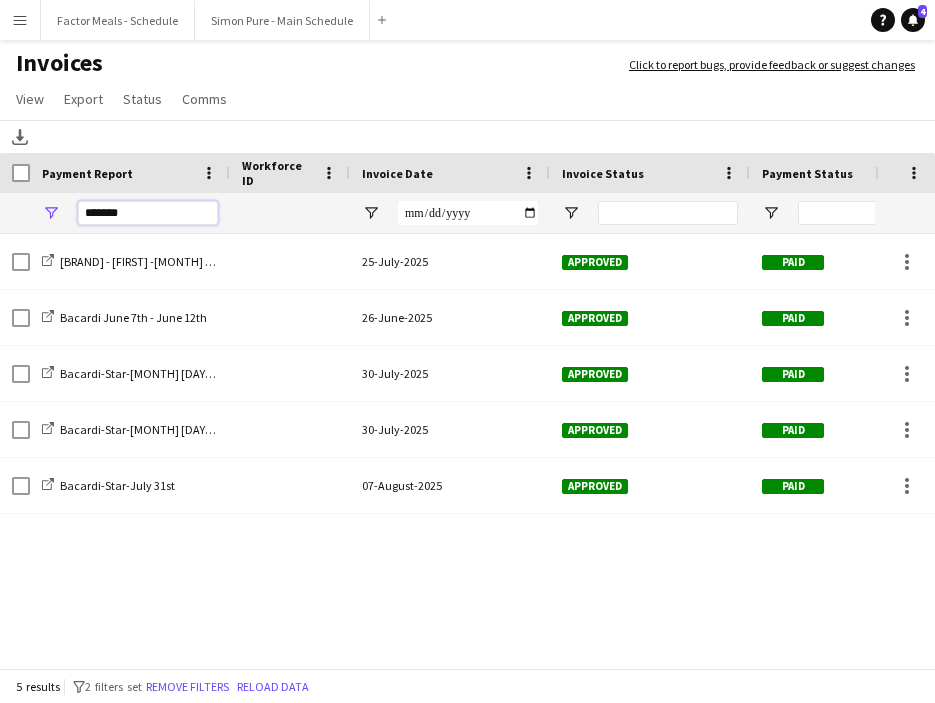 click on "*******" at bounding box center (148, 213) 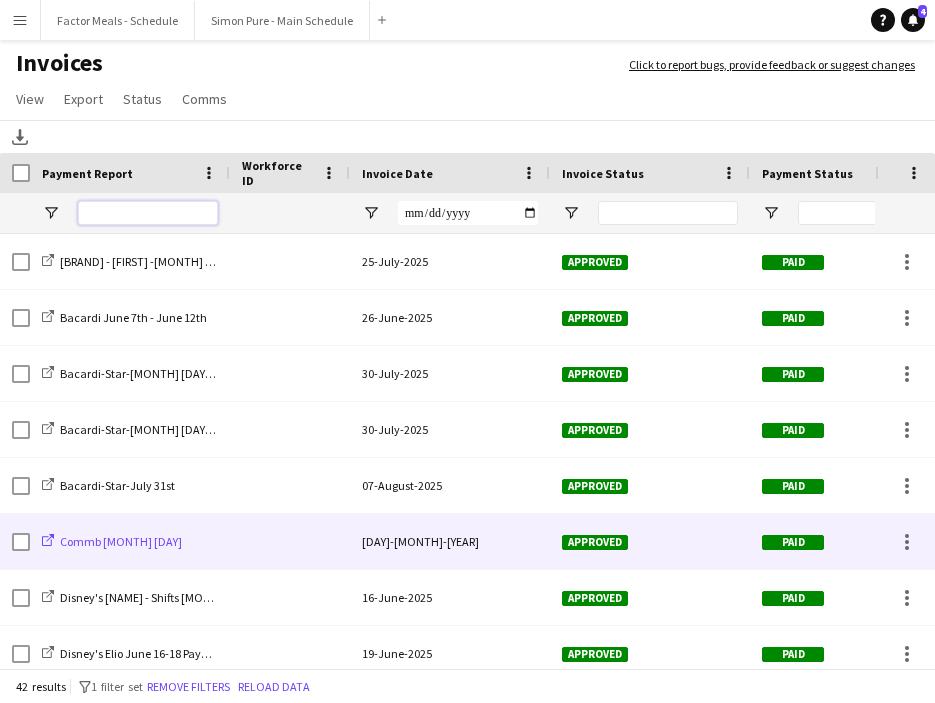 type 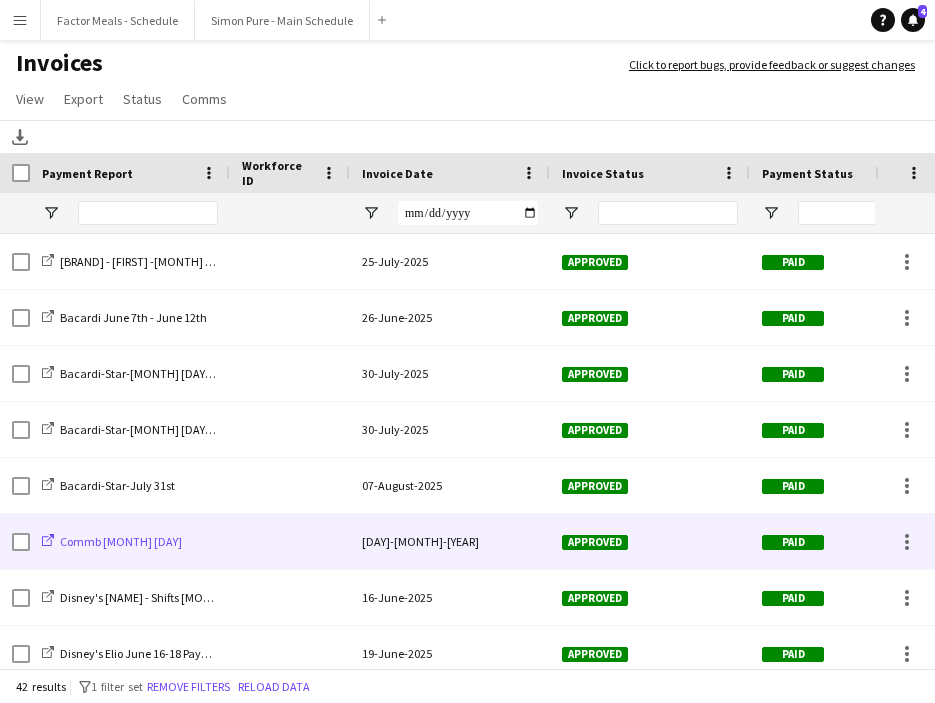click on "Commb May 15" 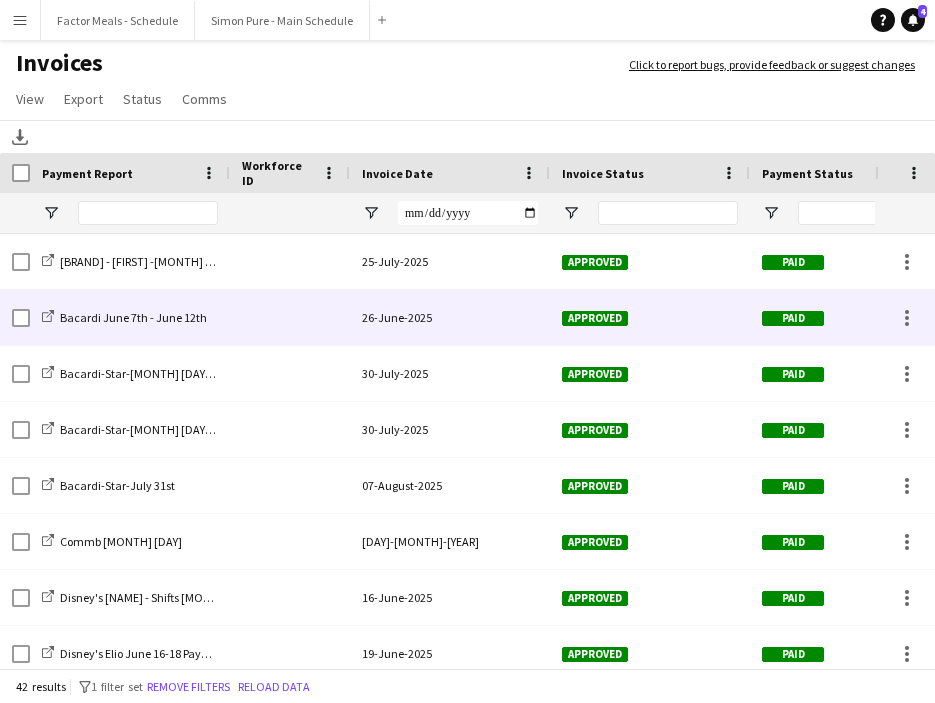 scroll, scrollTop: 0, scrollLeft: 18, axis: horizontal 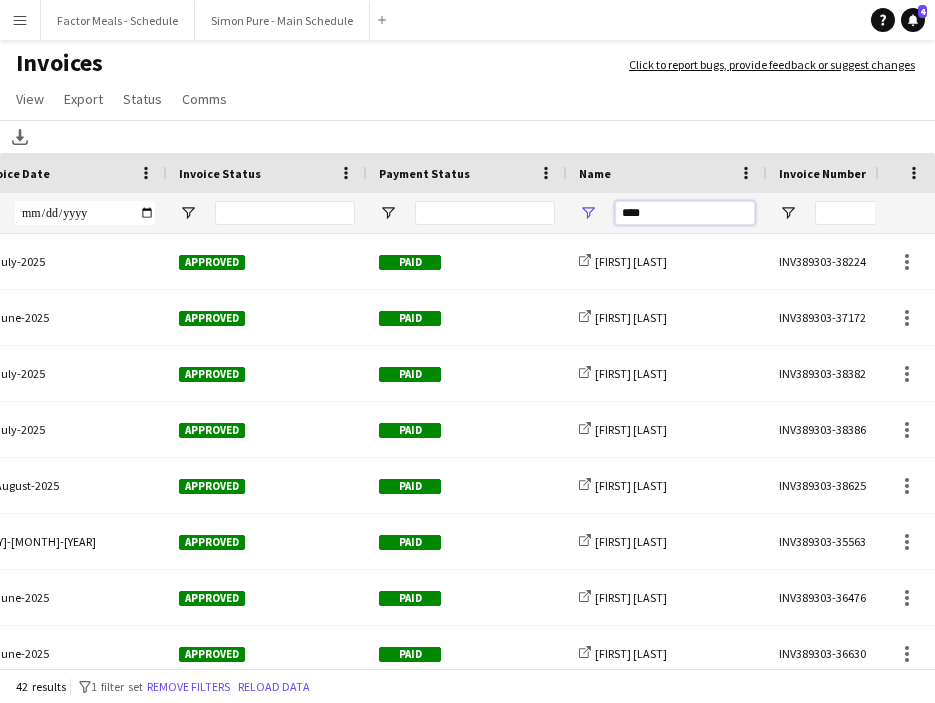 drag, startPoint x: 671, startPoint y: 215, endPoint x: 573, endPoint y: 212, distance: 98.045906 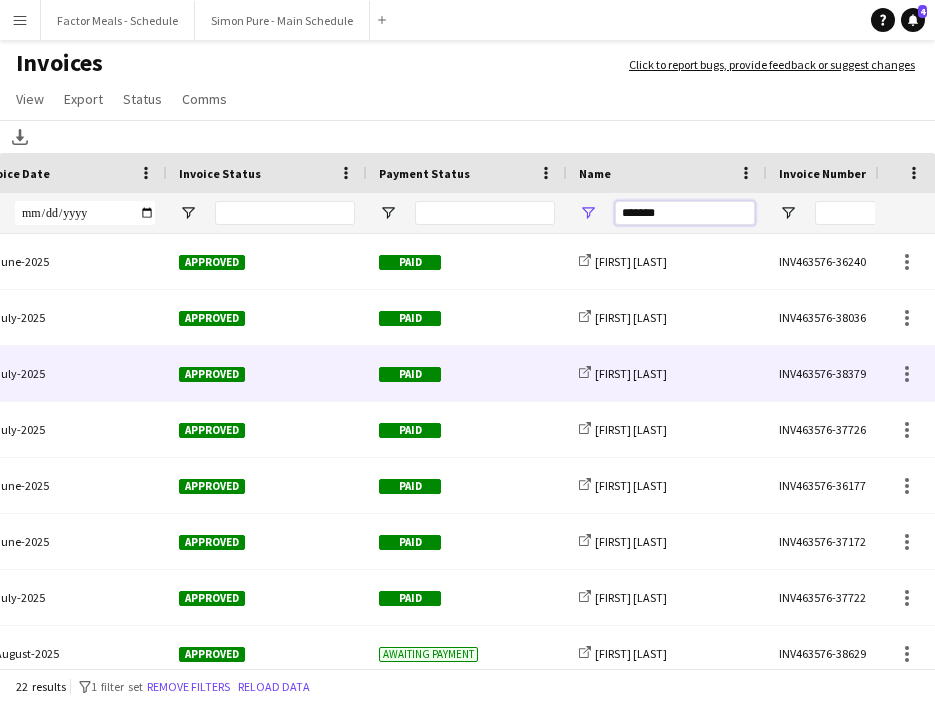 scroll, scrollTop: 0, scrollLeft: 126, axis: horizontal 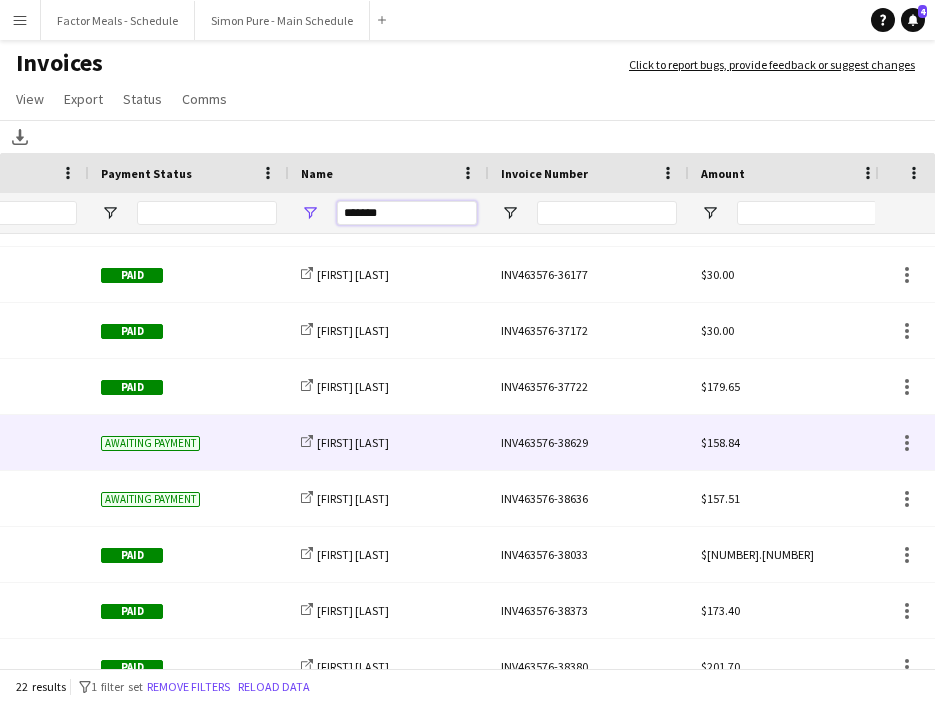 type on "*******" 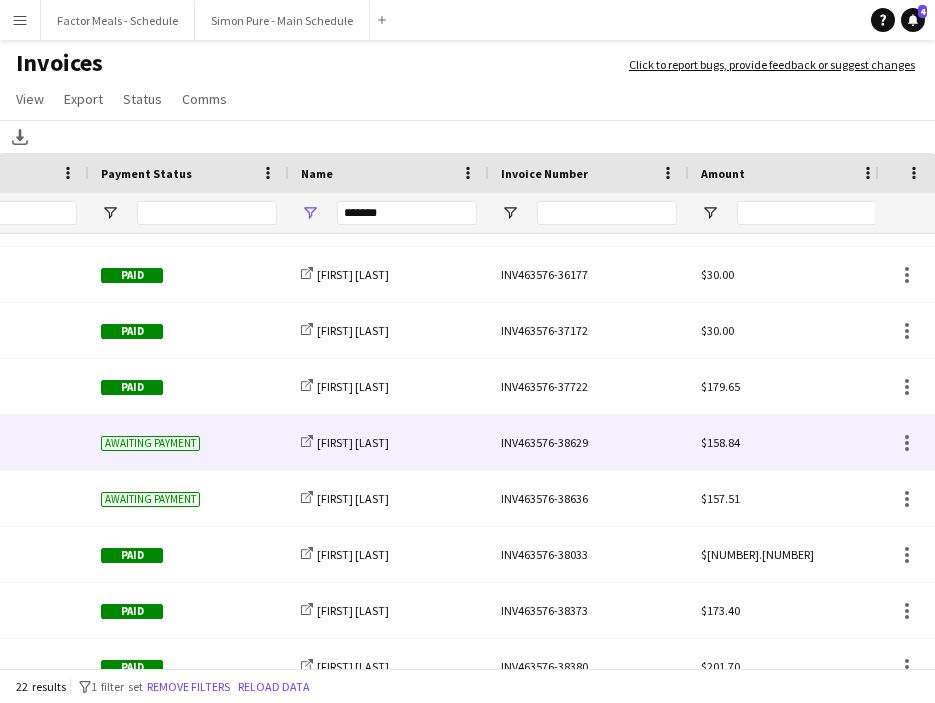 click on "INV463576-38629" 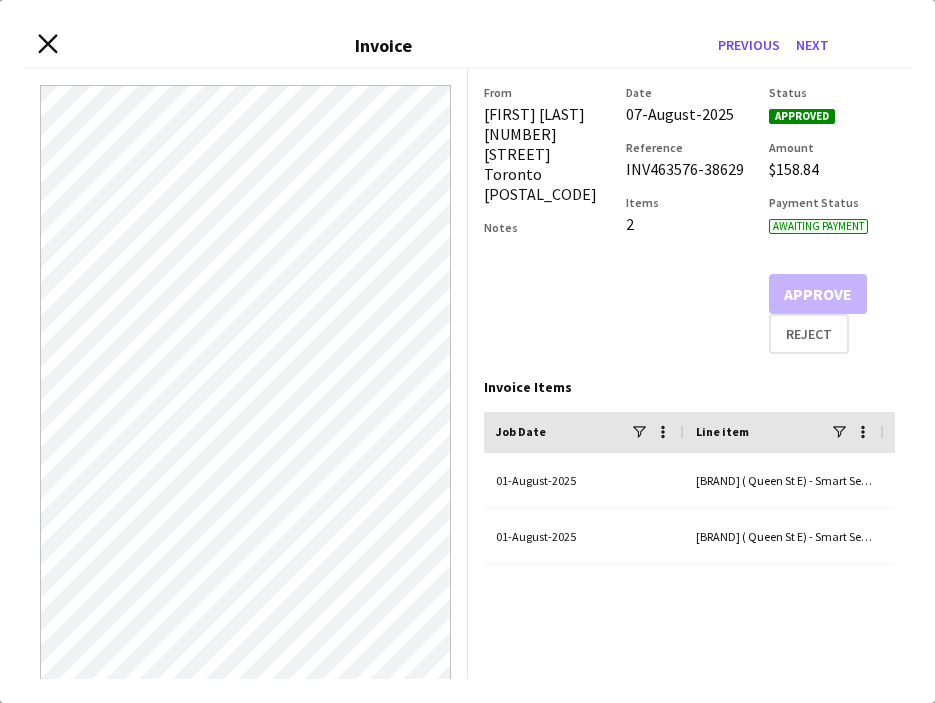click on "Close invoice dialog" 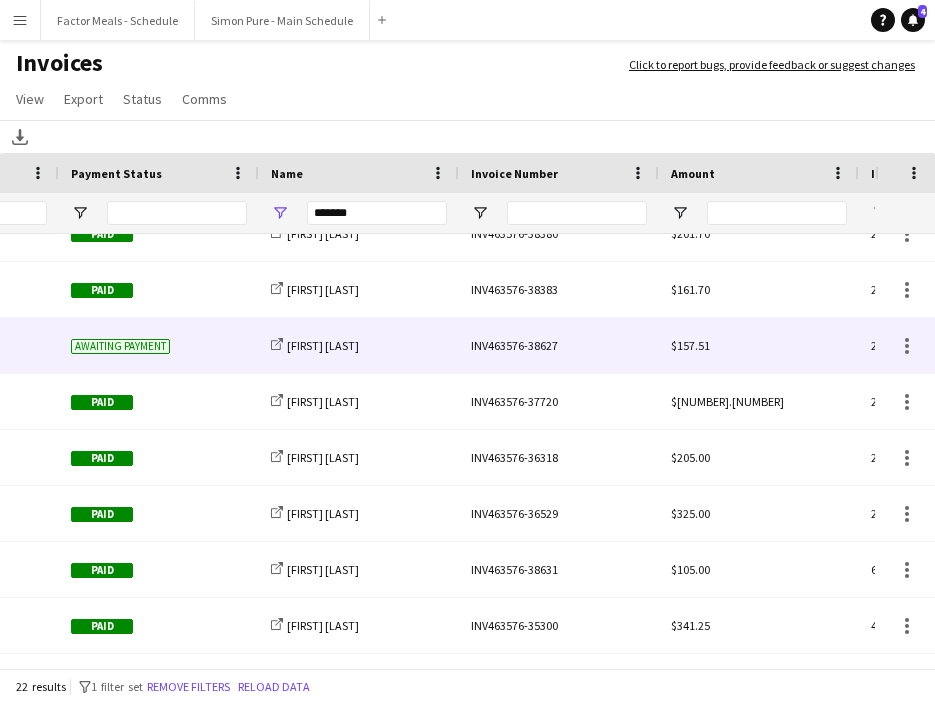 click on "INV463576-38627" 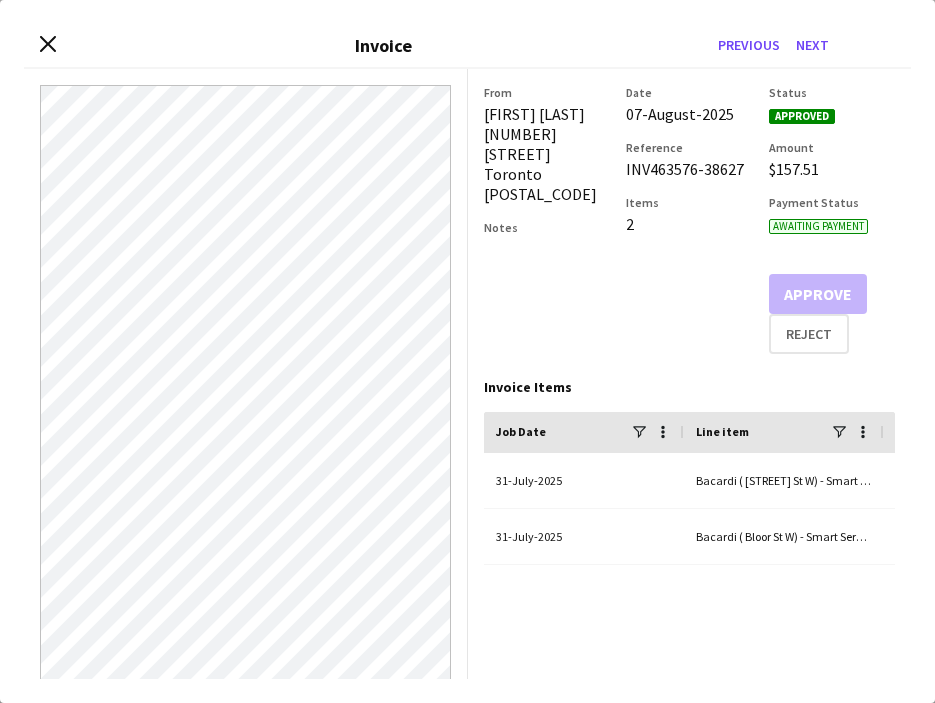 drag, startPoint x: 740, startPoint y: 161, endPoint x: 623, endPoint y: 174, distance: 117.72001 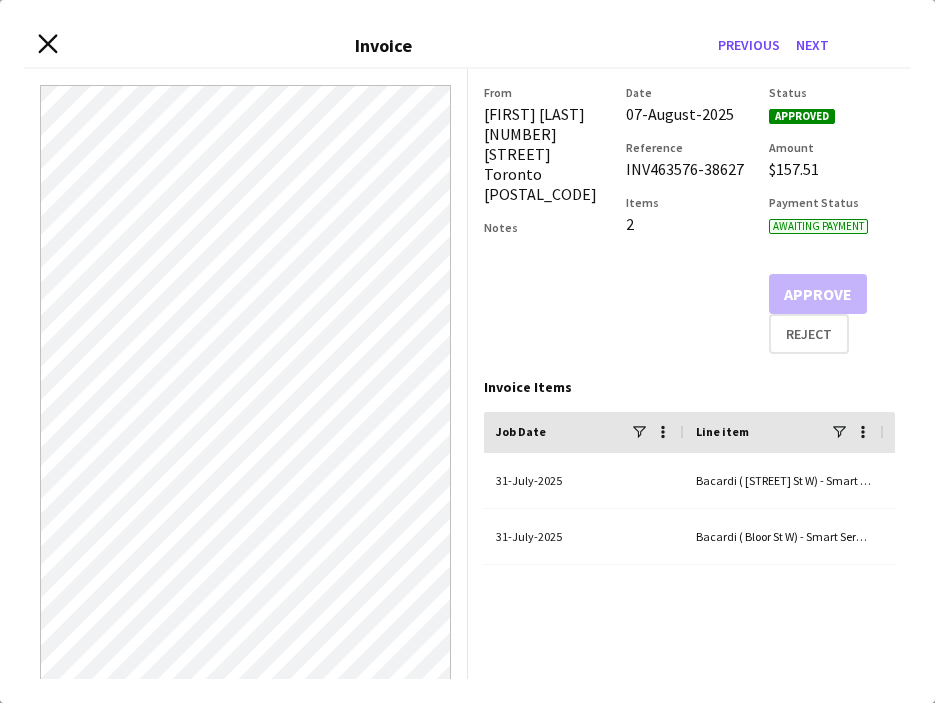 click on "Close invoice dialog" 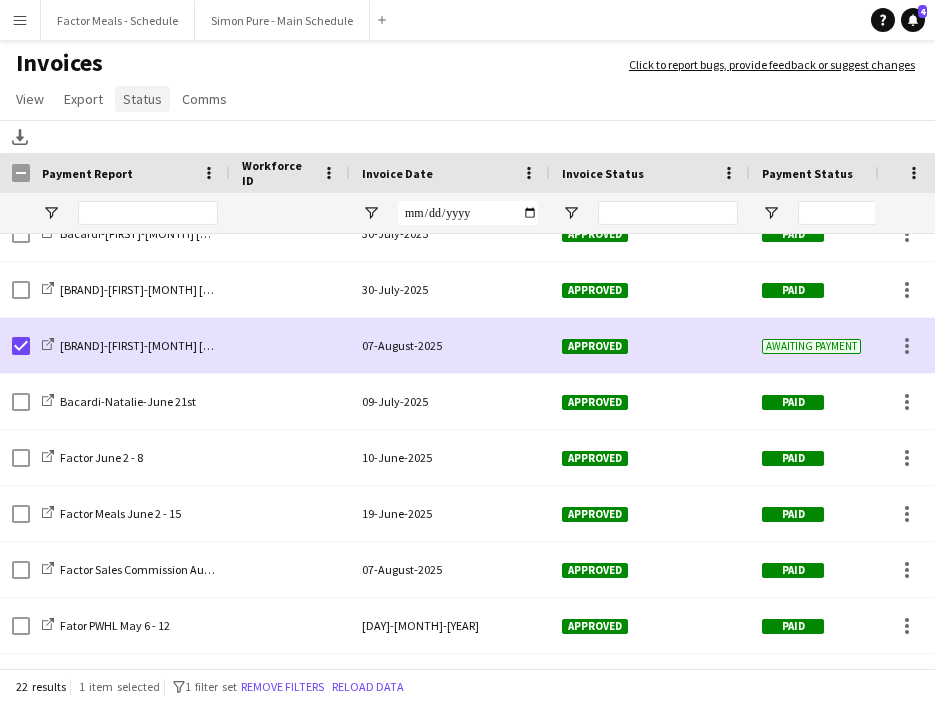 click on "Status" 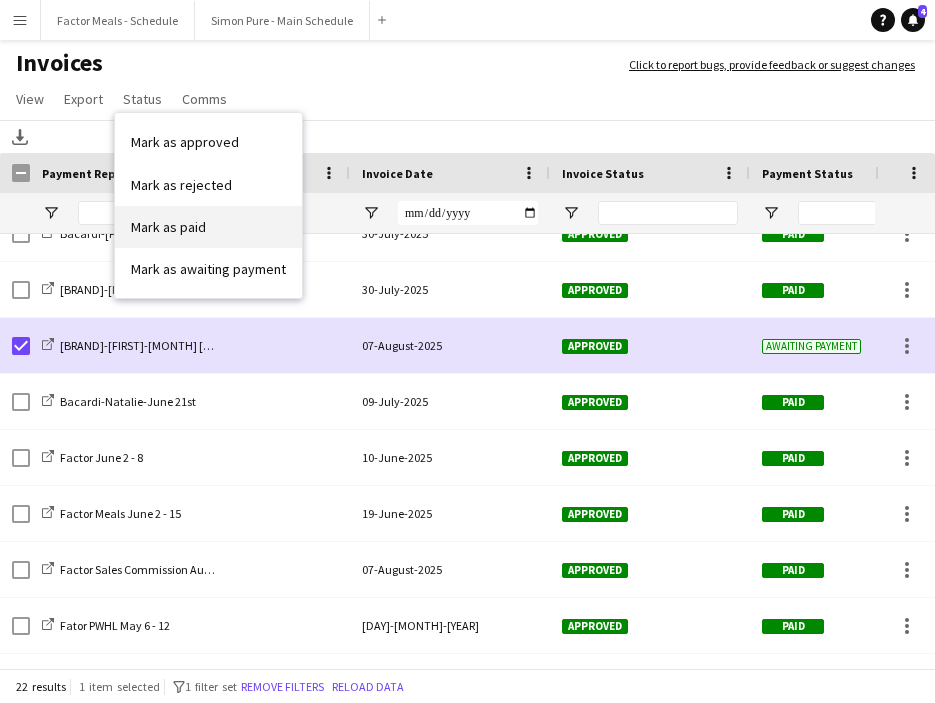 click on "Mark as paid" at bounding box center [168, 227] 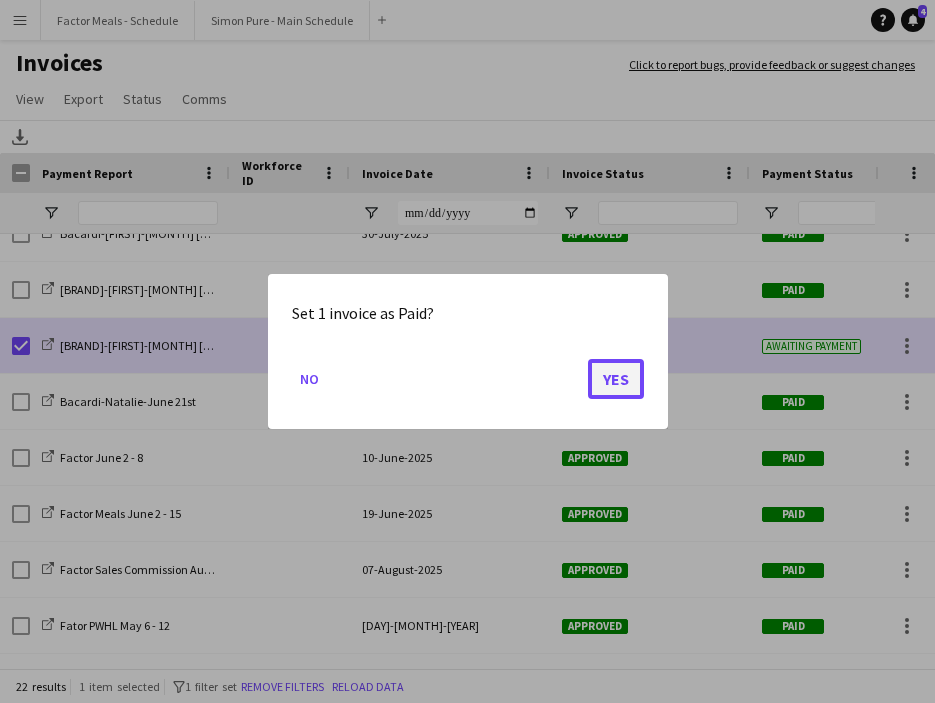 click on "Yes" 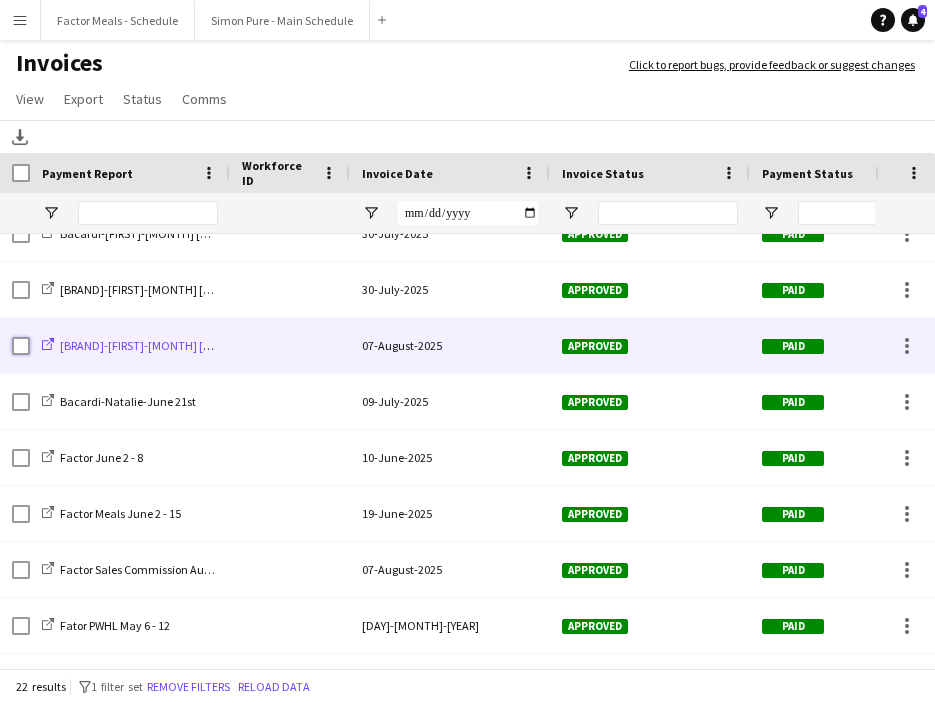 scroll, scrollTop: 403, scrollLeft: 0, axis: vertical 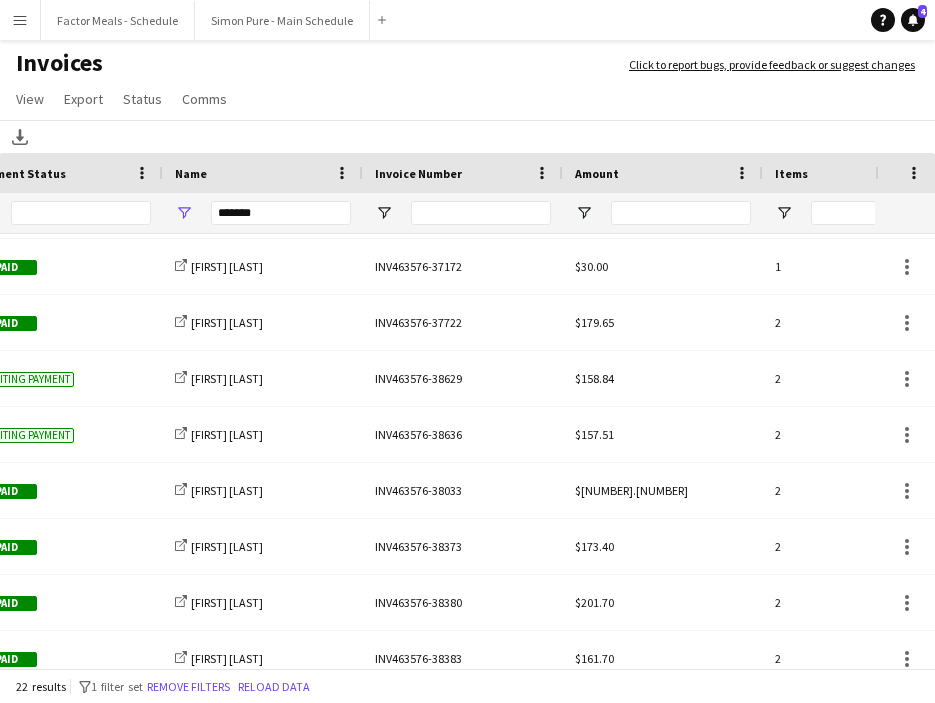 click on "INV463576-38629" 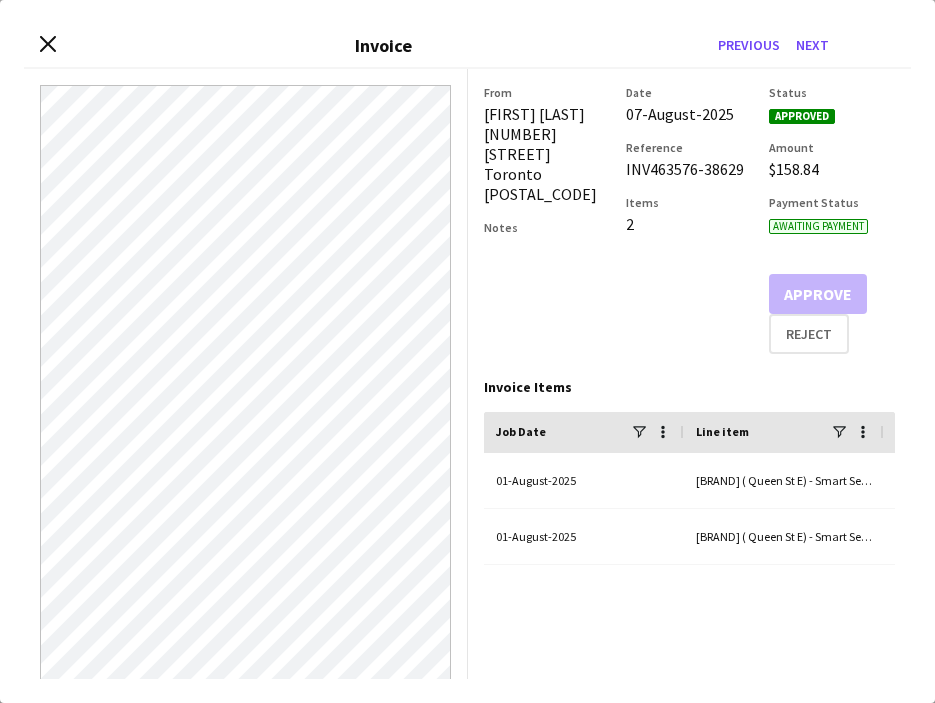 drag, startPoint x: 743, startPoint y: 169, endPoint x: 618, endPoint y: 171, distance: 125.016 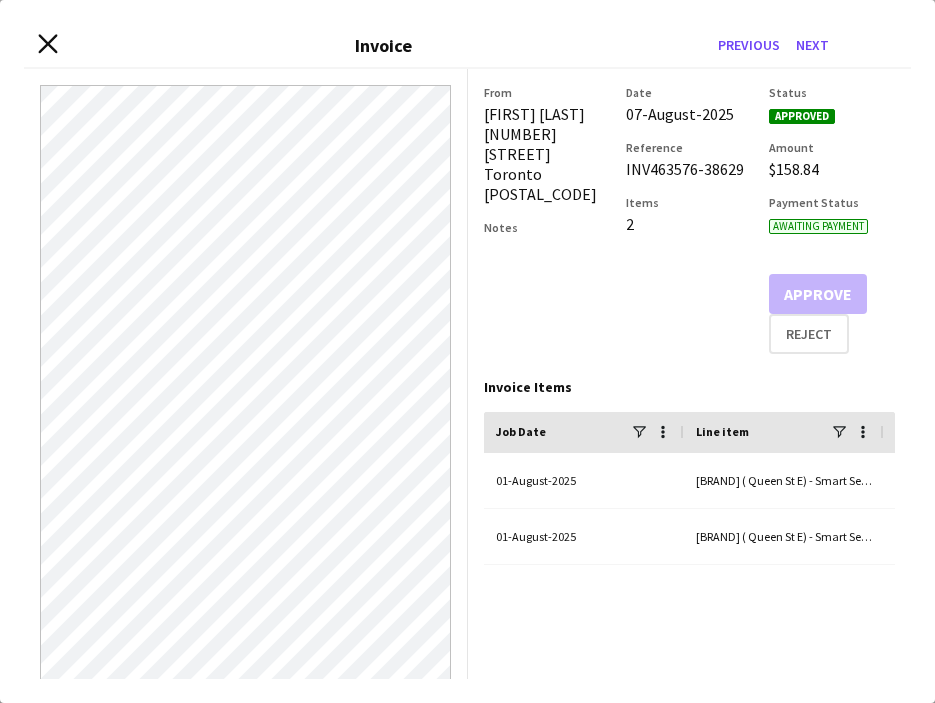 click 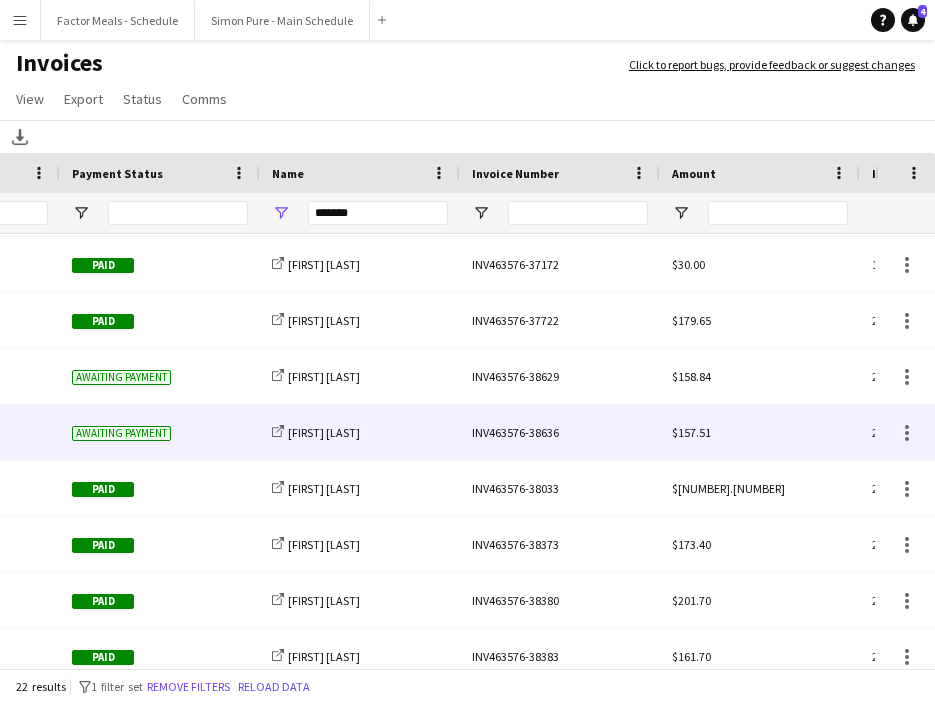 click on "INV463576-38636" 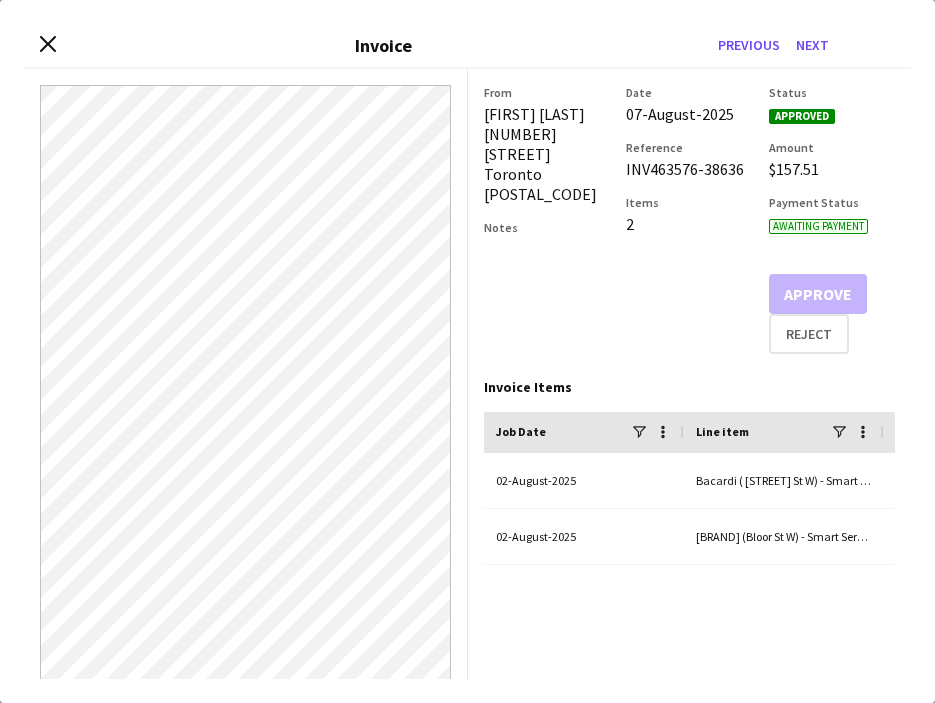 drag, startPoint x: 747, startPoint y: 169, endPoint x: 622, endPoint y: 175, distance: 125.14392 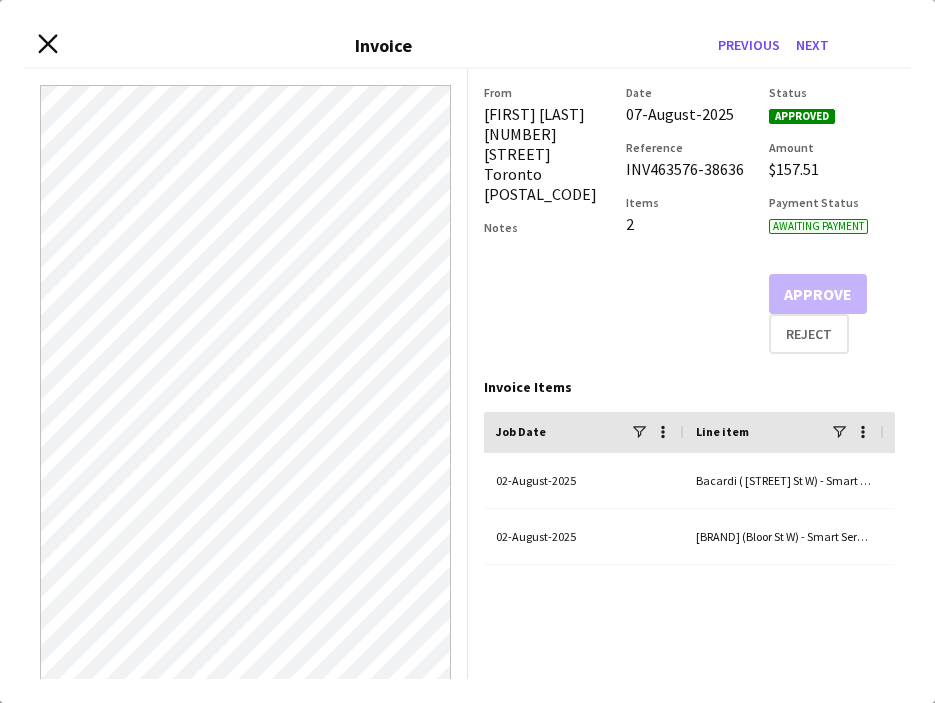 click on "Close invoice dialog" 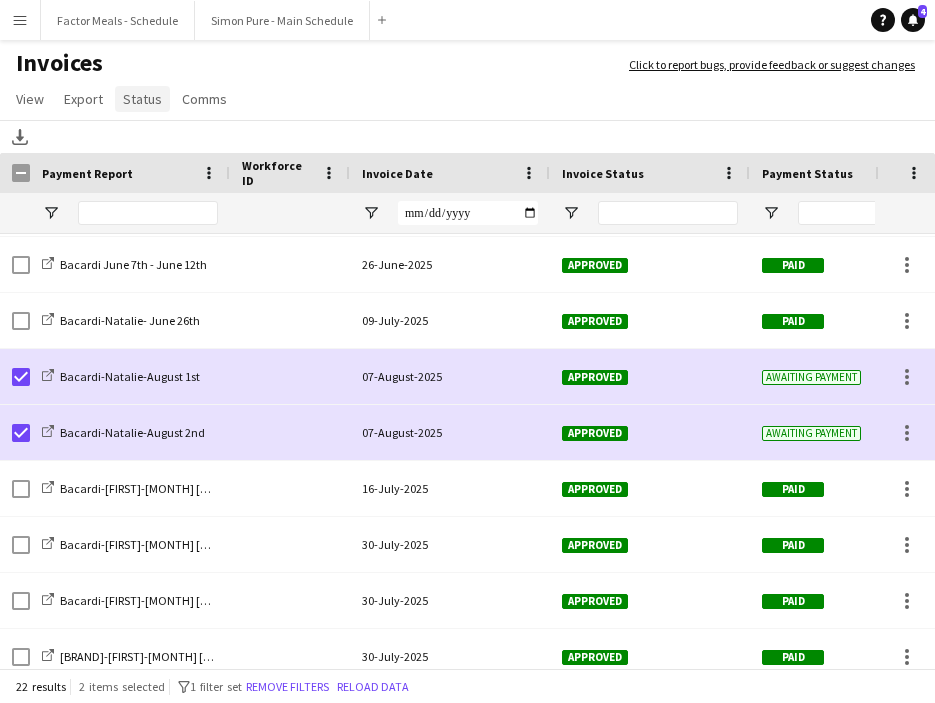 click on "Status" 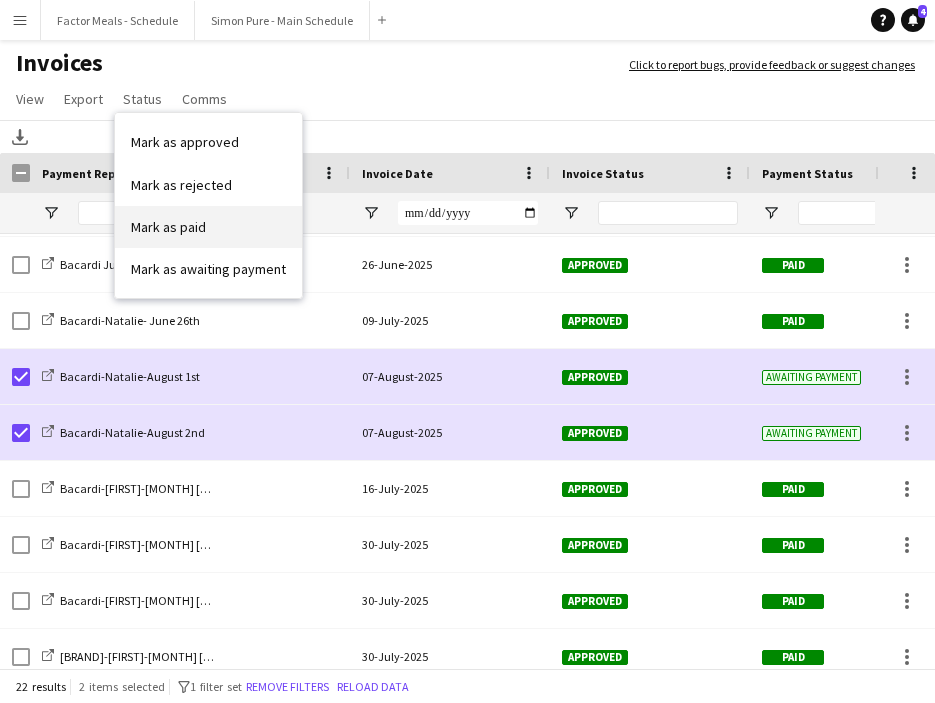 click on "Mark as paid" at bounding box center [168, 227] 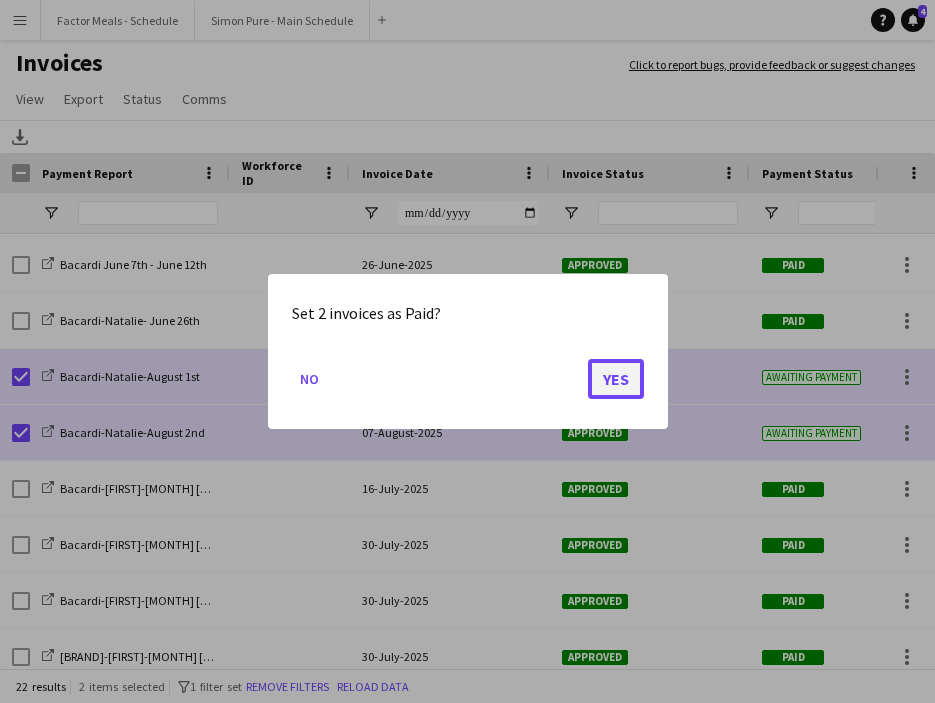 click on "Yes" 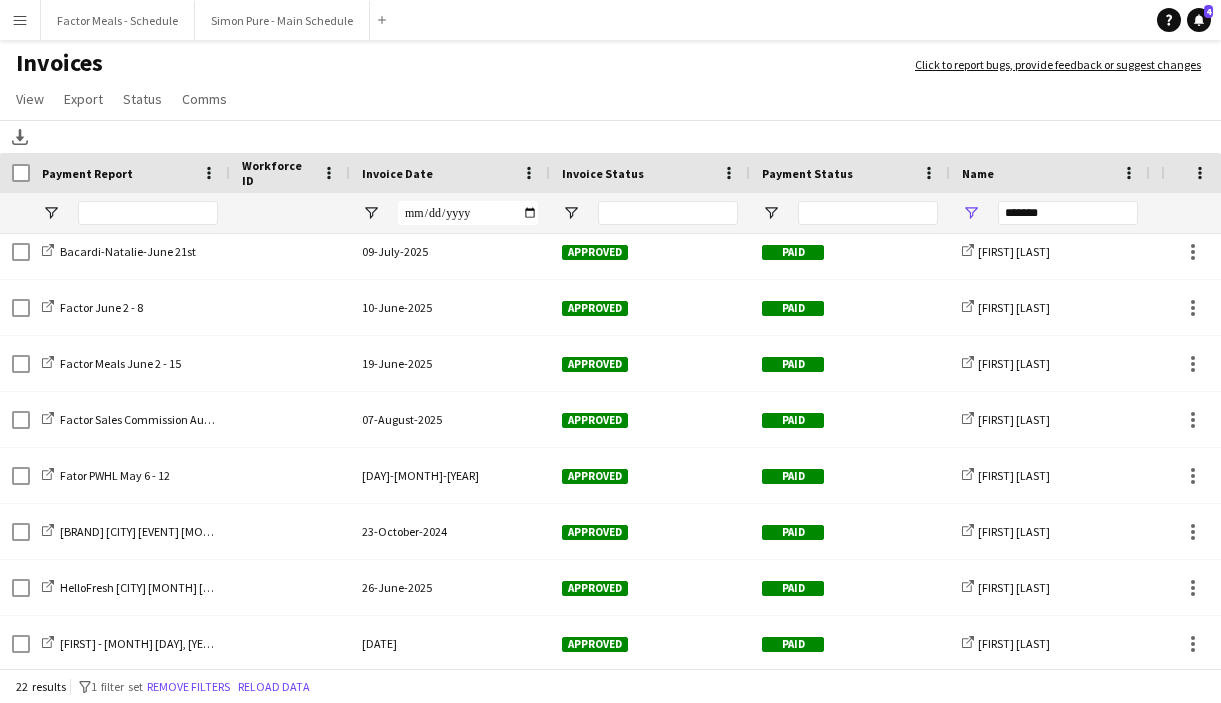 click on "Invoices" 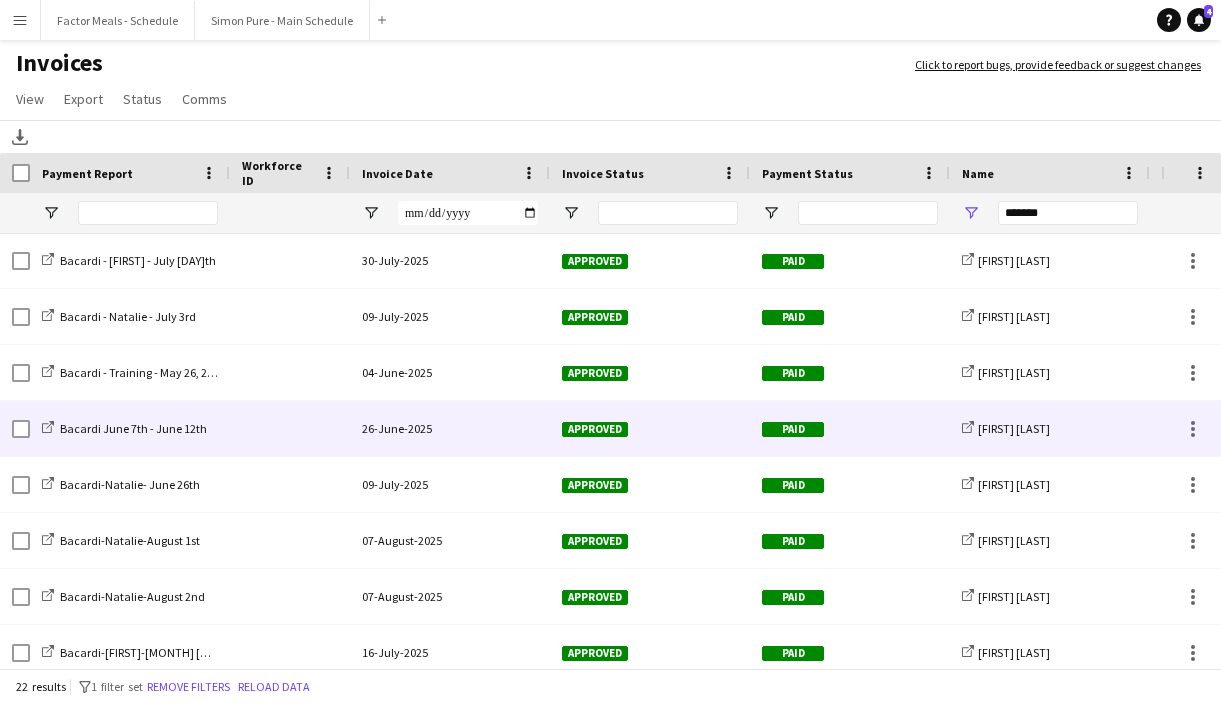 scroll, scrollTop: 0, scrollLeft: 0, axis: both 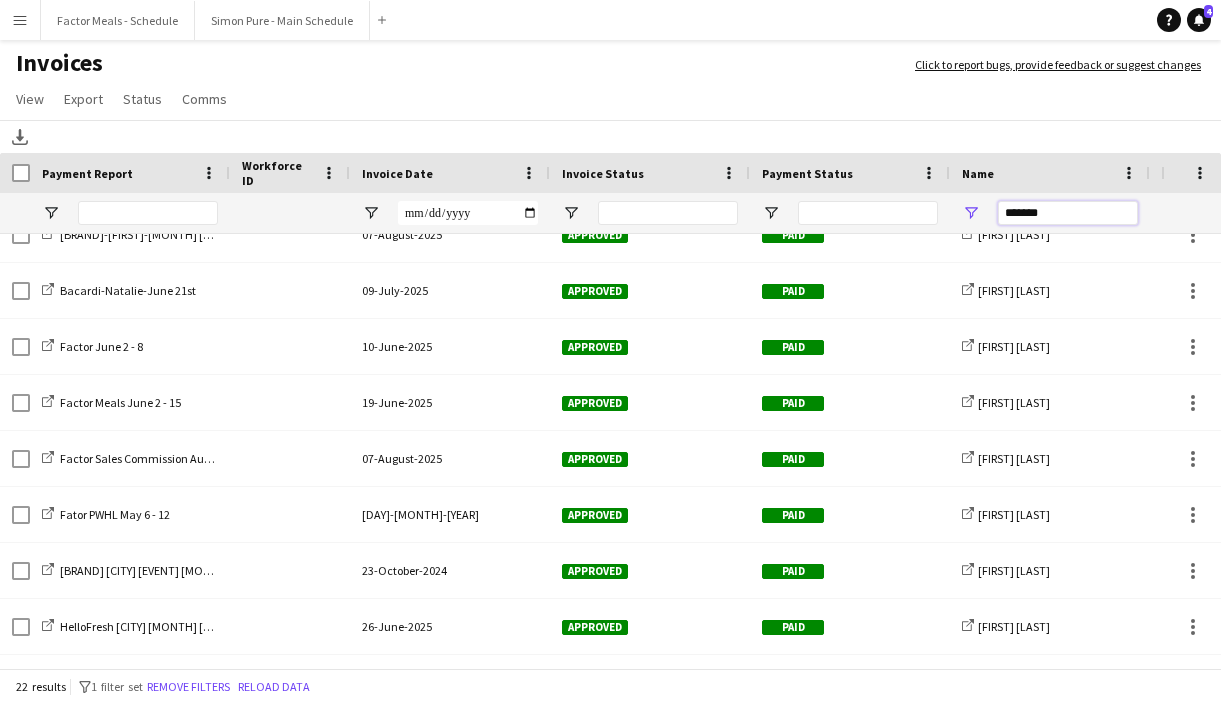 drag, startPoint x: 1061, startPoint y: 212, endPoint x: 950, endPoint y: 222, distance: 111.44954 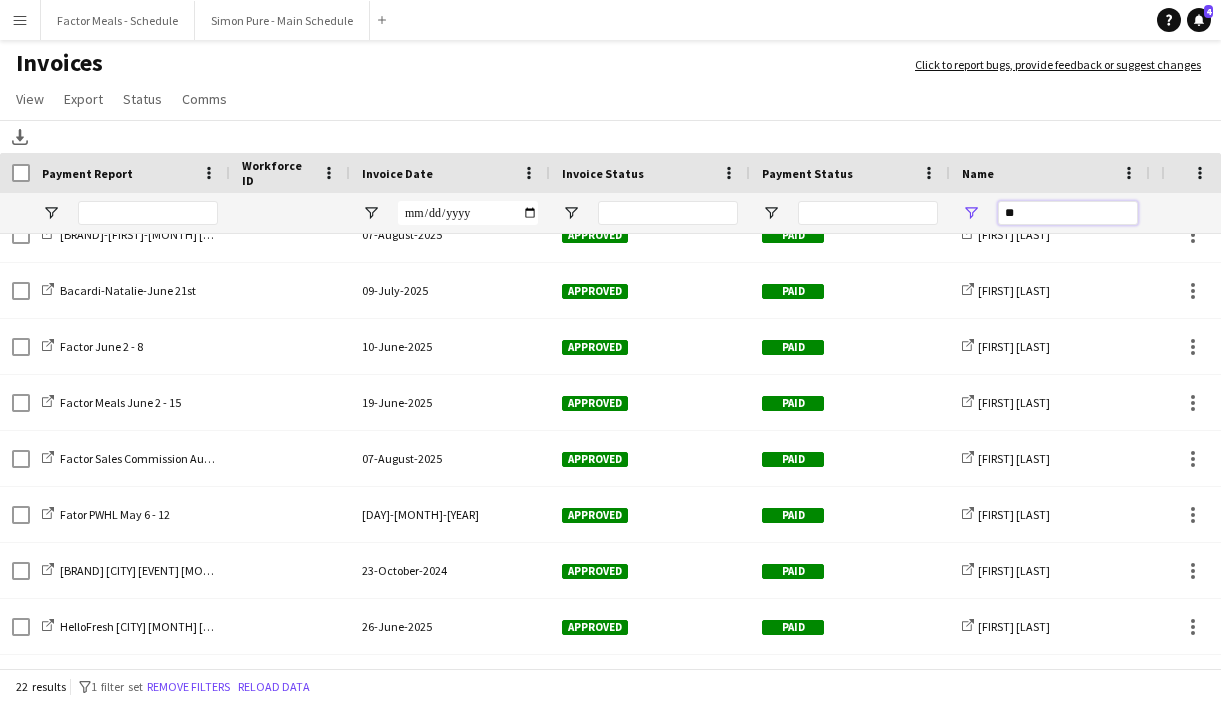 type on "*" 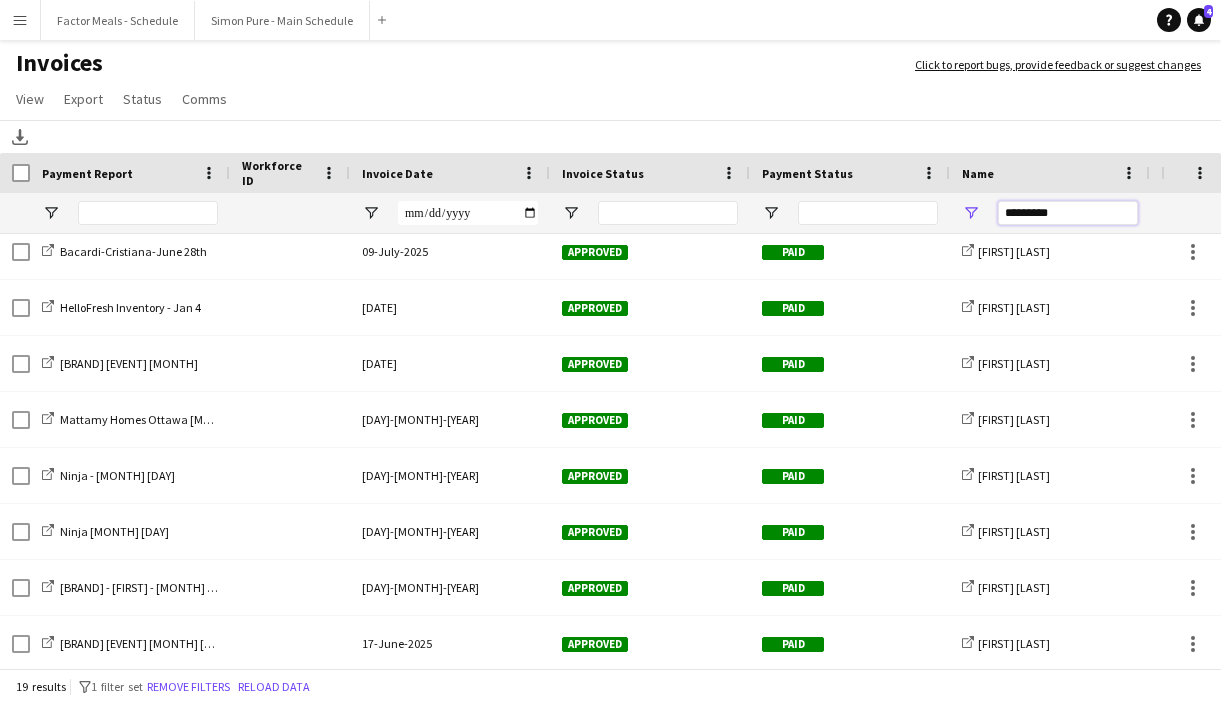 type on "*********" 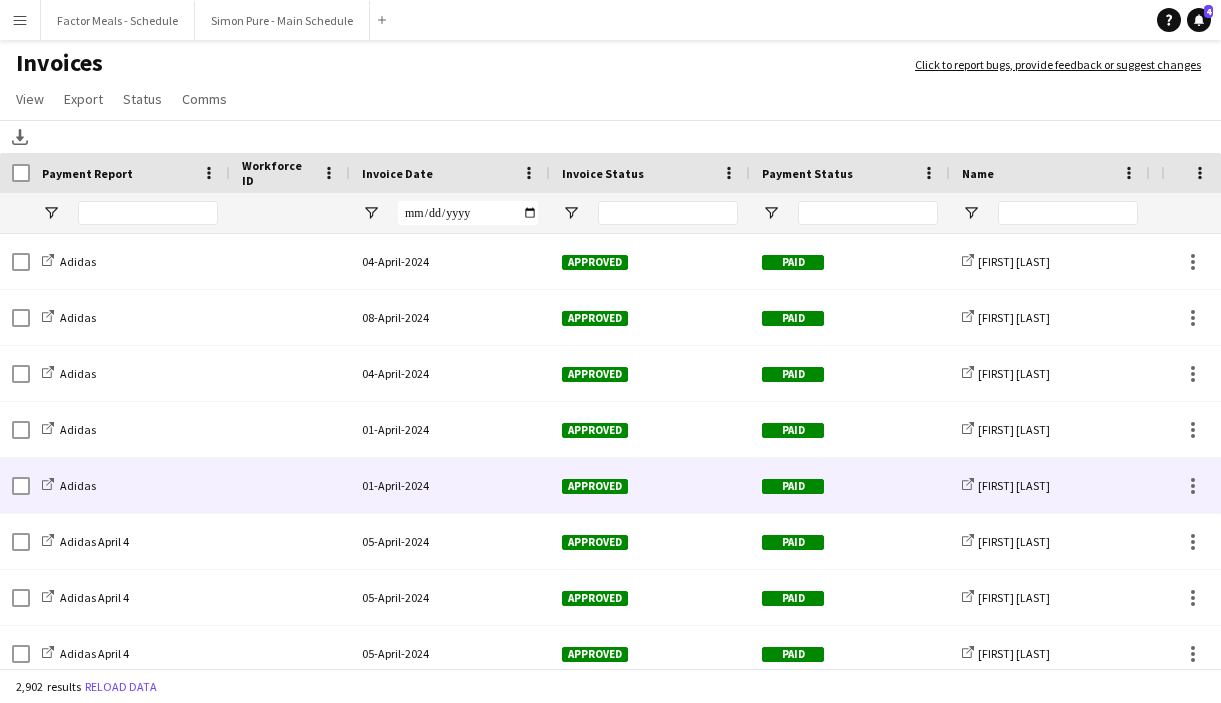 scroll, scrollTop: 65, scrollLeft: 0, axis: vertical 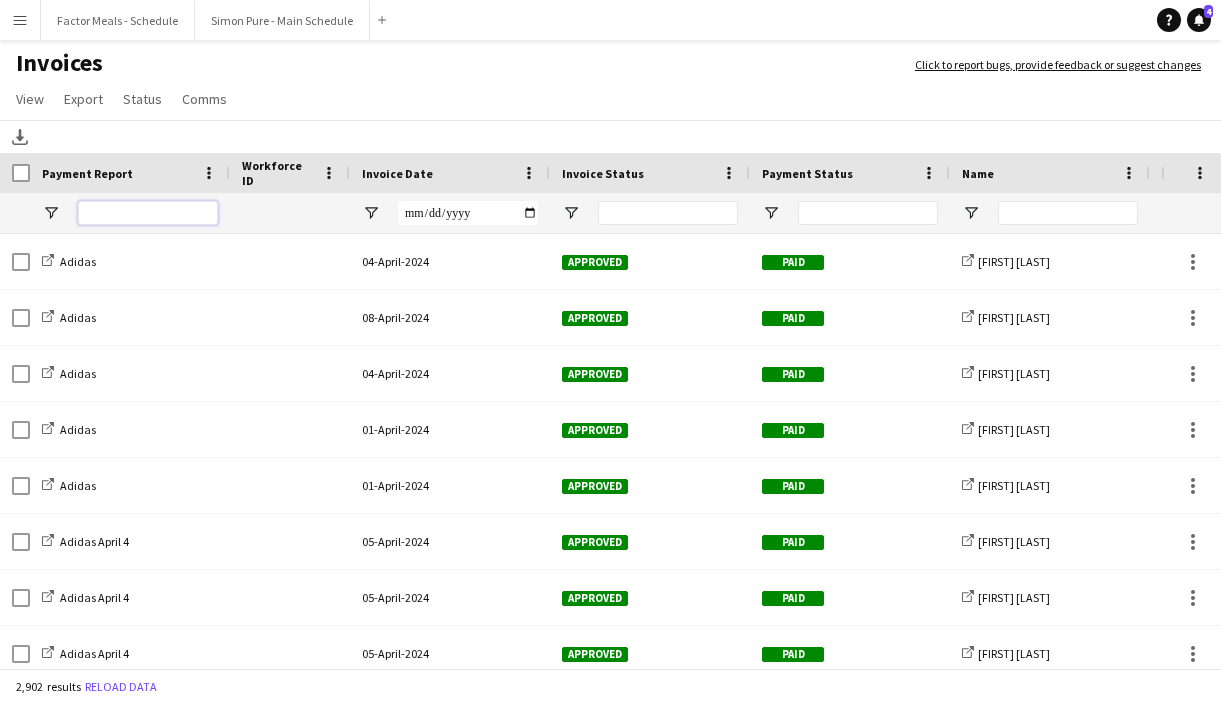 click at bounding box center [148, 213] 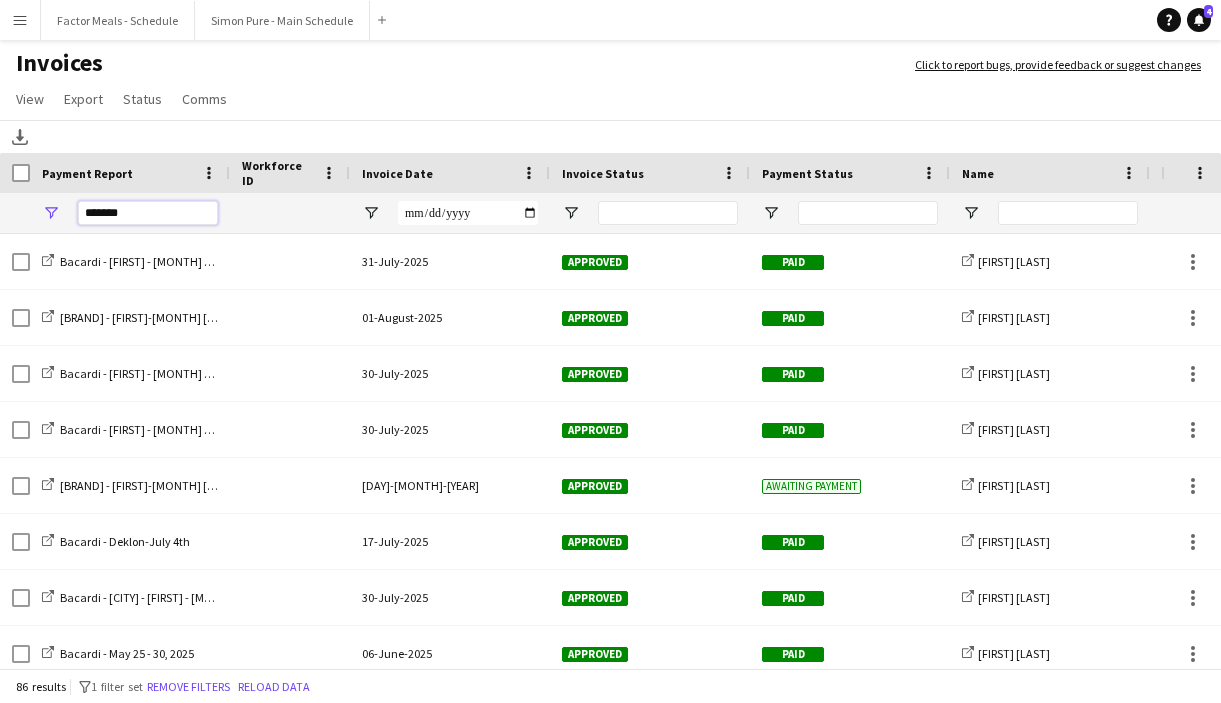 type on "*******" 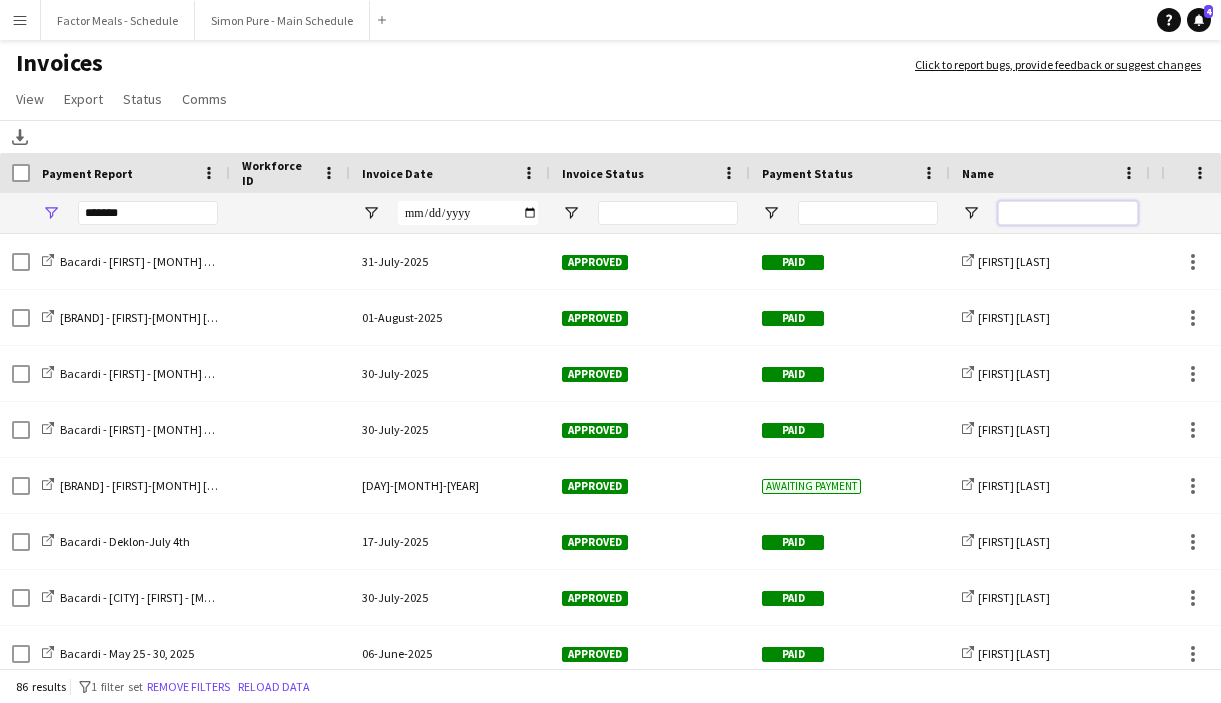 click at bounding box center (1068, 213) 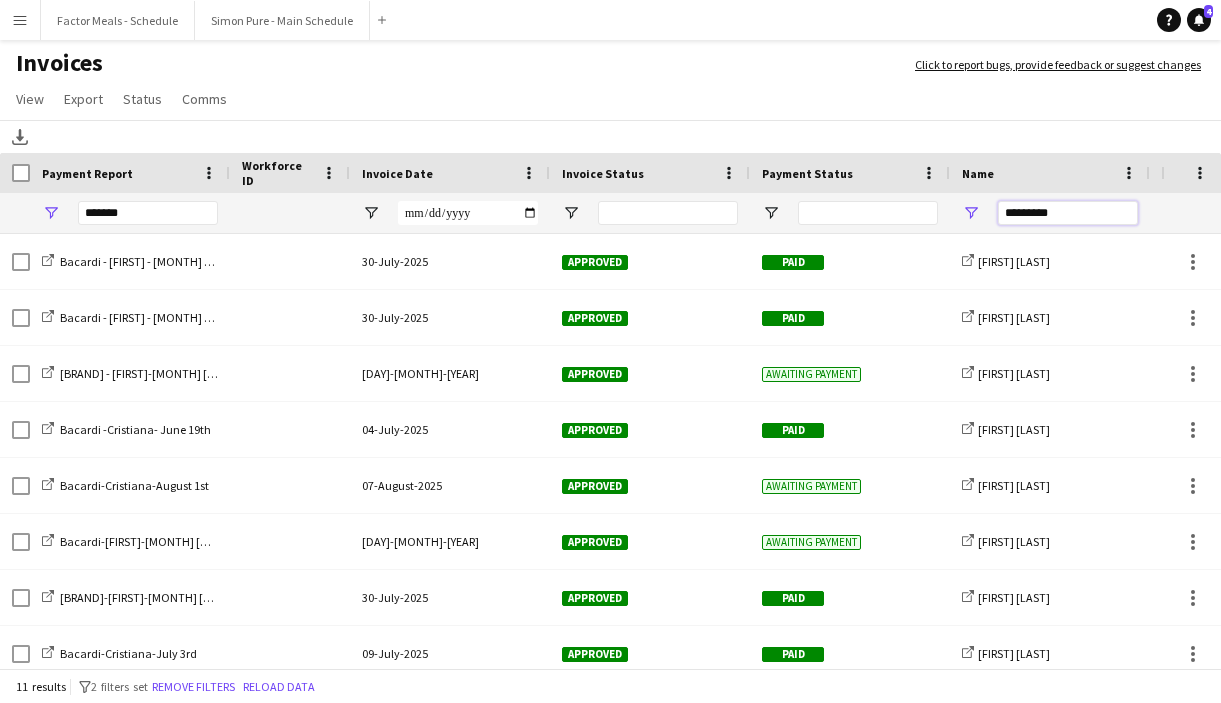 type on "*********" 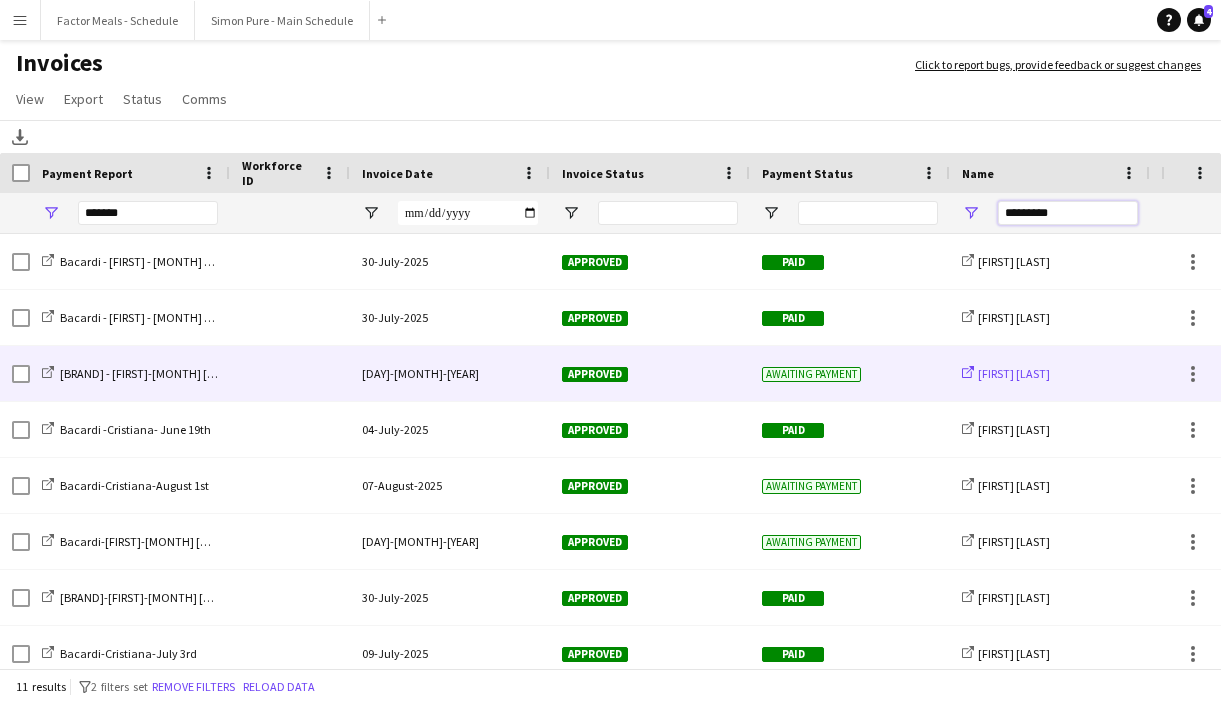 scroll, scrollTop: 0, scrollLeft: 196, axis: horizontal 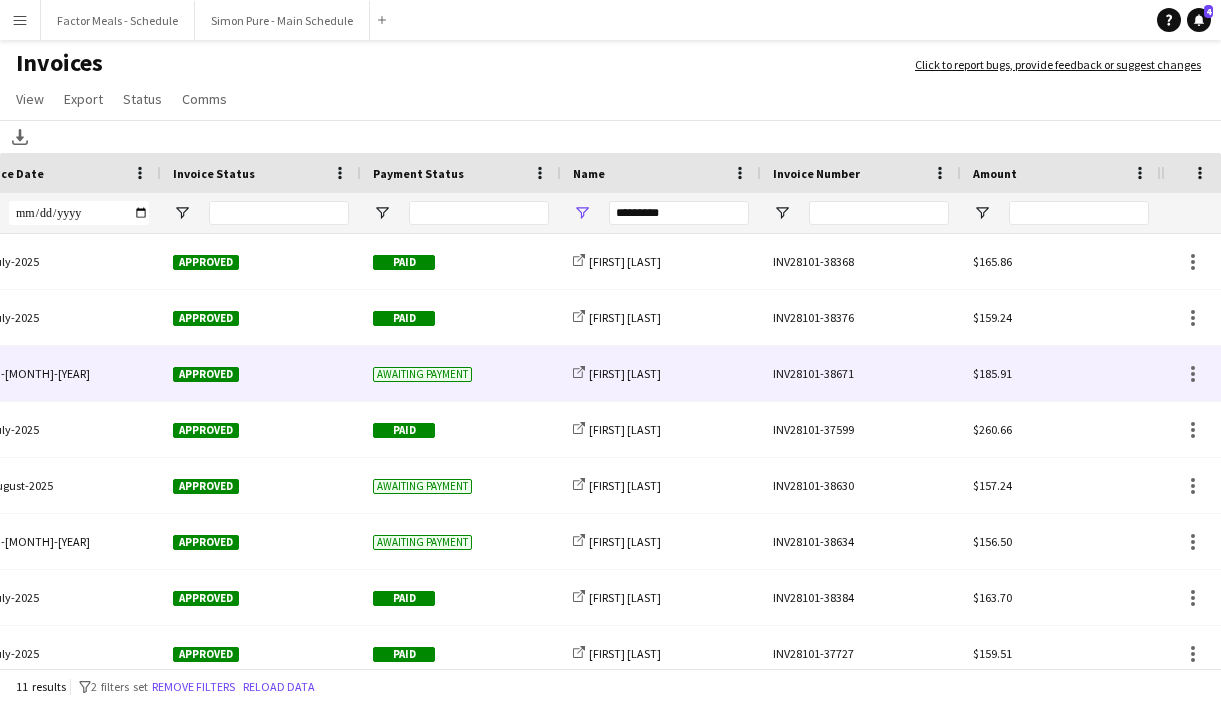 click on "INV28101-38671" 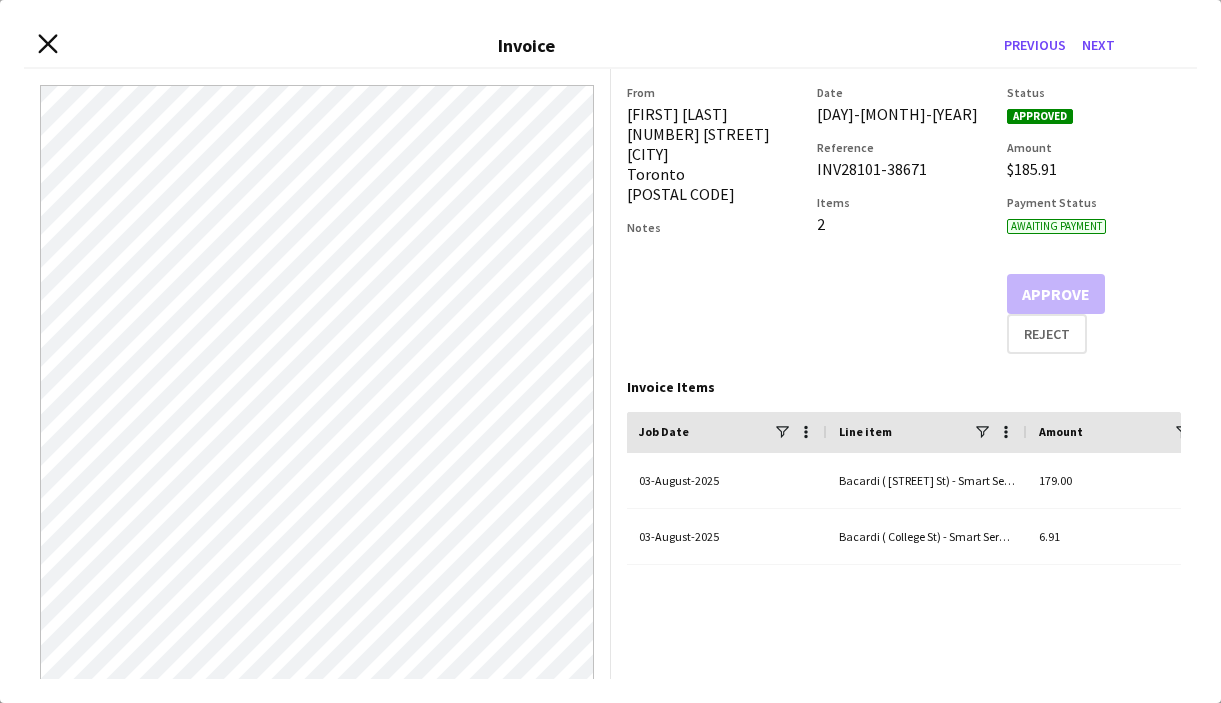 click 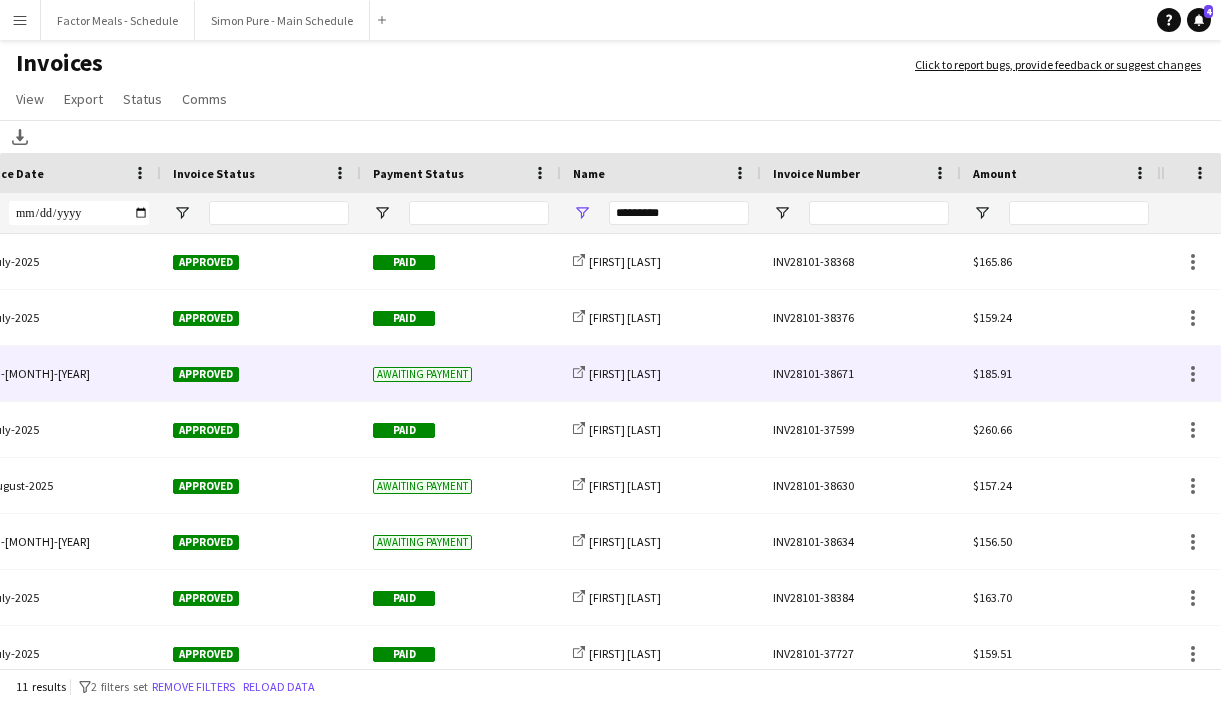 scroll, scrollTop: 0, scrollLeft: 38, axis: horizontal 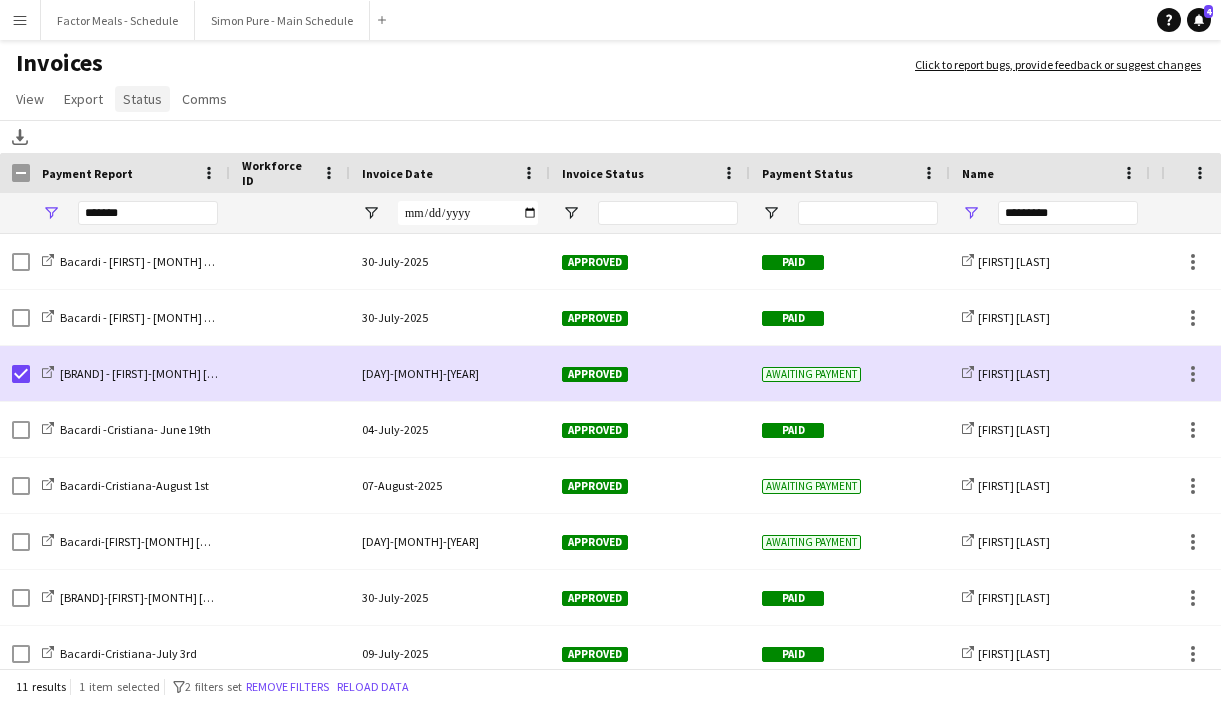 click on "Status" 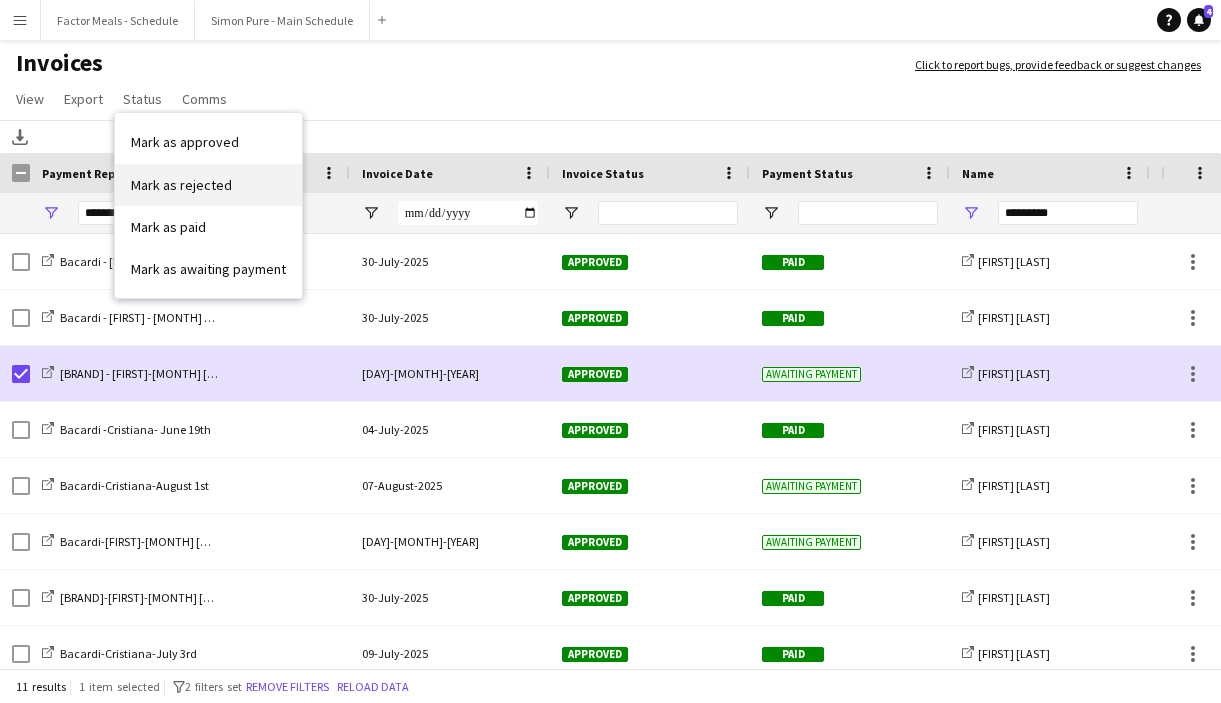 click on "Mark as rejected" at bounding box center (181, 185) 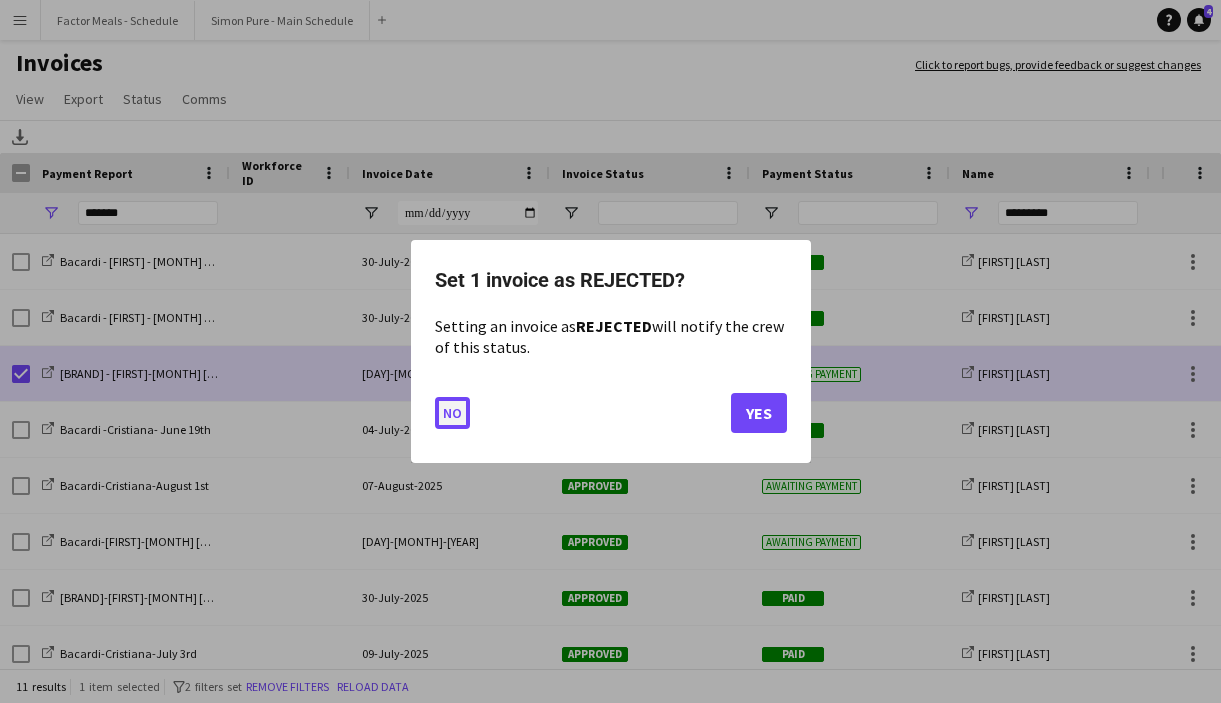click on "No" 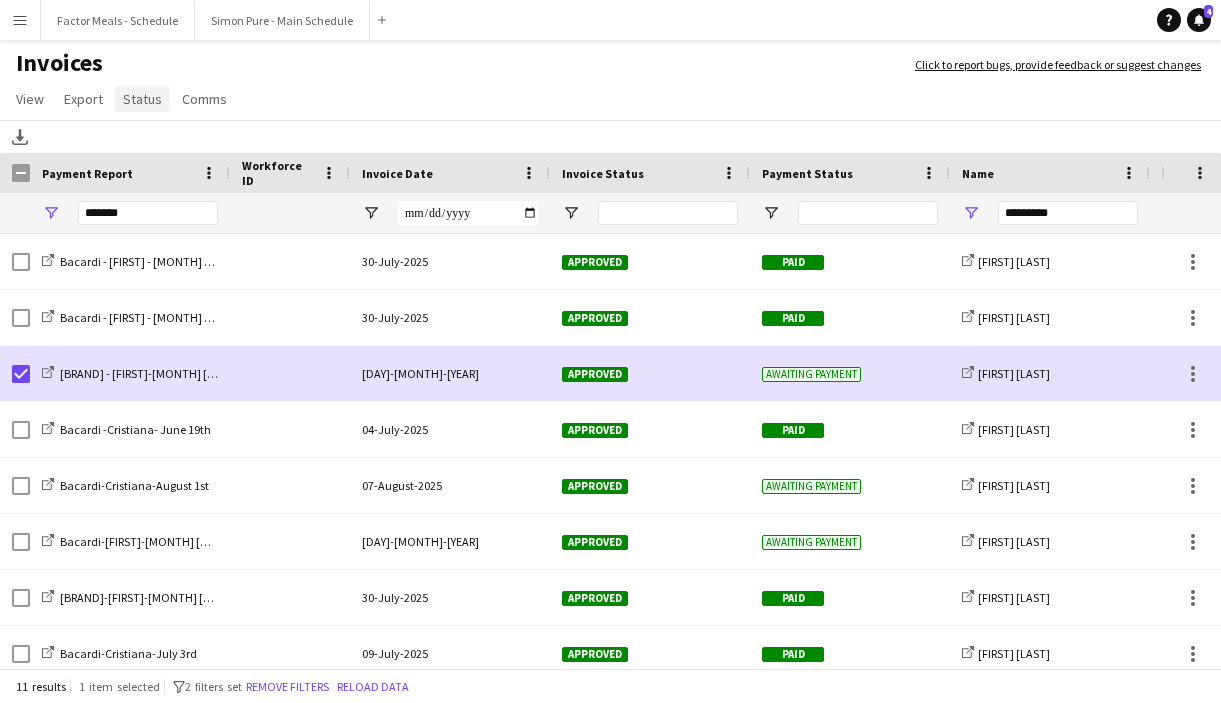 click on "Status" 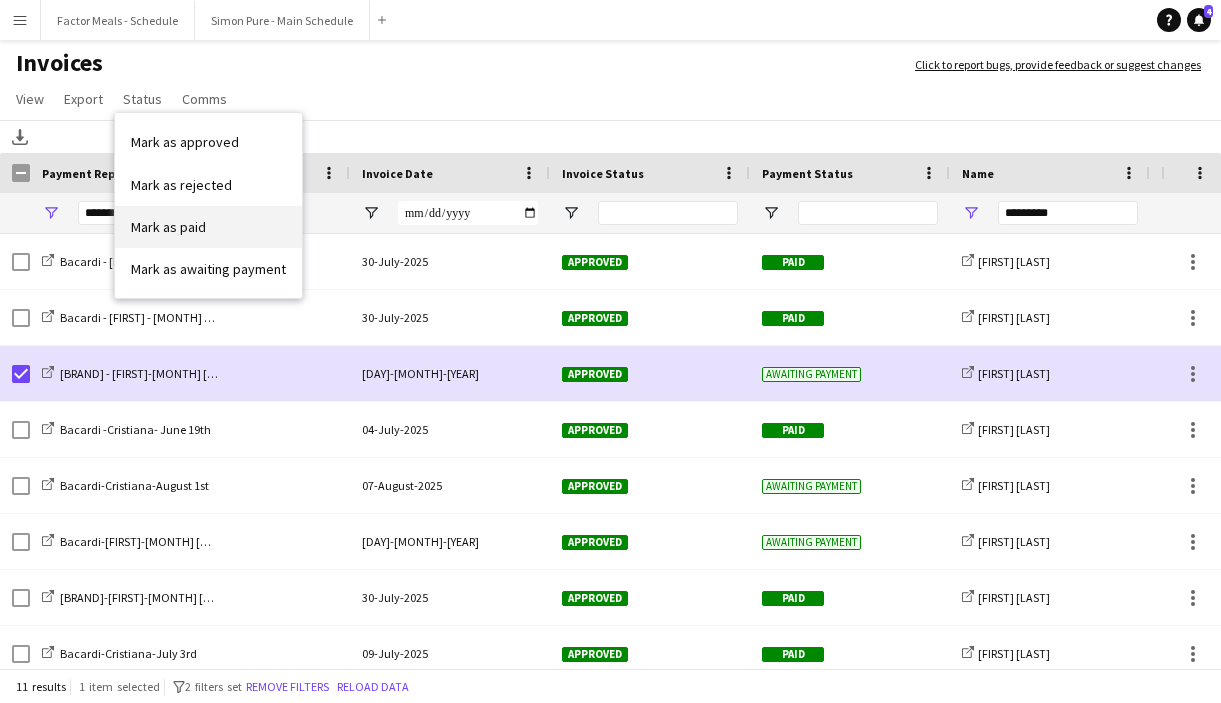 click on "Mark as paid" at bounding box center (168, 227) 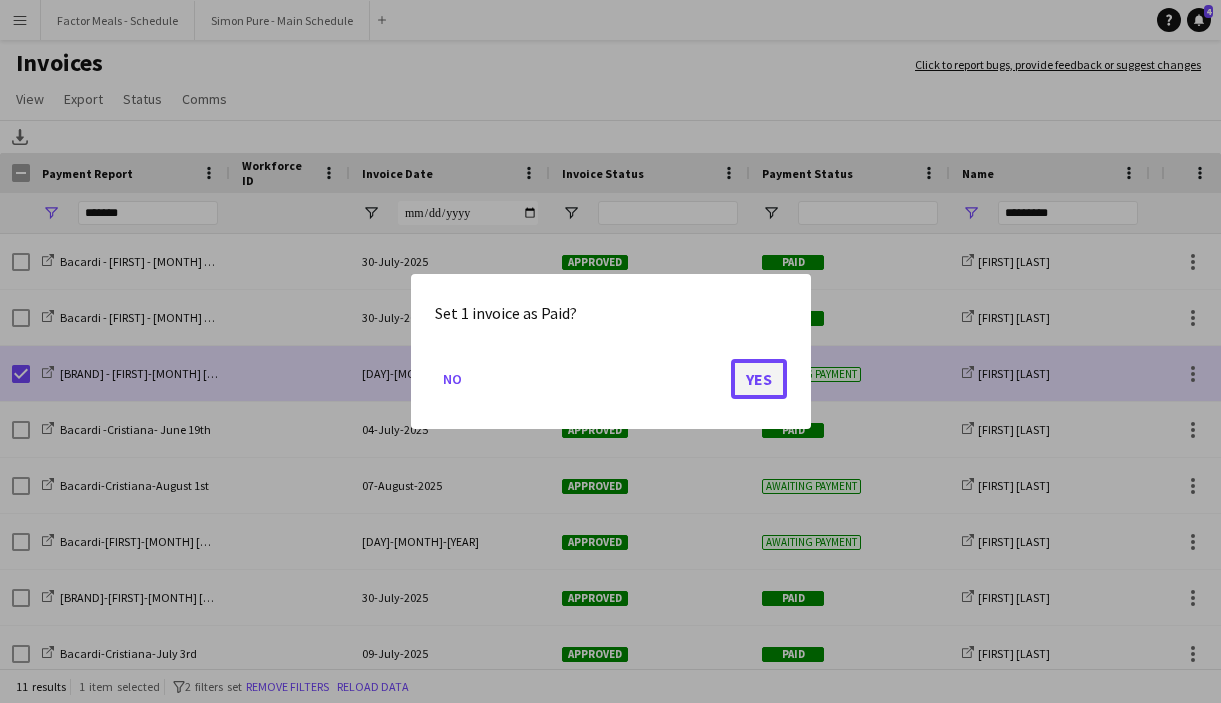 click on "Yes" 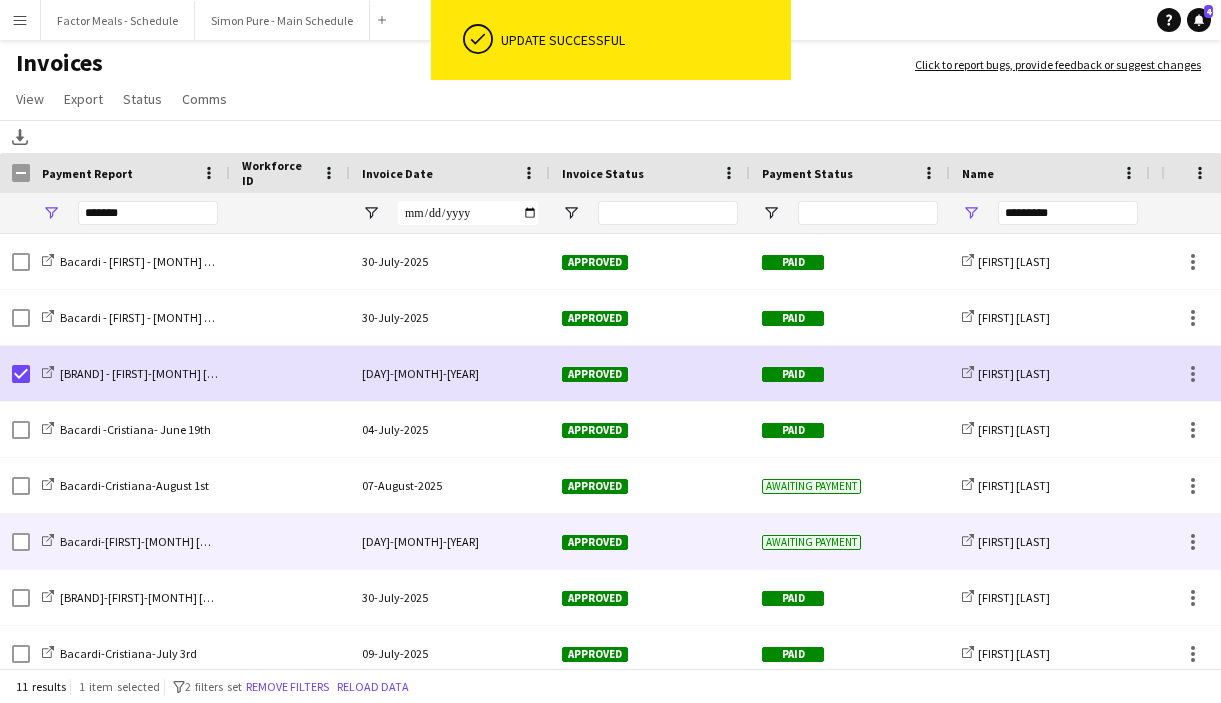 scroll, scrollTop: 133, scrollLeft: 0, axis: vertical 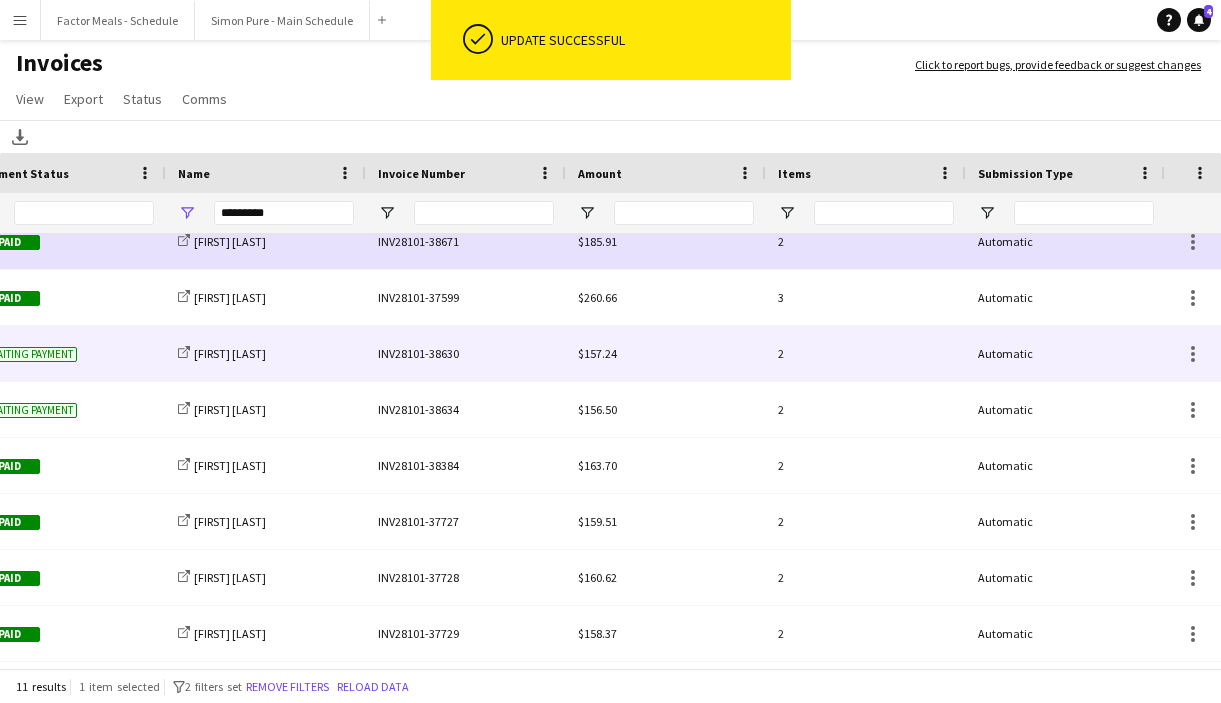 click on "INV28101-38630" 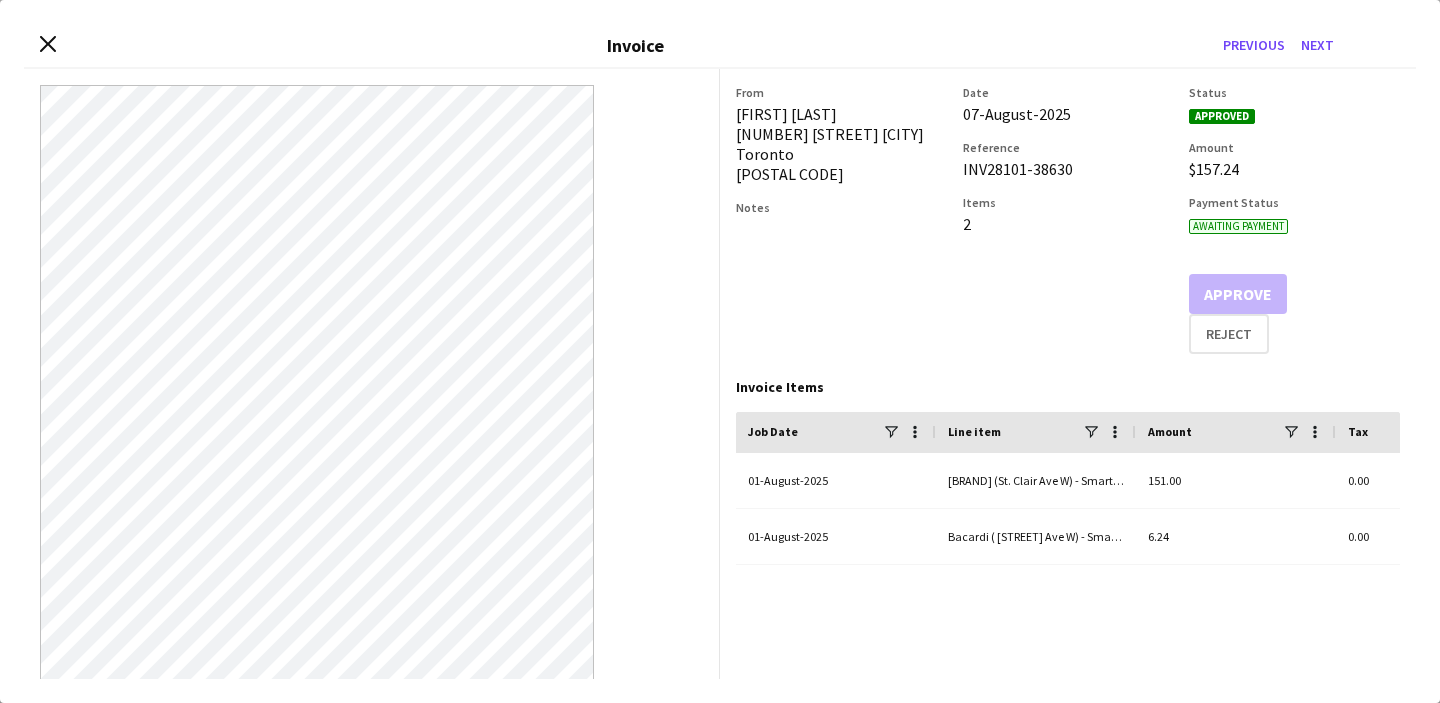 scroll, scrollTop: 0, scrollLeft: 570, axis: horizontal 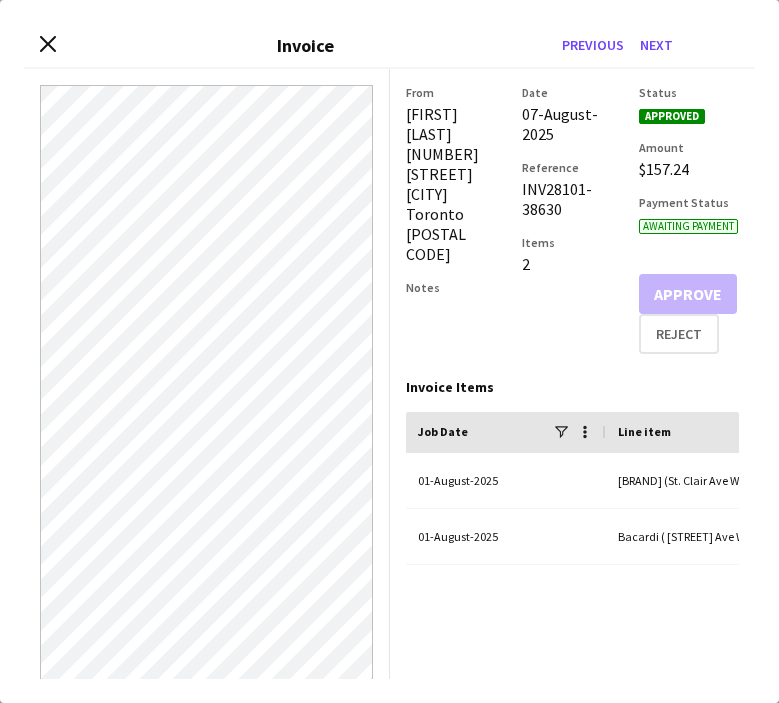 drag, startPoint x: 562, startPoint y: 212, endPoint x: 522, endPoint y: 195, distance: 43.462627 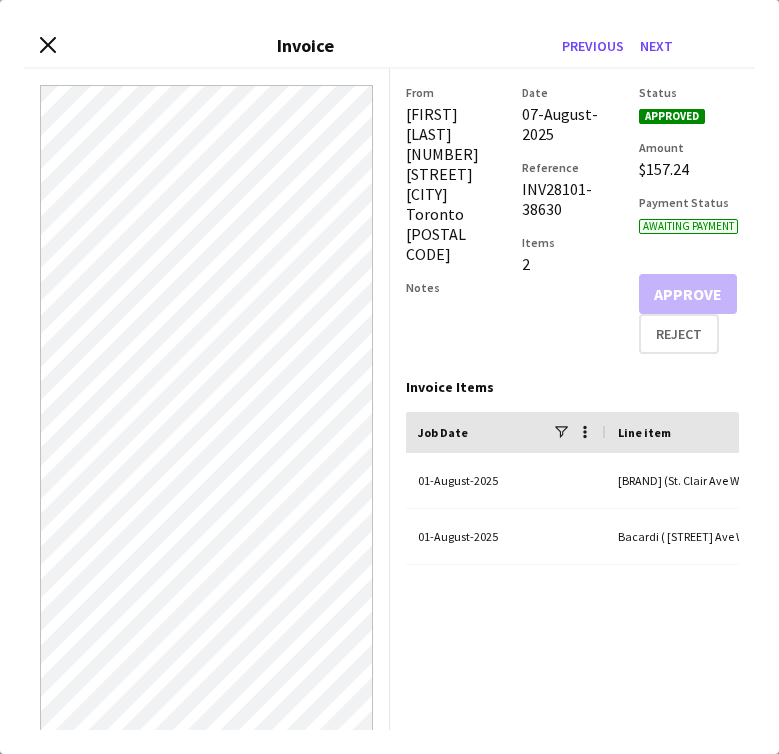 scroll, scrollTop: 127, scrollLeft: 0, axis: vertical 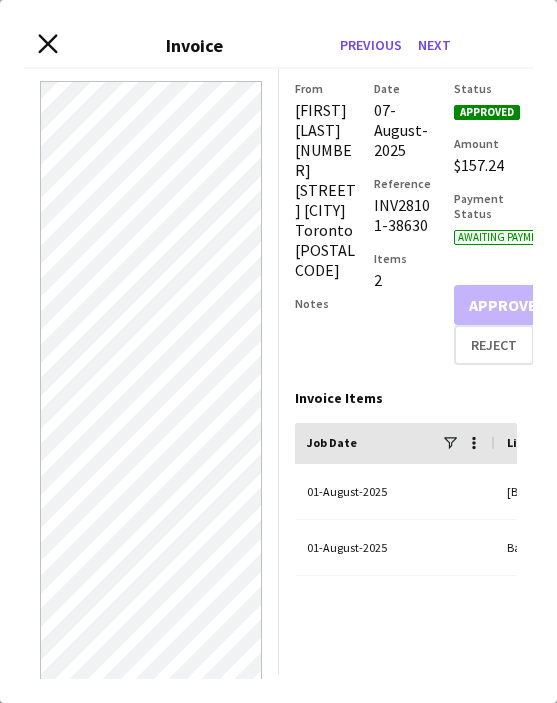 click 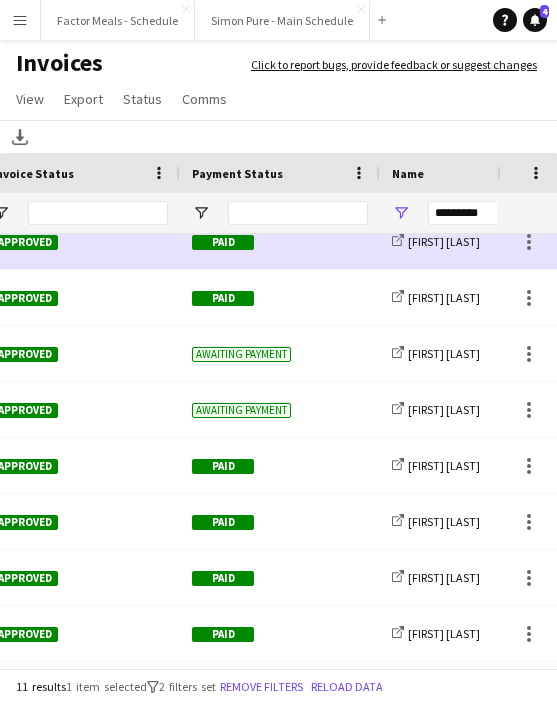 scroll, scrollTop: 0, scrollLeft: 1001, axis: horizontal 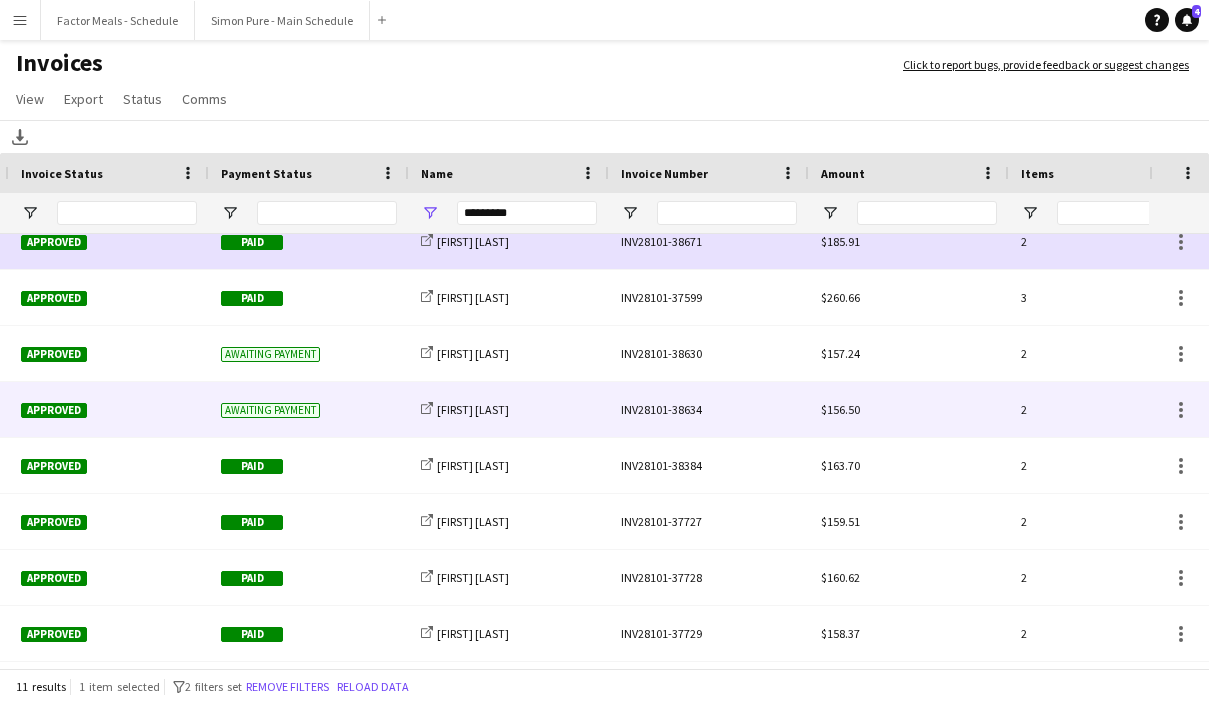 click on "INV28101-38634" 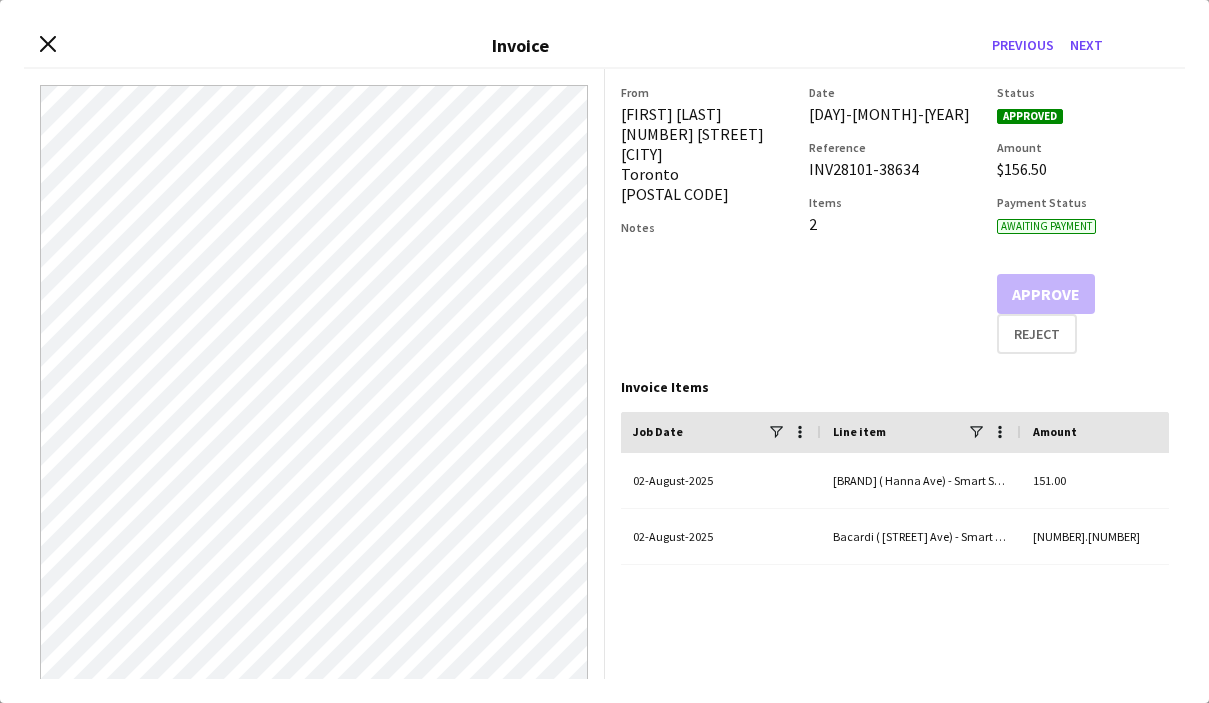 click on "INV28101-38634" 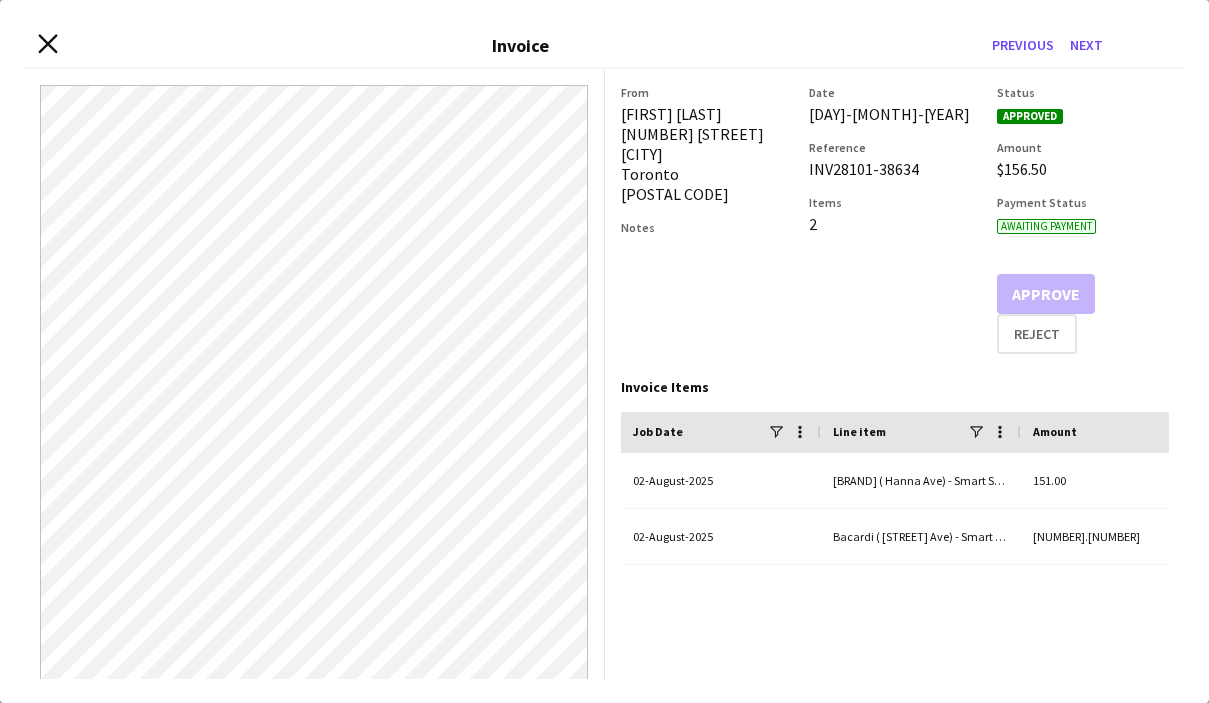 click 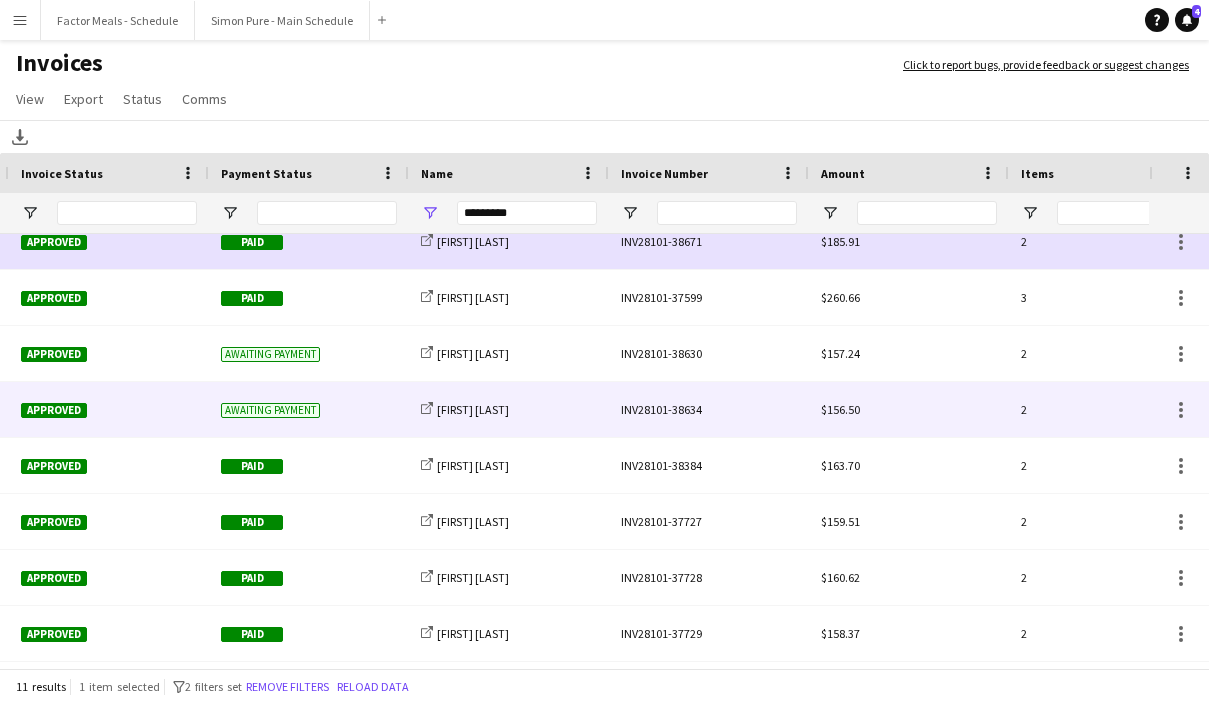 scroll, scrollTop: 0, scrollLeft: 0, axis: both 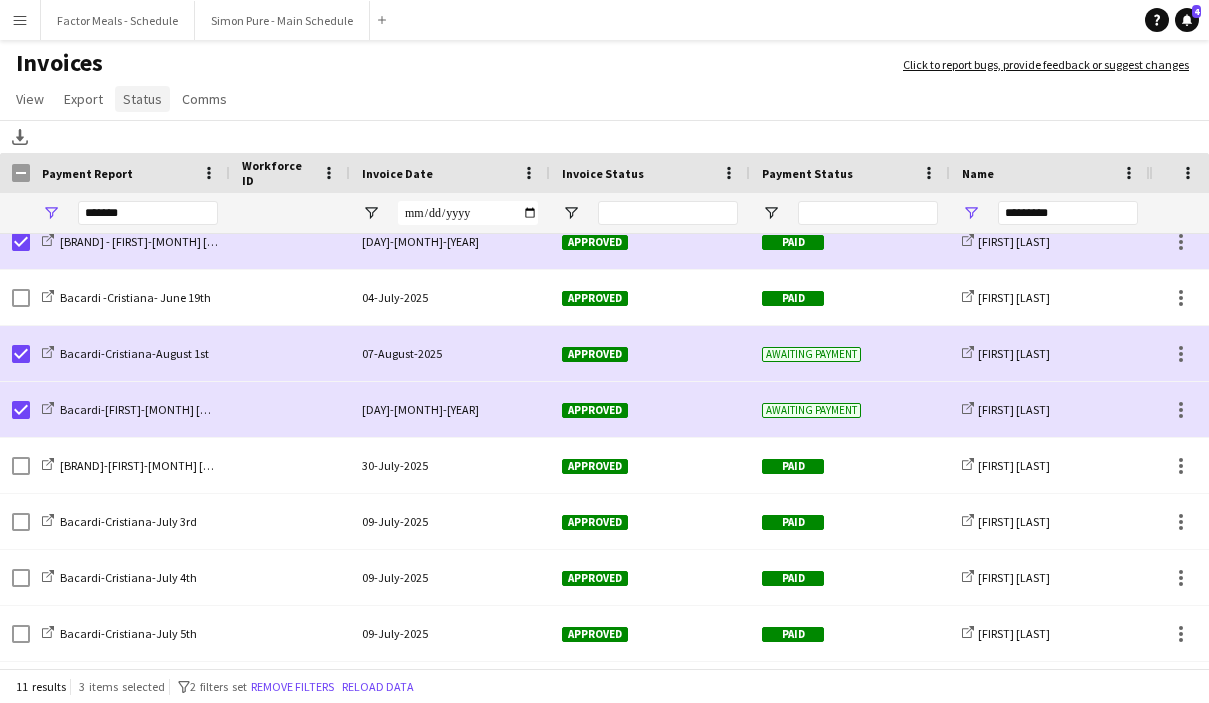 click on "Status" 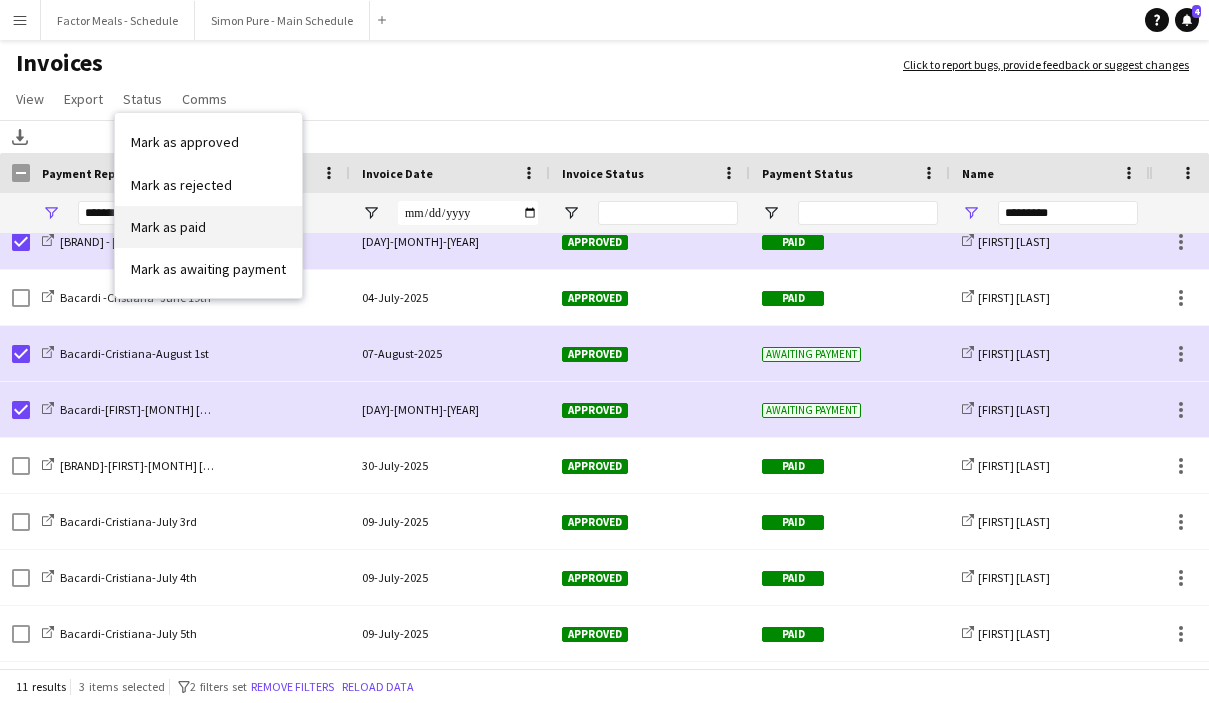 click on "Mark as paid" at bounding box center [168, 227] 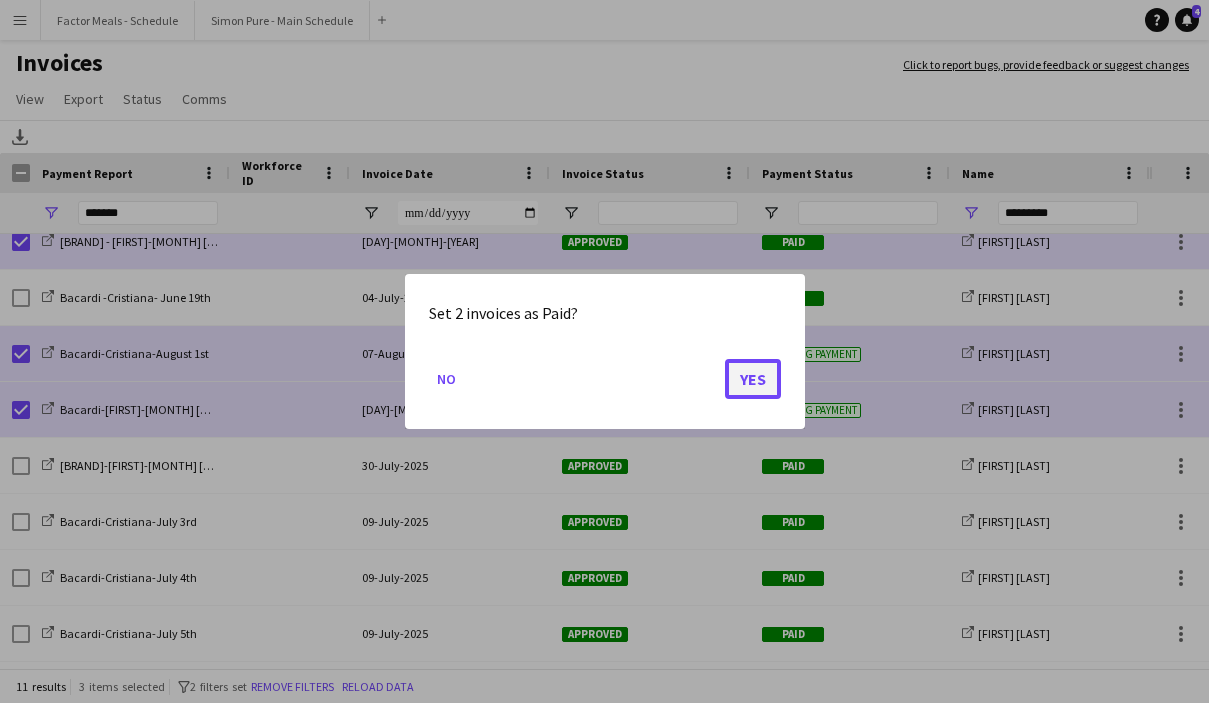 click on "Yes" 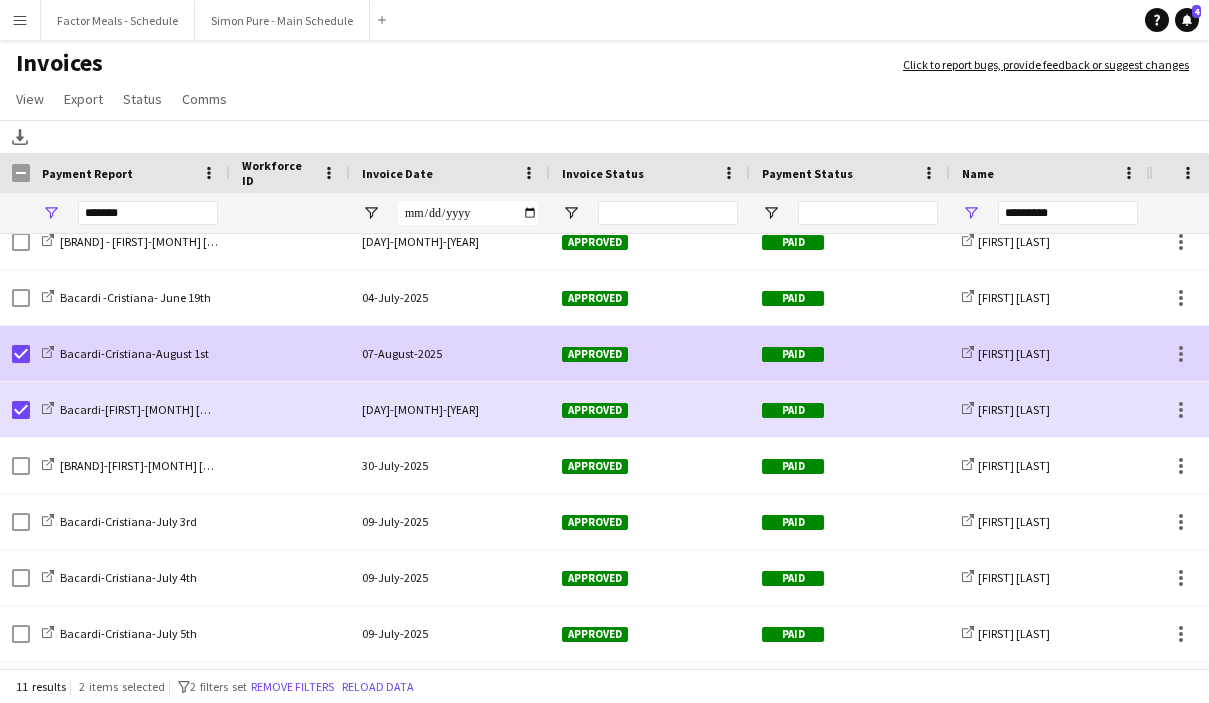click 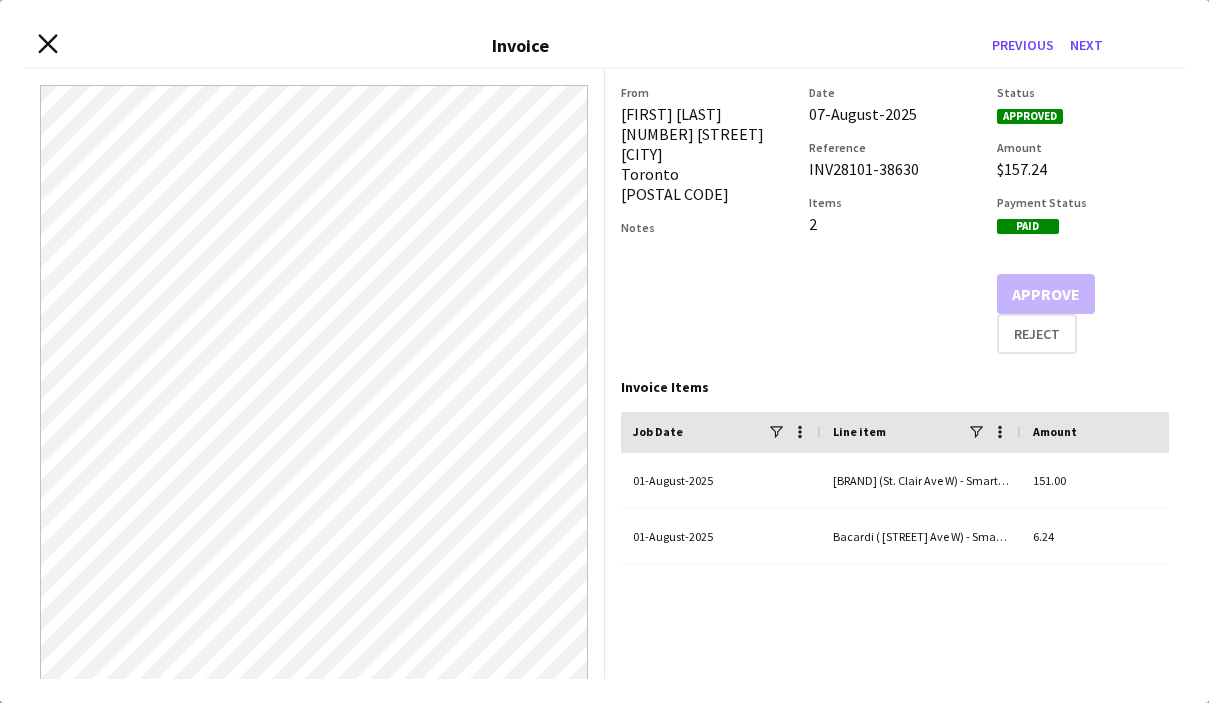 click on "Close invoice dialog" 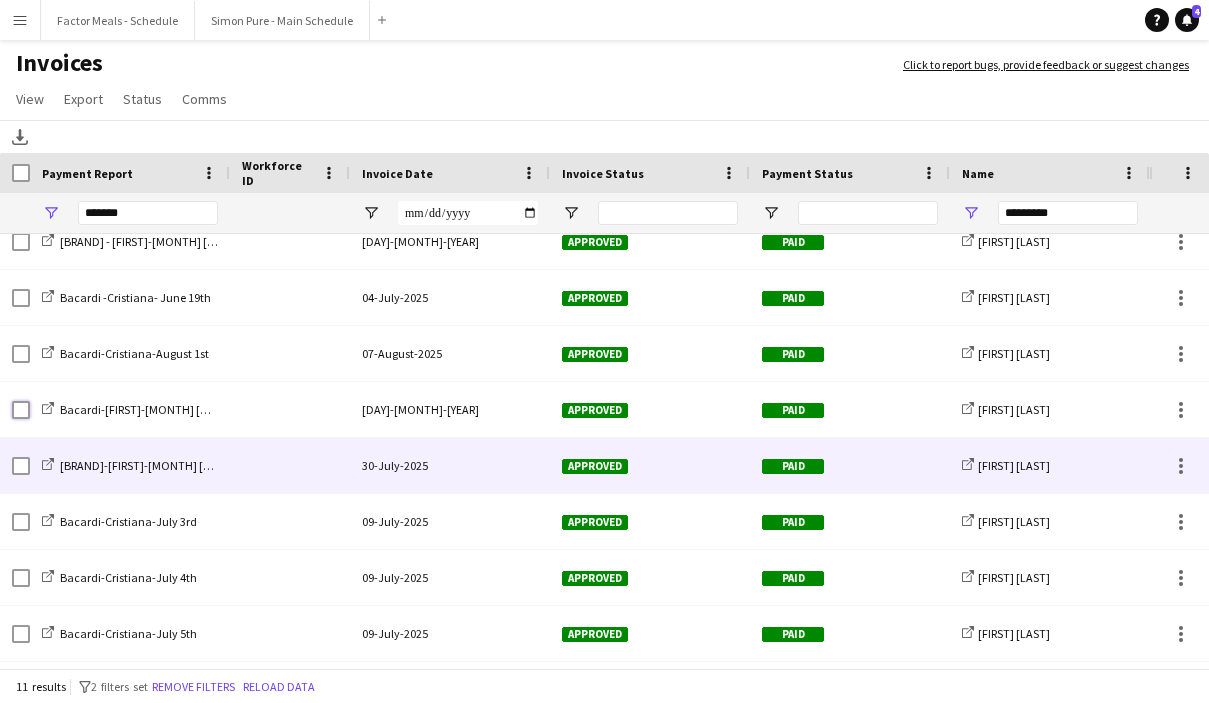 scroll, scrollTop: 168, scrollLeft: 0, axis: vertical 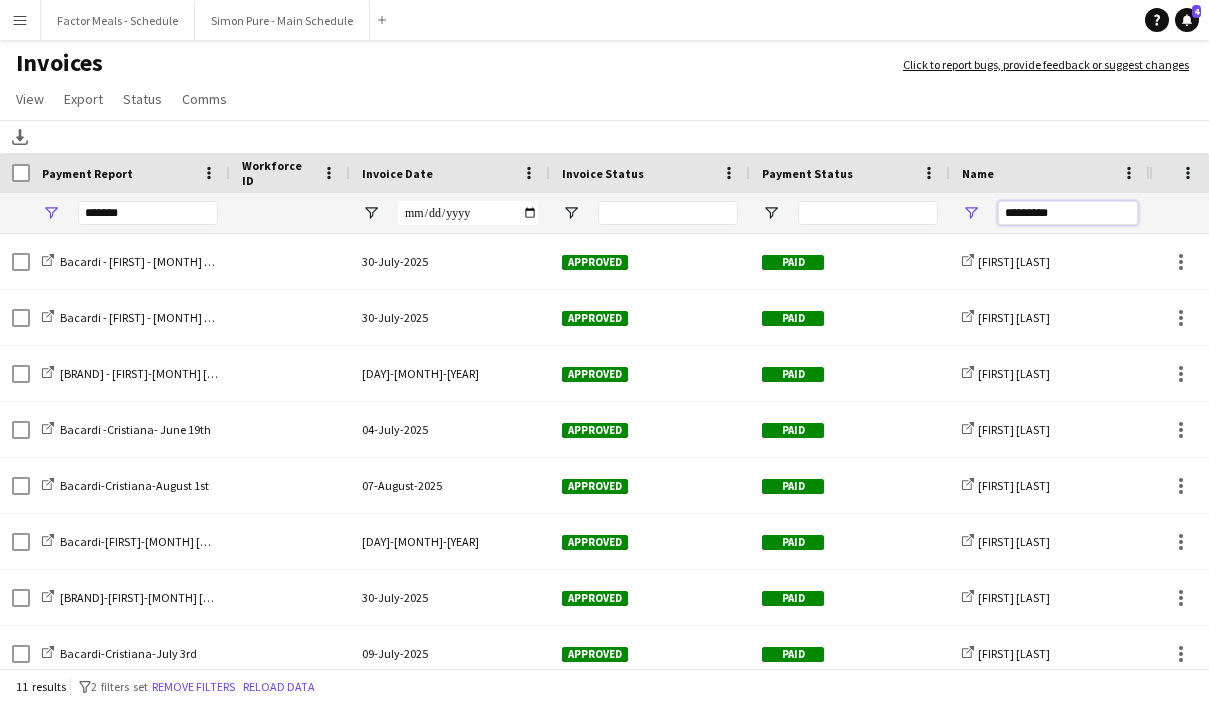 drag, startPoint x: 1056, startPoint y: 219, endPoint x: 946, endPoint y: 208, distance: 110.54863 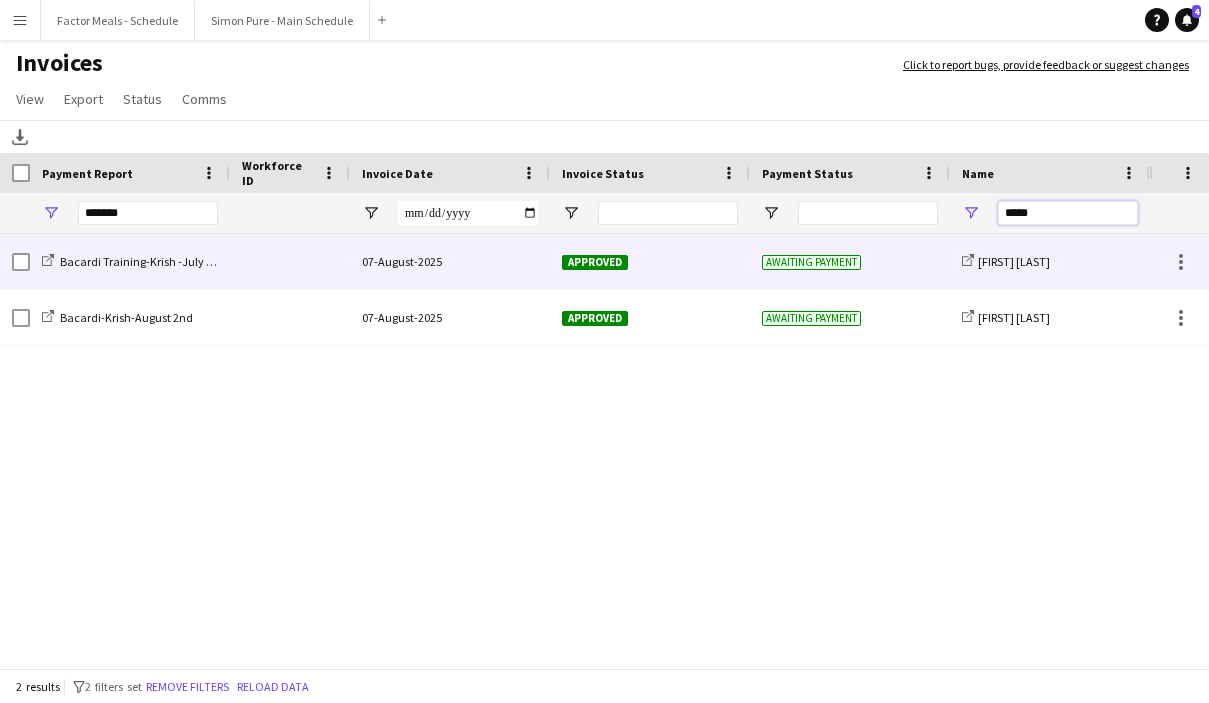 scroll, scrollTop: 0, scrollLeft: 79, axis: horizontal 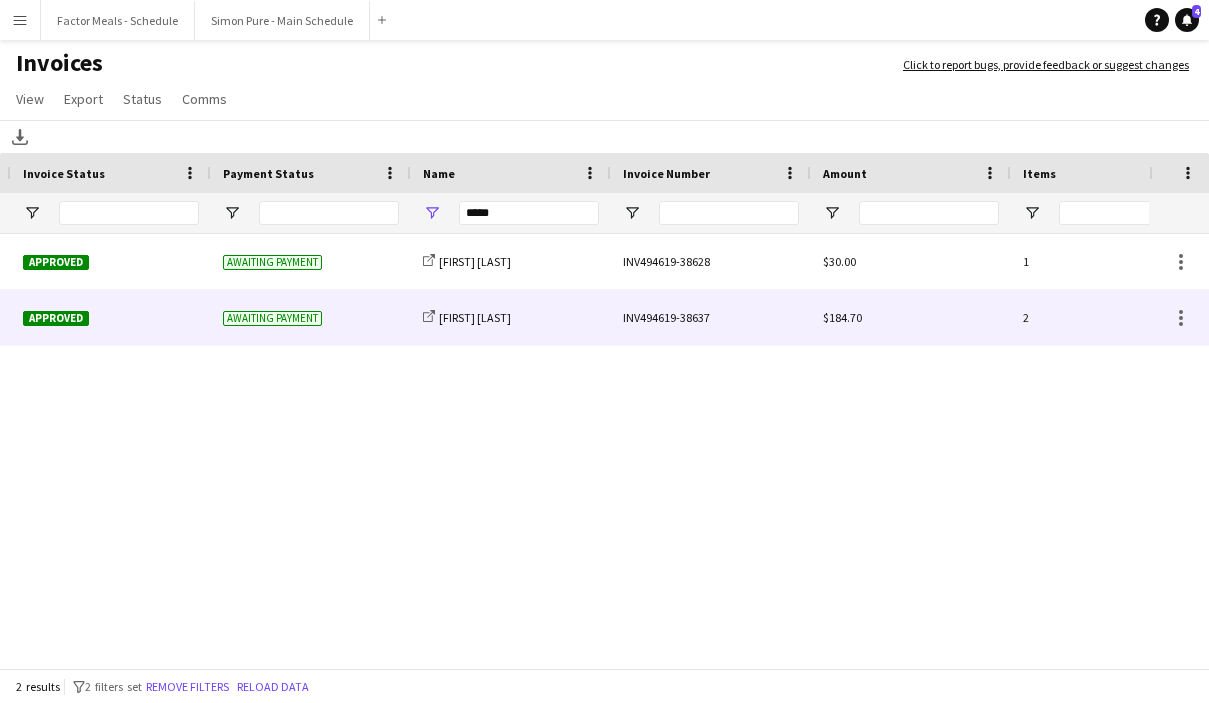 click on "INV494619-38637" 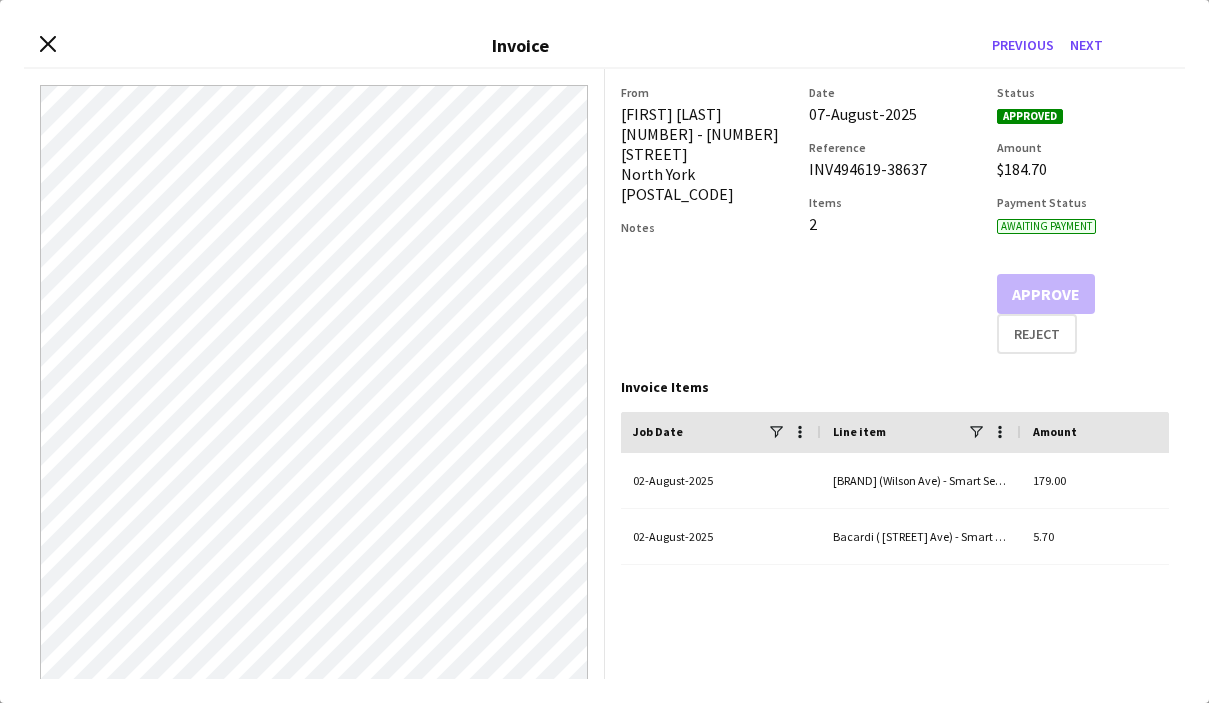 drag, startPoint x: 937, startPoint y: 165, endPoint x: 804, endPoint y: 170, distance: 133.09395 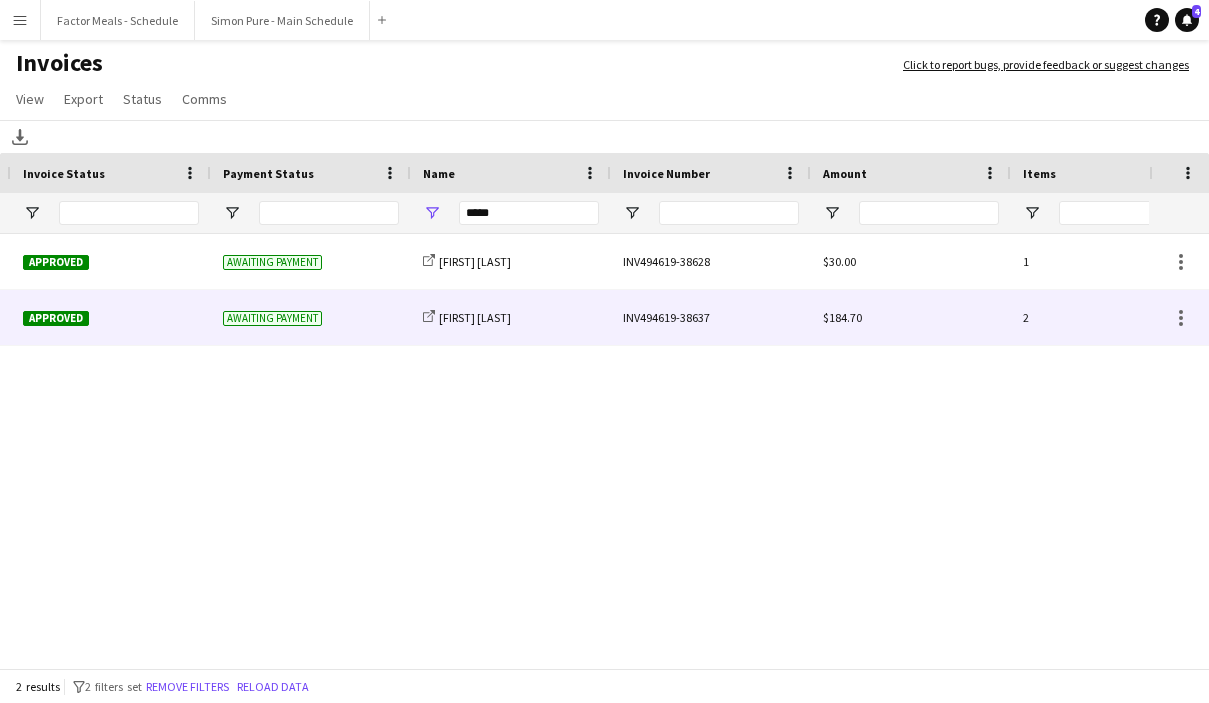 click on "INV494619-38637" 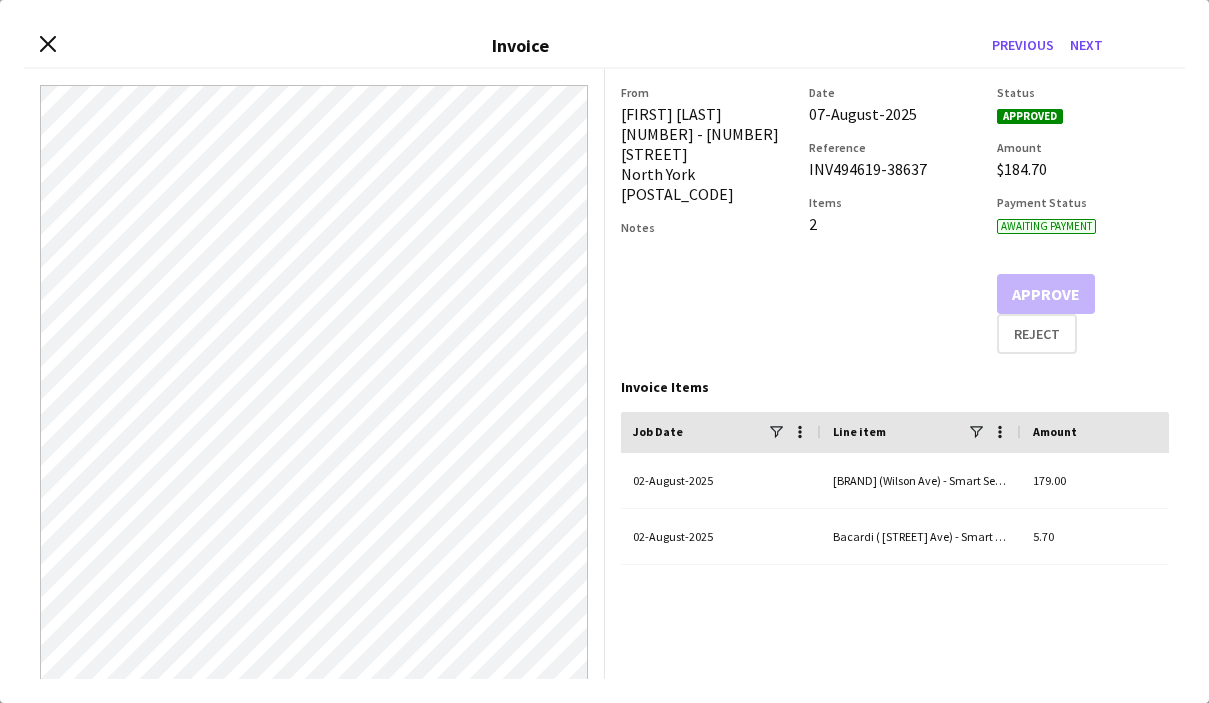 drag, startPoint x: 925, startPoint y: 167, endPoint x: 802, endPoint y: 165, distance: 123.01626 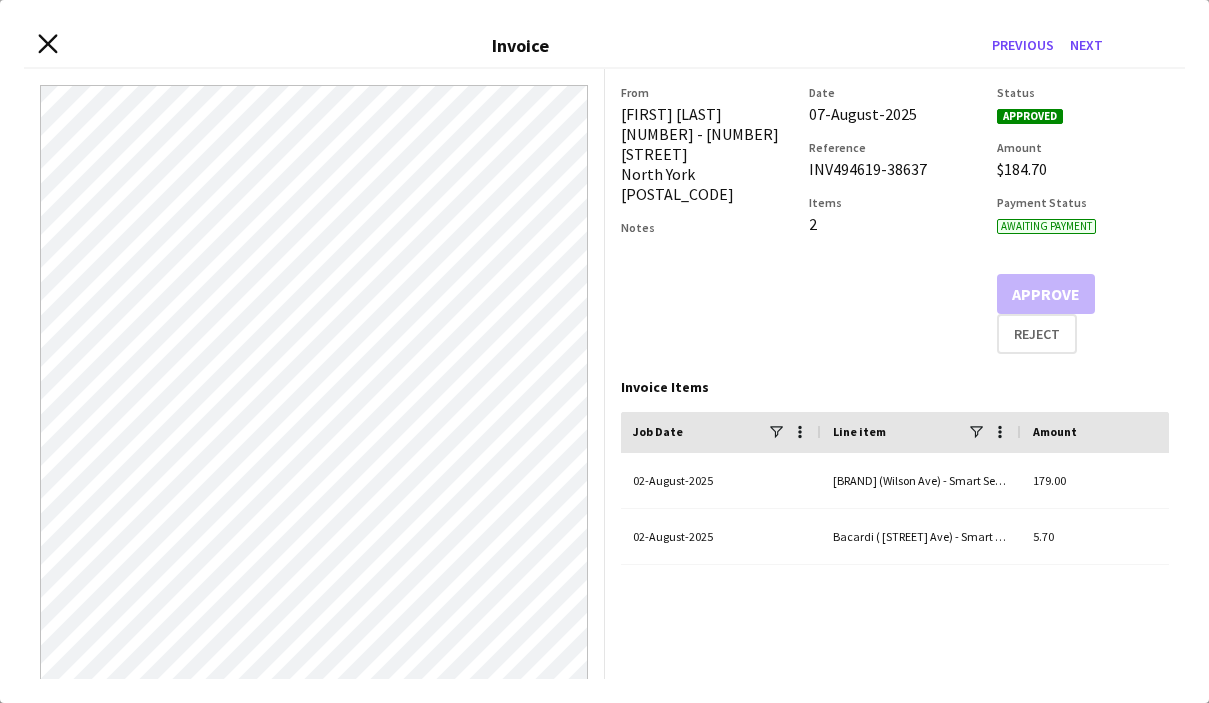 click on "Close invoice dialog" 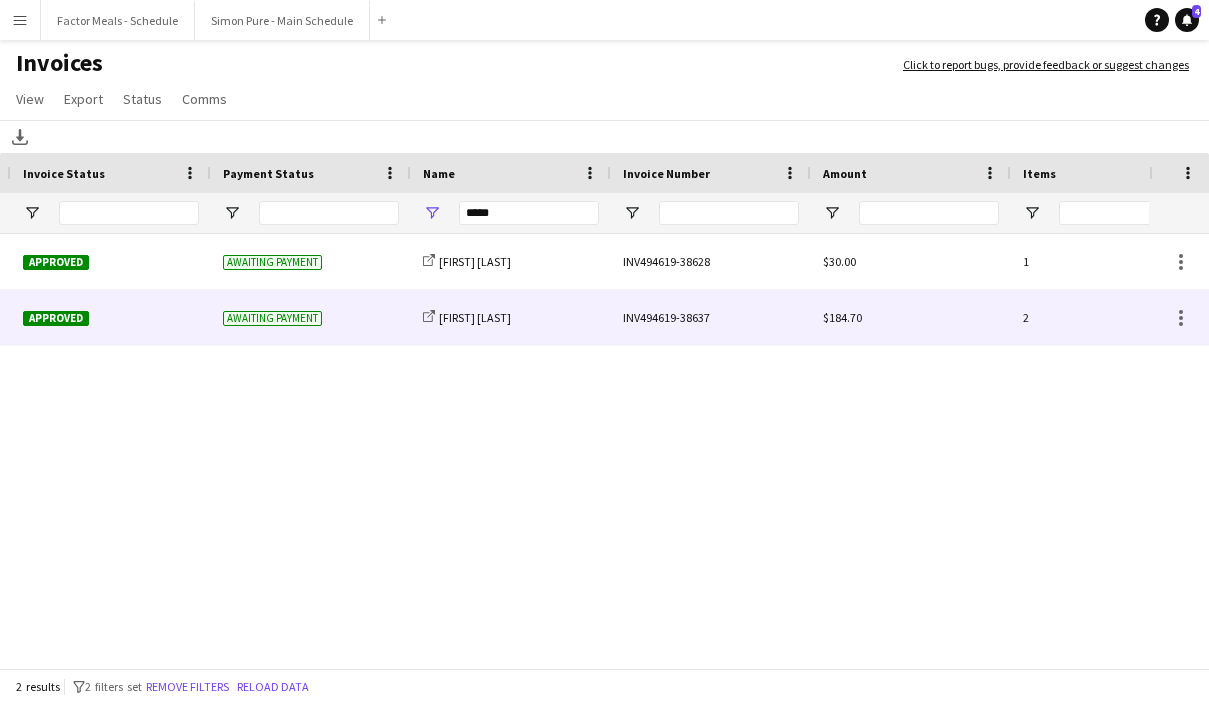 scroll, scrollTop: 0, scrollLeft: 0, axis: both 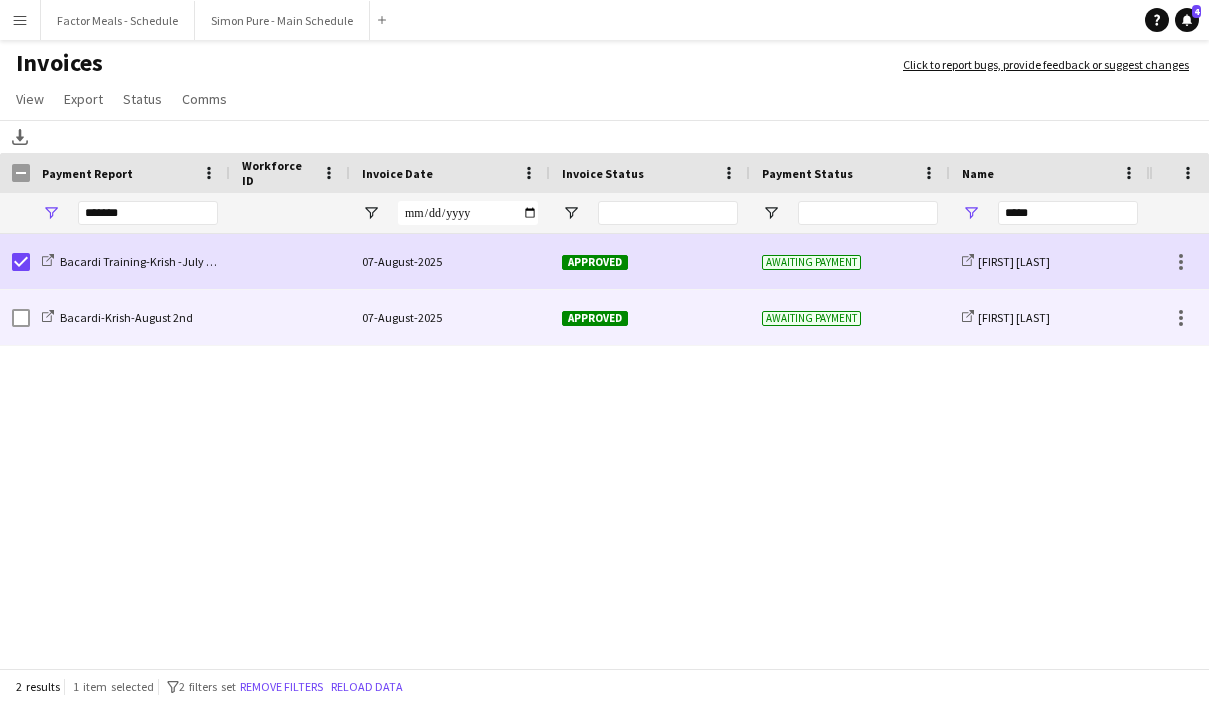 click 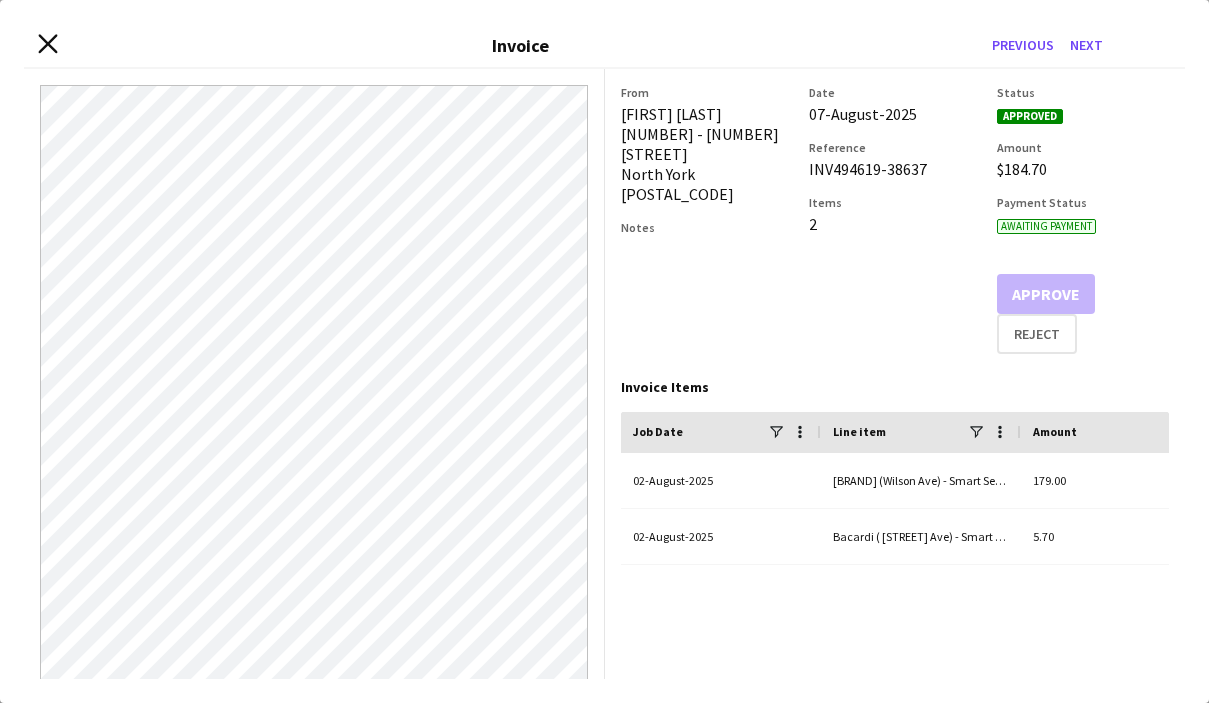 click on "Close invoice dialog
Invoice   Previous   Next" at bounding box center [604, 46] 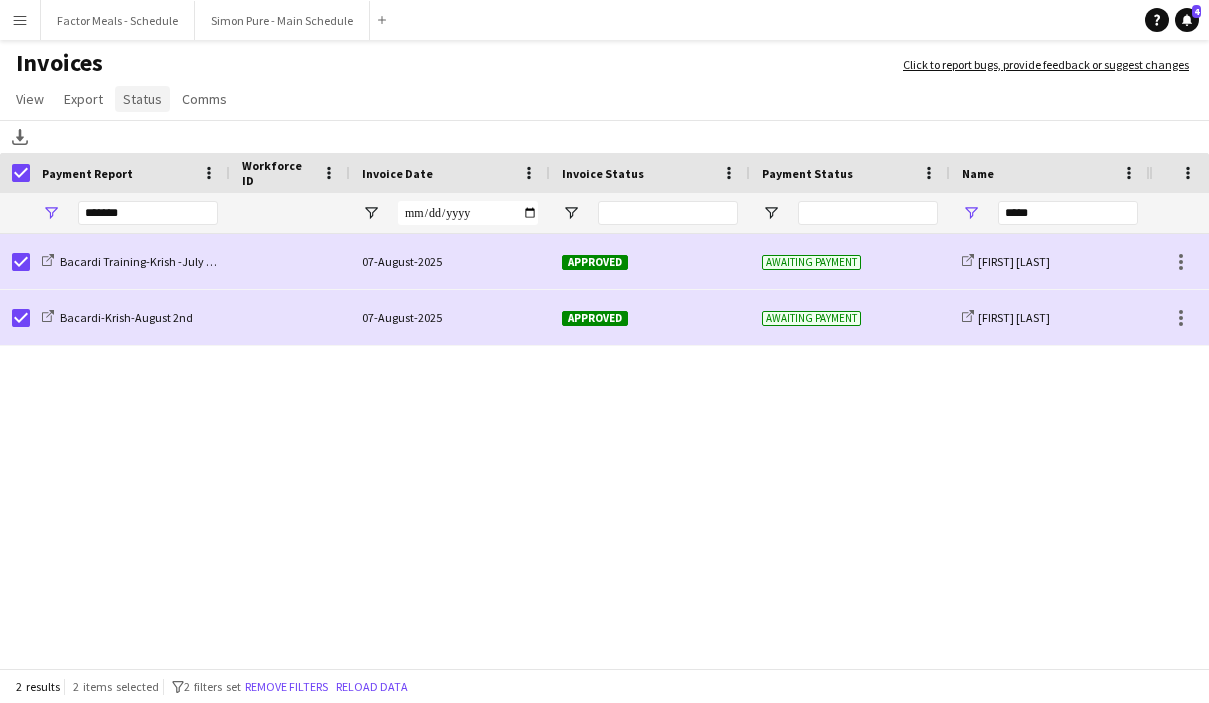 click on "Status" 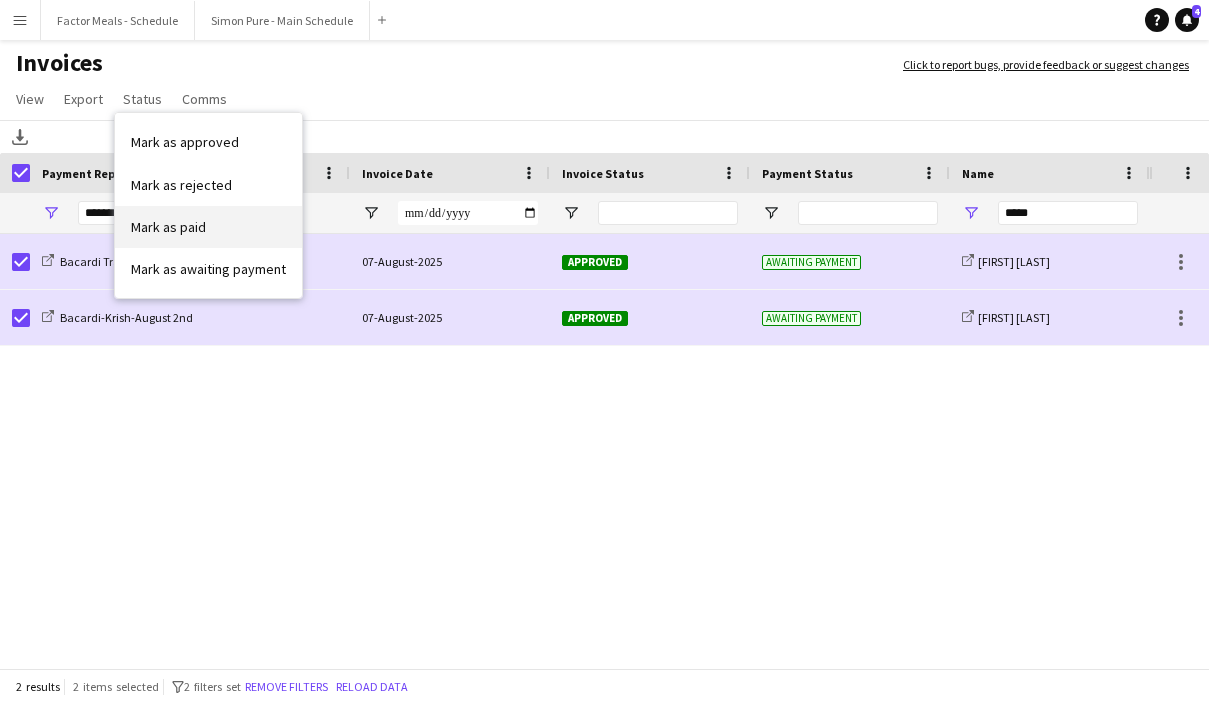 click on "Mark as paid" at bounding box center (168, 227) 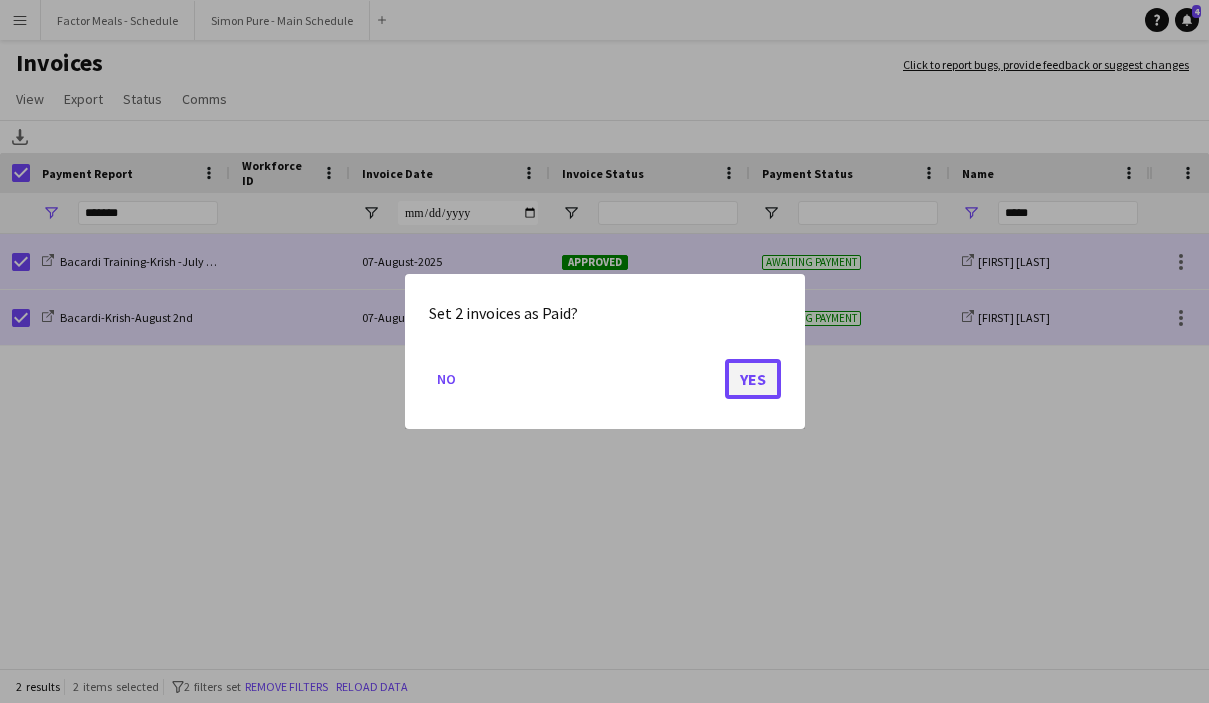 click on "Yes" 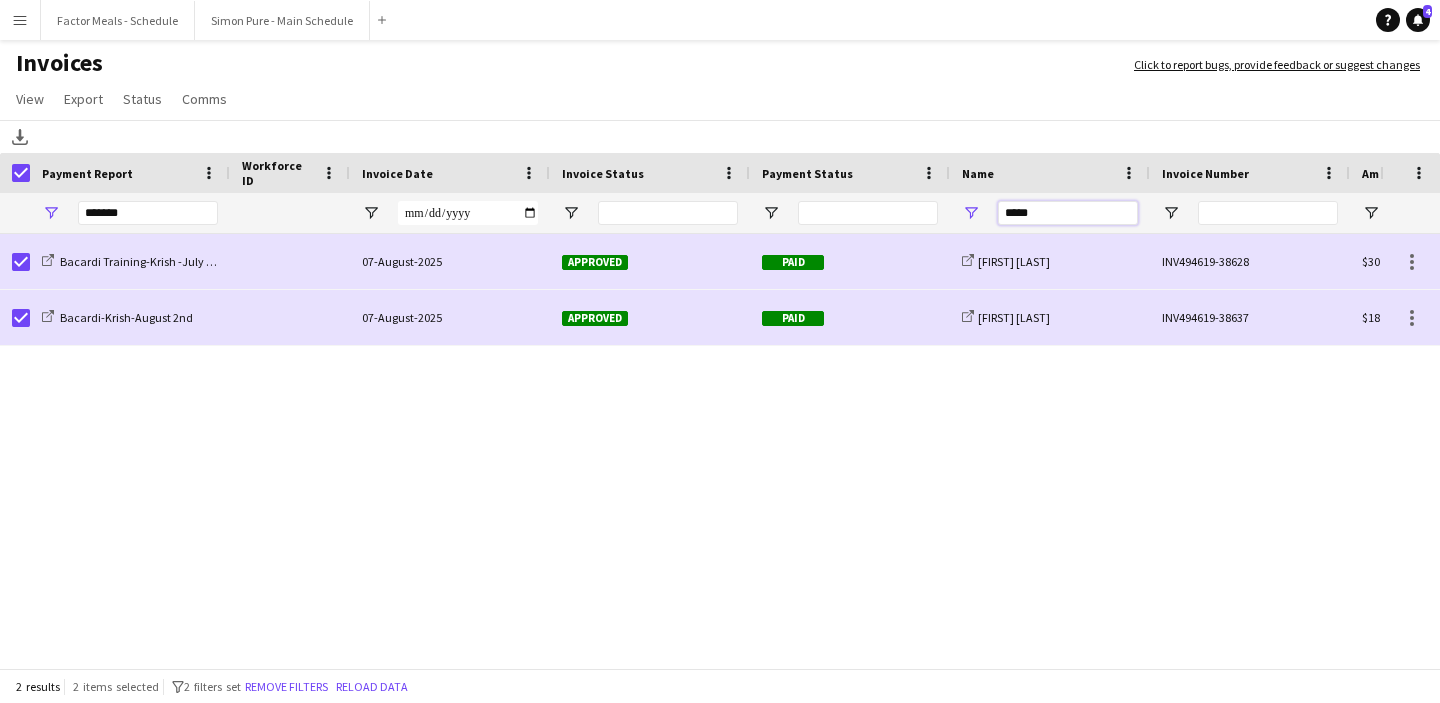 click on "*****" at bounding box center [1068, 213] 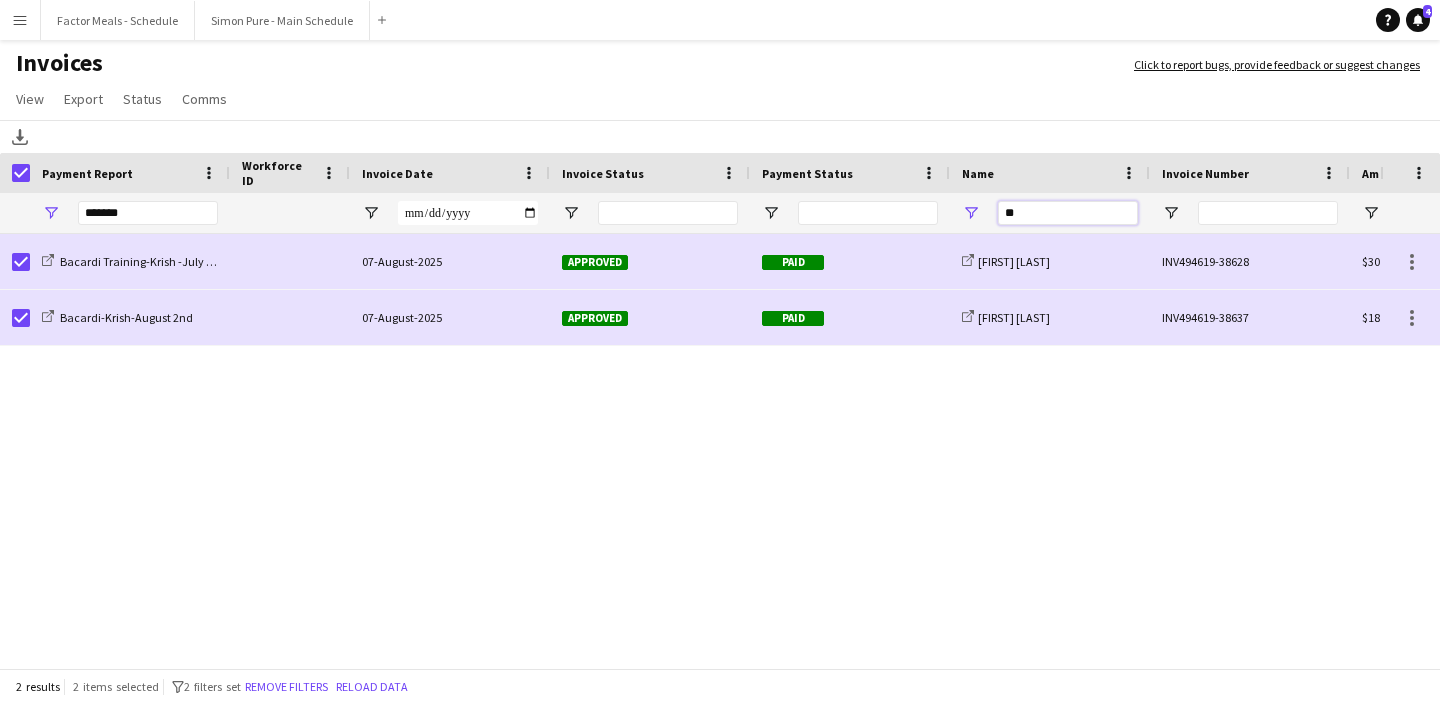 type on "*" 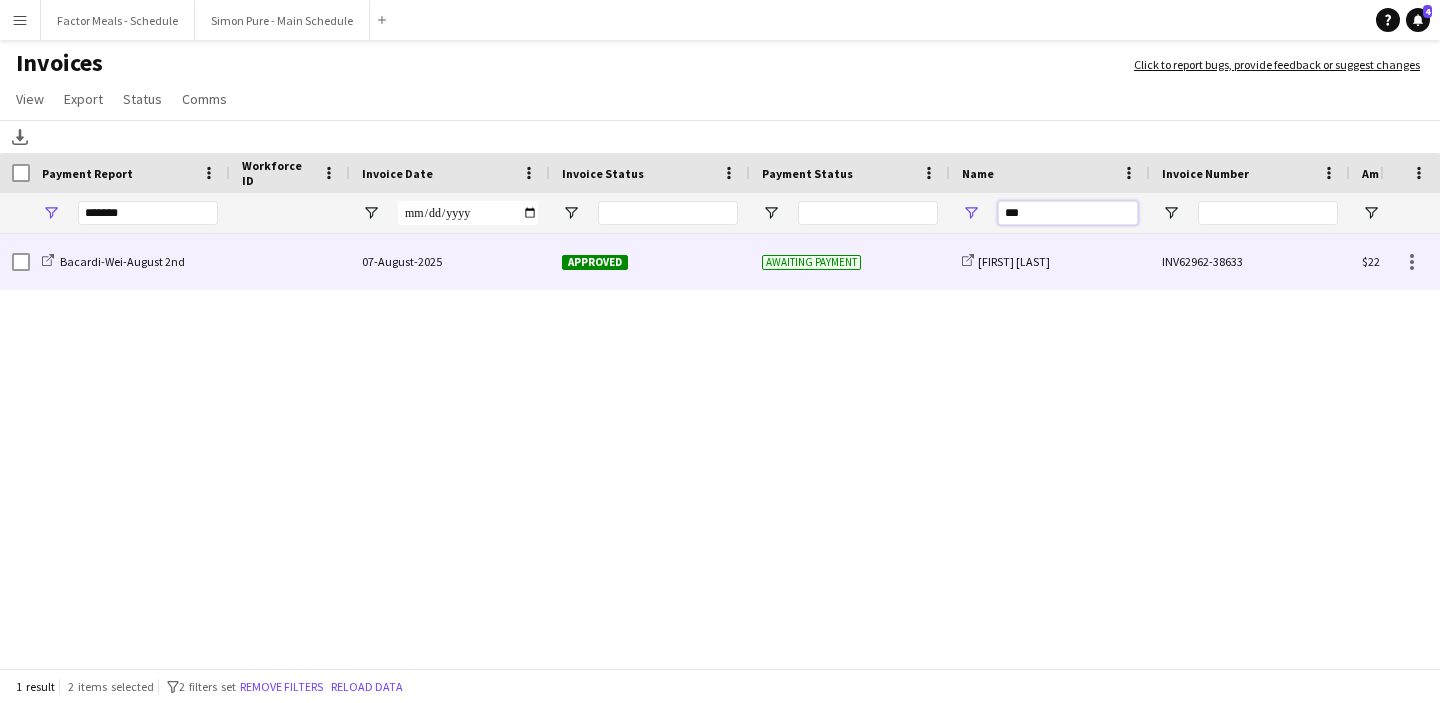 scroll, scrollTop: 0, scrollLeft: 80, axis: horizontal 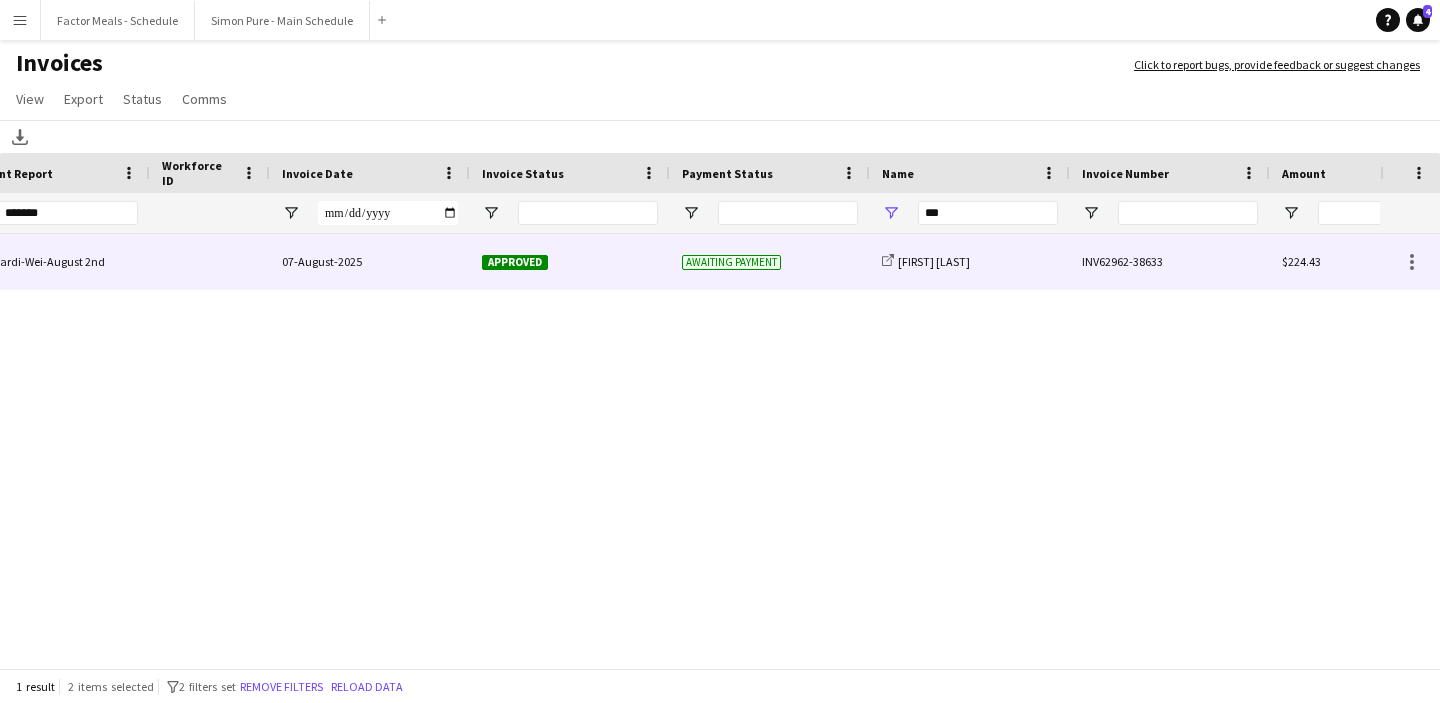 click on "INV62962-38633" 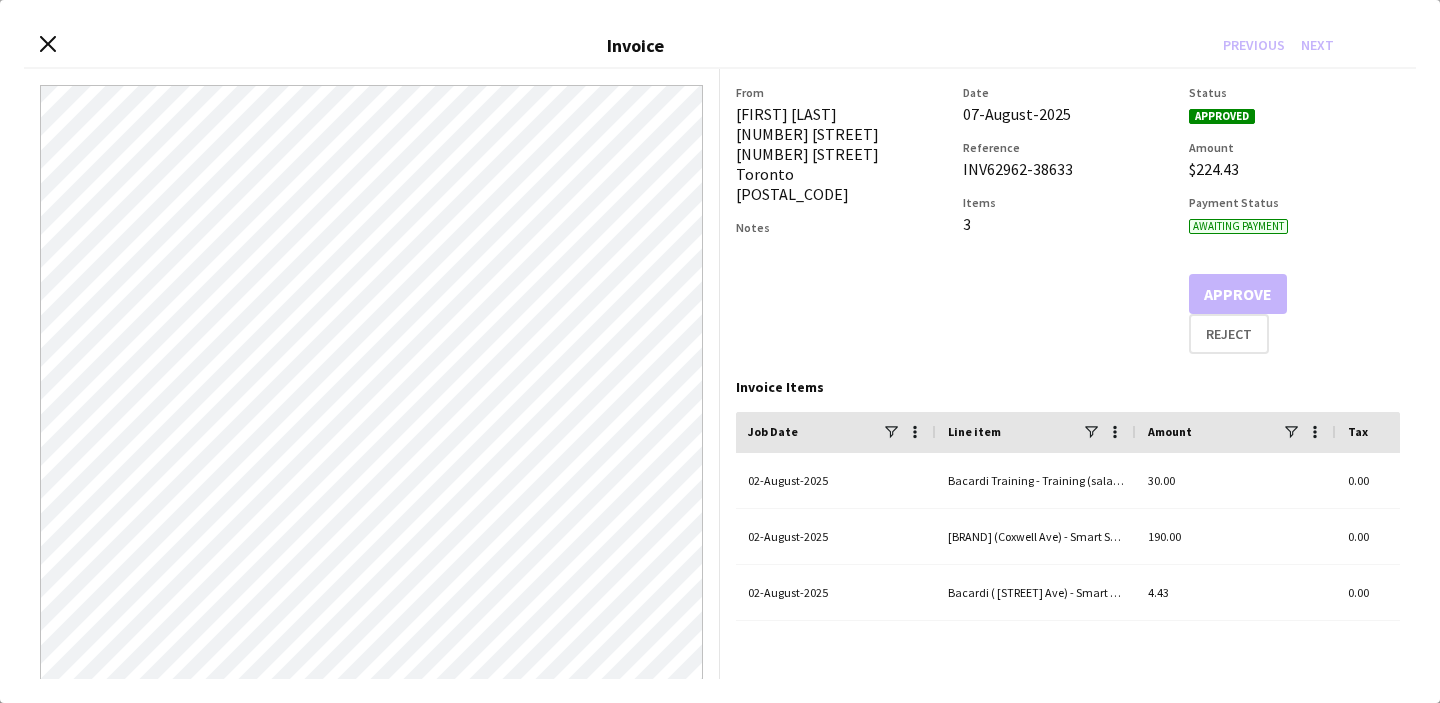 drag, startPoint x: 1072, startPoint y: 163, endPoint x: 962, endPoint y: 162, distance: 110.00455 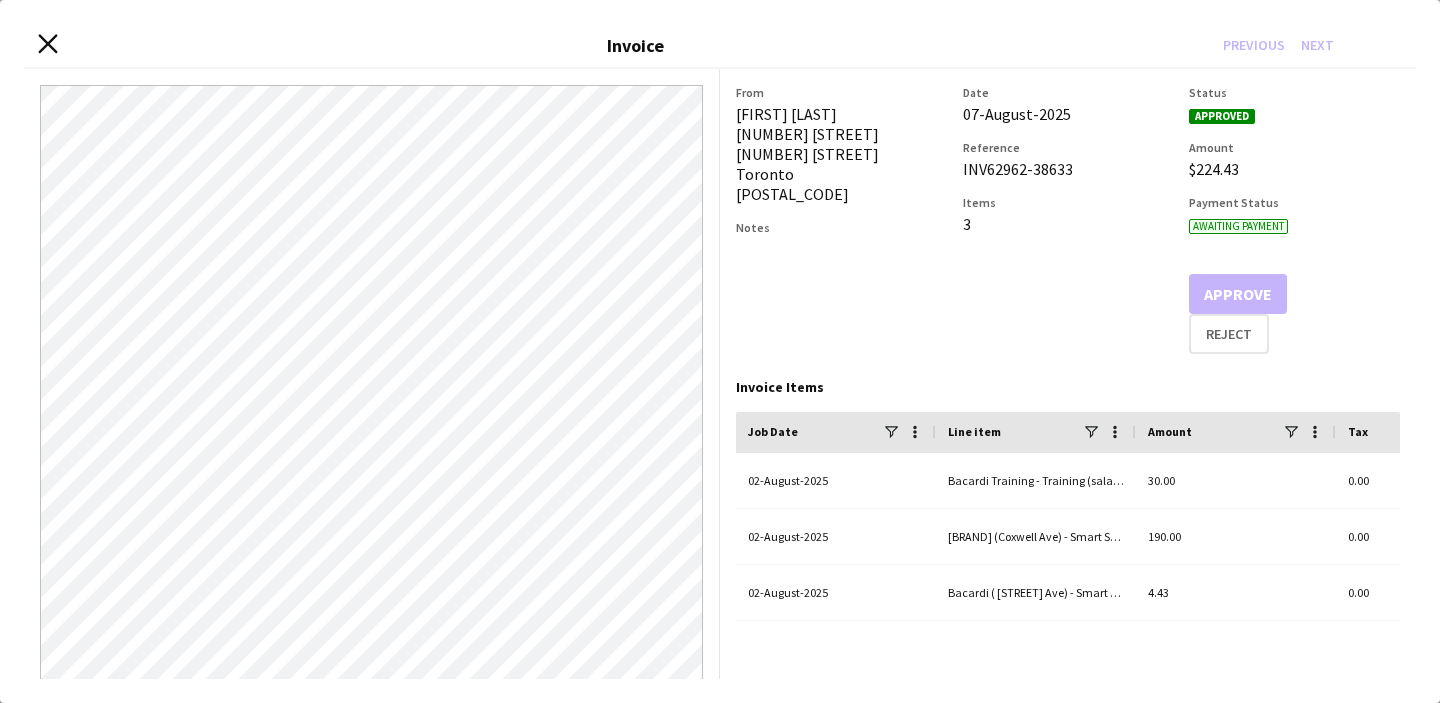 click on "Close invoice dialog" 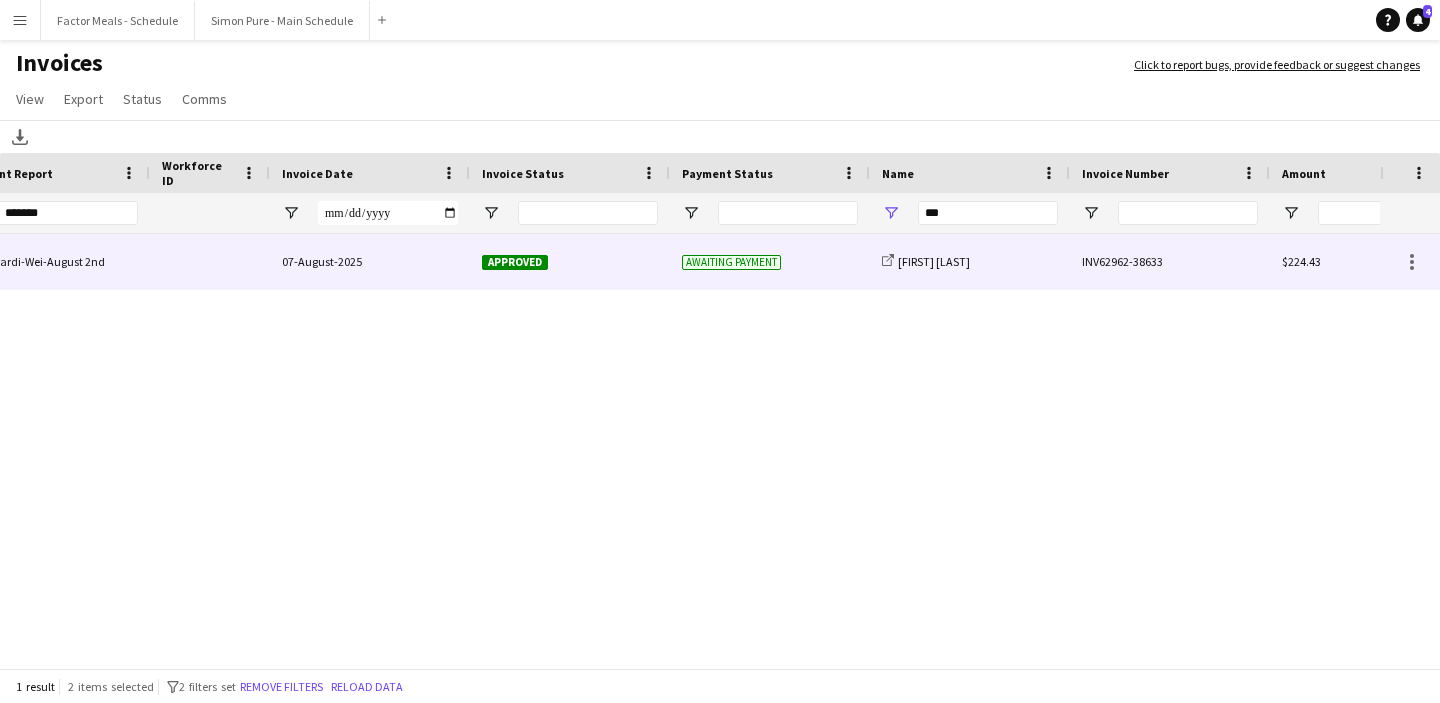 scroll, scrollTop: 0, scrollLeft: 0, axis: both 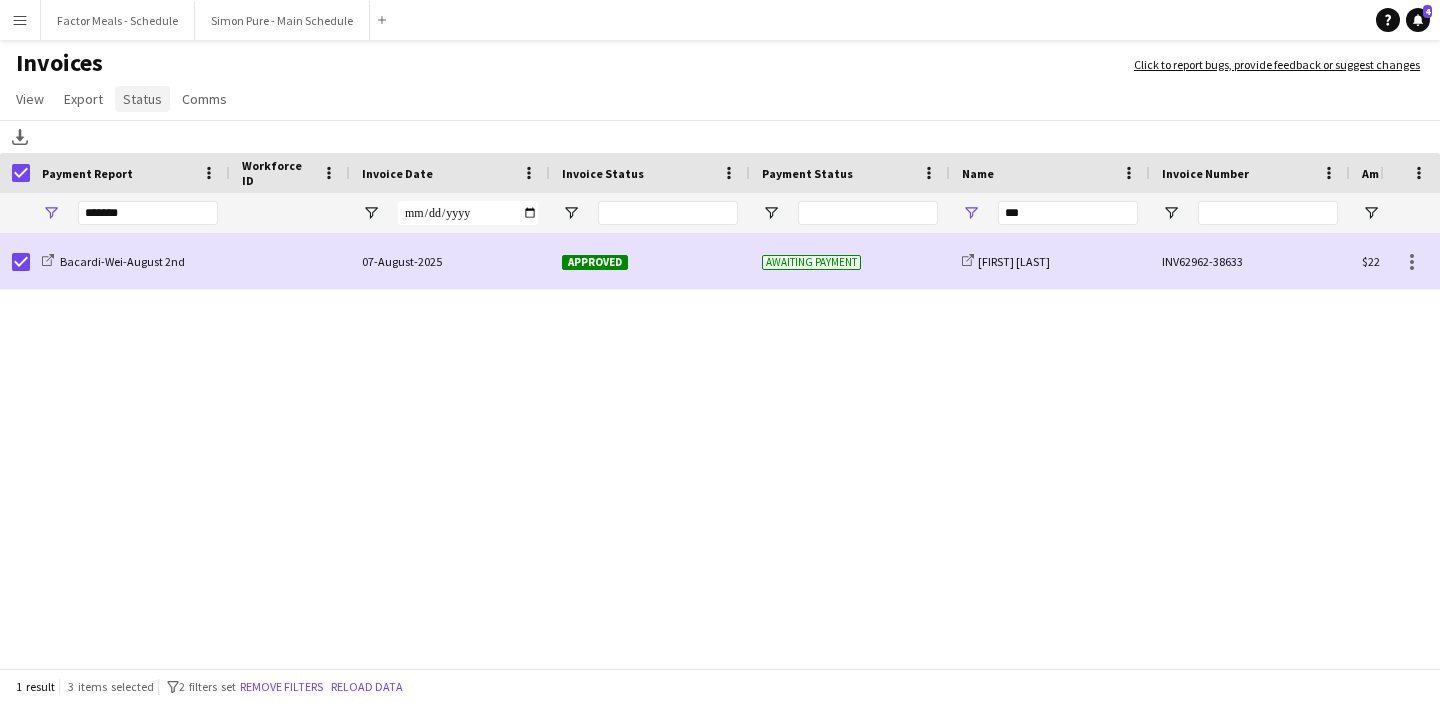 click on "Status" 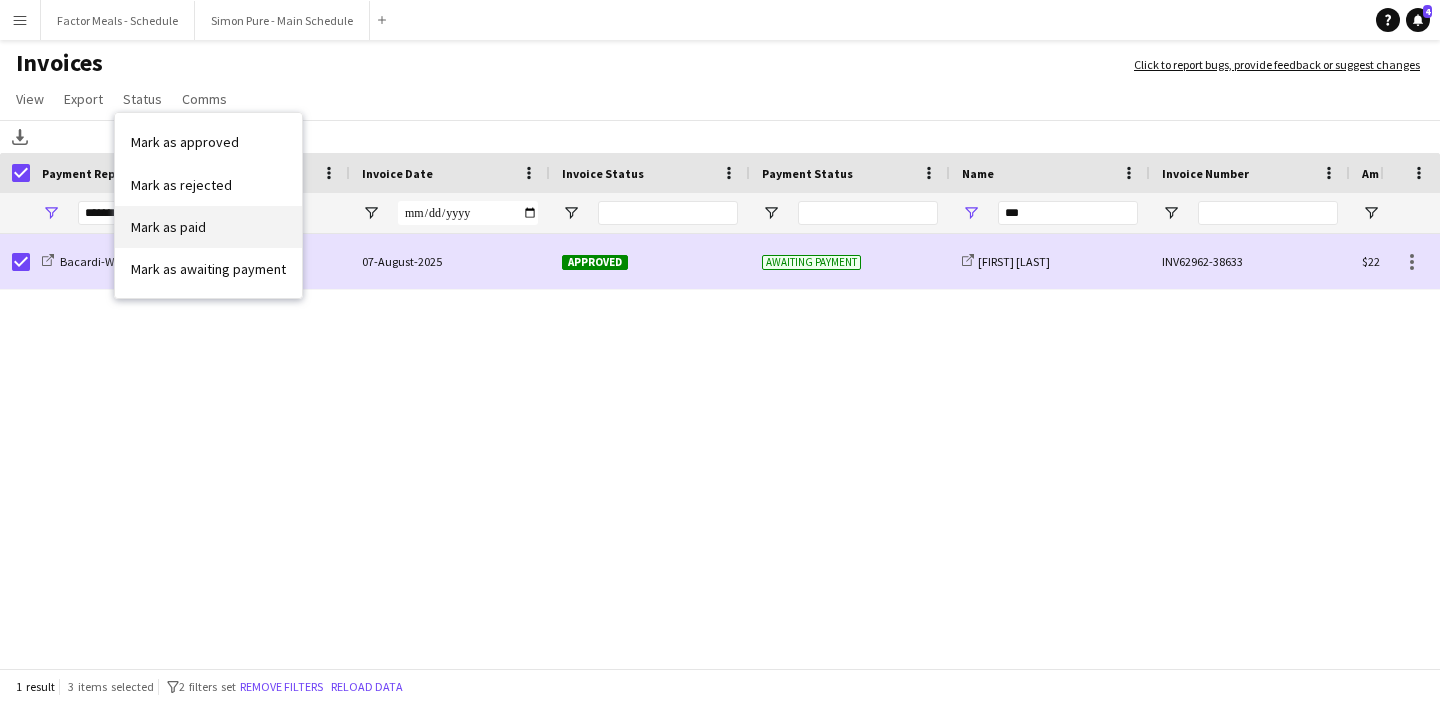 click on "Mark as paid" at bounding box center [168, 227] 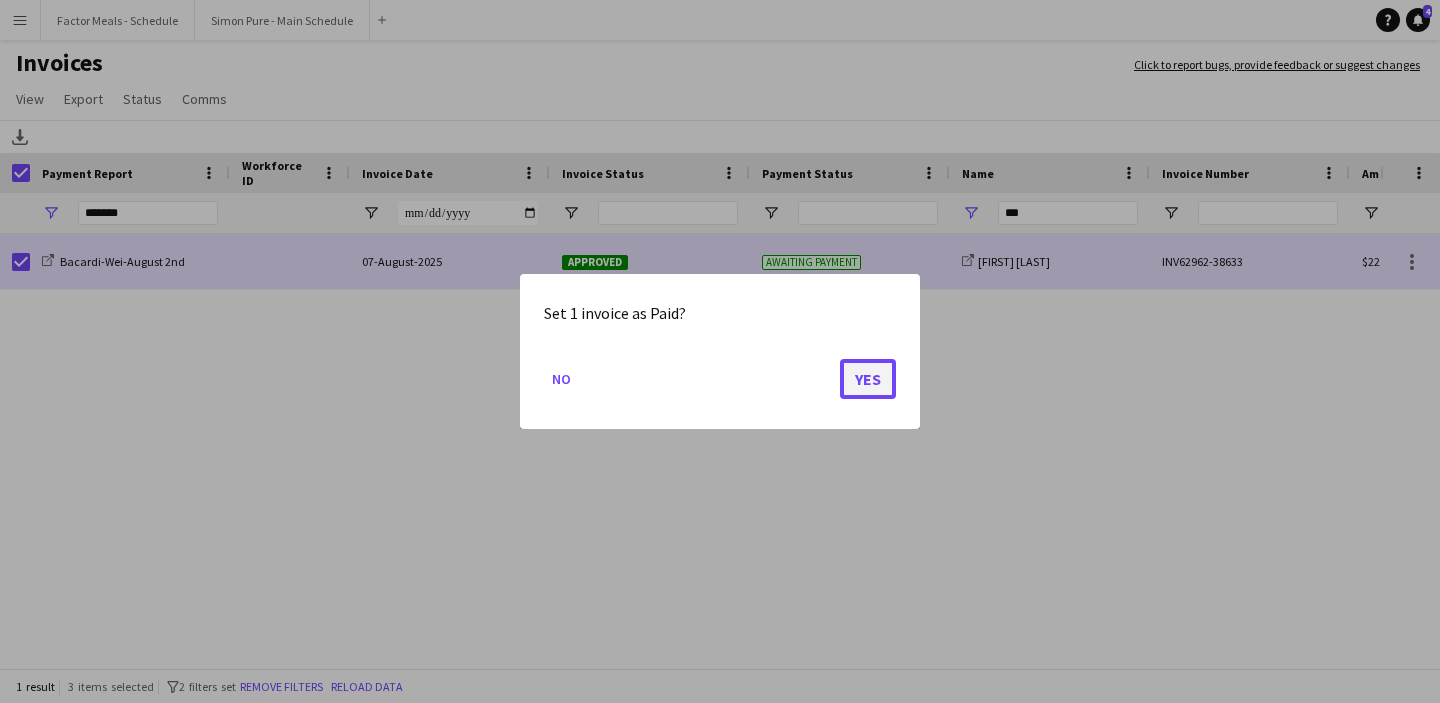 click on "Yes" 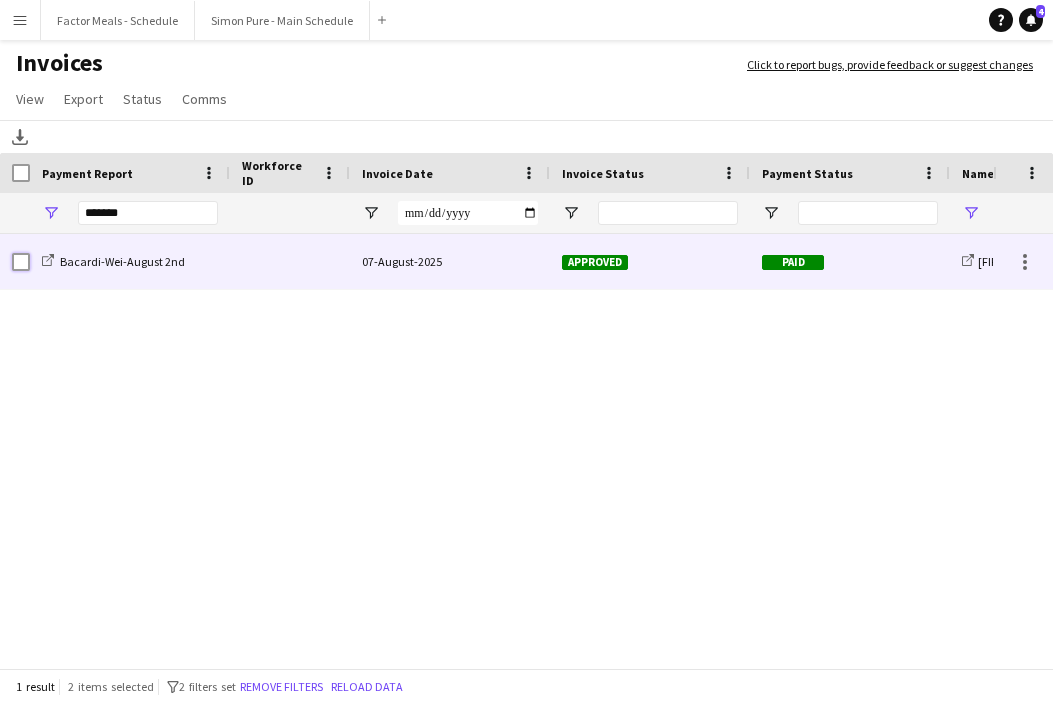 scroll, scrollTop: 0, scrollLeft: 497, axis: horizontal 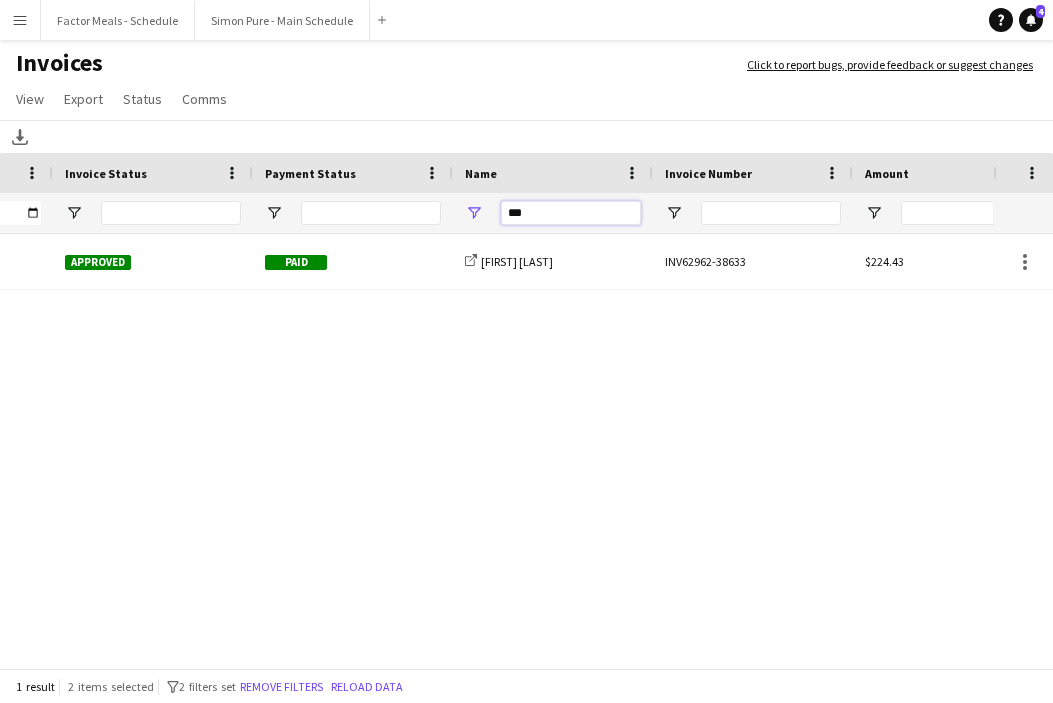 drag, startPoint x: 568, startPoint y: 207, endPoint x: 506, endPoint y: 208, distance: 62.008064 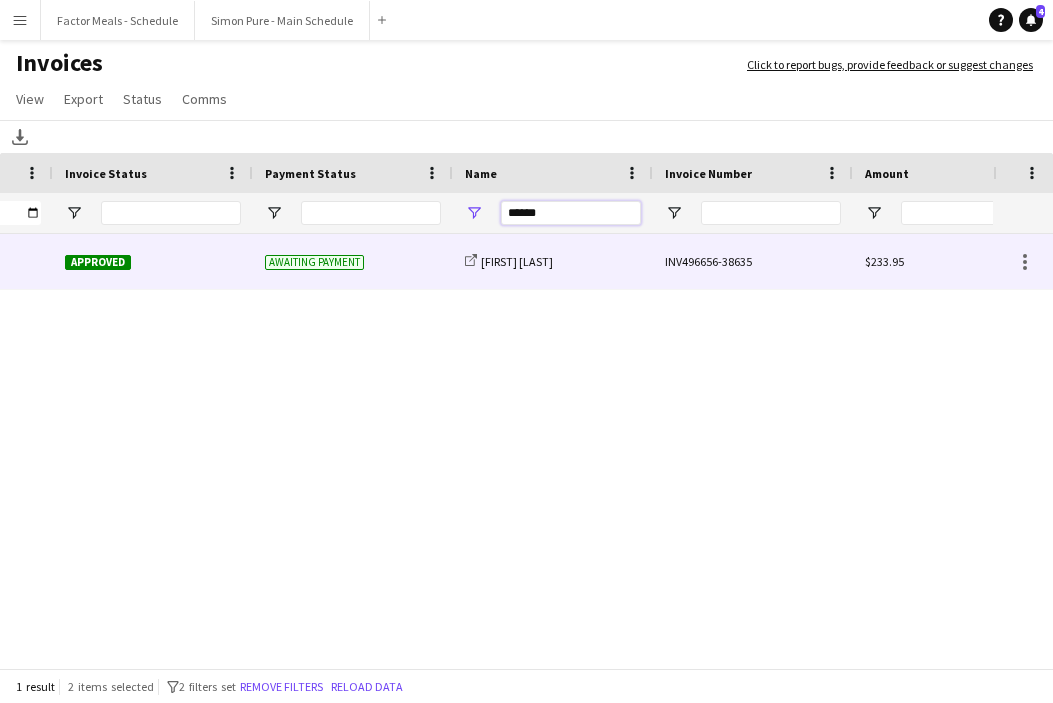 scroll, scrollTop: 0, scrollLeft: 496, axis: horizontal 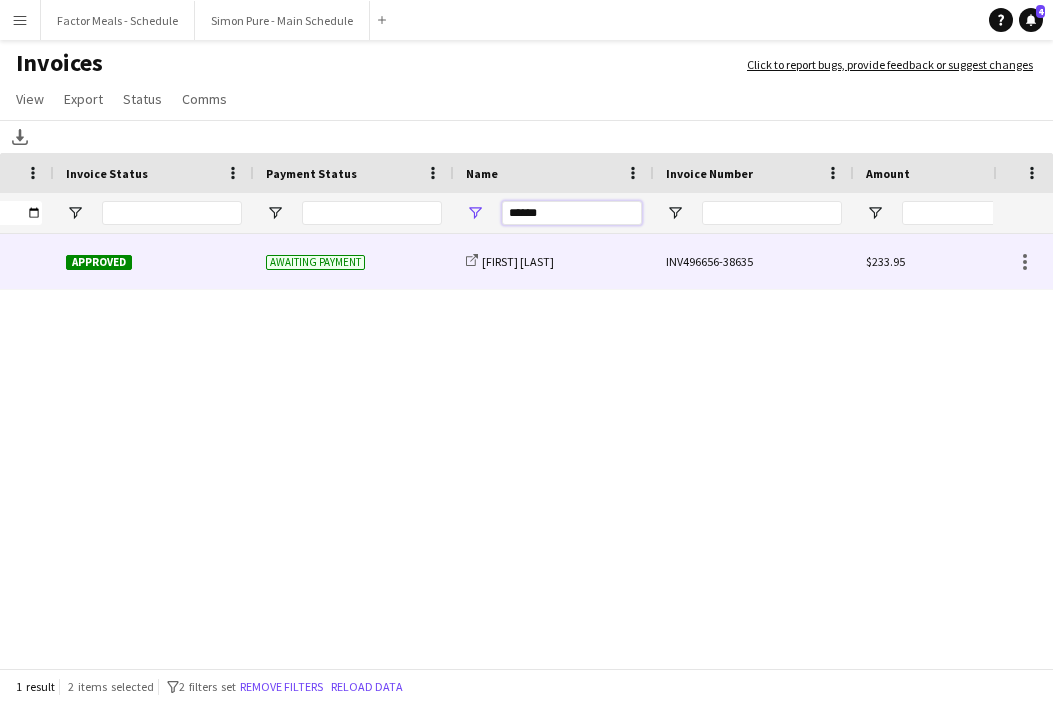 type on "******" 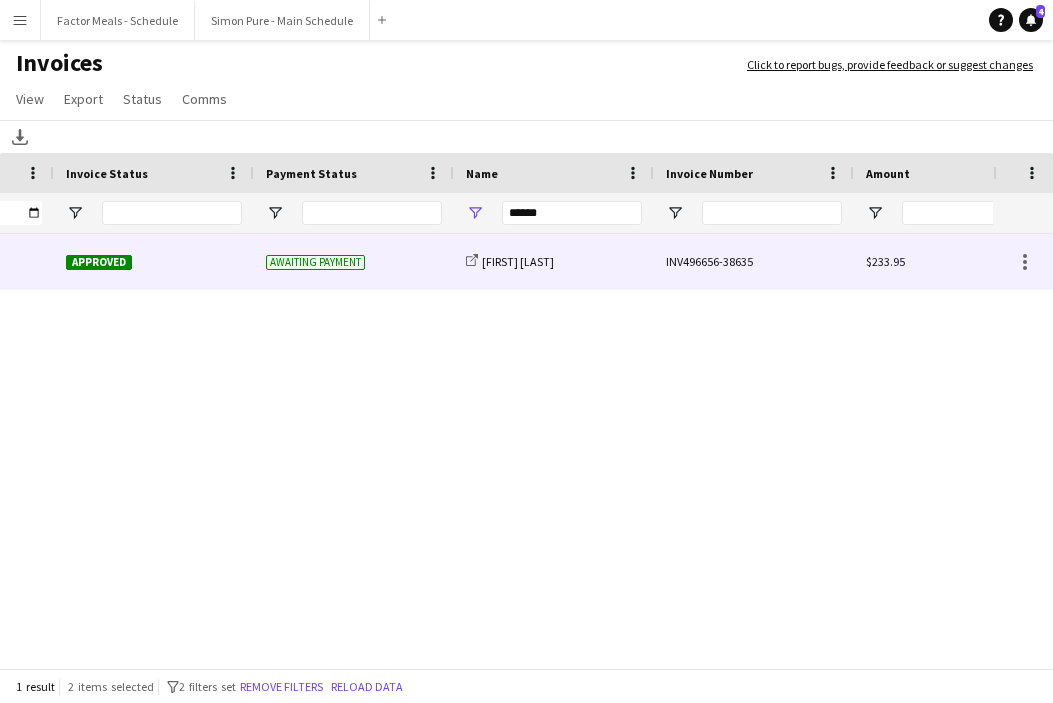 click on "INV496656-38635" 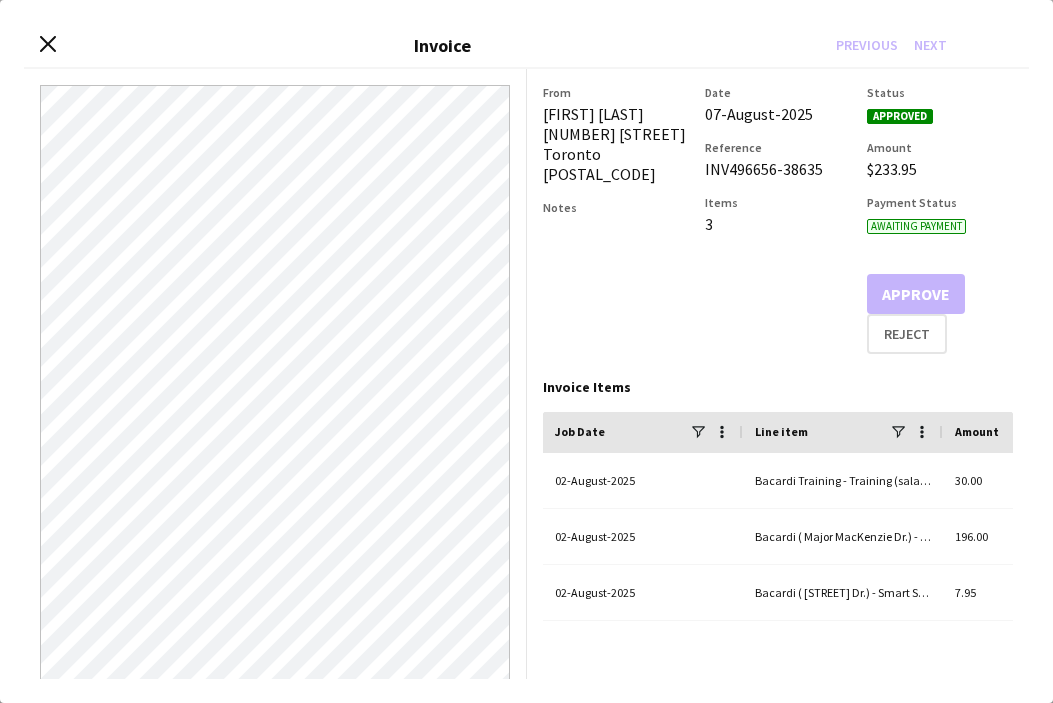 drag, startPoint x: 819, startPoint y: 171, endPoint x: 700, endPoint y: 170, distance: 119.0042 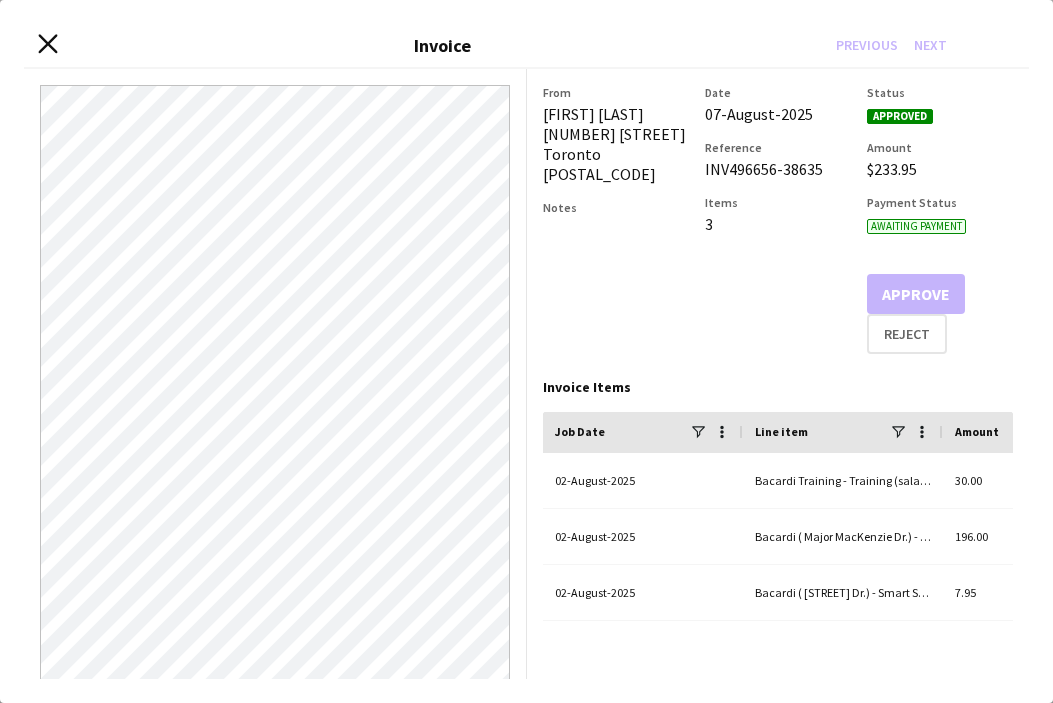 click on "Close invoice dialog" 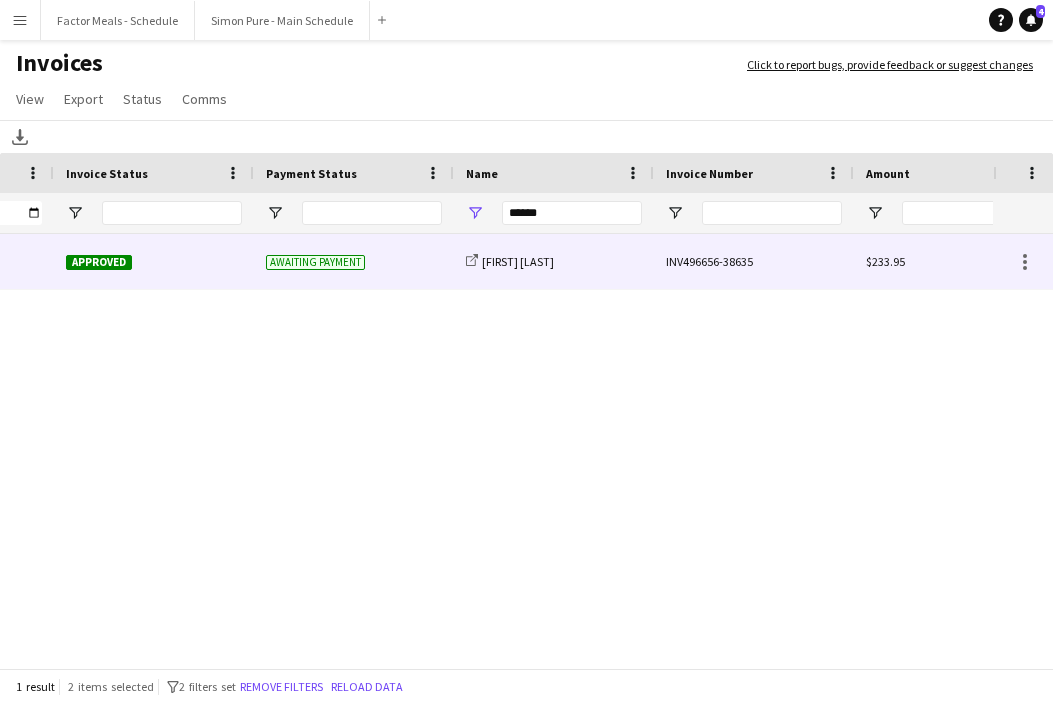 scroll, scrollTop: 0, scrollLeft: 330, axis: horizontal 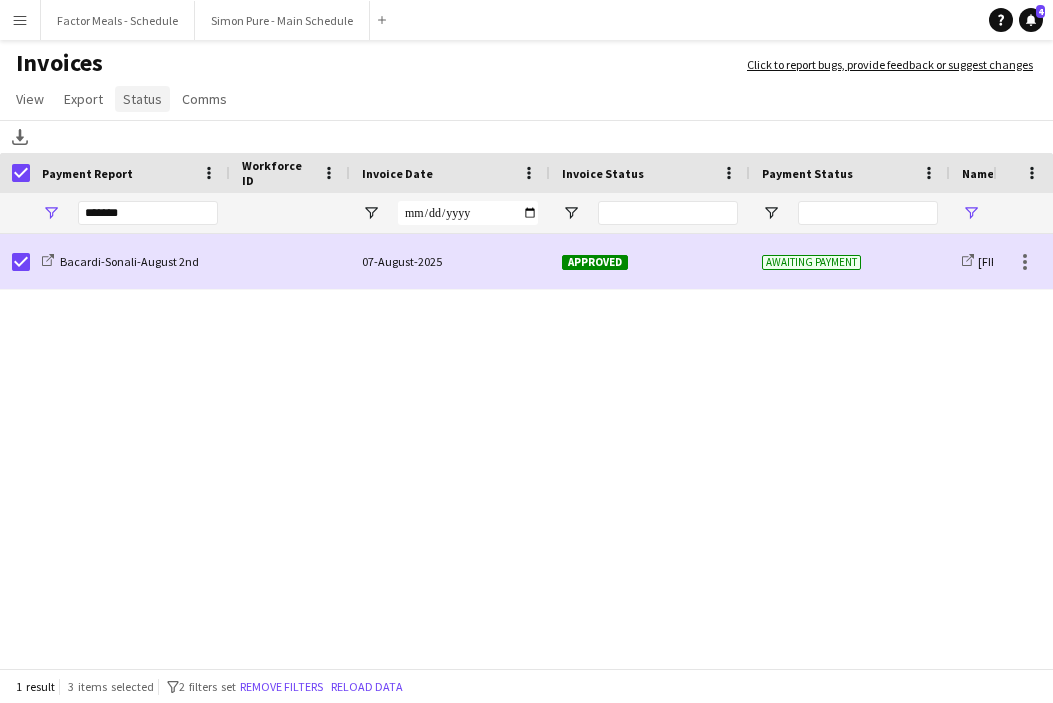 click on "Status" 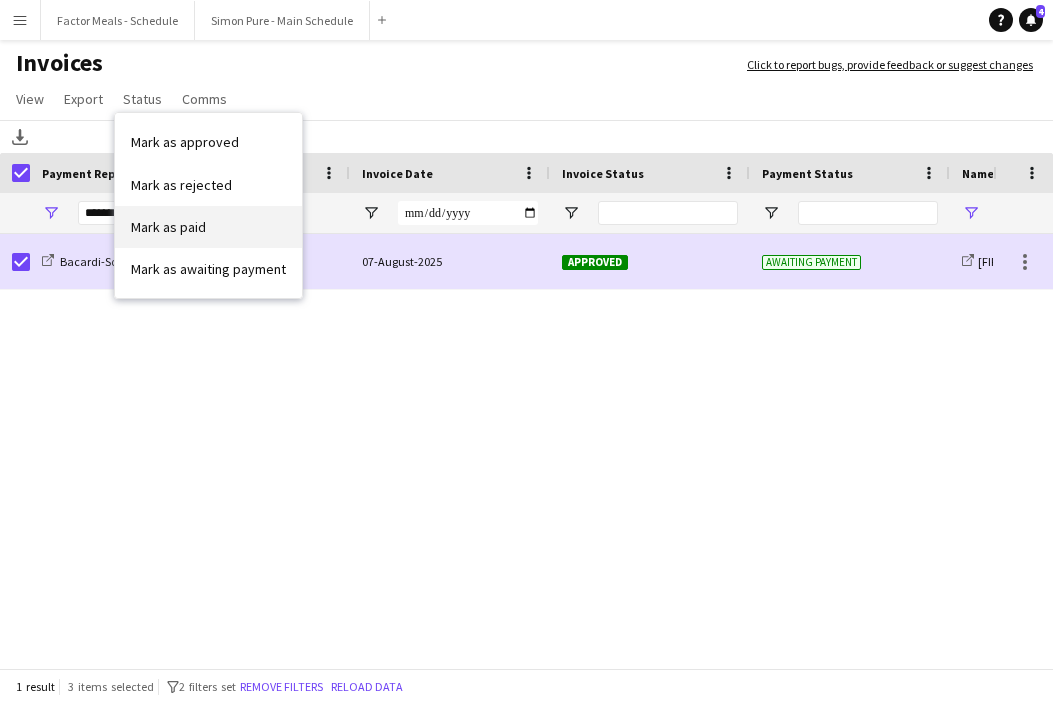 click on "Mark as paid" at bounding box center [168, 227] 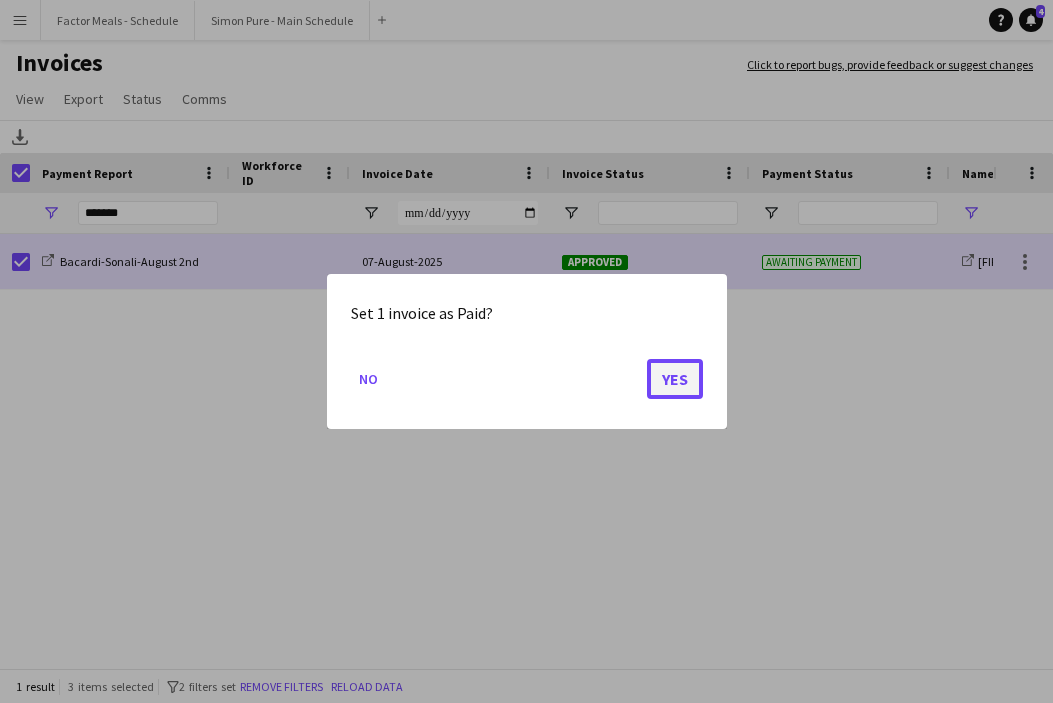 click on "Yes" 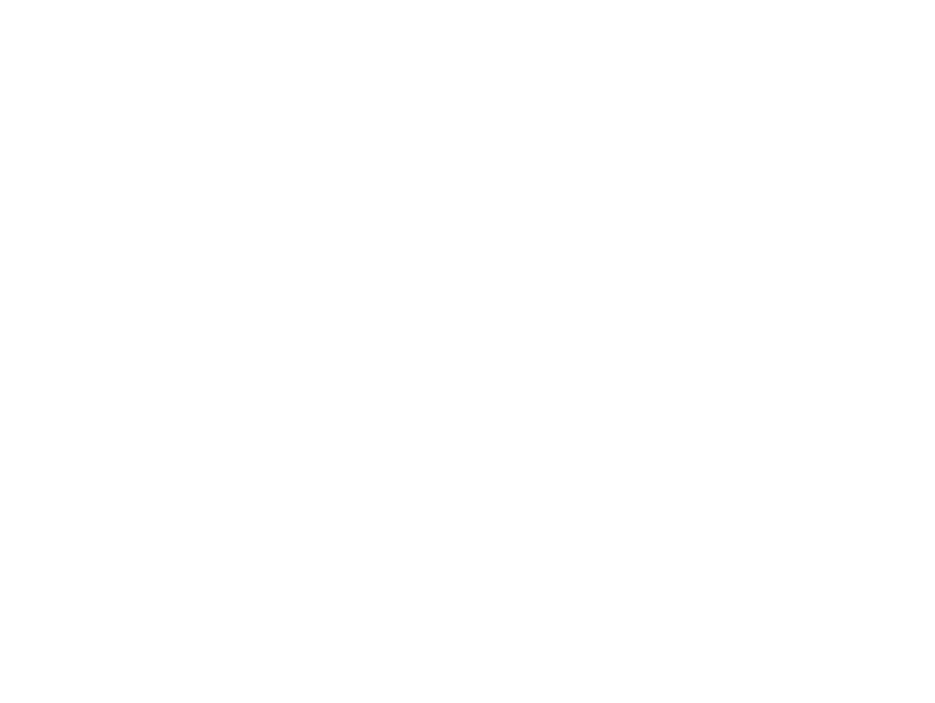 scroll, scrollTop: 0, scrollLeft: 0, axis: both 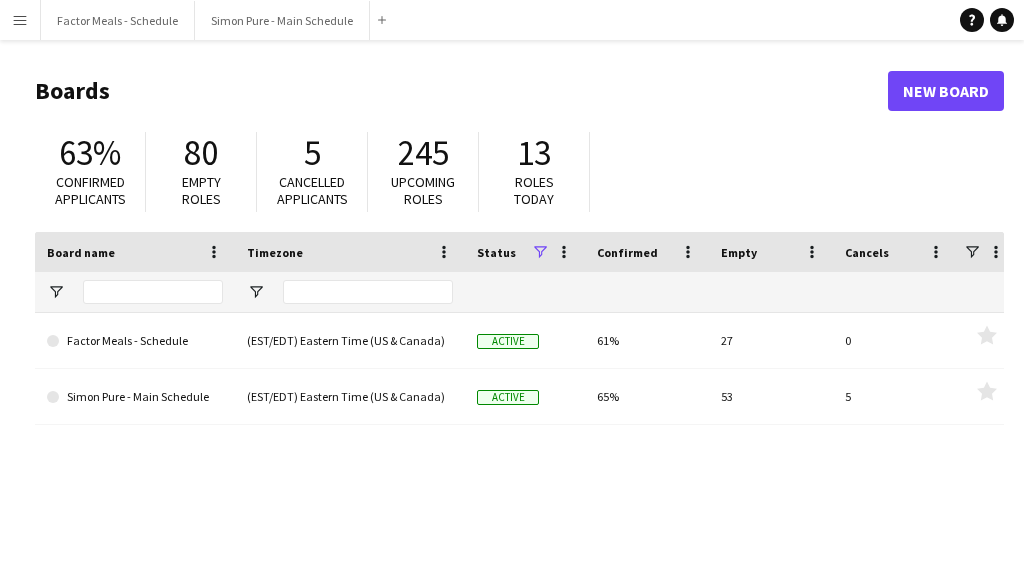 click on "Menu" at bounding box center [20, 20] 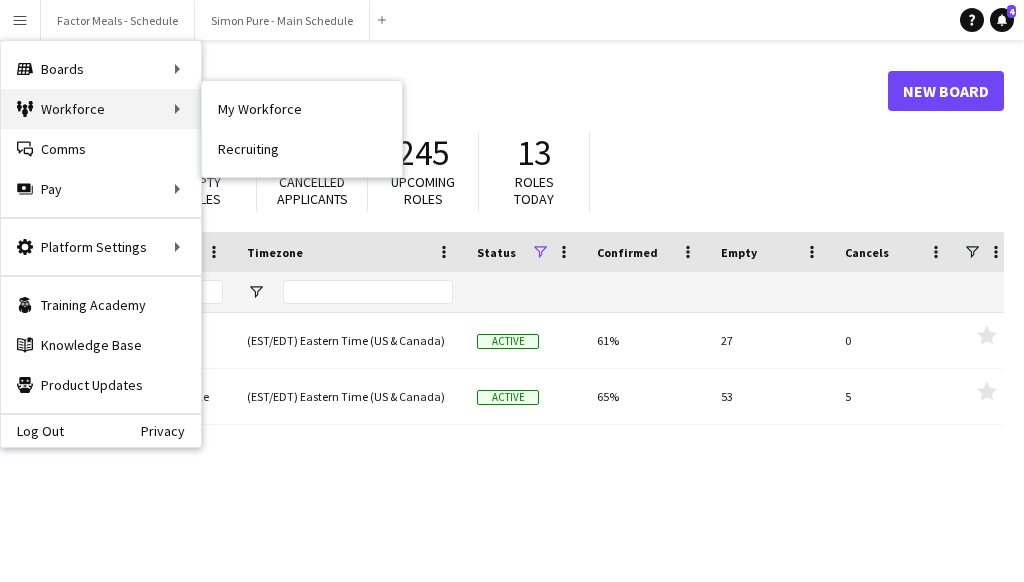 click on "Workforce
Workforce" at bounding box center [101, 109] 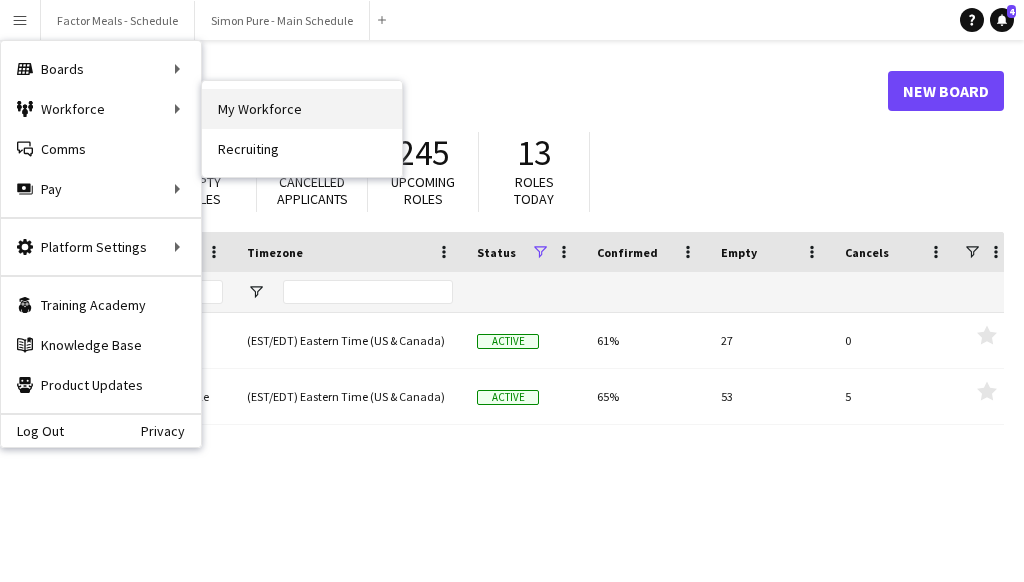click on "My Workforce" at bounding box center (302, 109) 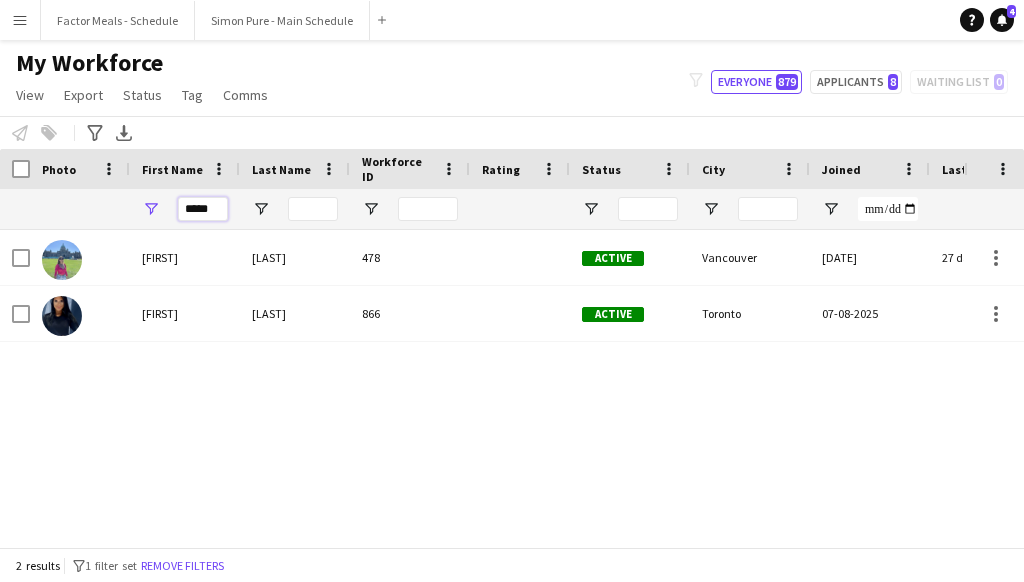 click on "*****" at bounding box center [203, 209] 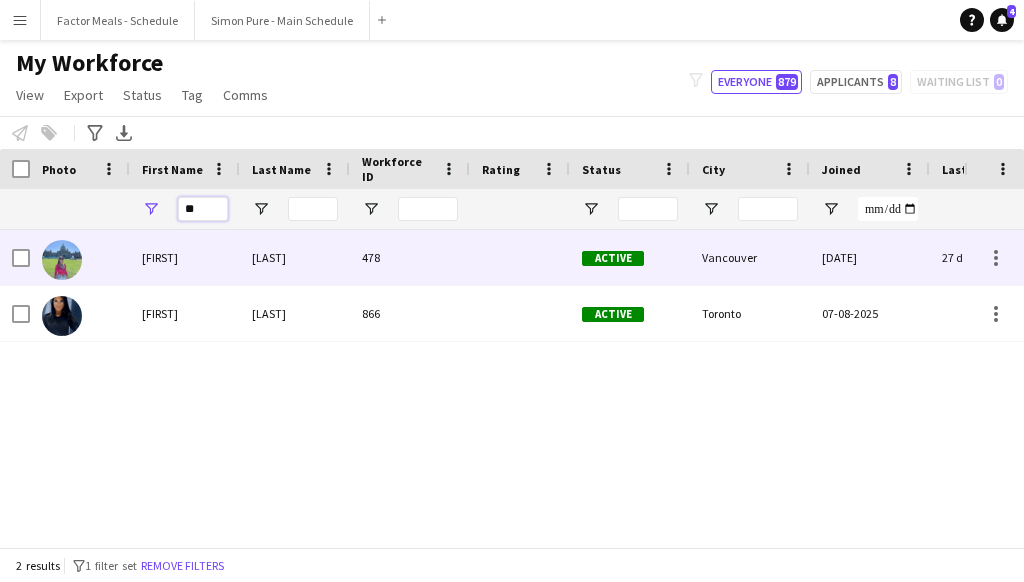 type on "*" 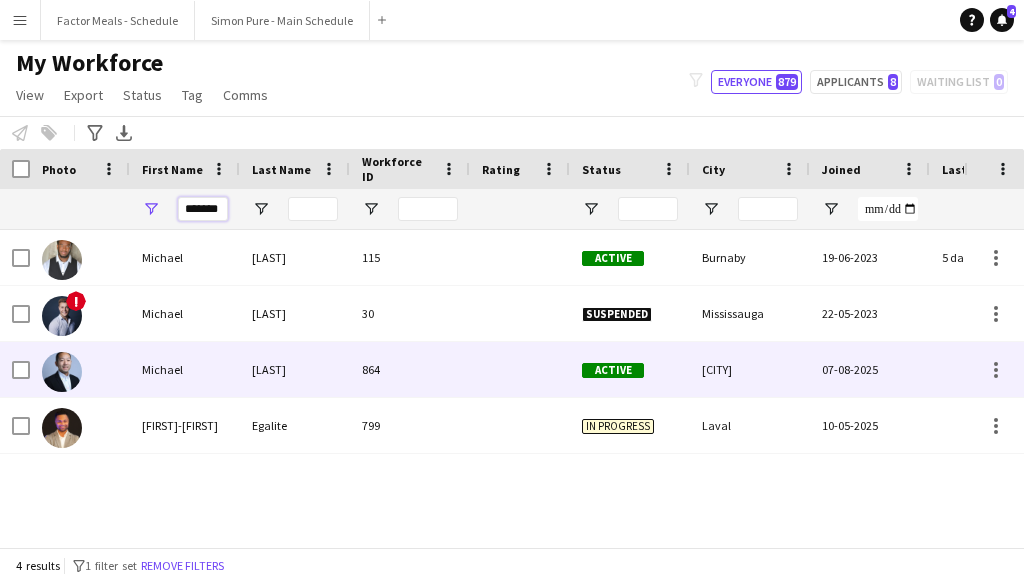 scroll, scrollTop: 0, scrollLeft: 17, axis: horizontal 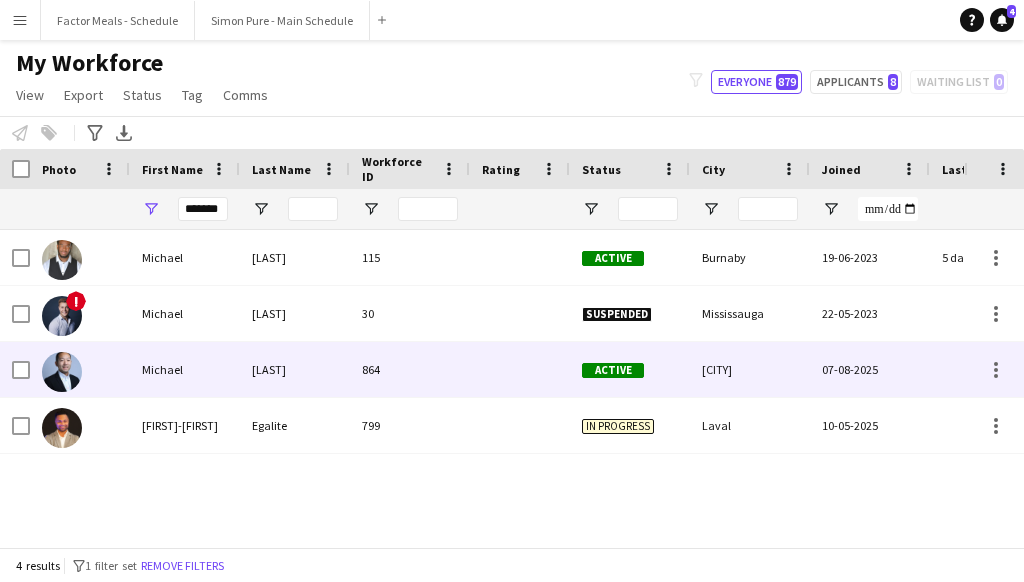 click on "Michael" at bounding box center (185, 369) 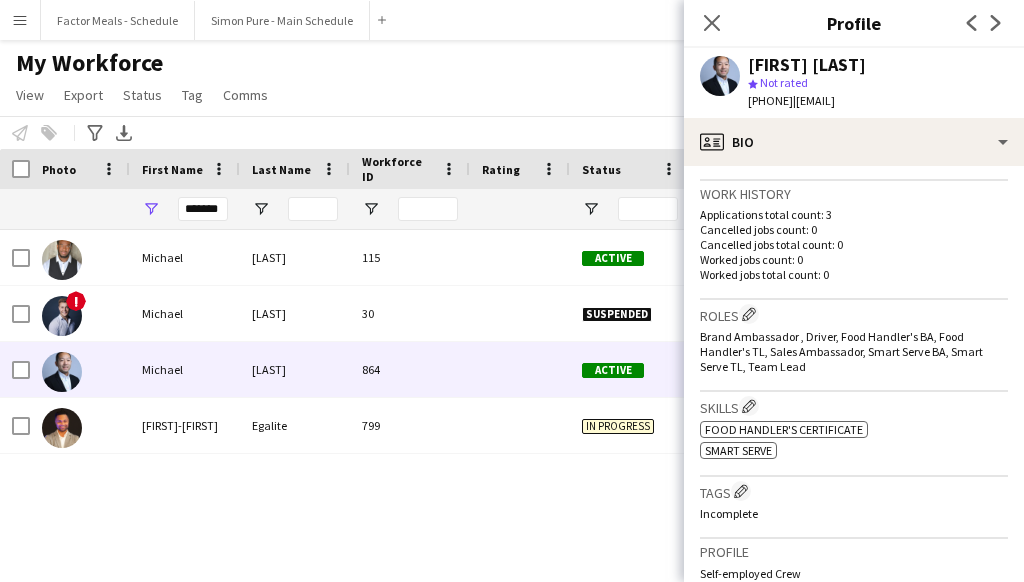 scroll, scrollTop: 0, scrollLeft: 0, axis: both 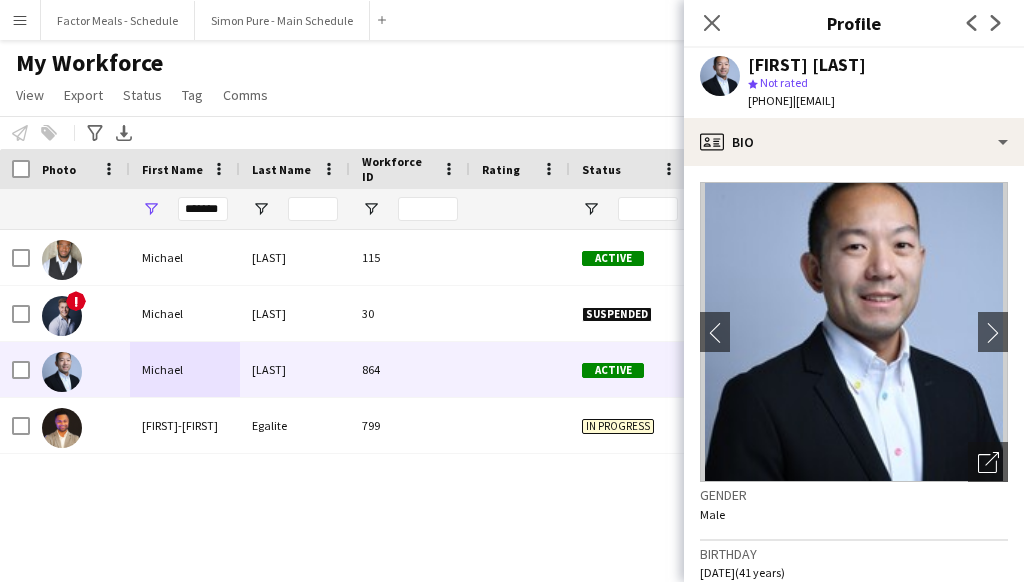 drag, startPoint x: 785, startPoint y: 97, endPoint x: 827, endPoint y: 103, distance: 42.426407 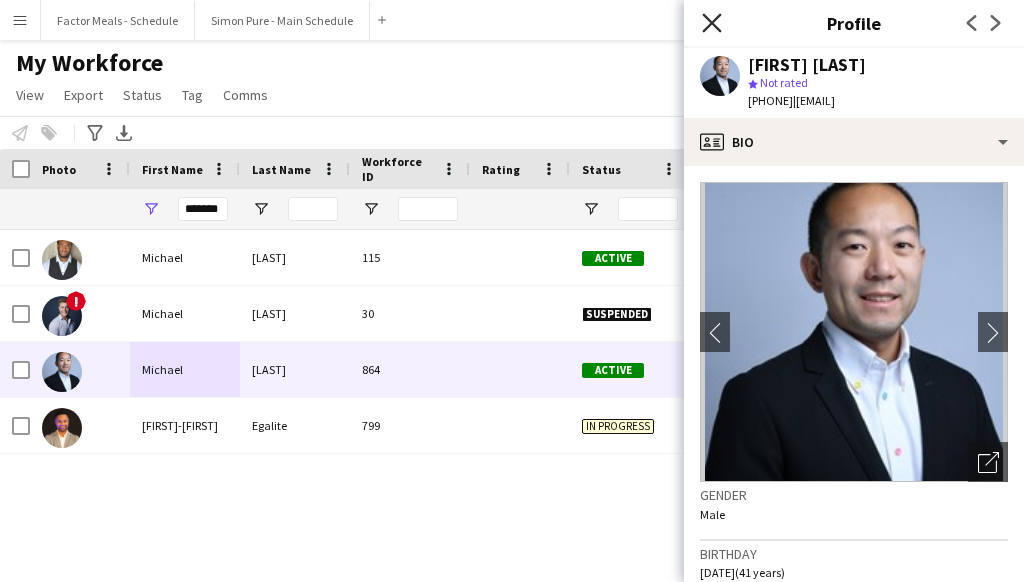 click on "Close pop-in" 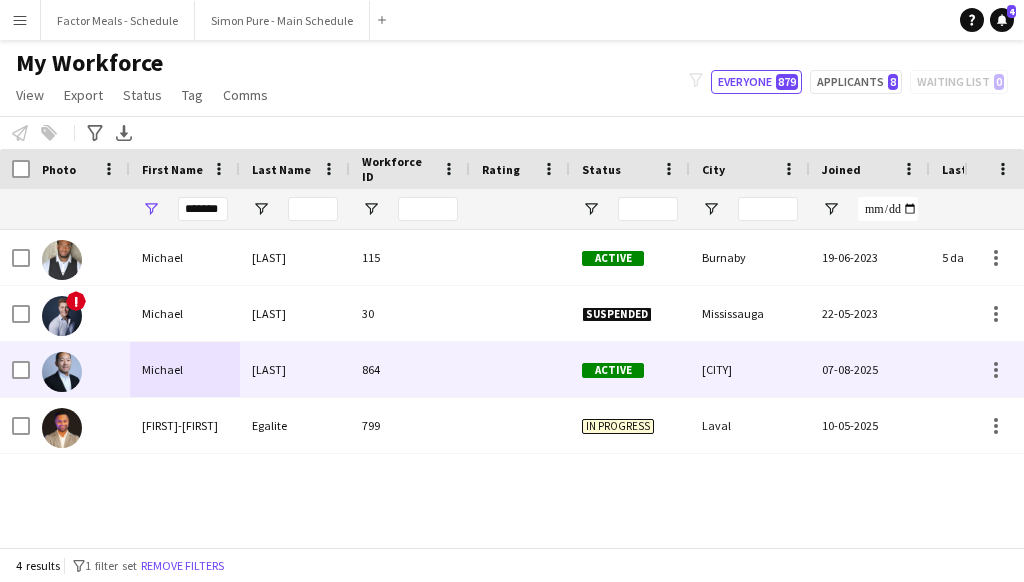 click on "Michael" at bounding box center [185, 369] 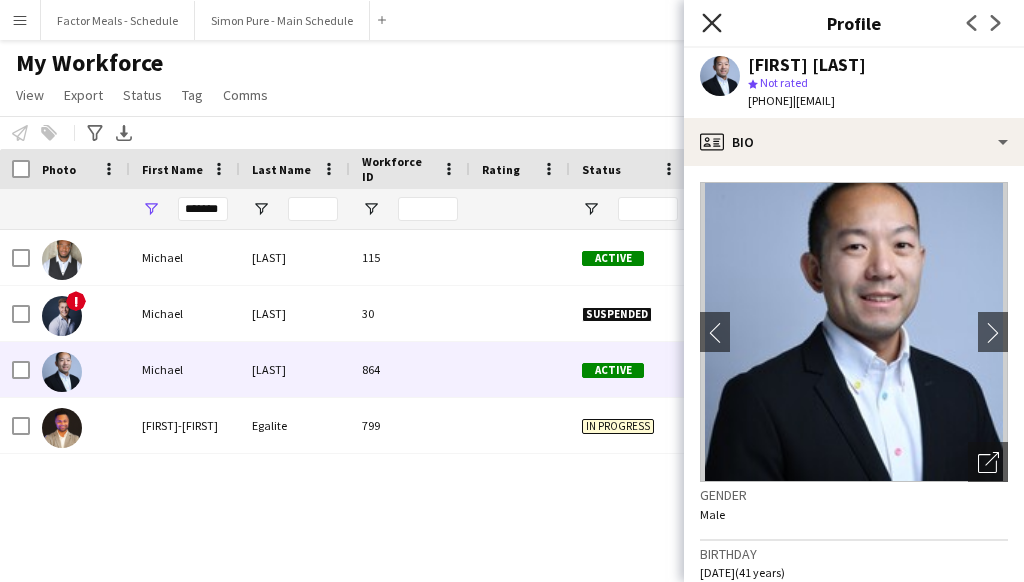 click on "Close pop-in" 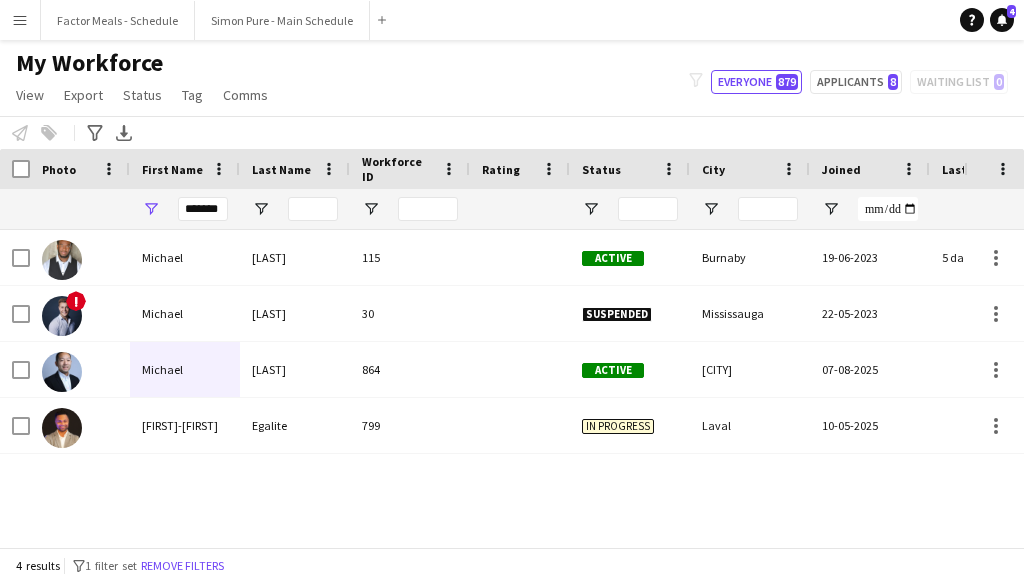 click on "Menu" at bounding box center (20, 20) 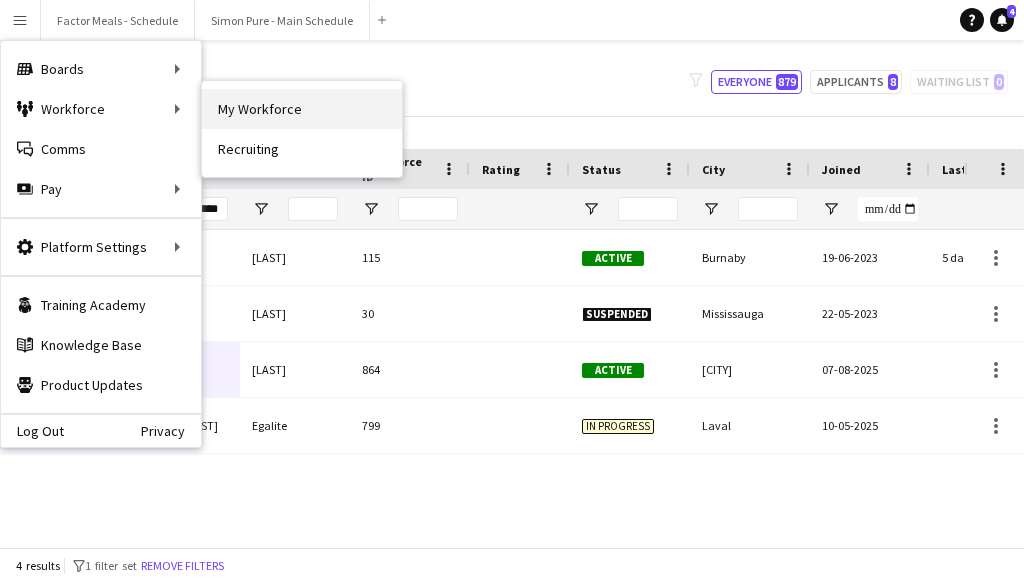 click on "My Workforce" at bounding box center (302, 109) 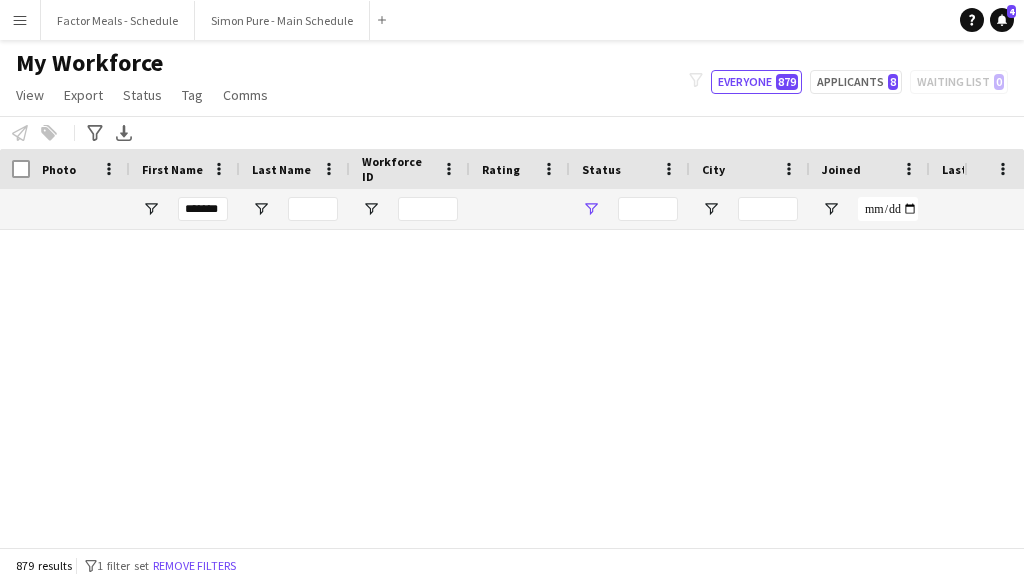 type 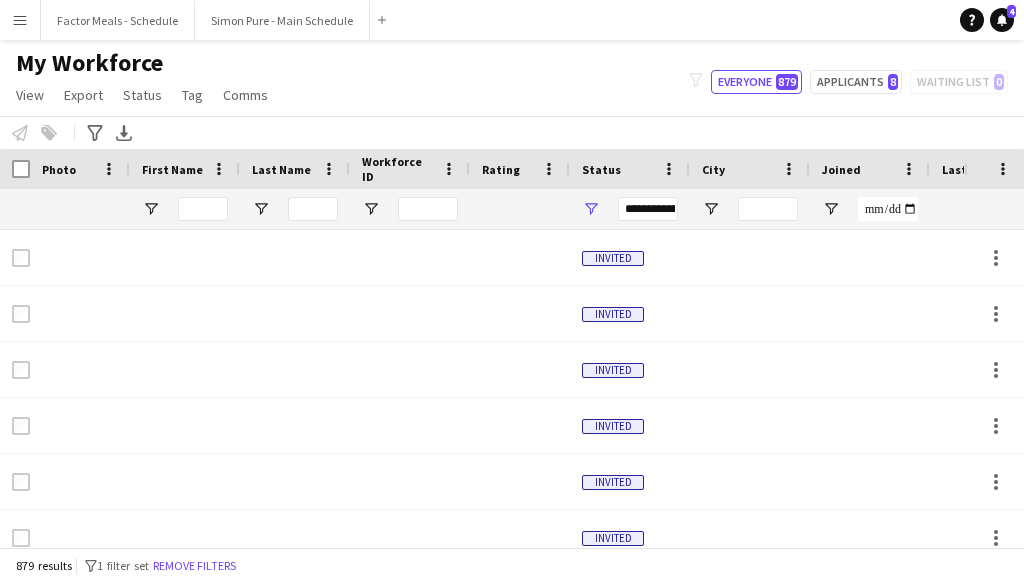 type on "*******" 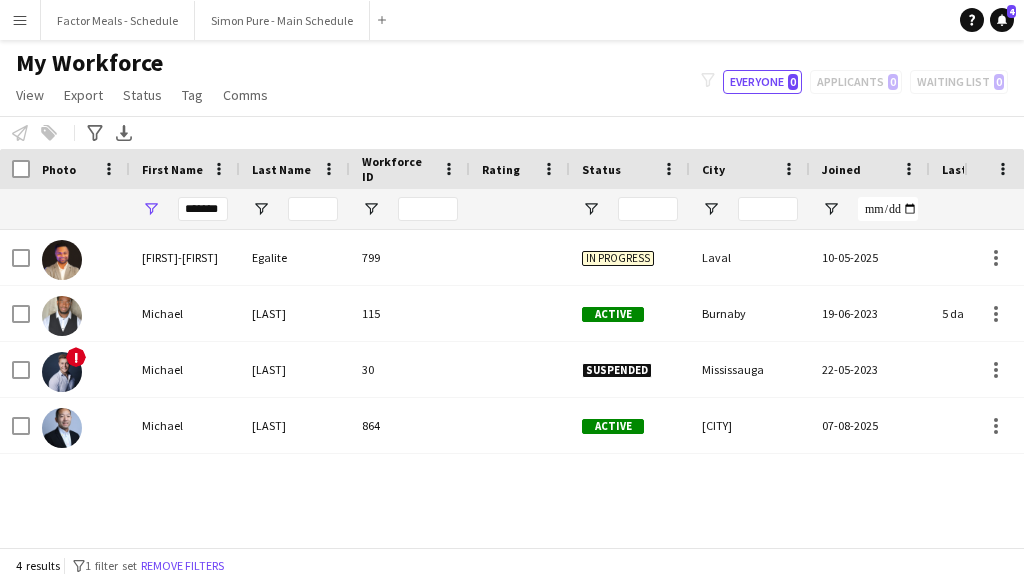 click on "Menu" at bounding box center (20, 20) 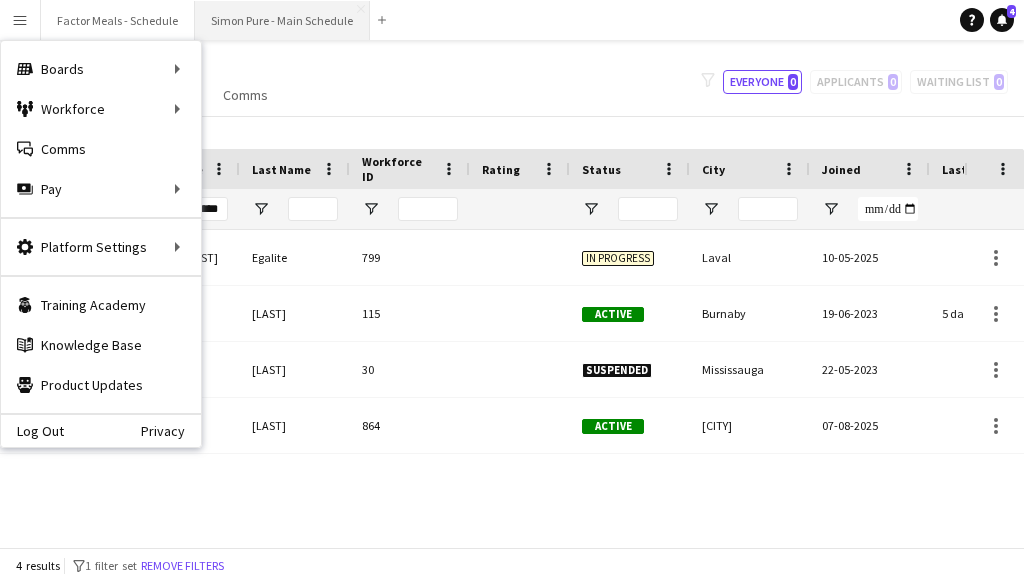 click on "Simon Pure - Main Schedule
Close" at bounding box center [282, 20] 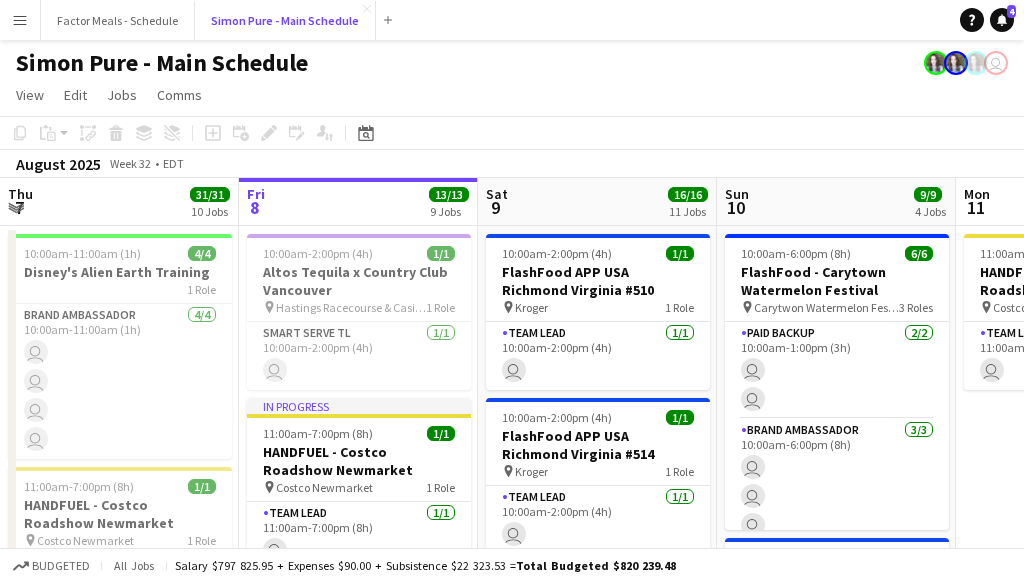 scroll, scrollTop: 0, scrollLeft: 567, axis: horizontal 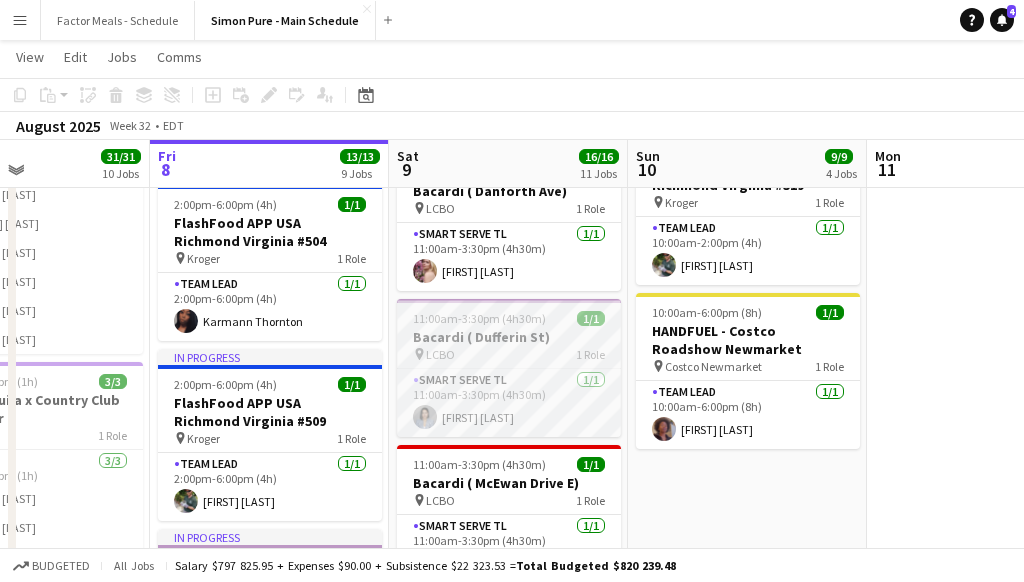 click on "Bacardi ( Dufferin St)" at bounding box center (509, 337) 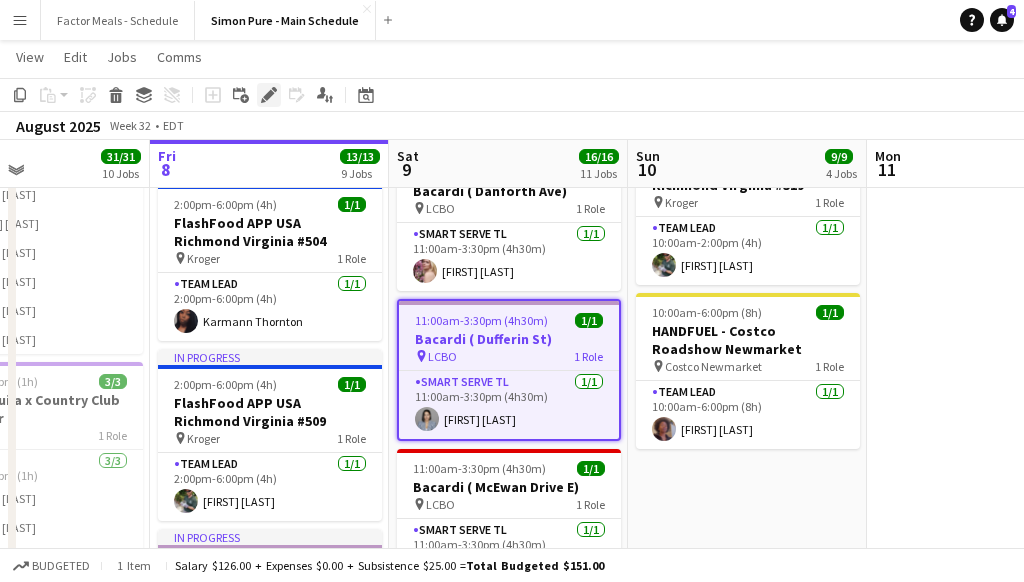 click 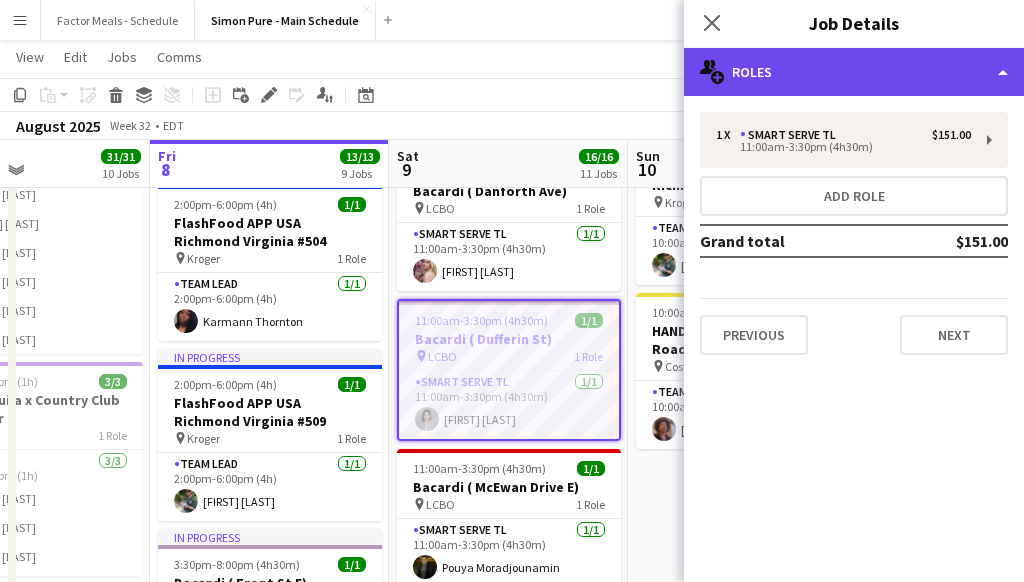 click on "multiple-users-add
Roles" 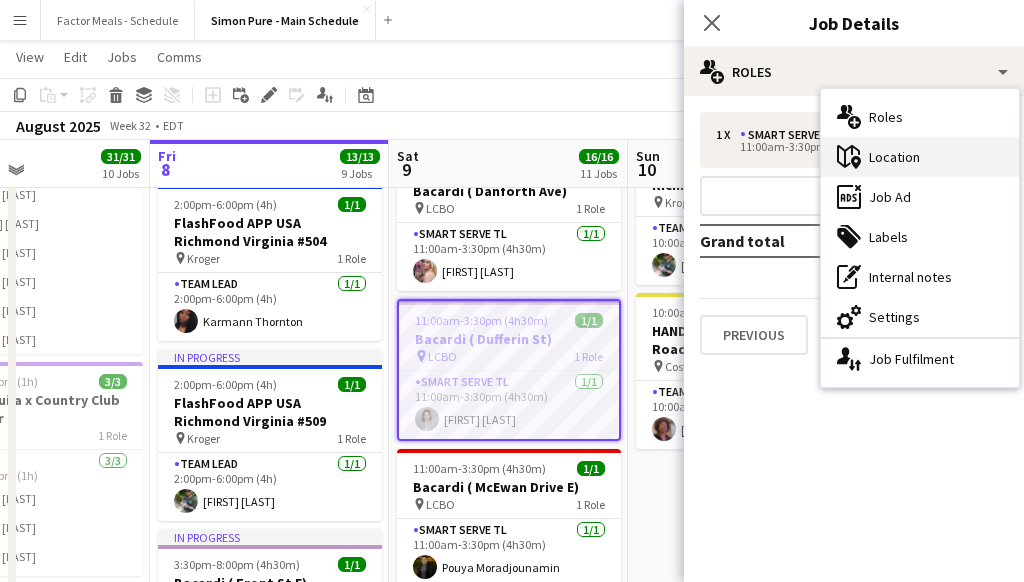click on "maps-pin-1
Location" at bounding box center [920, 157] 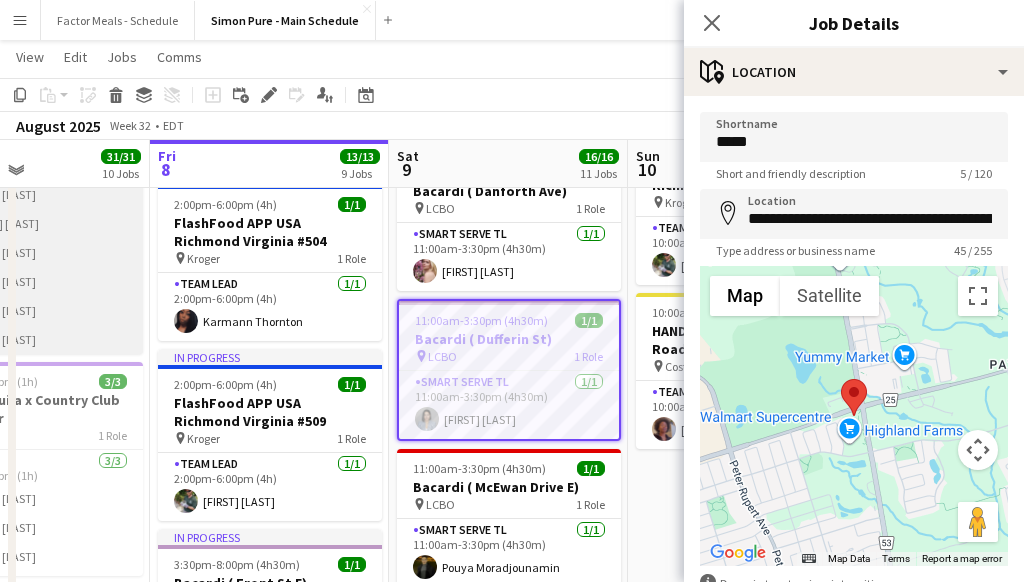 scroll, scrollTop: 0, scrollLeft: 69, axis: horizontal 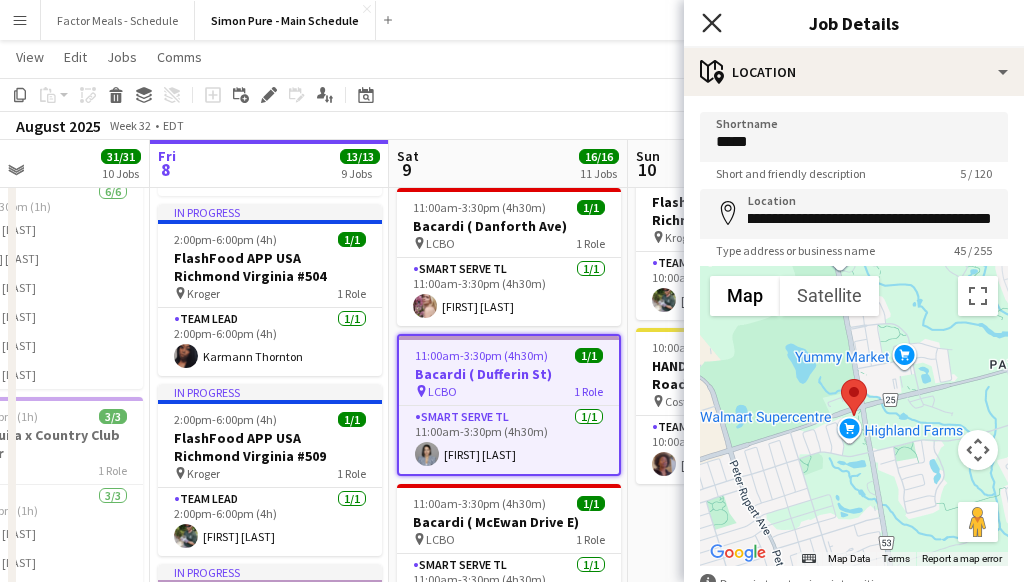 click 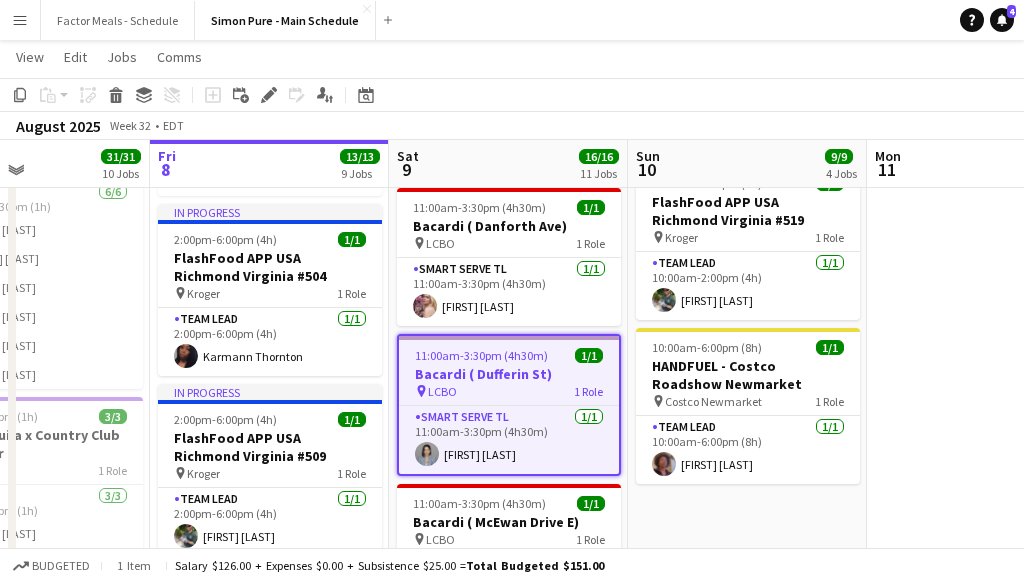 click on "Copy
Paste
Paste
Command
V Paste with crew
Command
Shift
V
Paste linked Job
Delete
Group
Ungroup
Add job
Add linked Job
Edit
Edit linked Job
Applicants
Date picker
AUG 2025 AUG 2025 Monday M Tuesday T Wednesday W Thursday T Friday F Saturday S Sunday S  AUG   1   2   3   4   5   6   7   8   9   10   11   12   13   14   15   16   17   18   19   20   21   22   23   24   25" 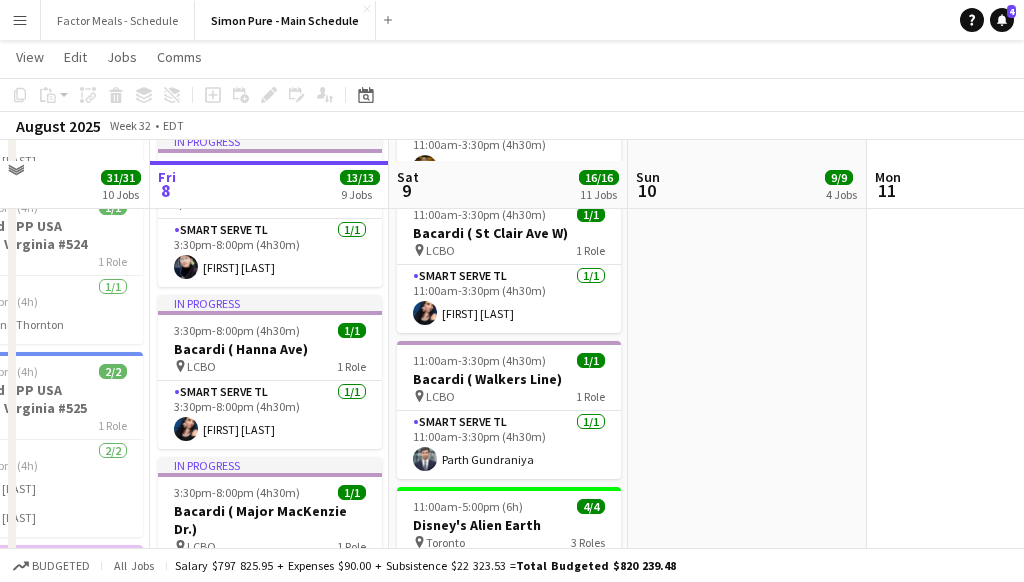 scroll, scrollTop: 988, scrollLeft: 0, axis: vertical 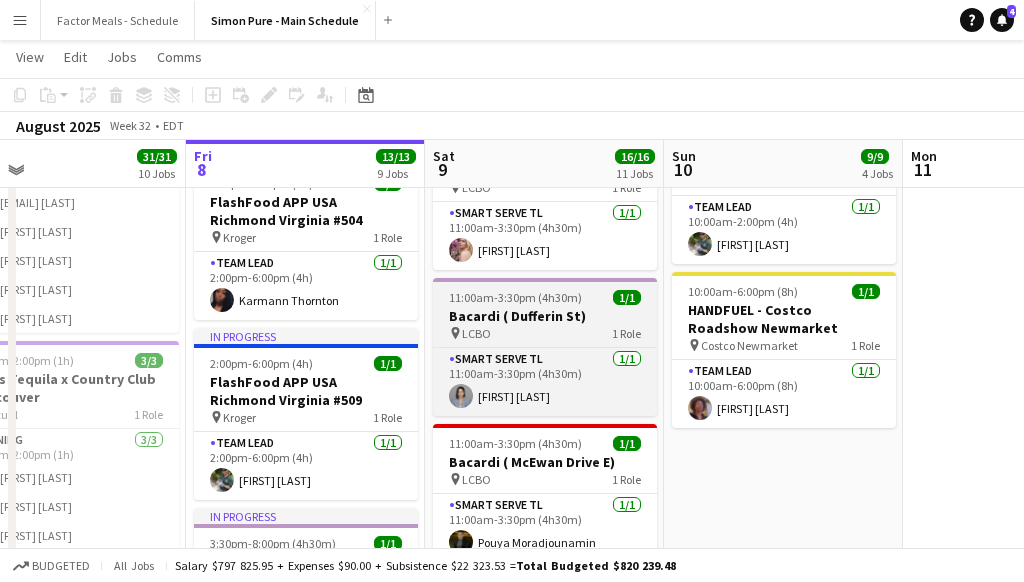 click on "LCBO" at bounding box center [476, 333] 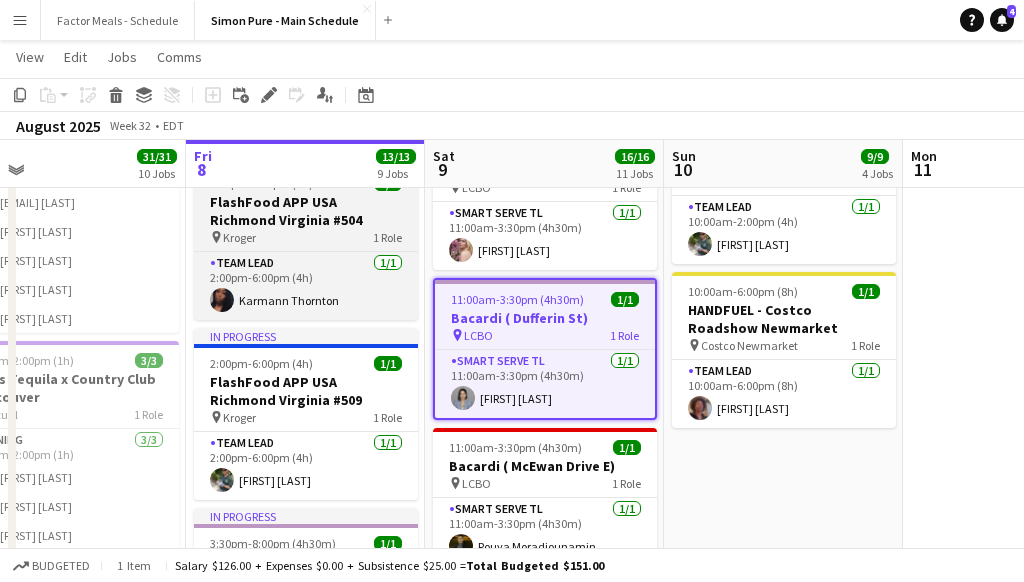 click 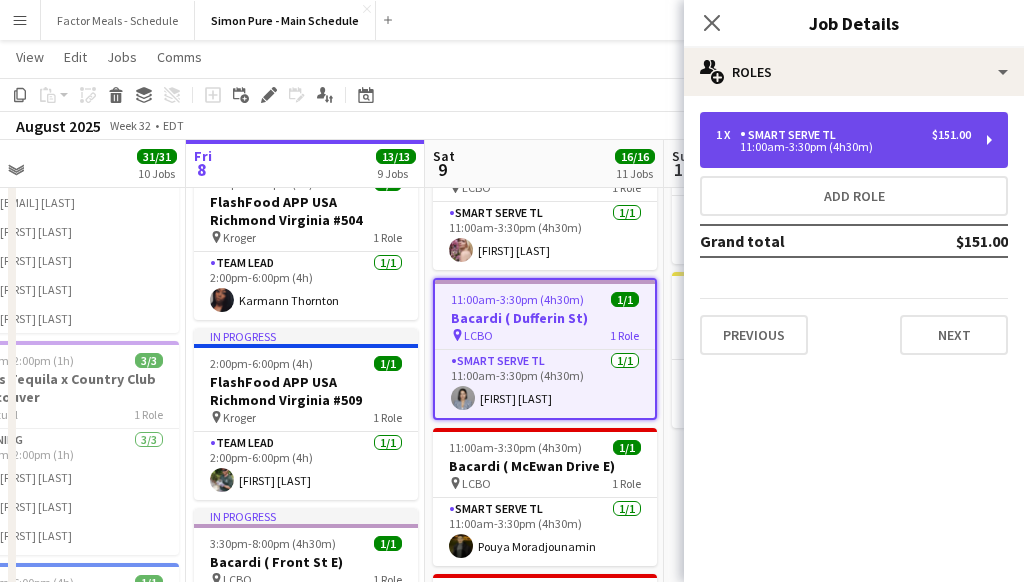 click on "11:00am-3:30pm (4h30m)" at bounding box center (843, 147) 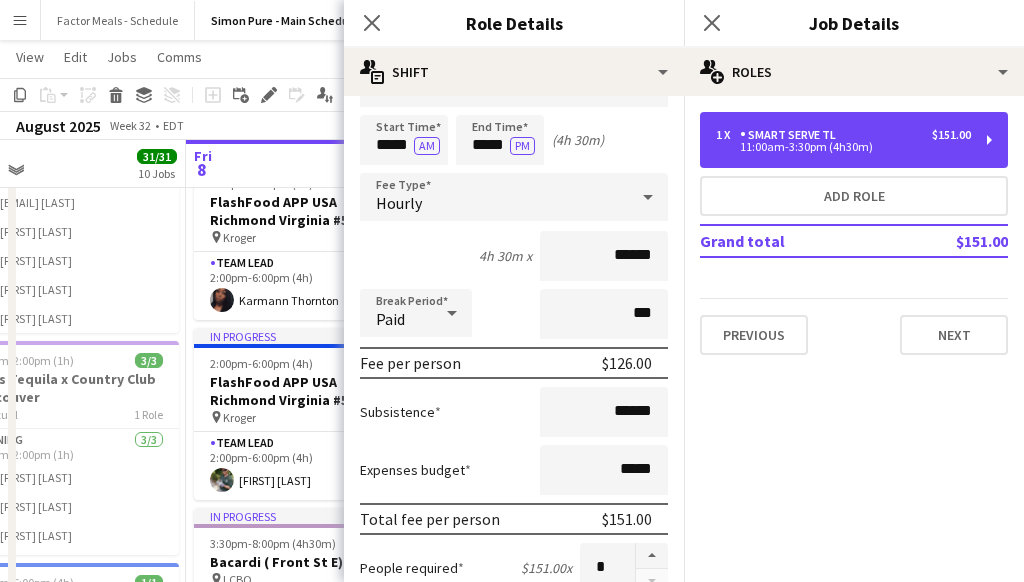 scroll, scrollTop: 70, scrollLeft: 0, axis: vertical 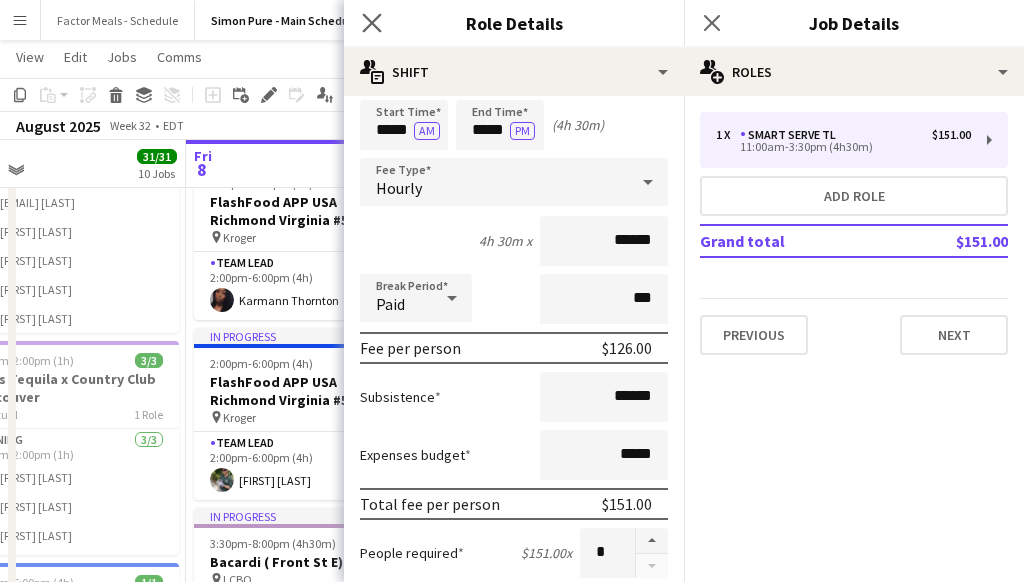 click on "Close pop-in" 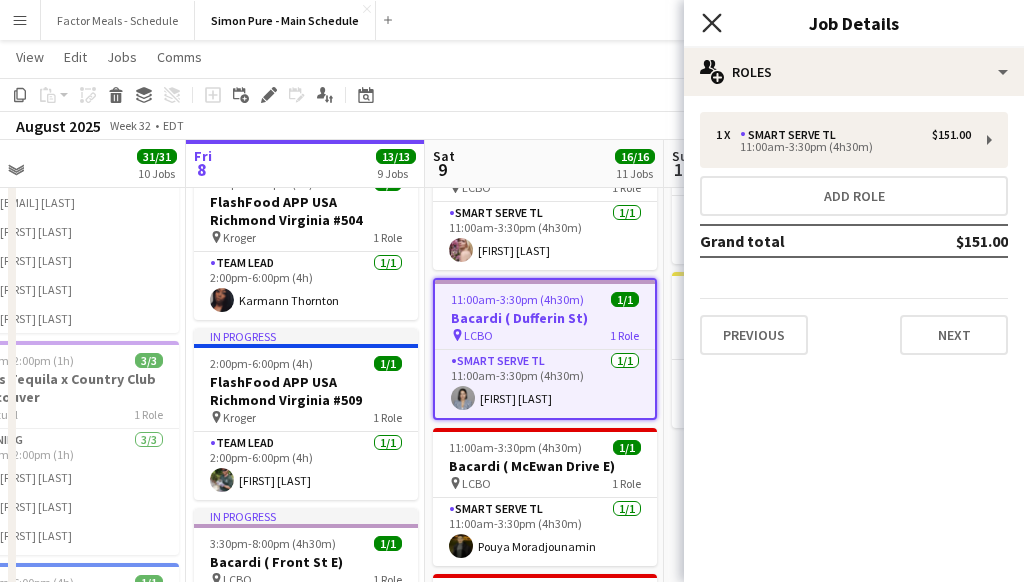 click on "Close pop-in" 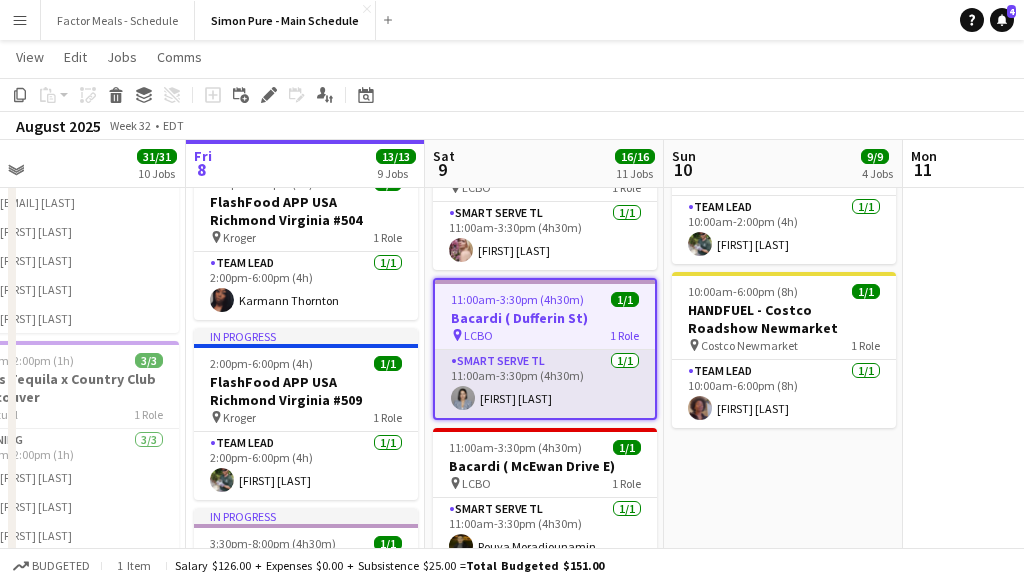 click on "Smart Serve TL   1/1   11:00am-3:30pm (4h30m)
Star Rafiee Bandary" at bounding box center (545, 384) 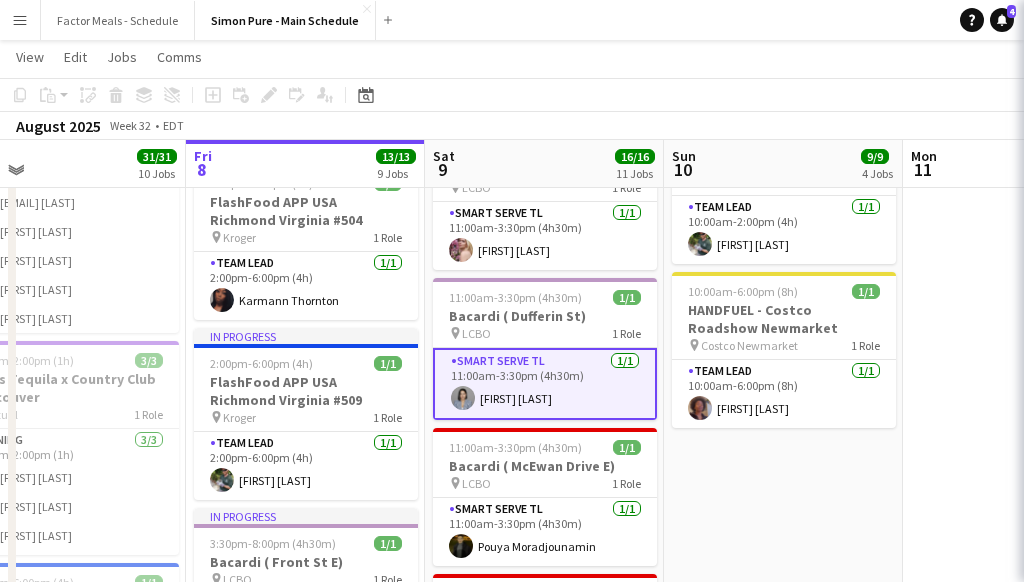 scroll, scrollTop: 0, scrollLeft: 530, axis: horizontal 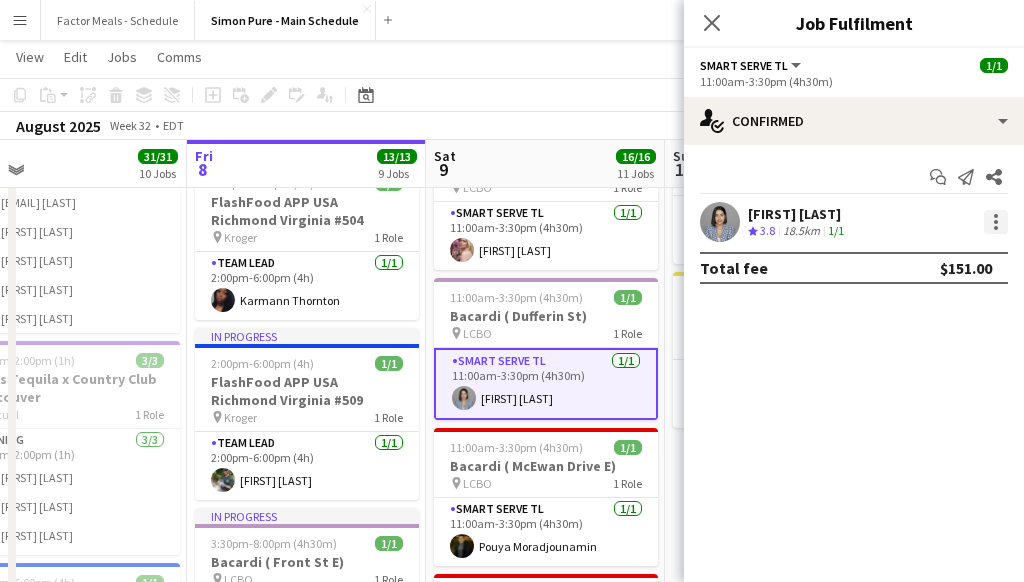 click at bounding box center (996, 222) 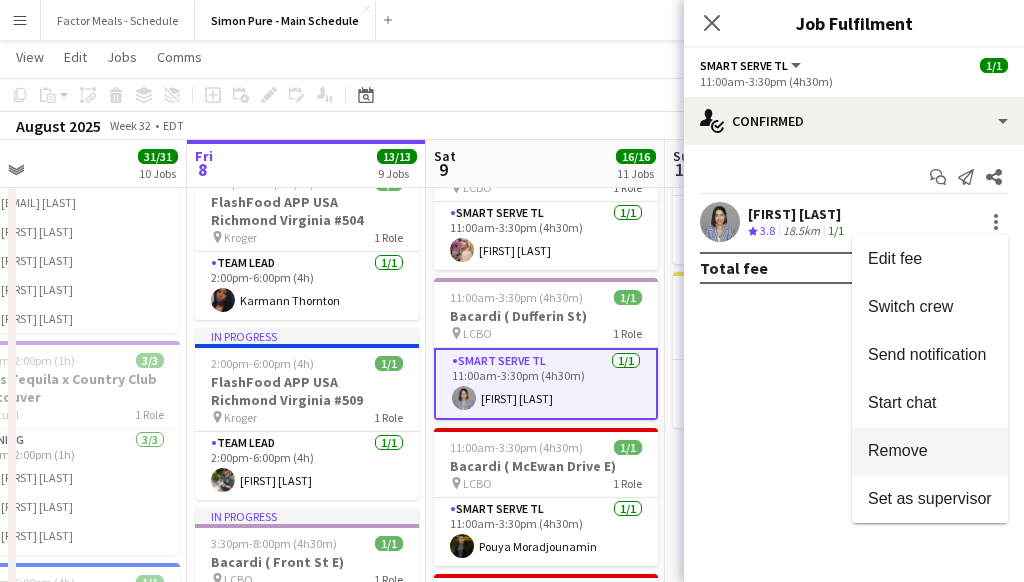 click on "Remove" at bounding box center (898, 450) 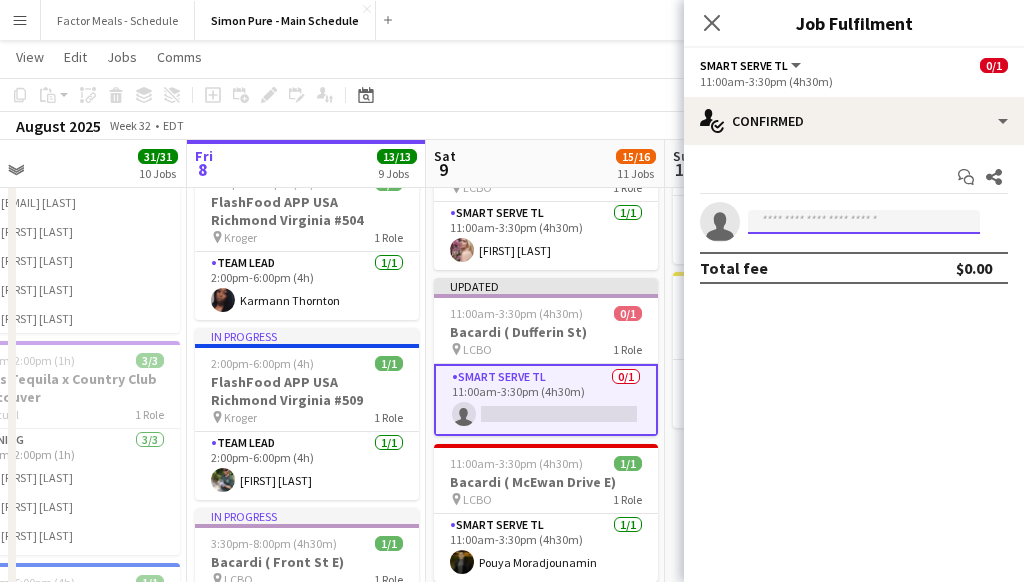 click at bounding box center (864, 222) 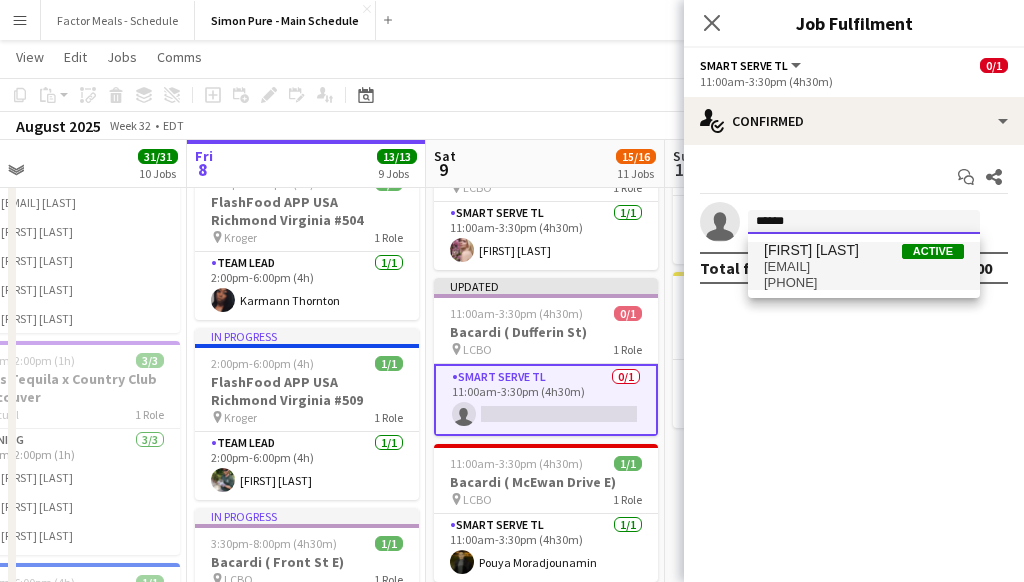 type on "******" 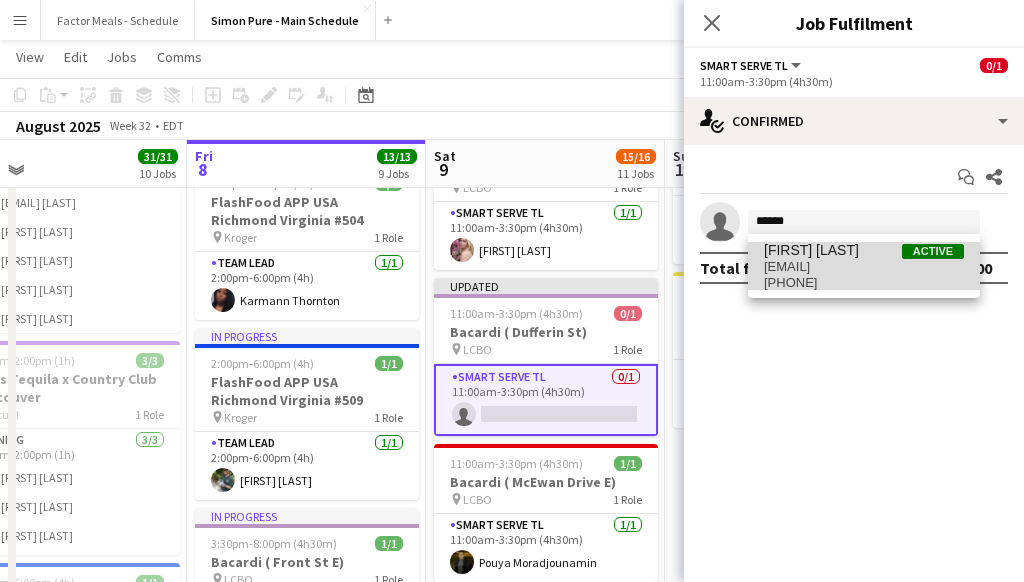 click on "deklonroberts@gmail.com" at bounding box center [864, 267] 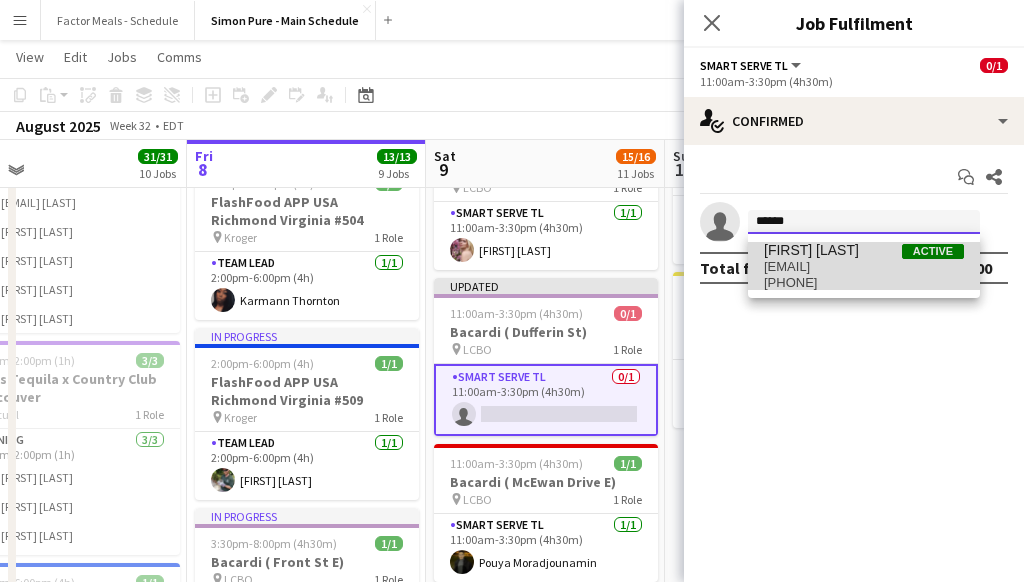 type 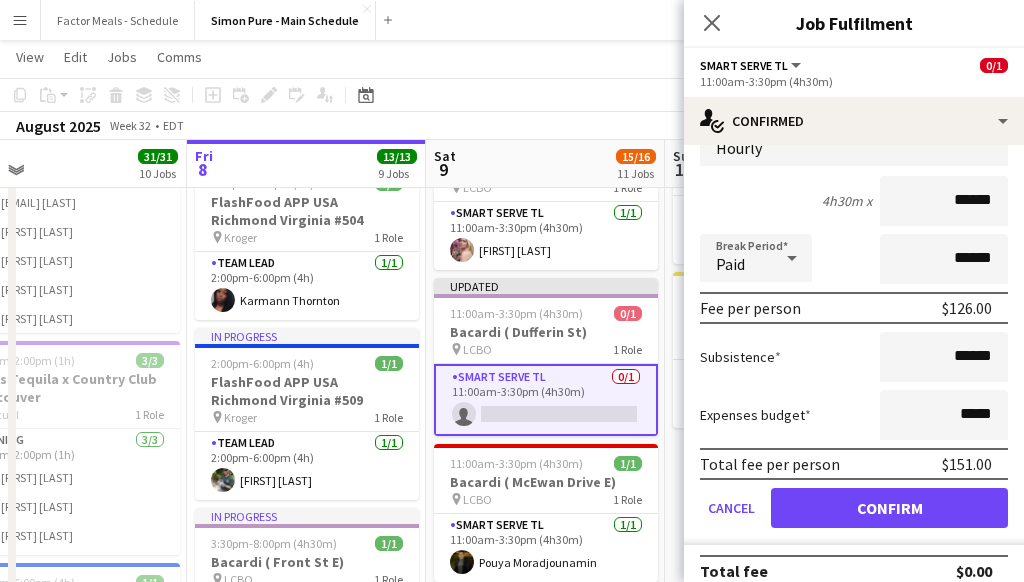scroll, scrollTop: 172, scrollLeft: 0, axis: vertical 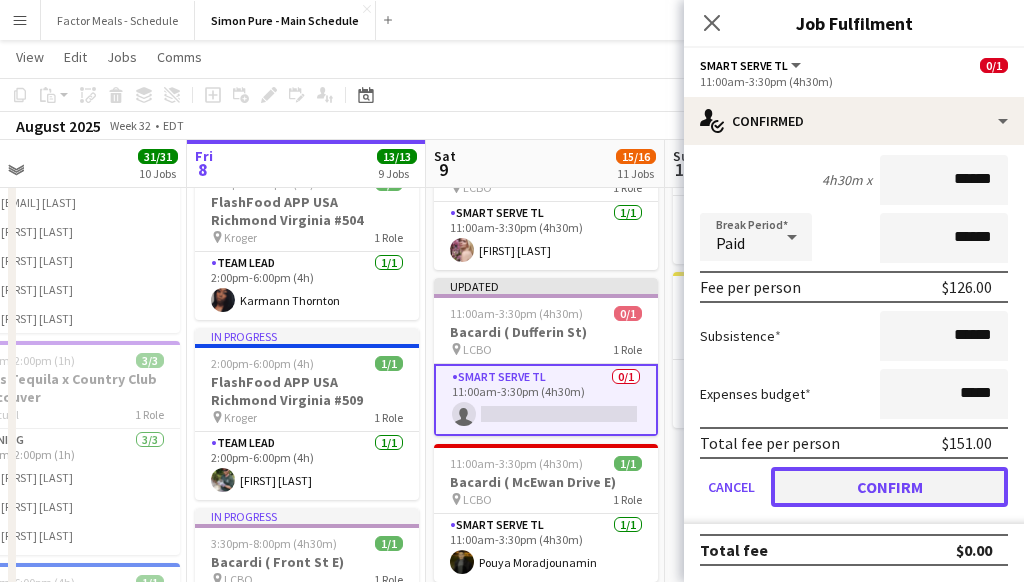click on "Confirm" at bounding box center [889, 487] 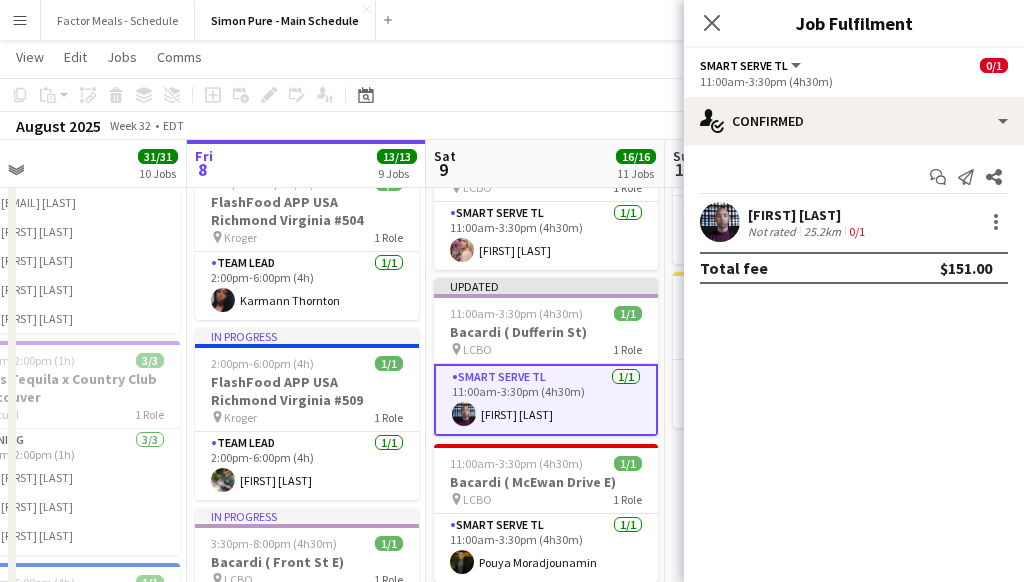 scroll, scrollTop: 0, scrollLeft: 0, axis: both 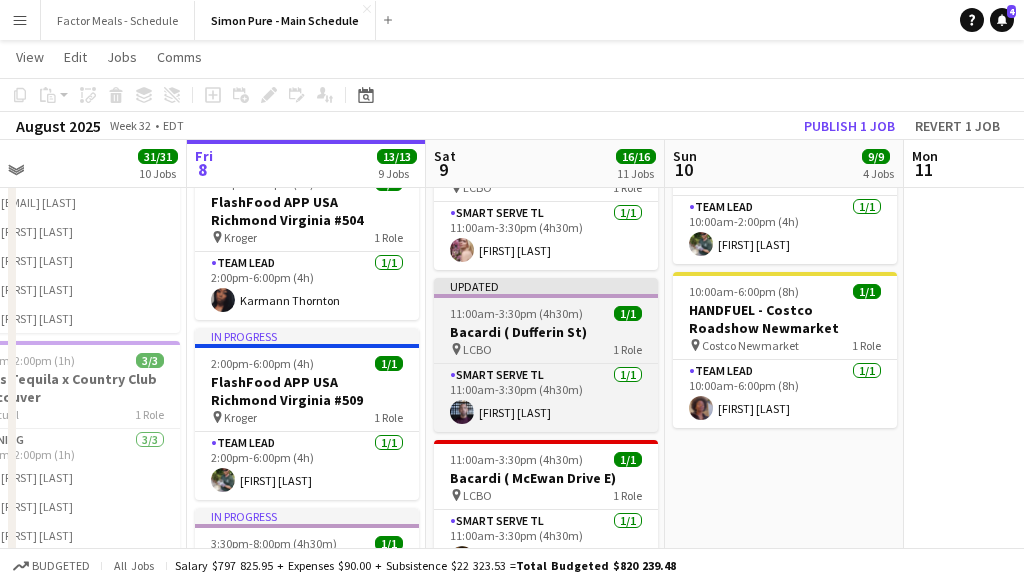 click on "Updated" at bounding box center (546, 286) 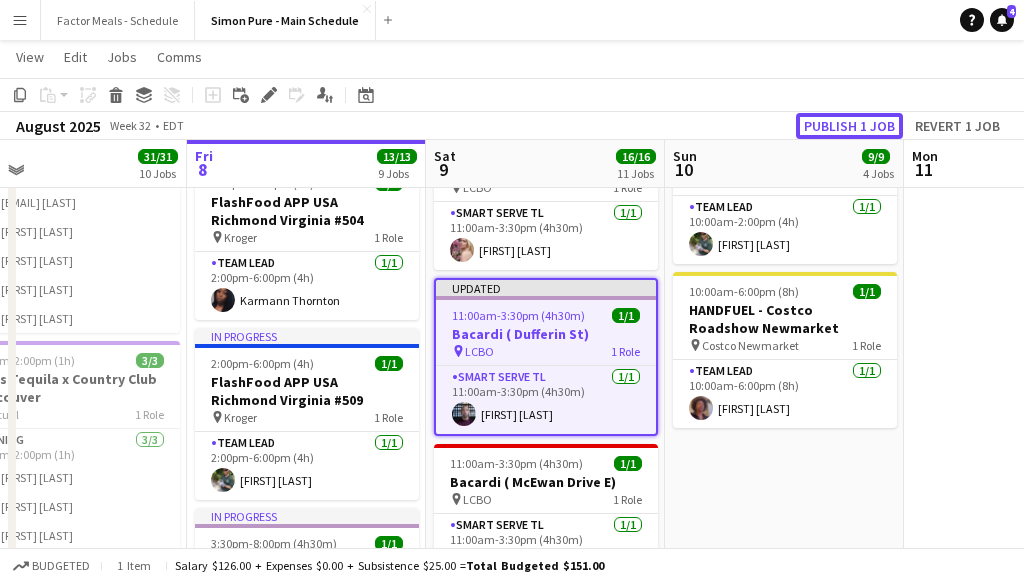 click on "Publish 1 job" 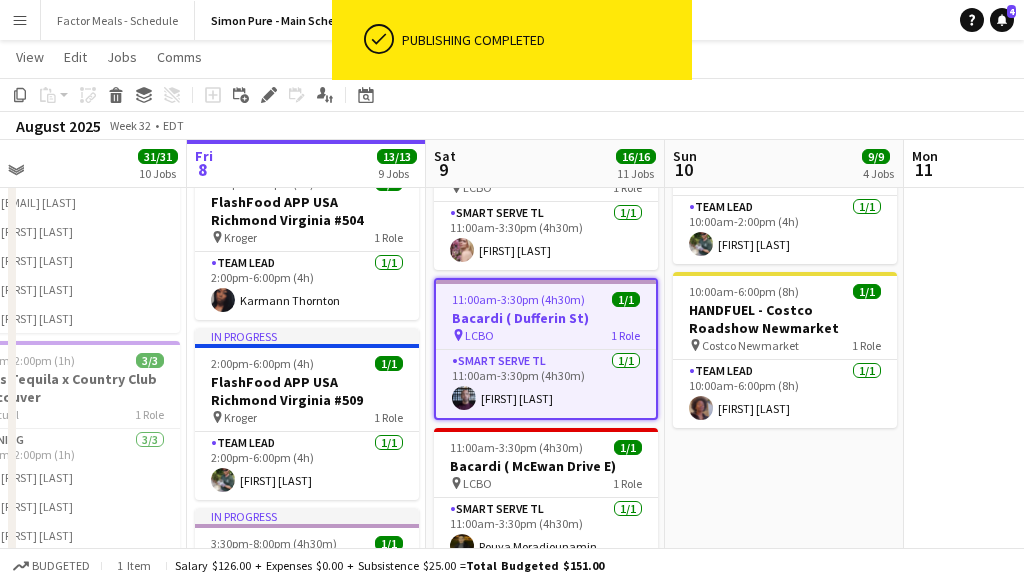 click on "Copy
Paste
Paste
Command
V Paste with crew
Command
Shift
V
Paste linked Job
Delete
Group
Ungroup
Add job
Add linked Job
Edit
Edit linked Job
Applicants
Date picker
AUG 2025 AUG 2025 Monday M Tuesday T Wednesday W Thursday T Friday F Saturday S Sunday S  AUG   1   2   3   4   5   6   7   8   9   10   11   12   13   14   15   16   17   18   19   20   21   22   23   24   25" 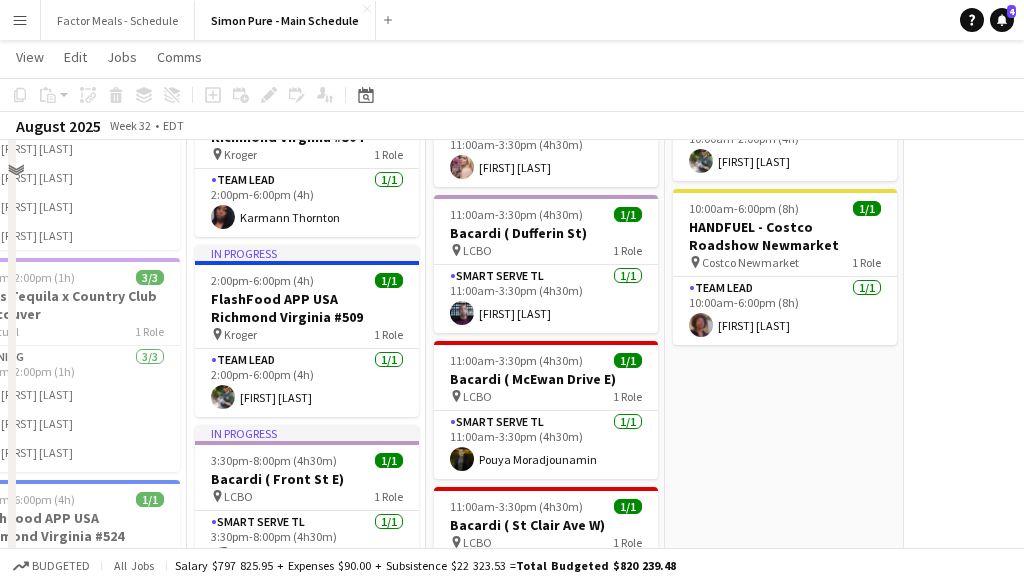 scroll, scrollTop: 526, scrollLeft: 0, axis: vertical 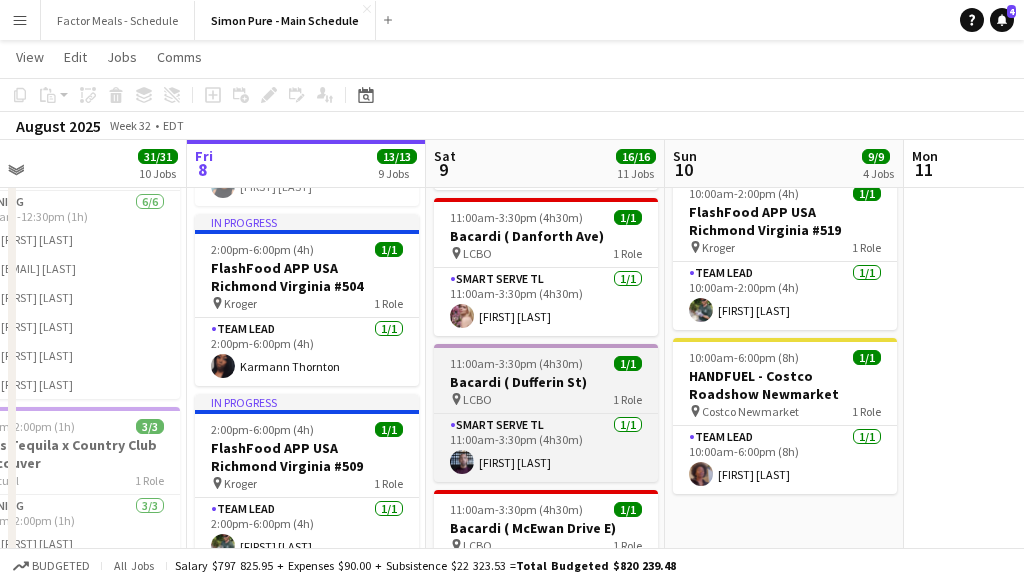 click on "Bacardi ( Dufferin St)" at bounding box center [546, 382] 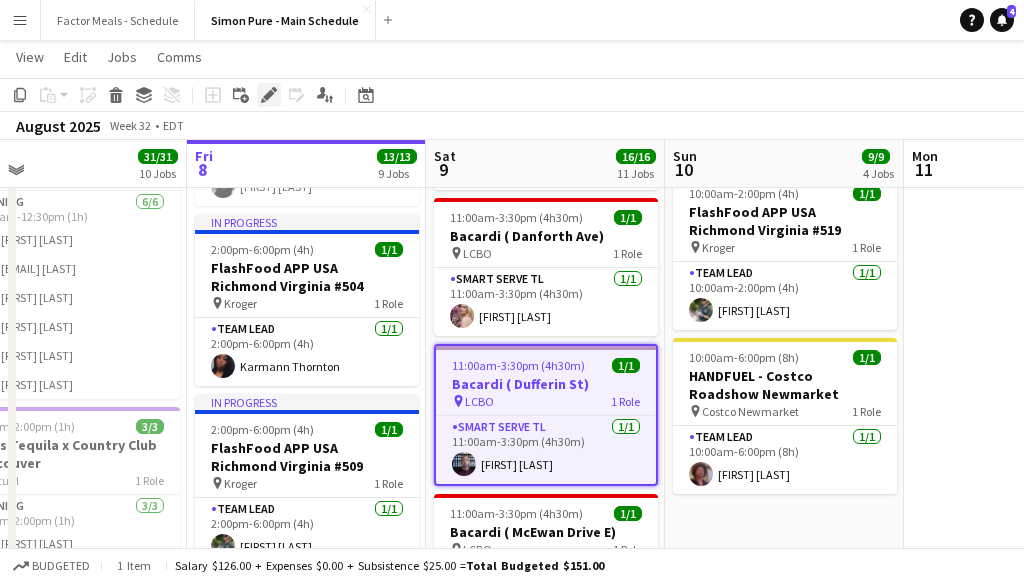 click 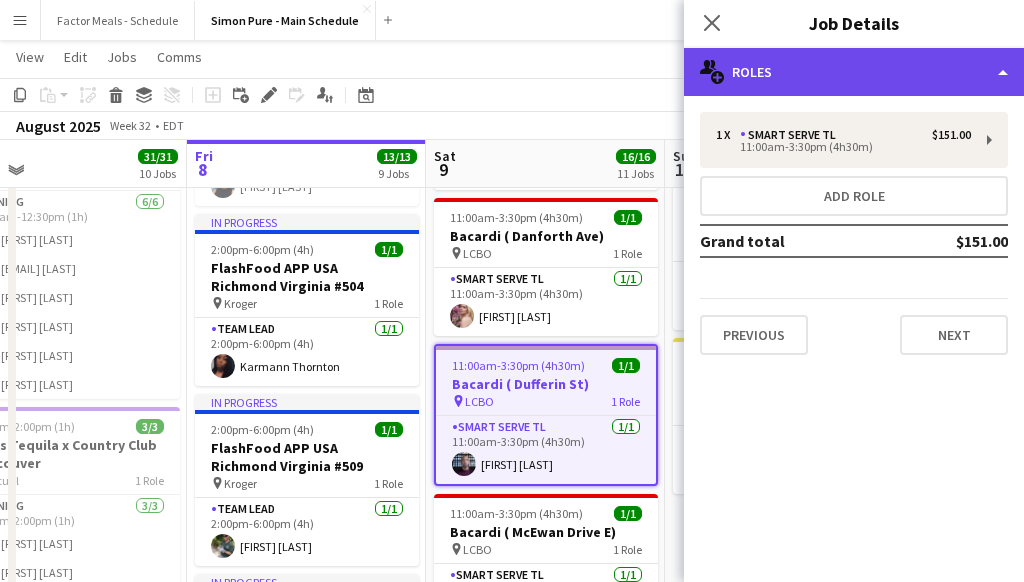 click on "multiple-users-add
Roles" 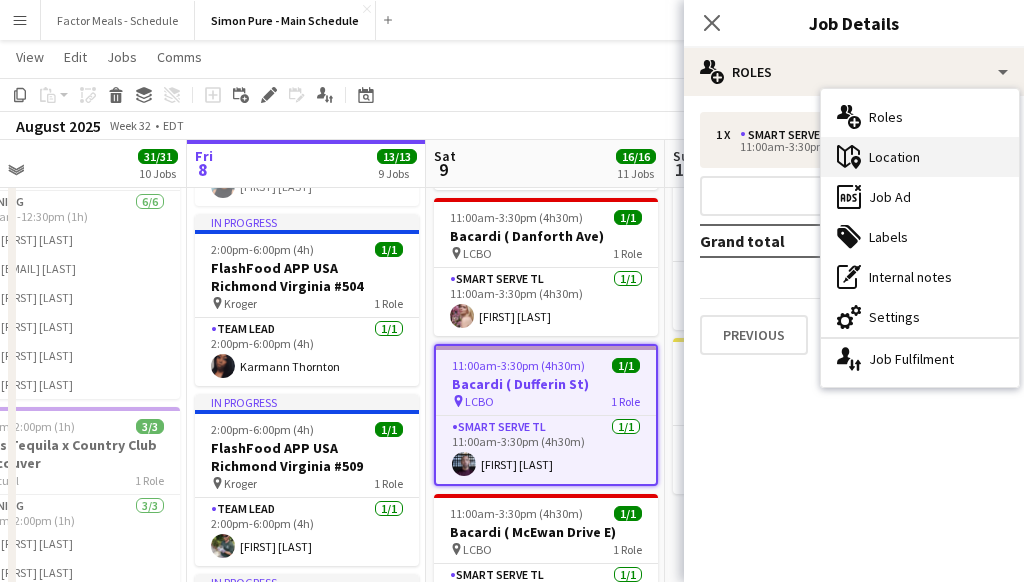 click on "maps-pin-1
Location" at bounding box center (920, 157) 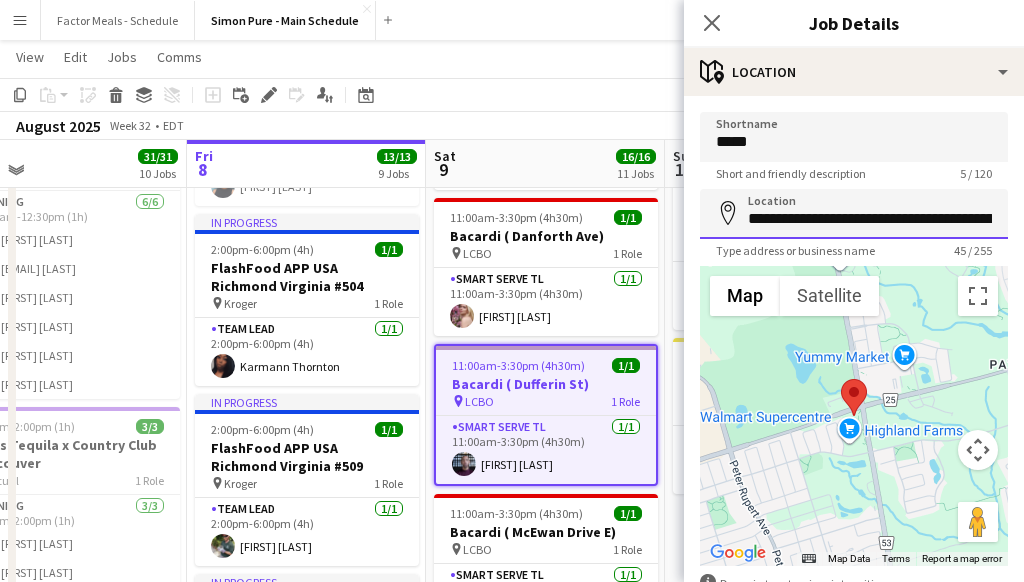 click on "**********" at bounding box center [854, 214] 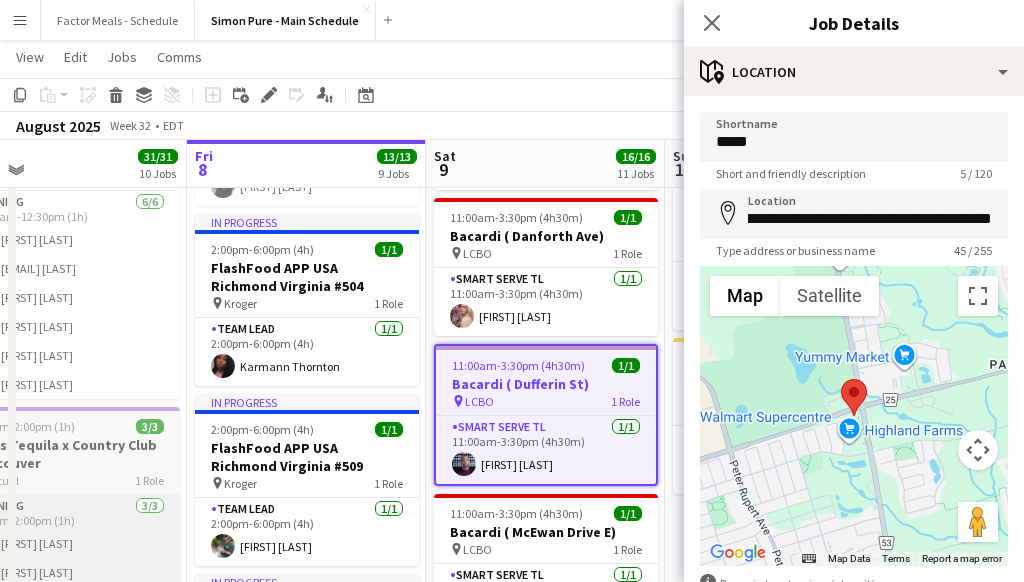 scroll, scrollTop: 0, scrollLeft: 0, axis: both 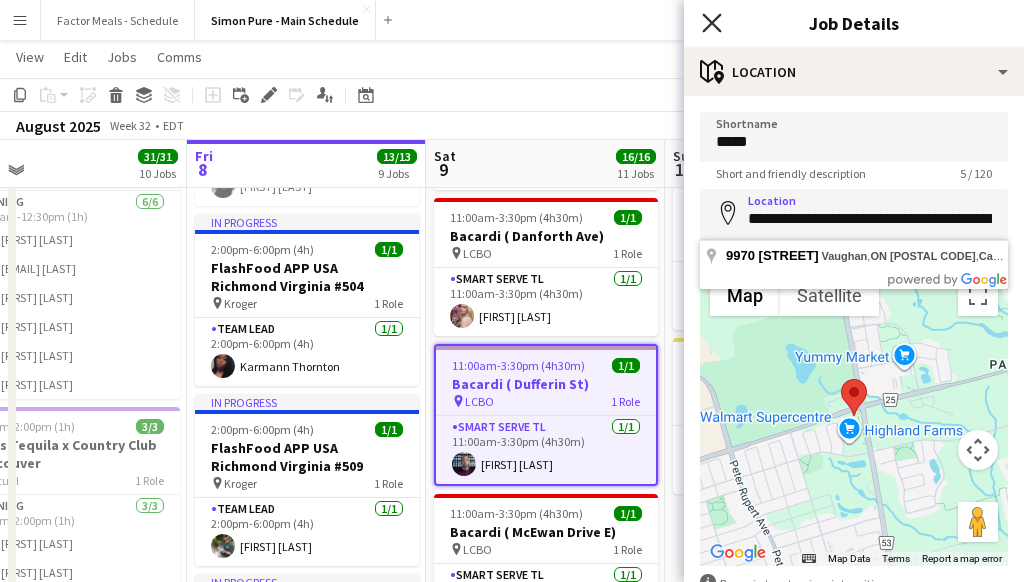 click on "Close pop-in" 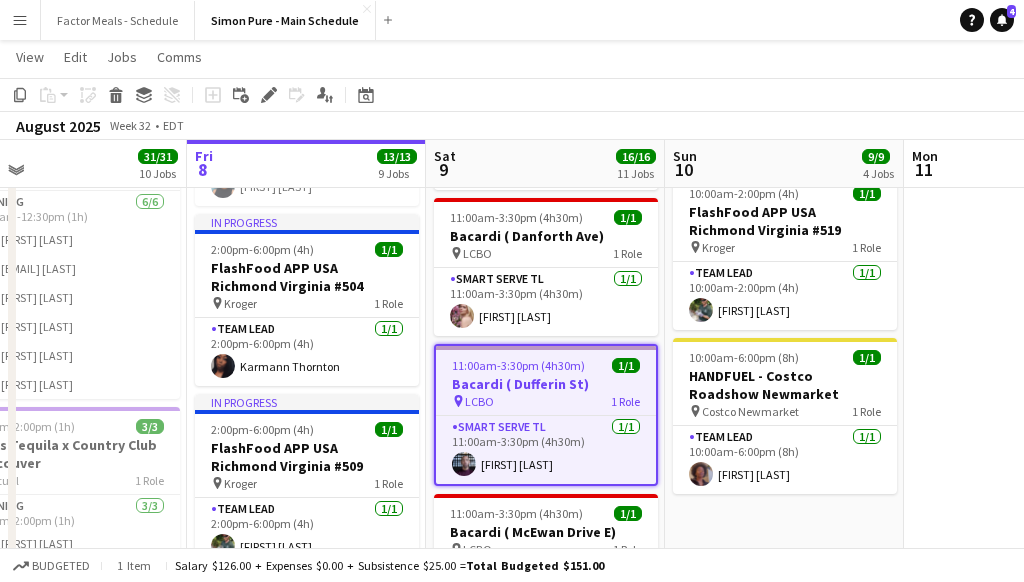 click on "Sat   9   16/16   11 Jobs" at bounding box center [545, 164] 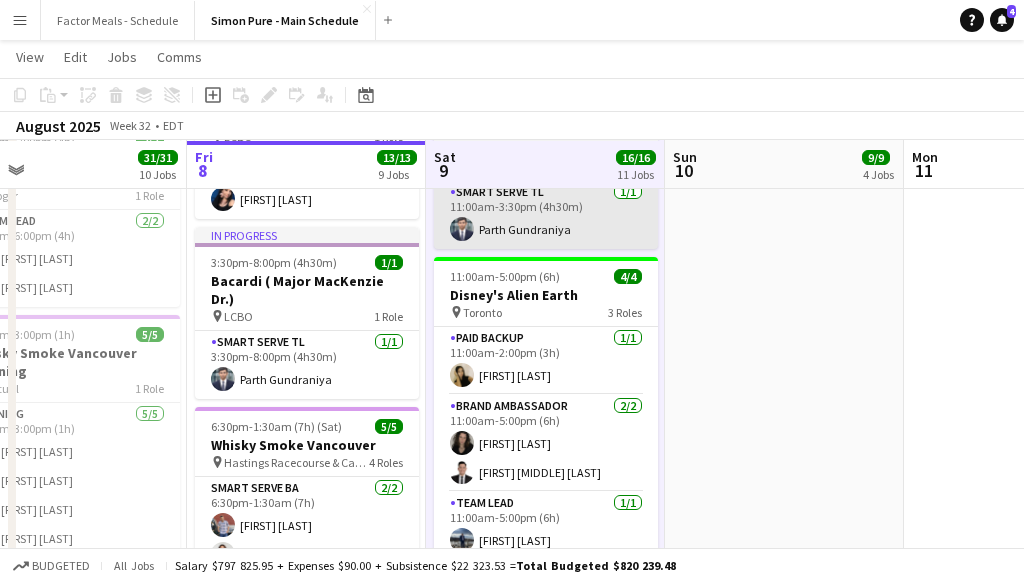 scroll, scrollTop: 1276, scrollLeft: 0, axis: vertical 